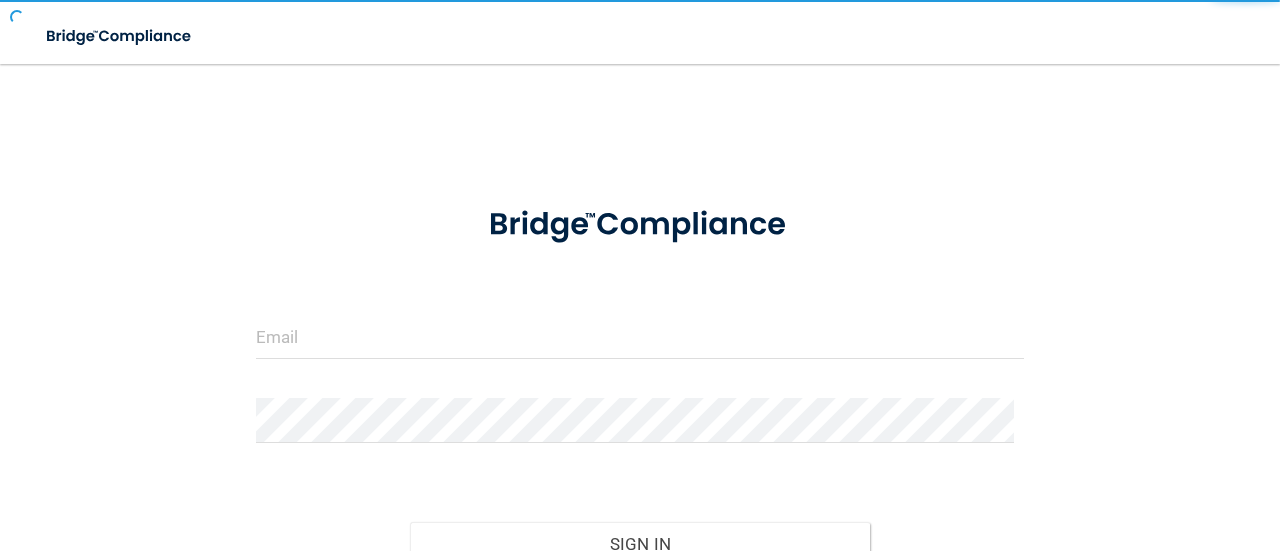 scroll, scrollTop: 0, scrollLeft: 0, axis: both 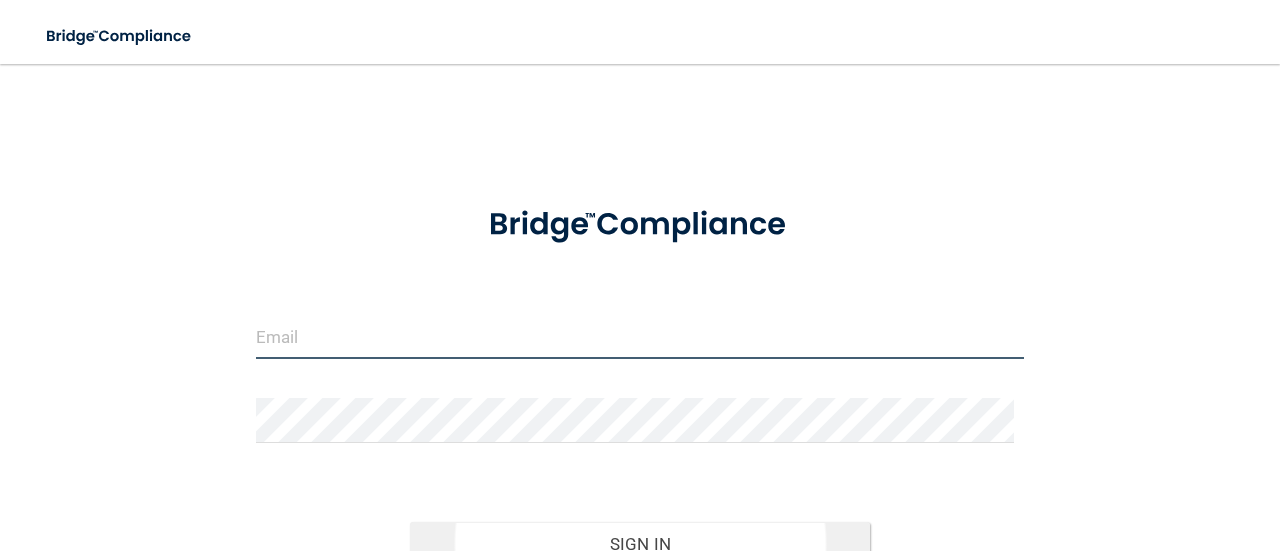 type on "[EMAIL]" 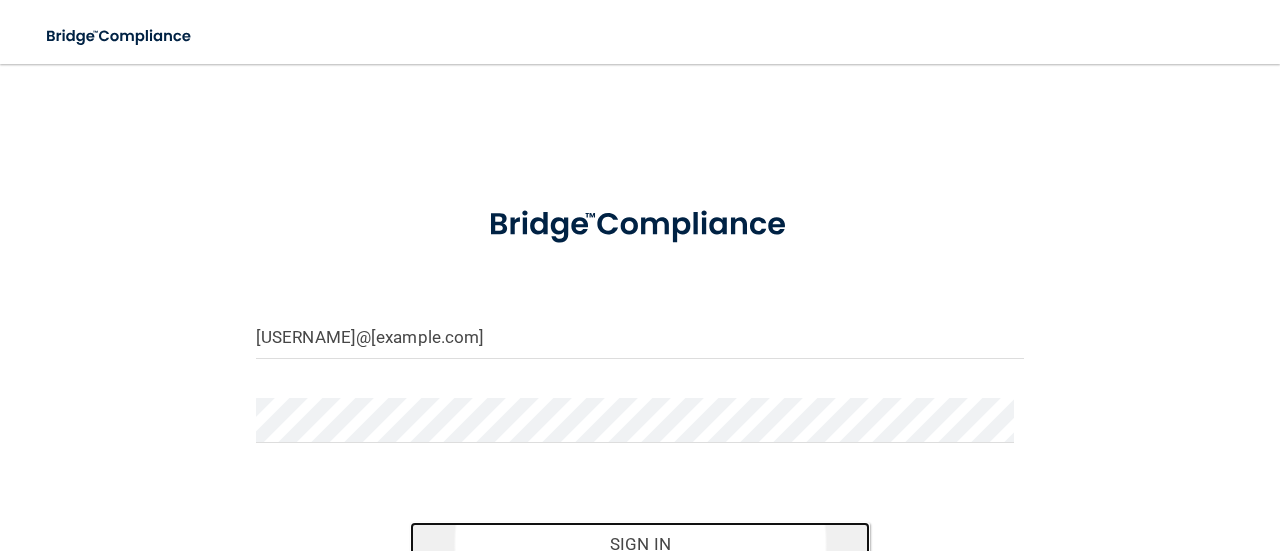 click on "Sign In" at bounding box center (640, 544) 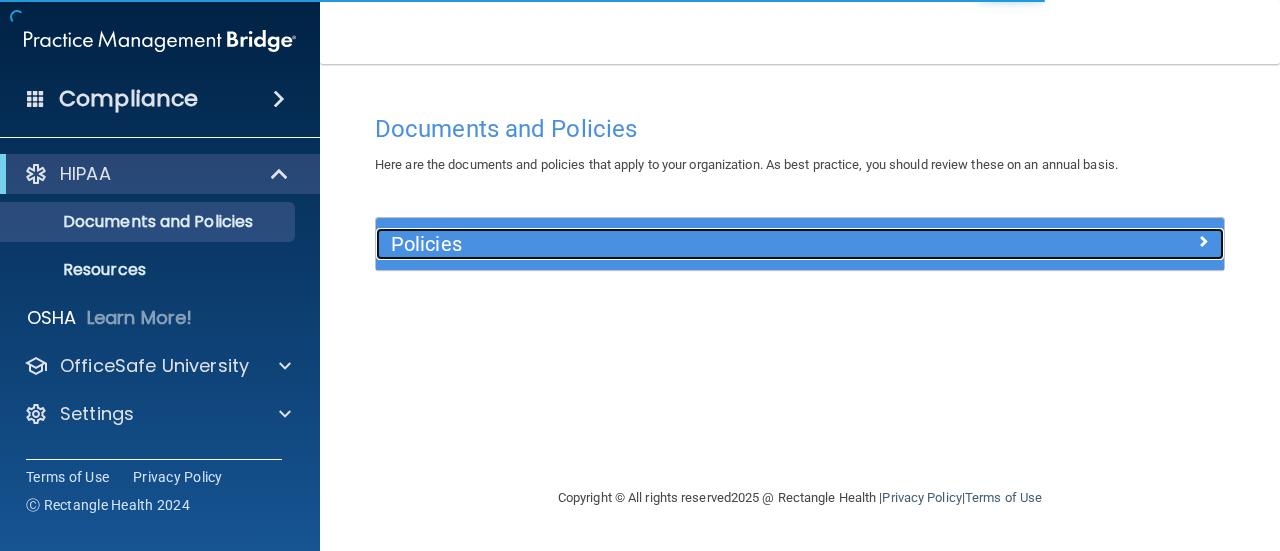 click on "Policies" at bounding box center [694, 244] 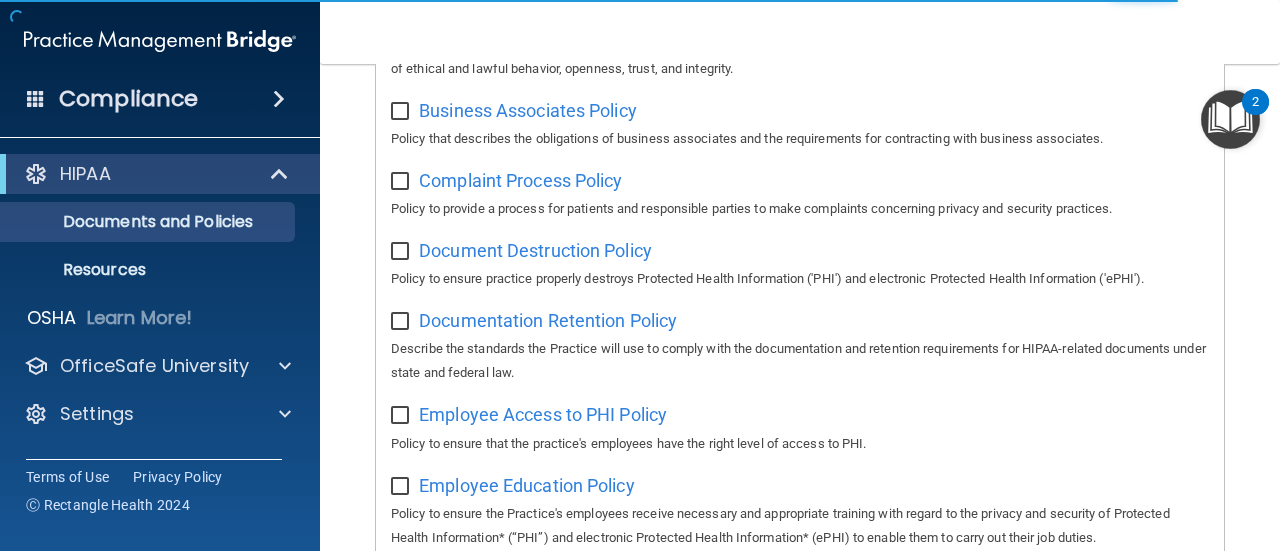scroll, scrollTop: 348, scrollLeft: 0, axis: vertical 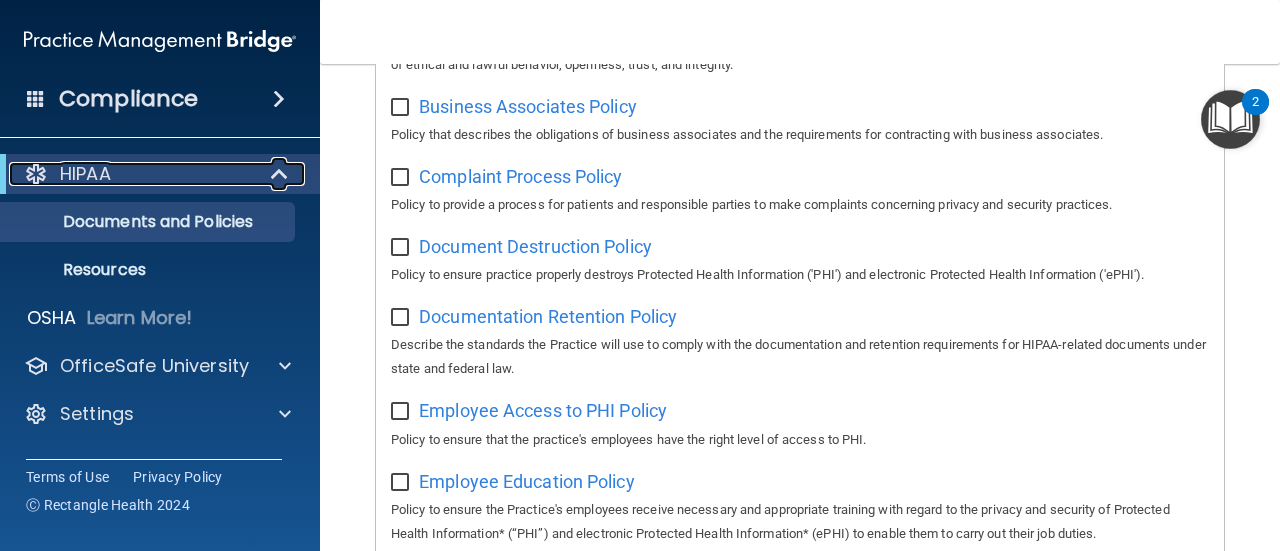 click at bounding box center [281, 174] 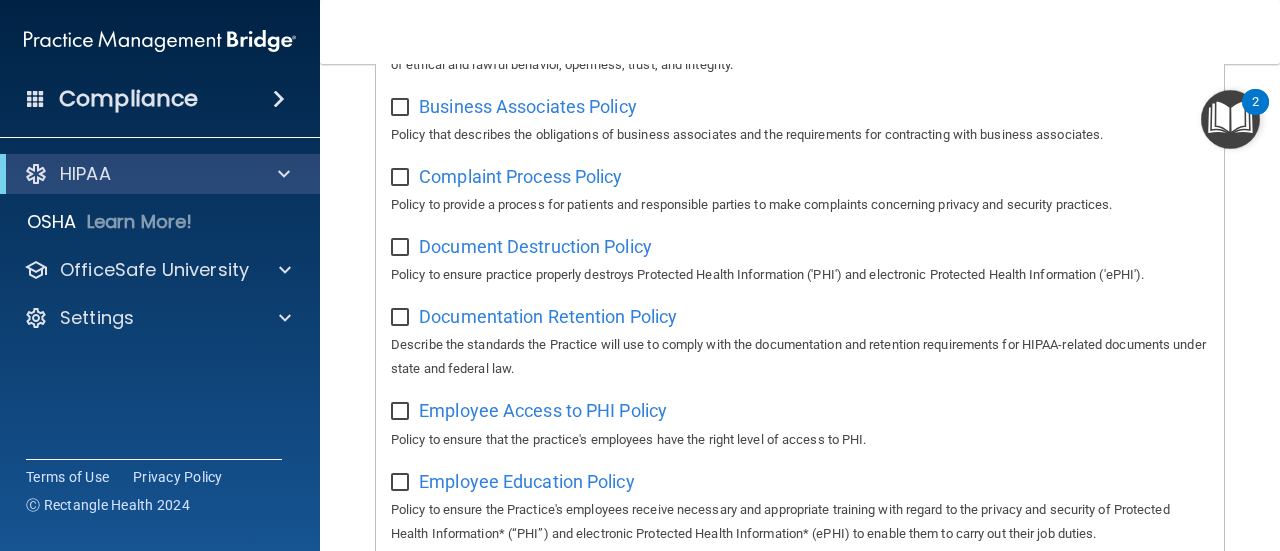click at bounding box center (279, 99) 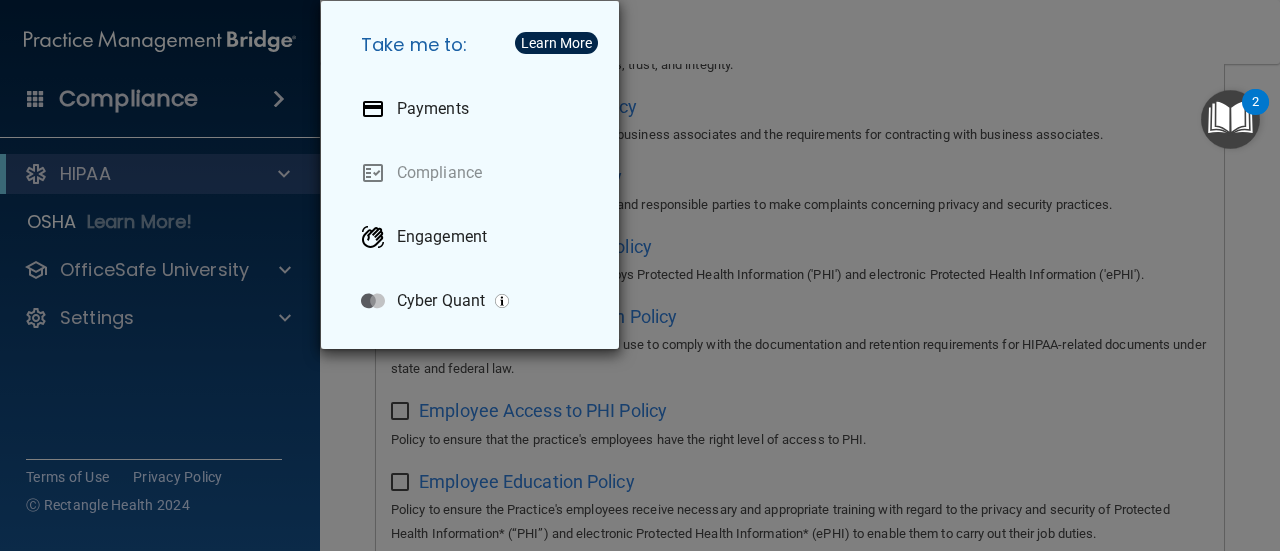 click on "Take me to:             Payments                   Compliance                     Engagement                     Cyber Quant" at bounding box center [640, 275] 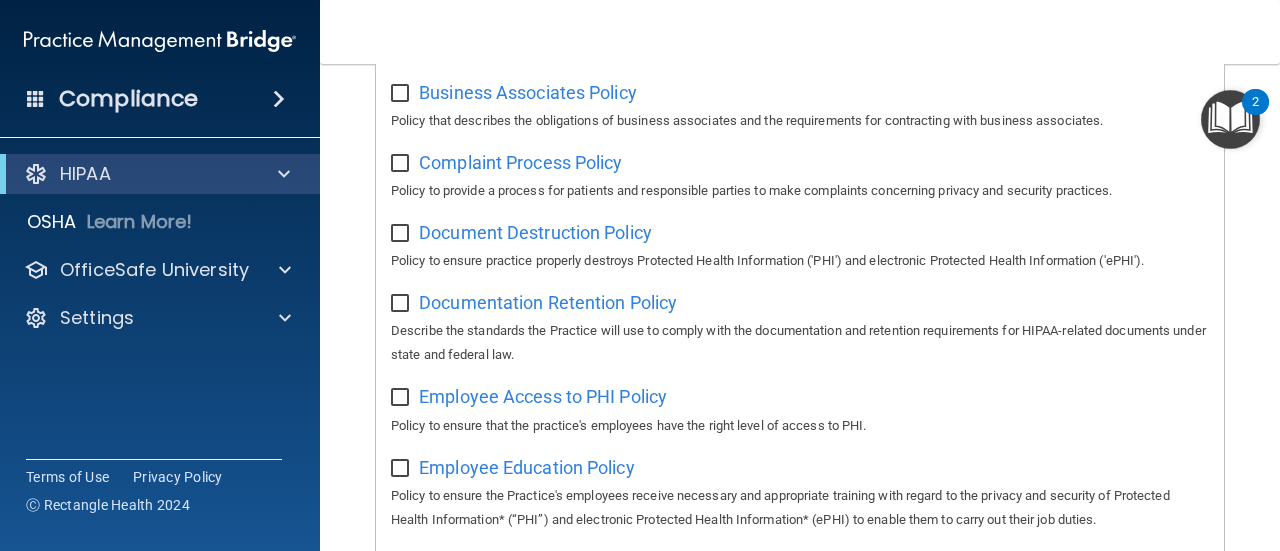 scroll, scrollTop: 0, scrollLeft: 0, axis: both 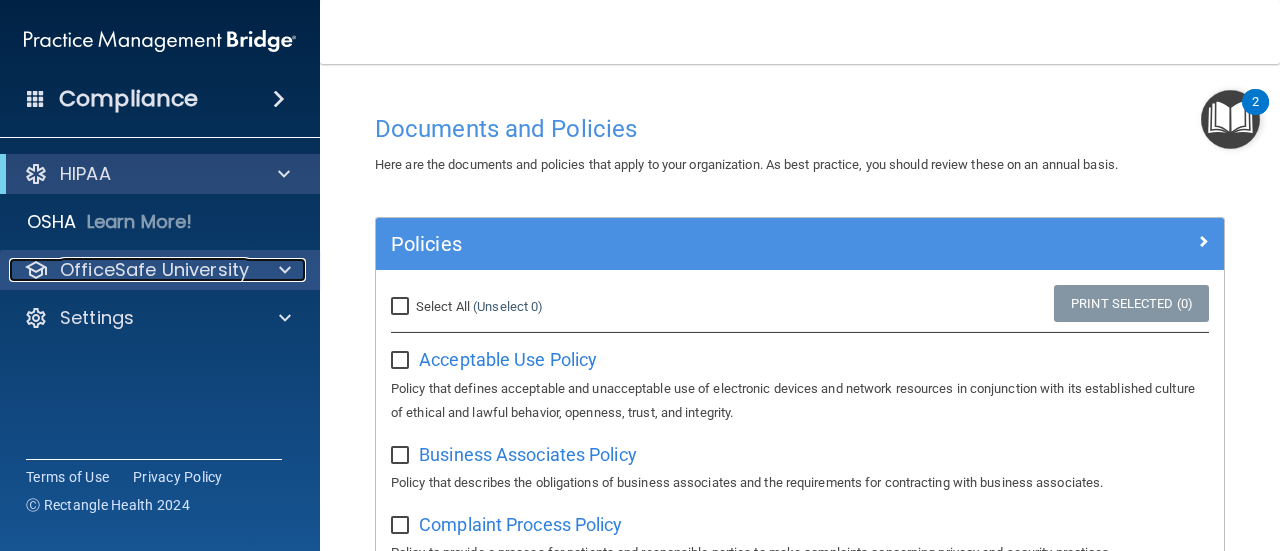 click on "OfficeSafe University" at bounding box center (154, 270) 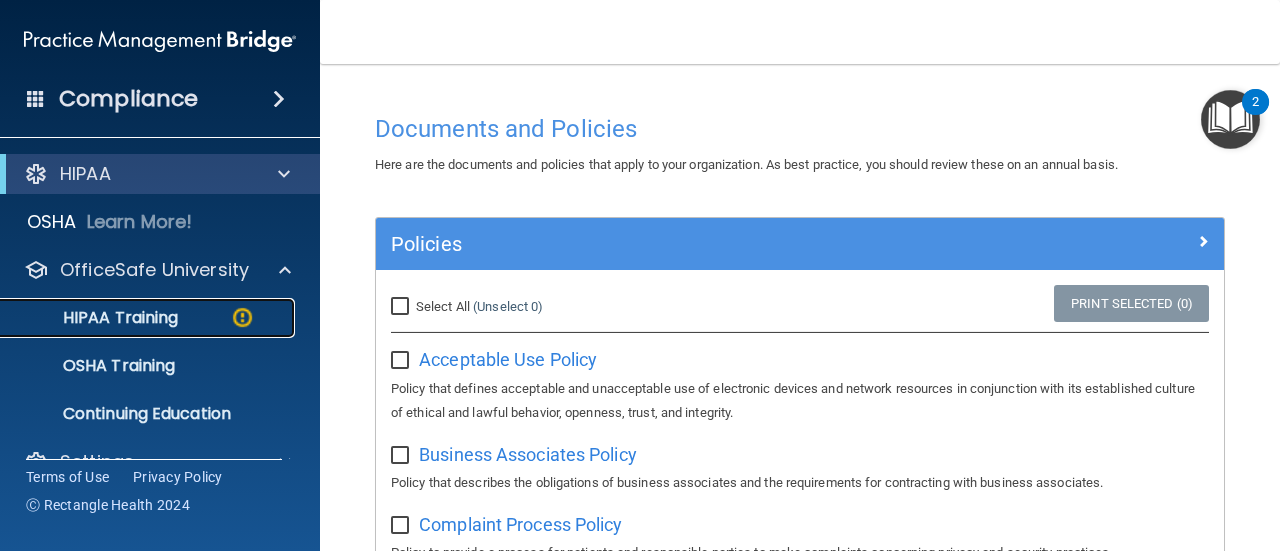 click on "HIPAA Training" at bounding box center (137, 318) 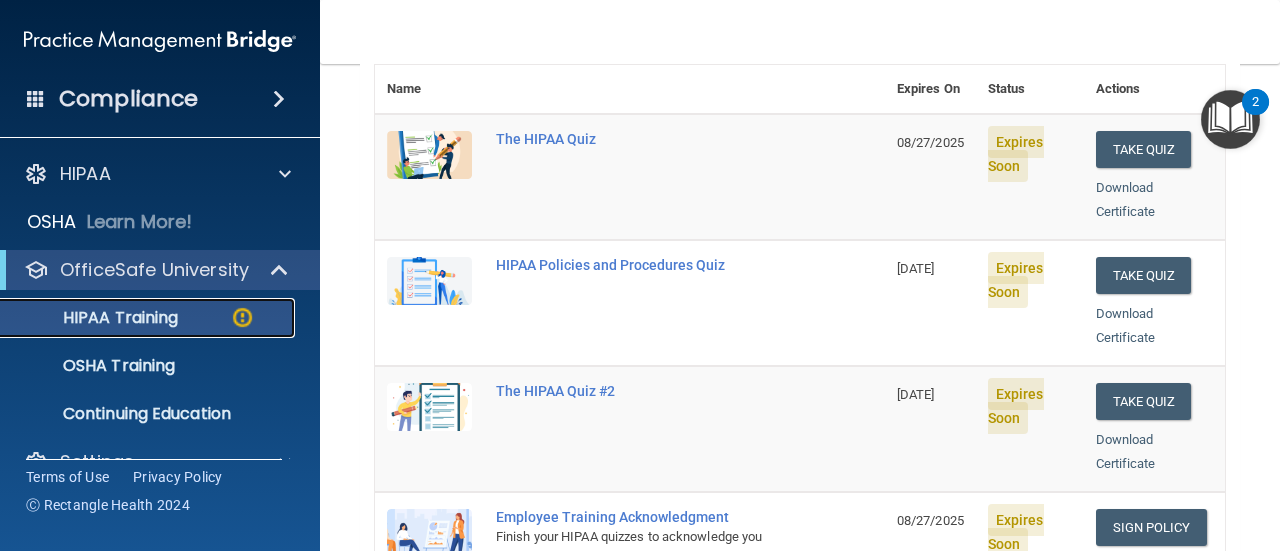 scroll, scrollTop: 228, scrollLeft: 0, axis: vertical 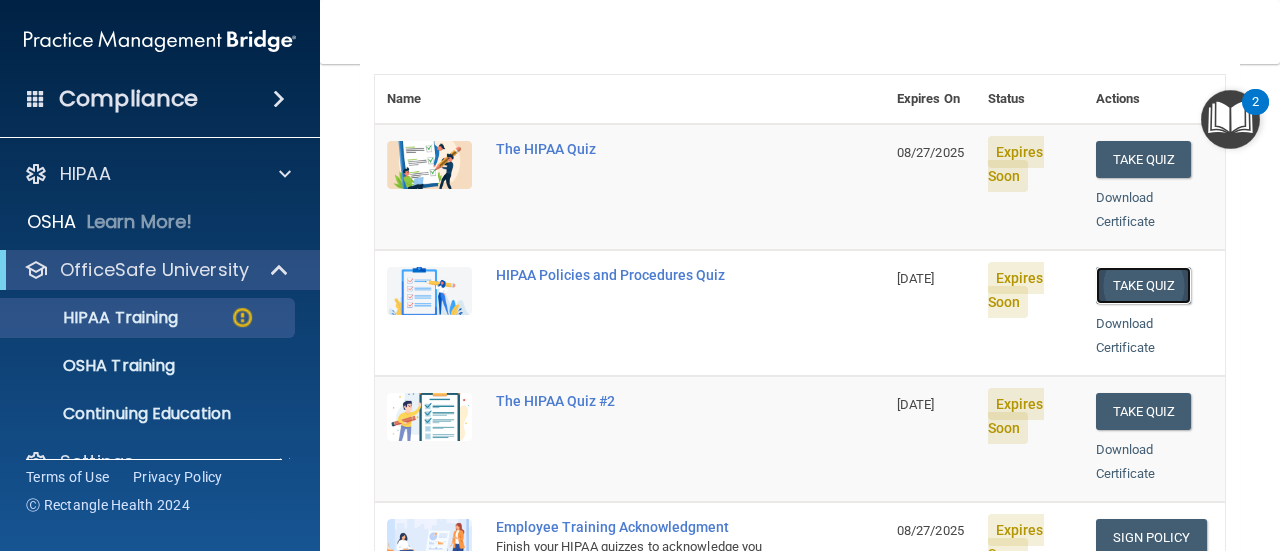 click on "Take Quiz" at bounding box center (1144, 285) 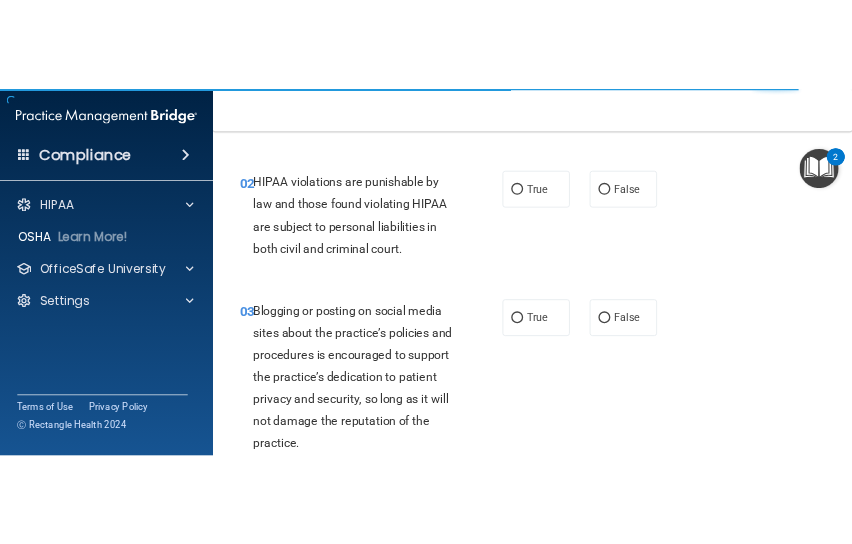 scroll, scrollTop: 0, scrollLeft: 0, axis: both 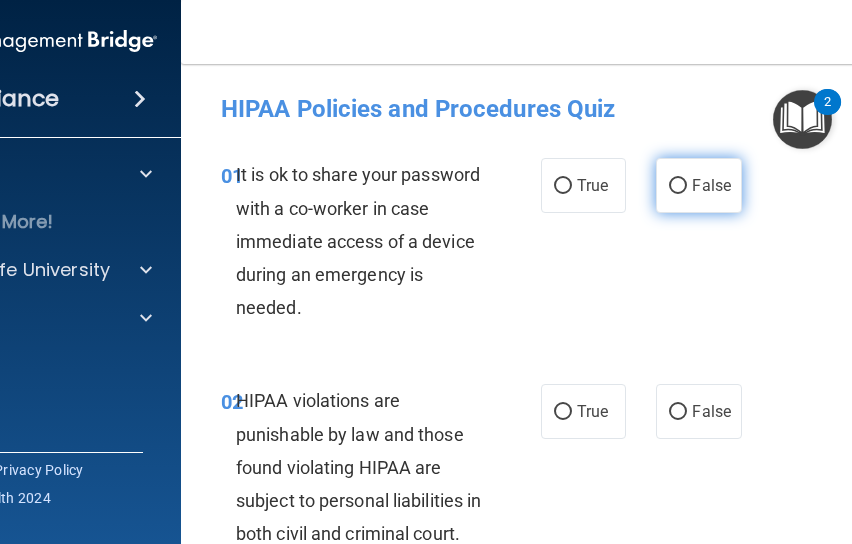 click on "False" at bounding box center (698, 185) 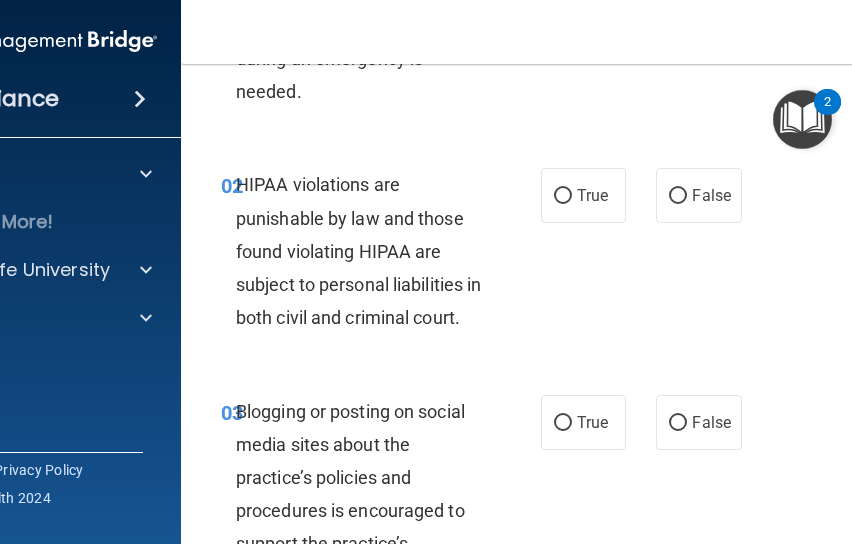 scroll, scrollTop: 216, scrollLeft: 0, axis: vertical 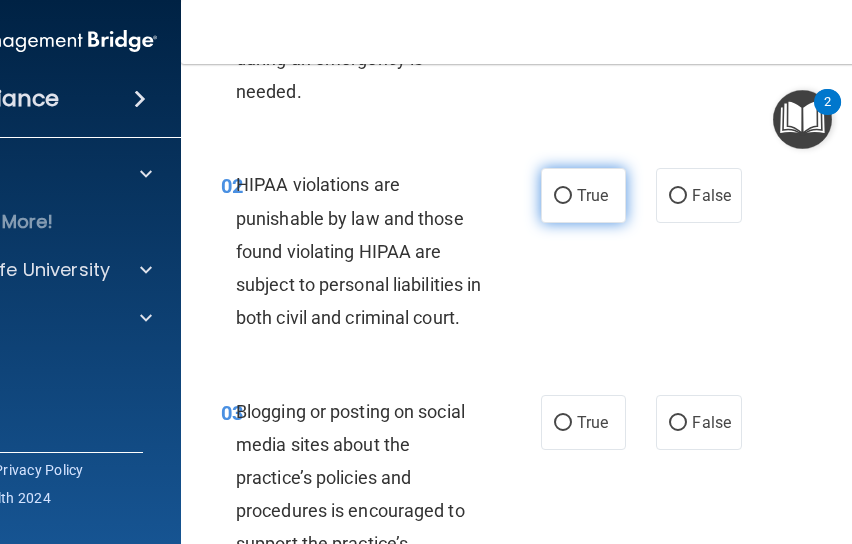 click on "True" at bounding box center (592, 195) 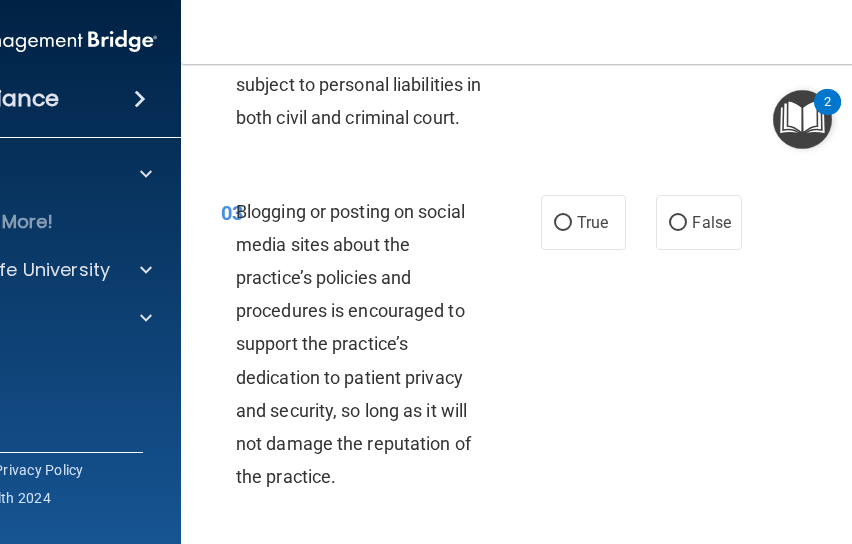 scroll, scrollTop: 444, scrollLeft: 0, axis: vertical 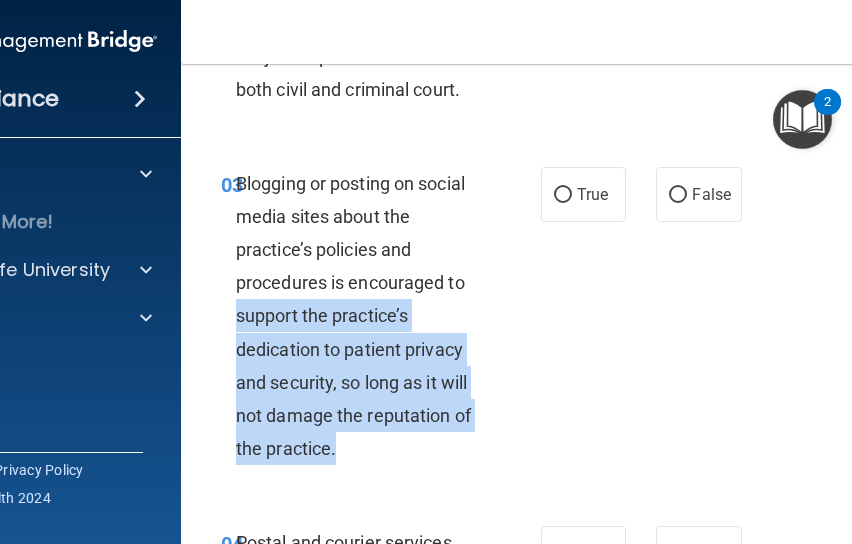 drag, startPoint x: 229, startPoint y: 345, endPoint x: 387, endPoint y: 482, distance: 209.12436 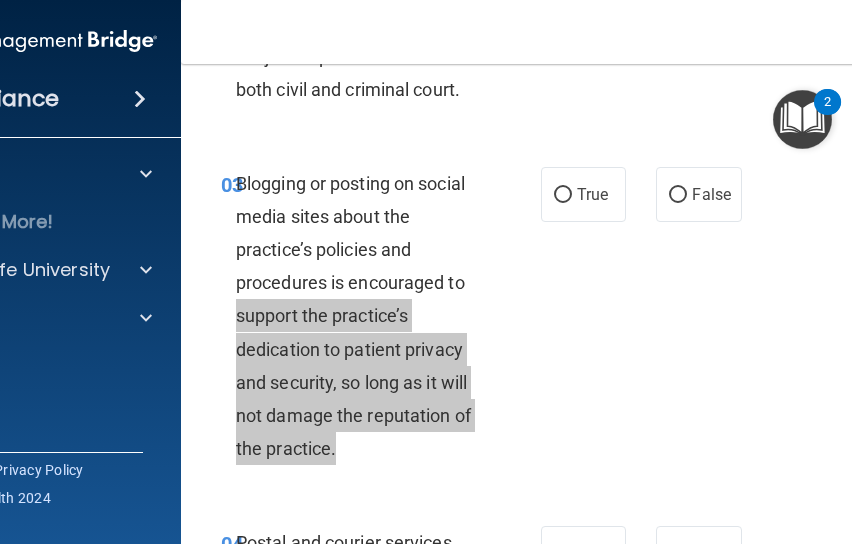 scroll, scrollTop: 0, scrollLeft: 0, axis: both 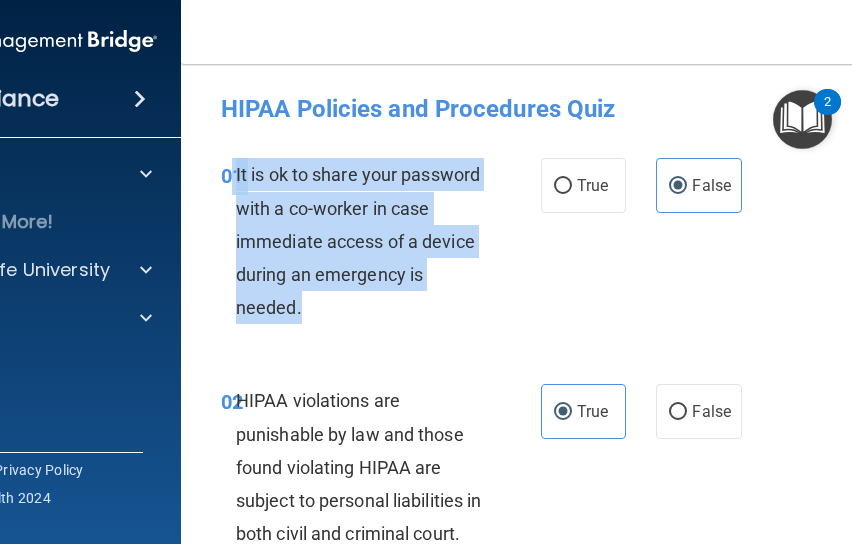 drag, startPoint x: 302, startPoint y: 314, endPoint x: 224, endPoint y: 165, distance: 168.18144 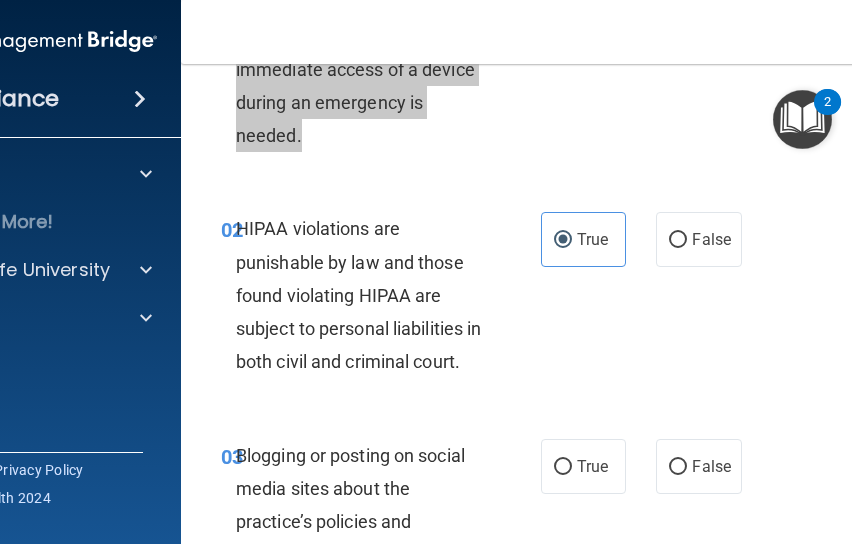 scroll, scrollTop: 173, scrollLeft: 0, axis: vertical 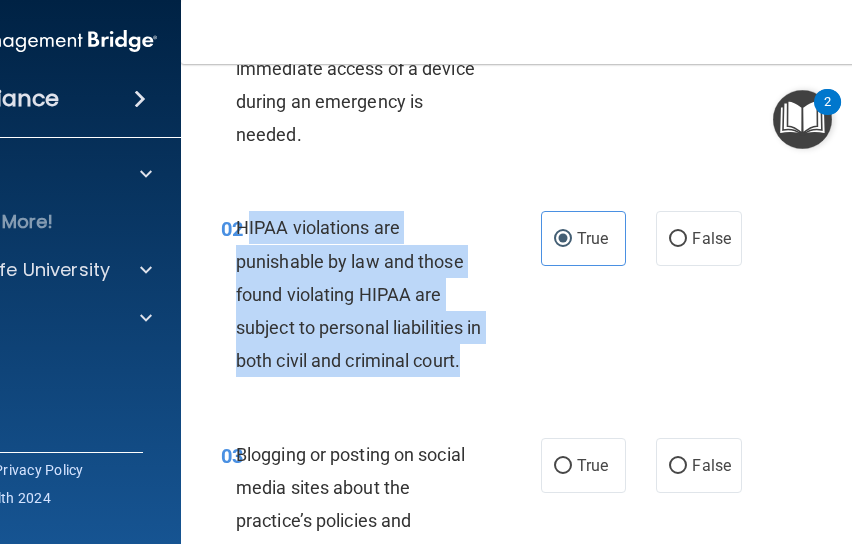 drag, startPoint x: 290, startPoint y: 385, endPoint x: 236, endPoint y: 229, distance: 165.0818 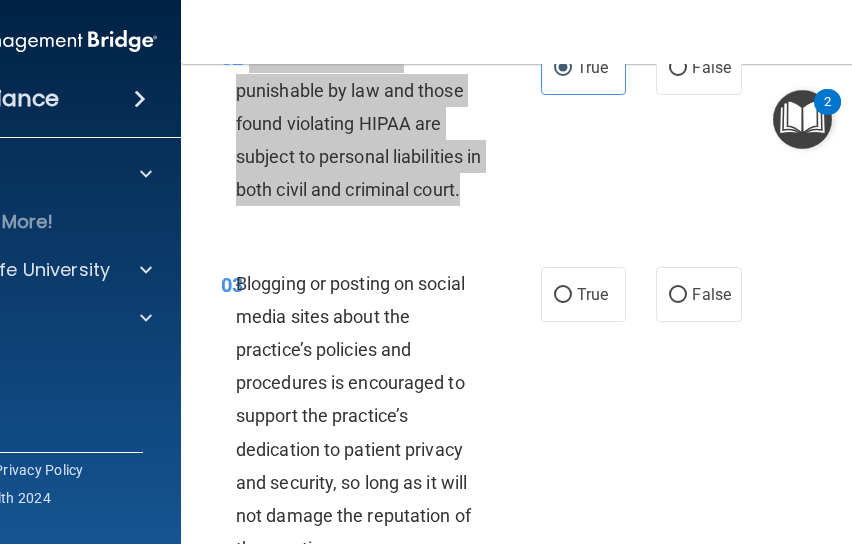 scroll, scrollTop: 402, scrollLeft: 0, axis: vertical 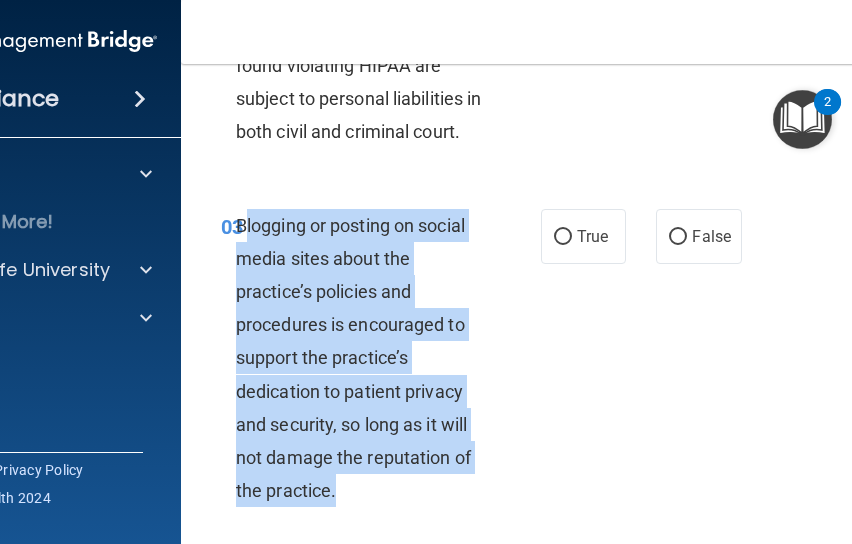 drag, startPoint x: 341, startPoint y: 520, endPoint x: 238, endPoint y: 253, distance: 286.17825 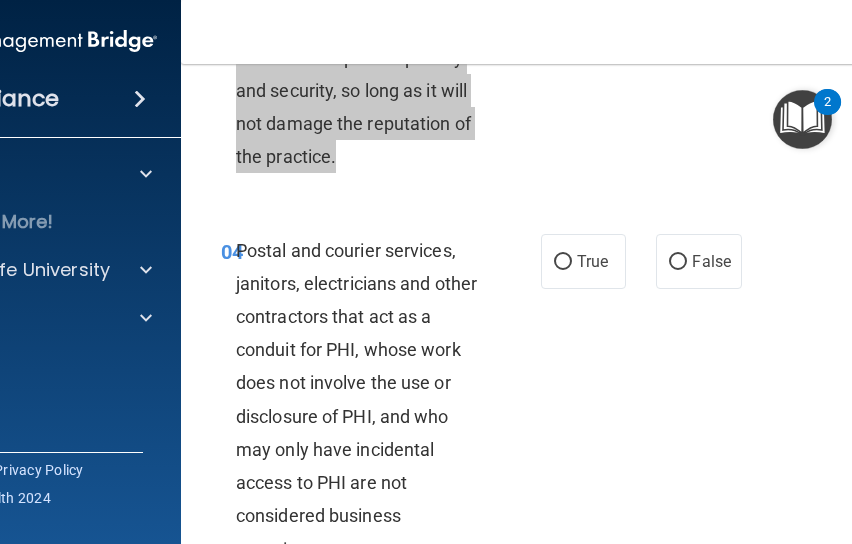 scroll, scrollTop: 742, scrollLeft: 0, axis: vertical 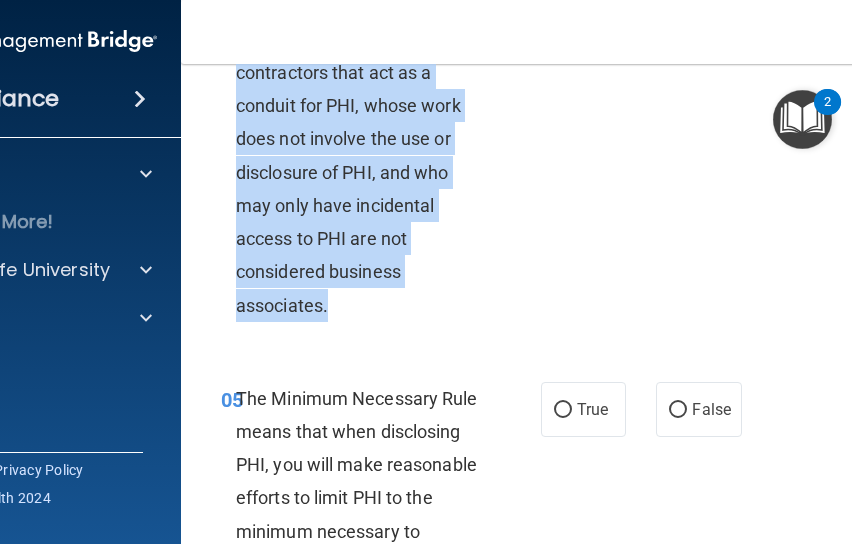 drag, startPoint x: 238, startPoint y: 275, endPoint x: 380, endPoint y: 333, distance: 153.3884 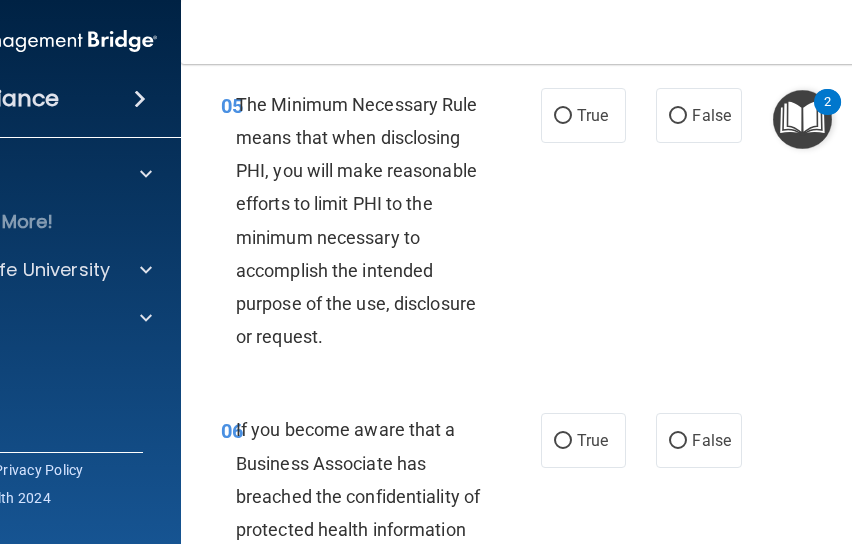 scroll, scrollTop: 1274, scrollLeft: 0, axis: vertical 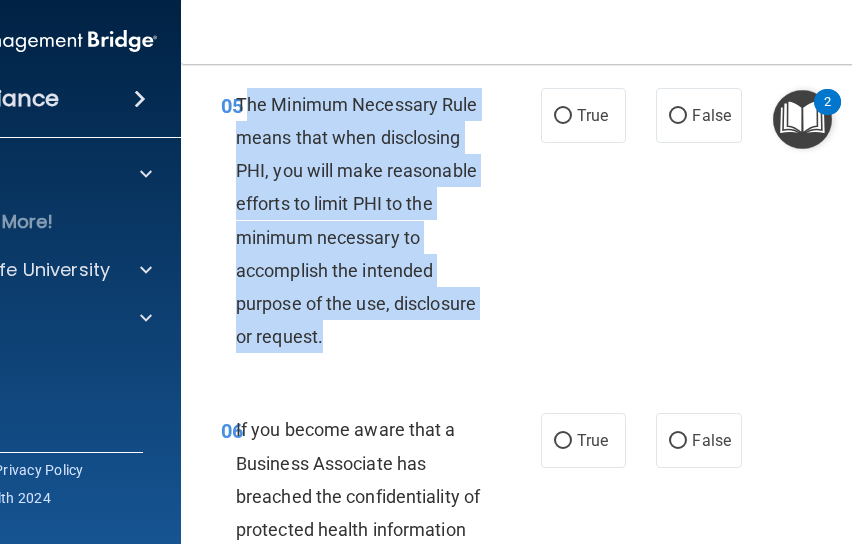 drag, startPoint x: 326, startPoint y: 365, endPoint x: 238, endPoint y: 132, distance: 249.06425 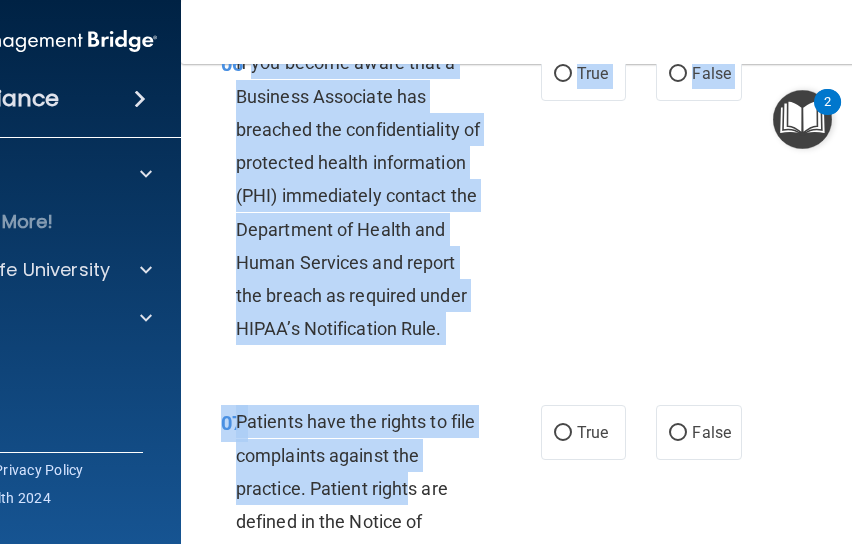 scroll, scrollTop: 1645, scrollLeft: 0, axis: vertical 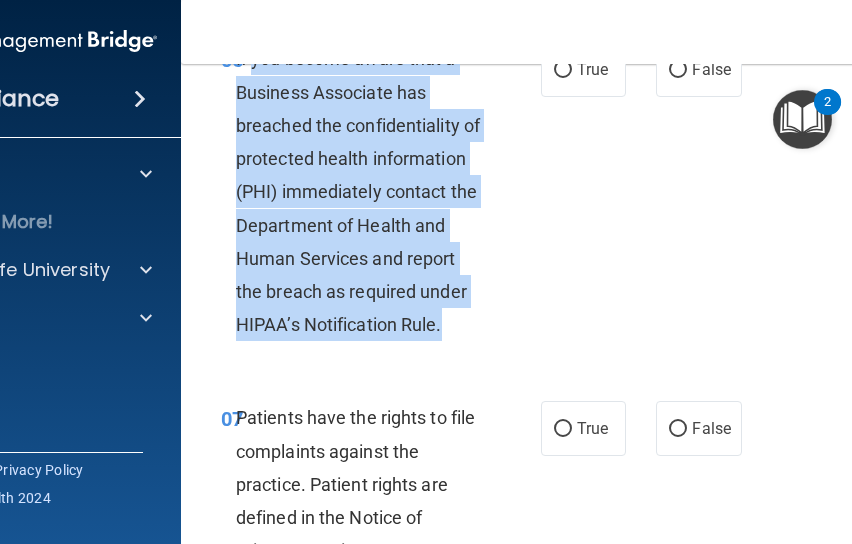 drag, startPoint x: 245, startPoint y: 465, endPoint x: 440, endPoint y: 358, distance: 222.42752 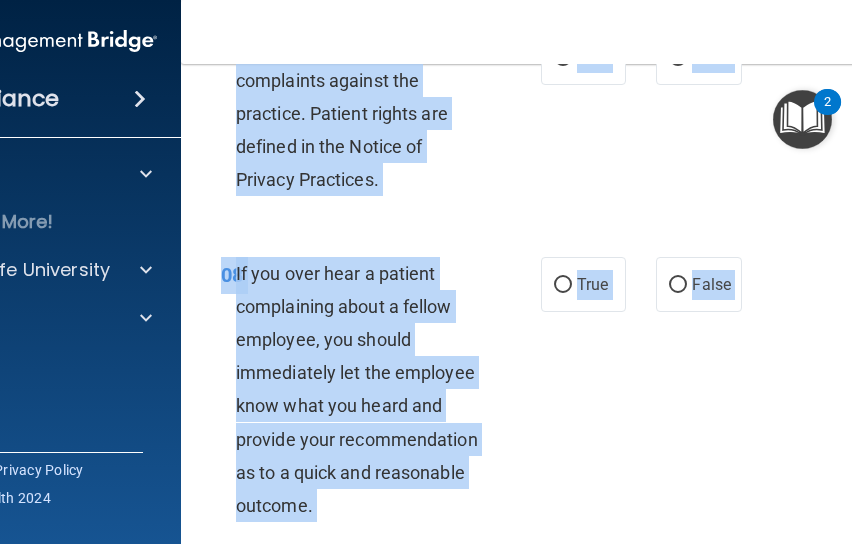scroll, scrollTop: 2090, scrollLeft: 0, axis: vertical 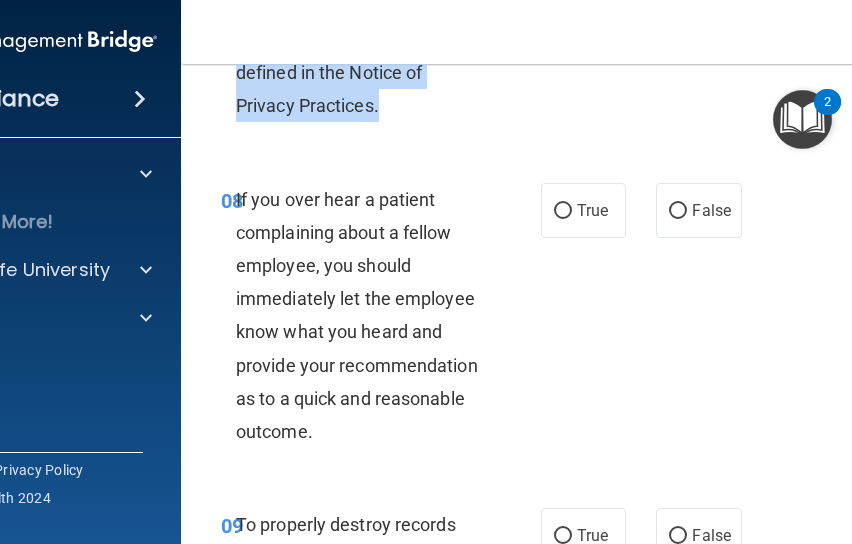 drag, startPoint x: 251, startPoint y: 453, endPoint x: 370, endPoint y: 147, distance: 328.32452 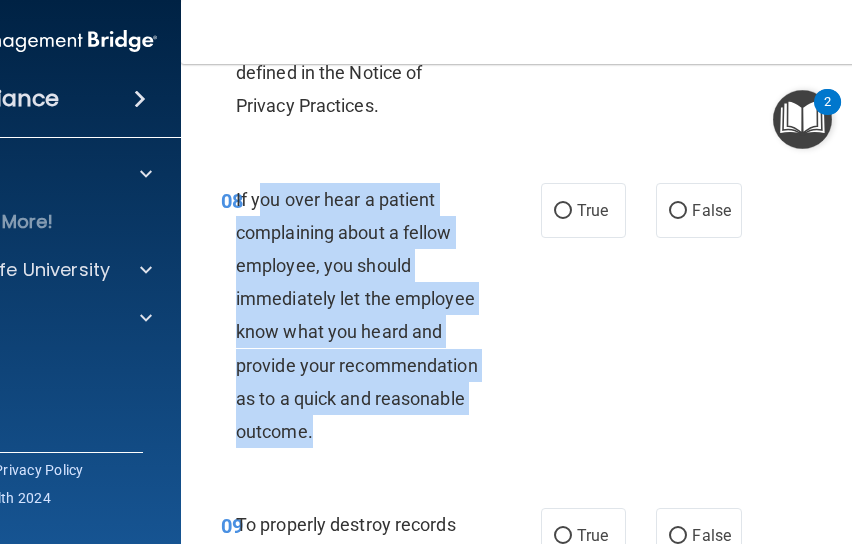 drag, startPoint x: 248, startPoint y: 231, endPoint x: 330, endPoint y: 457, distance: 240.4163 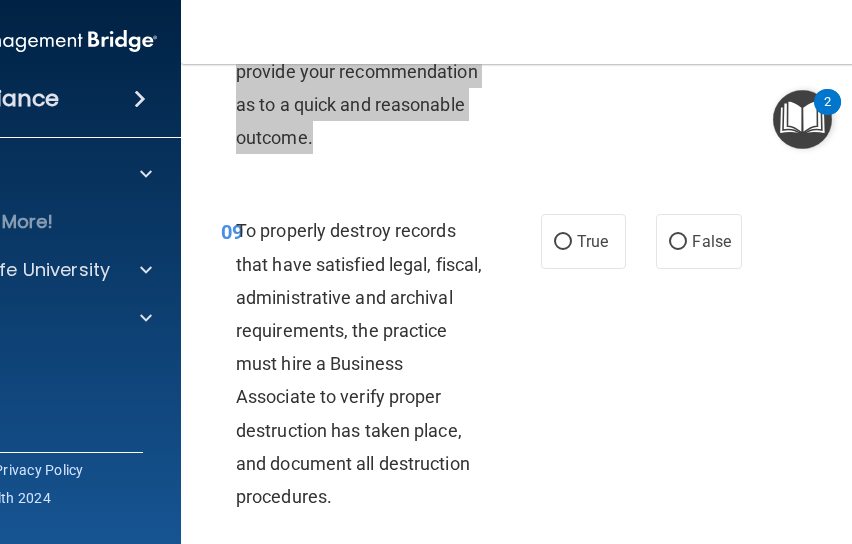 scroll, scrollTop: 2446, scrollLeft: 0, axis: vertical 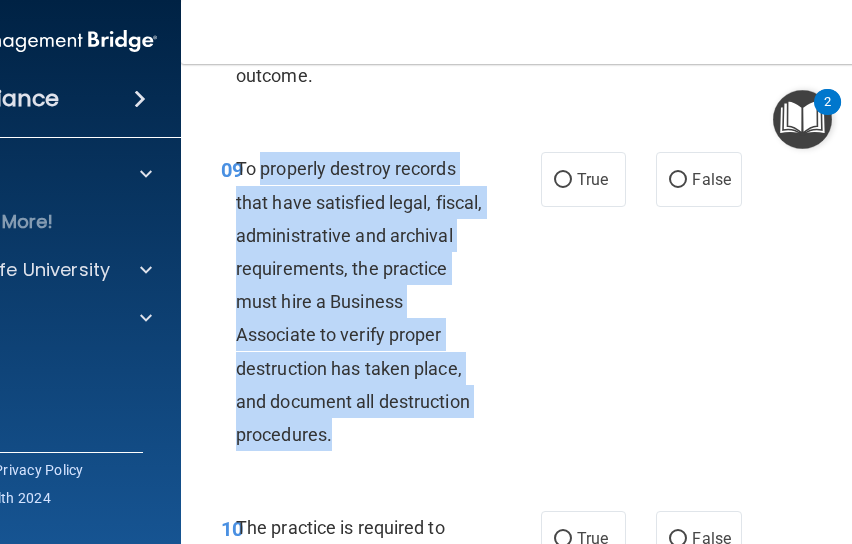 drag, startPoint x: 252, startPoint y: 203, endPoint x: 339, endPoint y: 465, distance: 276.06702 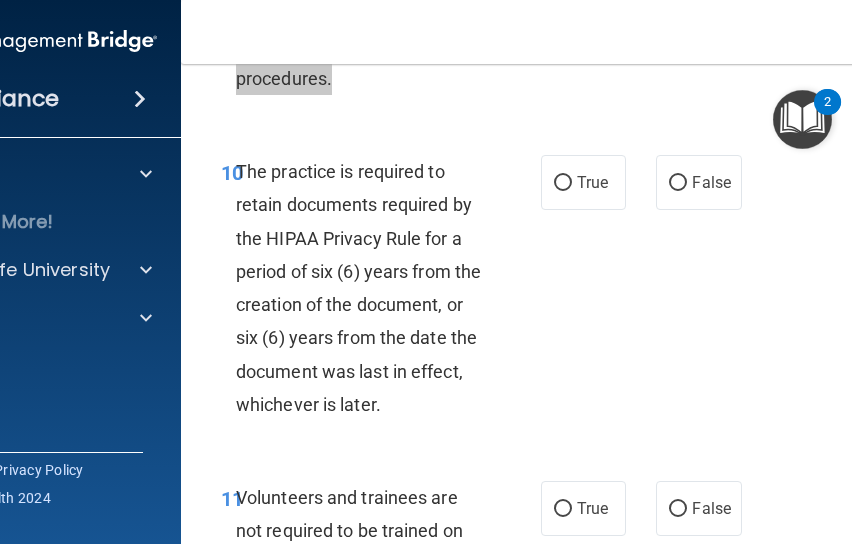 scroll, scrollTop: 2804, scrollLeft: 0, axis: vertical 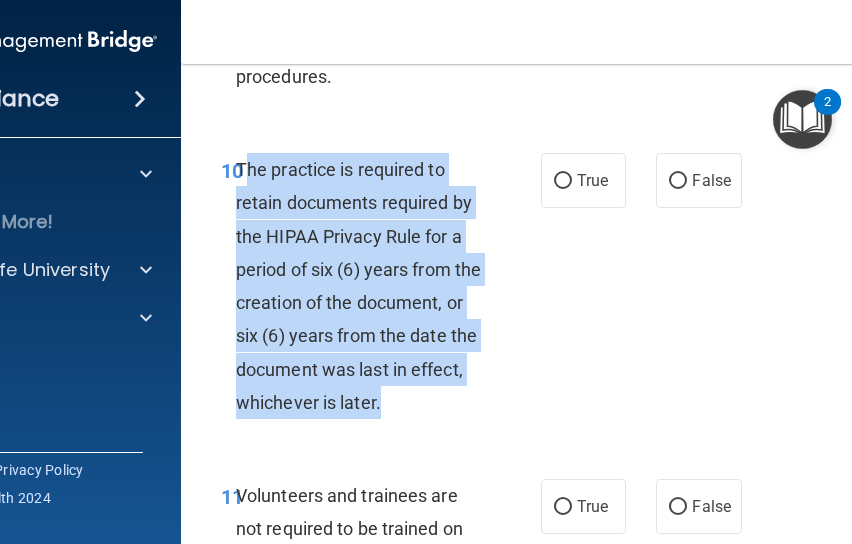 drag, startPoint x: 240, startPoint y: 195, endPoint x: 426, endPoint y: 433, distance: 302.0596 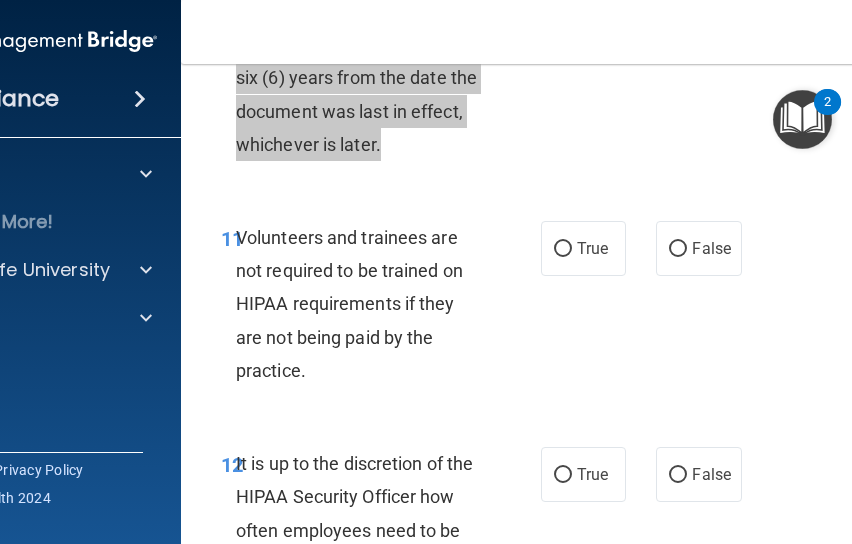 scroll, scrollTop: 3066, scrollLeft: 0, axis: vertical 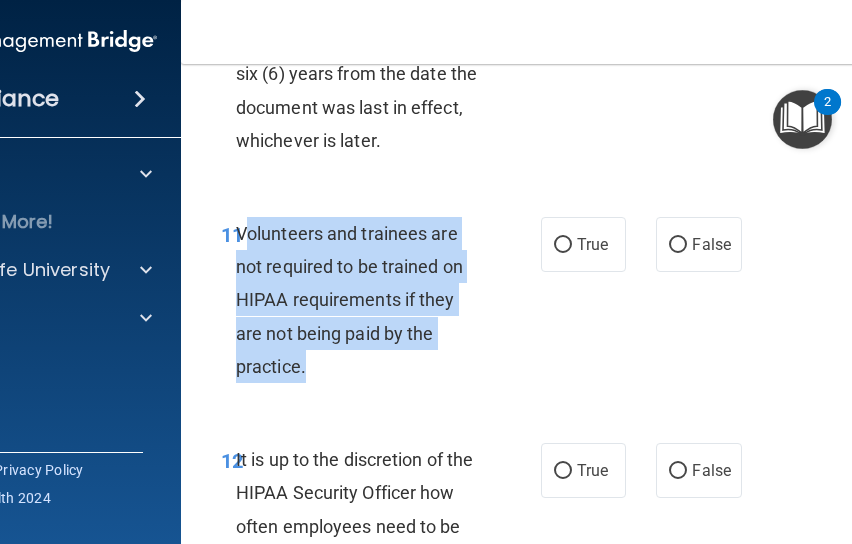 drag, startPoint x: 243, startPoint y: 264, endPoint x: 322, endPoint y: 400, distance: 157.28 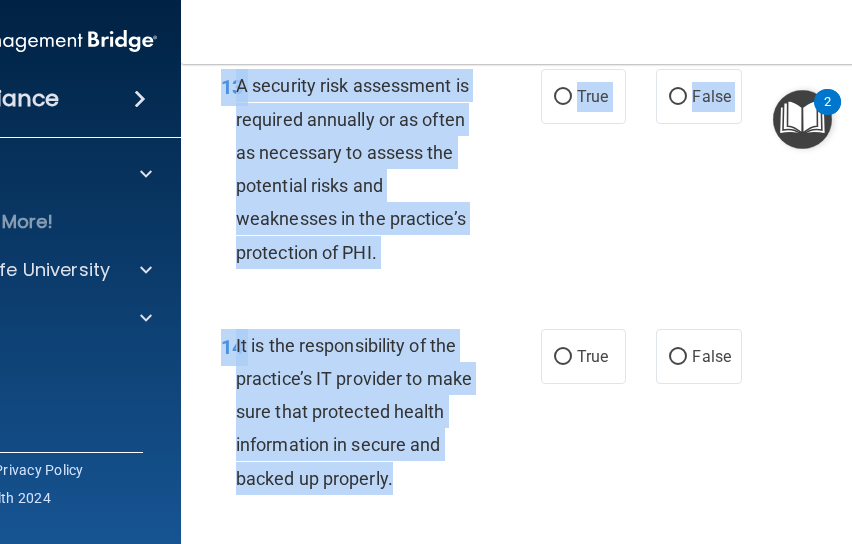 scroll, scrollTop: 3701, scrollLeft: 0, axis: vertical 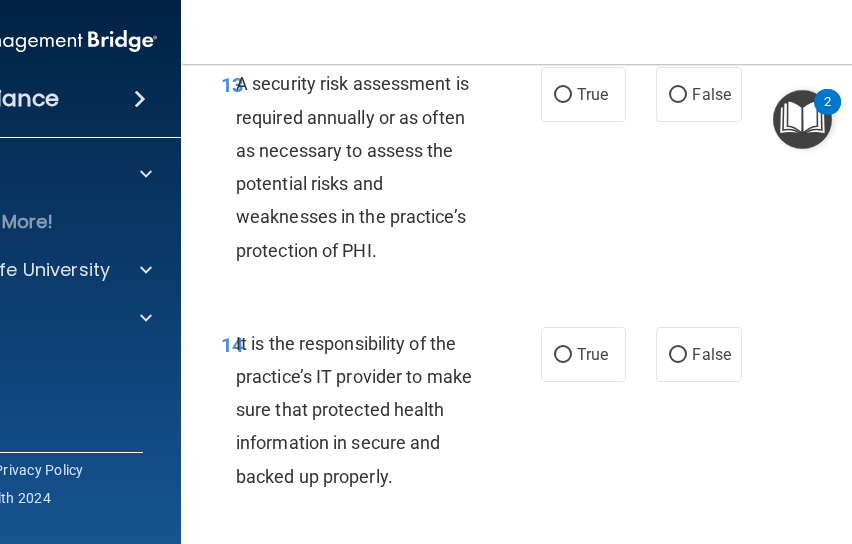 drag, startPoint x: 245, startPoint y: 485, endPoint x: 386, endPoint y: 89, distance: 420.35342 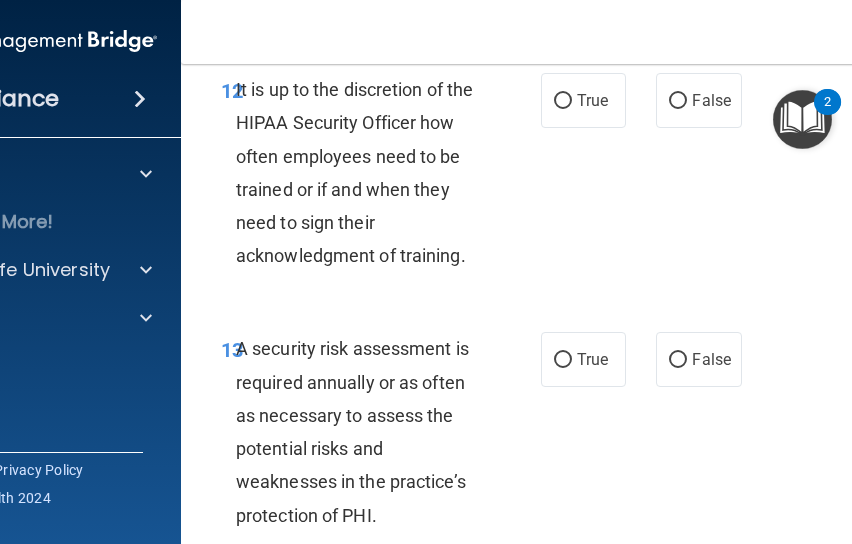 scroll, scrollTop: 3435, scrollLeft: 0, axis: vertical 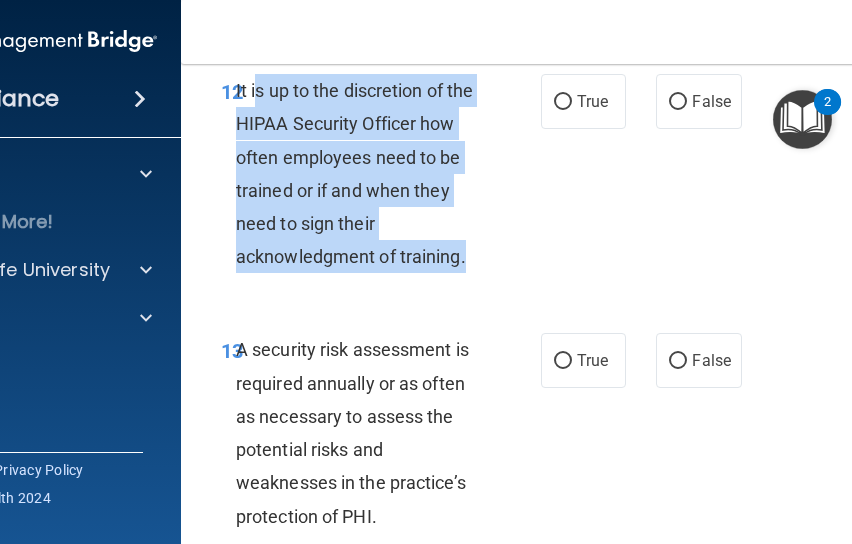 drag, startPoint x: 247, startPoint y: 123, endPoint x: 466, endPoint y: 300, distance: 281.5848 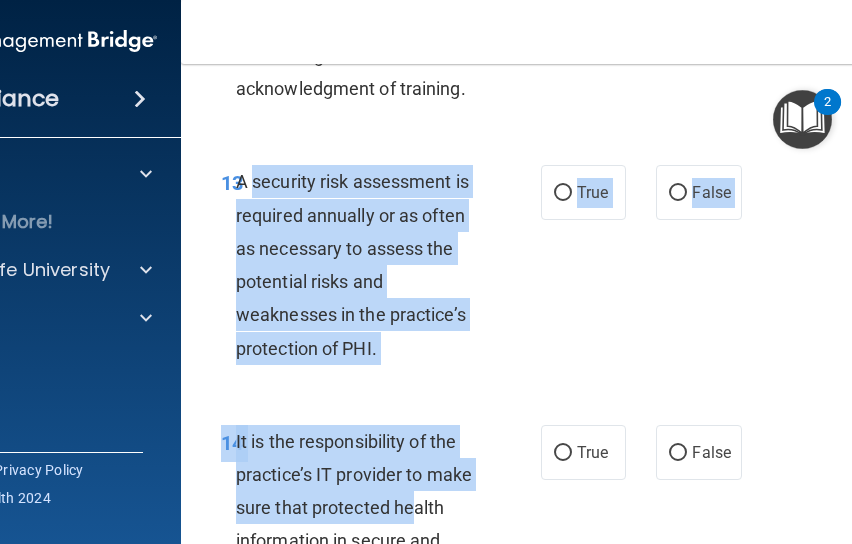 scroll, scrollTop: 3668, scrollLeft: 0, axis: vertical 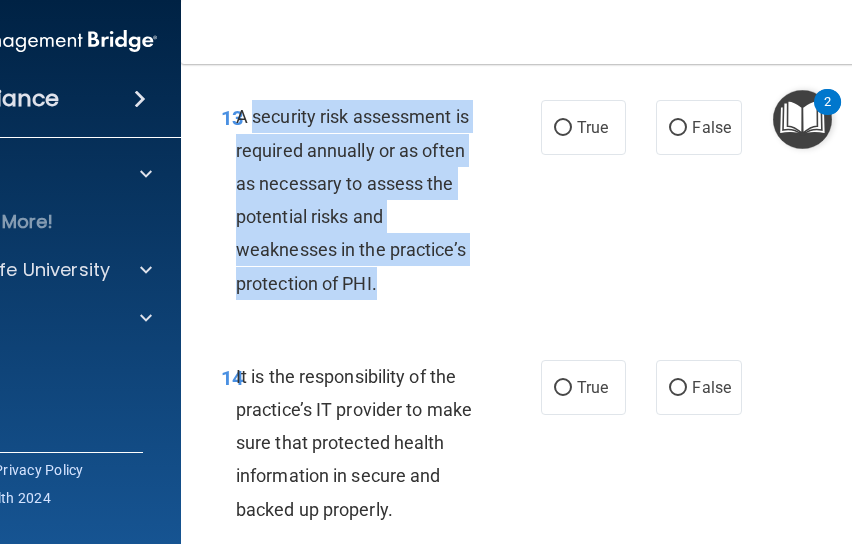 drag, startPoint x: 245, startPoint y: 376, endPoint x: 375, endPoint y: 322, distance: 140.76932 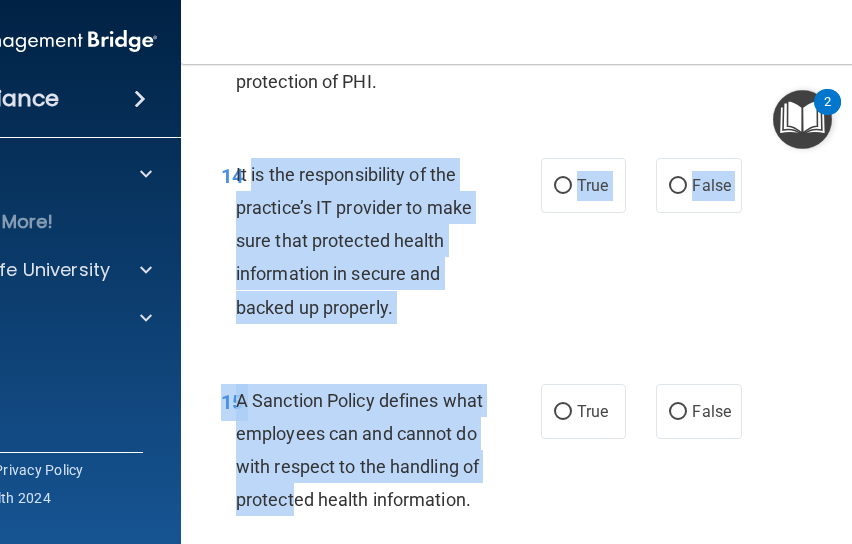 scroll, scrollTop: 3930, scrollLeft: 0, axis: vertical 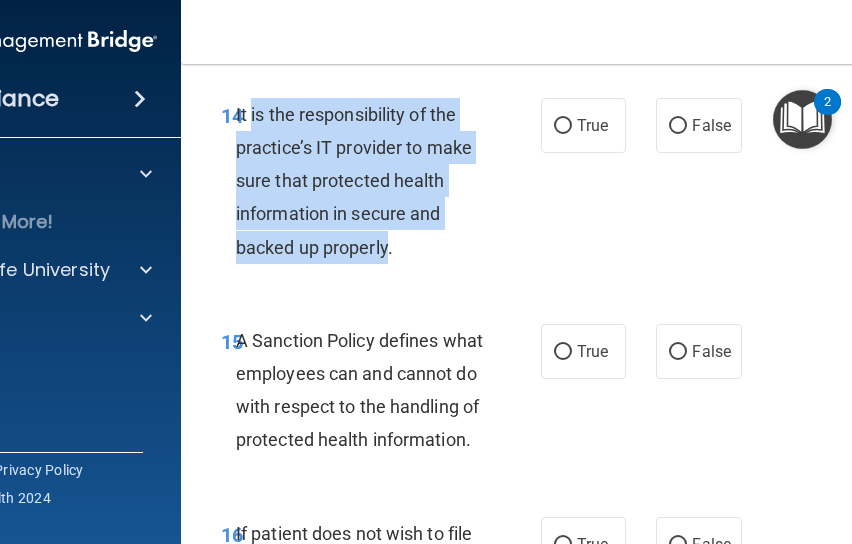 drag, startPoint x: 243, startPoint y: 403, endPoint x: 383, endPoint y: 281, distance: 185.69868 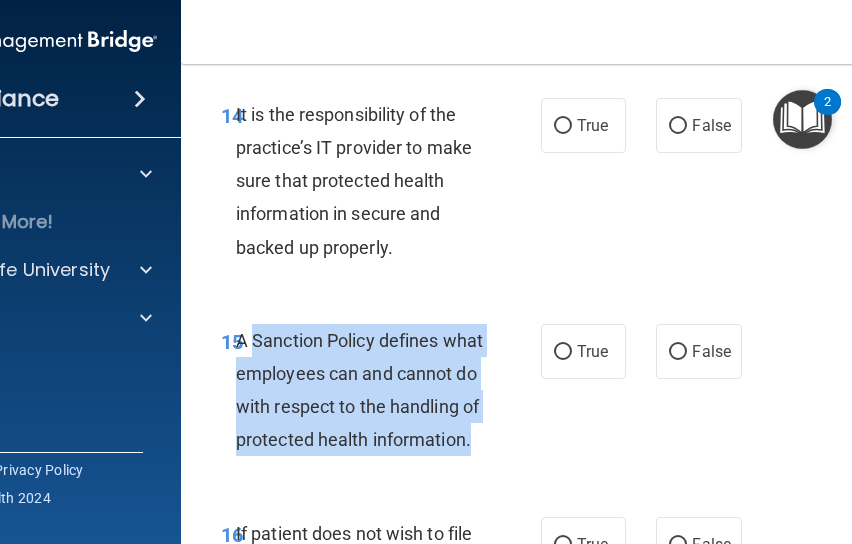 drag, startPoint x: 248, startPoint y: 373, endPoint x: 346, endPoint y: 509, distance: 167.63054 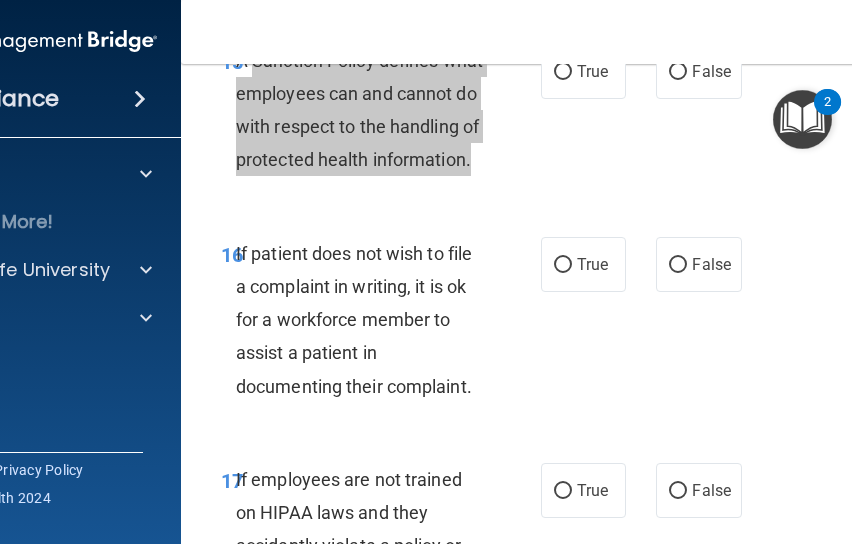 scroll, scrollTop: 4283, scrollLeft: 0, axis: vertical 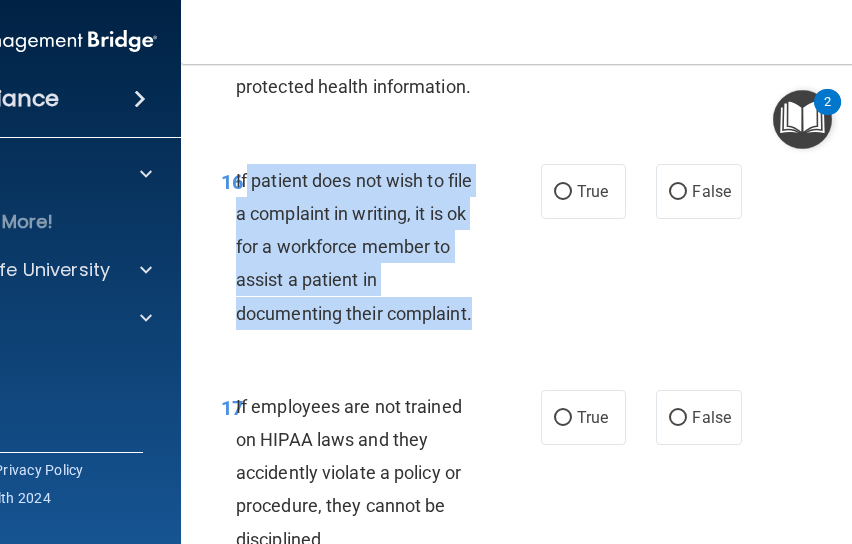 drag, startPoint x: 240, startPoint y: 245, endPoint x: 468, endPoint y: 384, distance: 267.02997 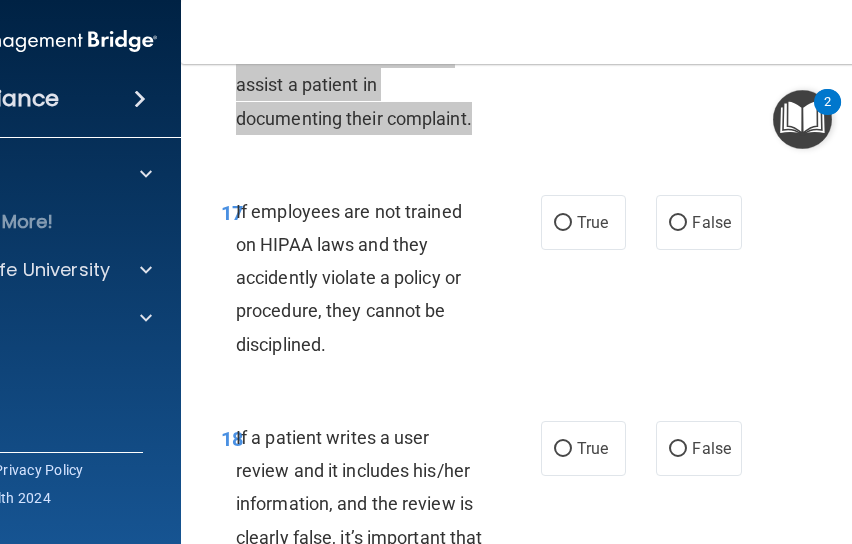 scroll, scrollTop: 4479, scrollLeft: 0, axis: vertical 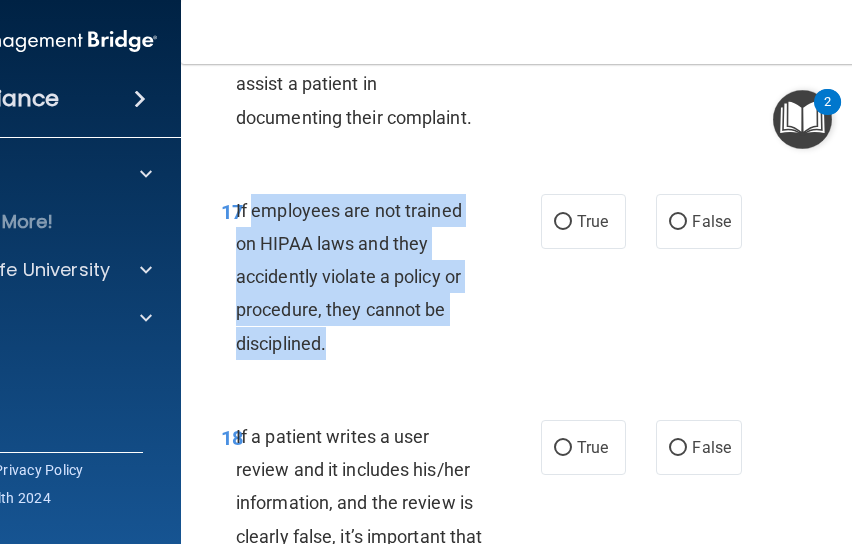 drag, startPoint x: 331, startPoint y: 404, endPoint x: 248, endPoint y: 276, distance: 152.5549 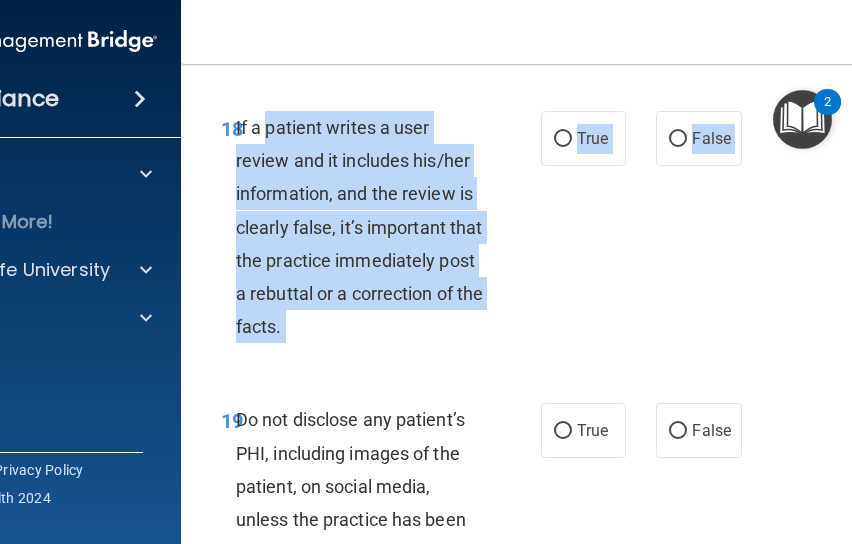 scroll, scrollTop: 4980, scrollLeft: 0, axis: vertical 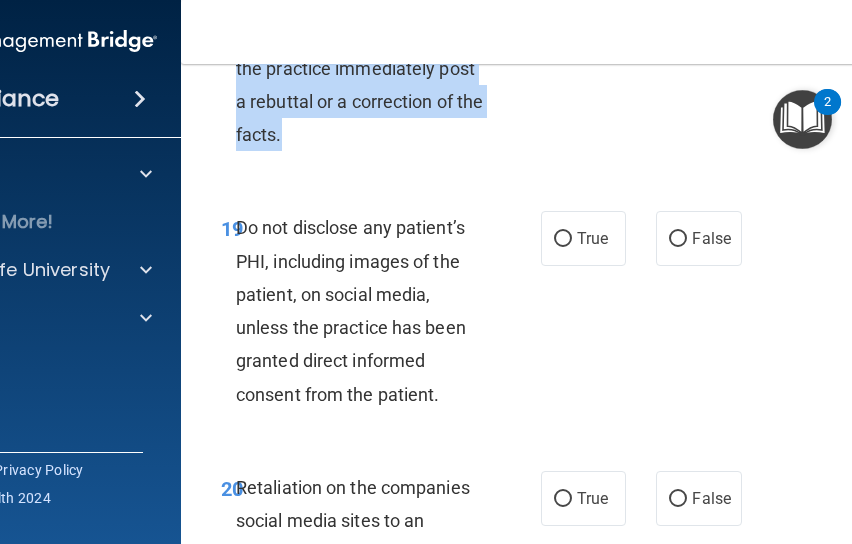 drag, startPoint x: 258, startPoint y: 501, endPoint x: 334, endPoint y: 197, distance: 313.35602 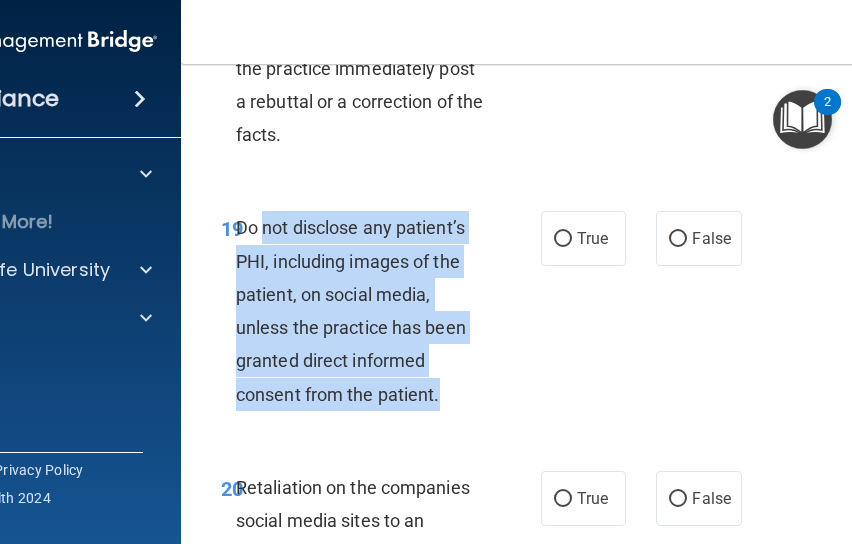 drag, startPoint x: 436, startPoint y: 459, endPoint x: 257, endPoint y: 298, distance: 240.75299 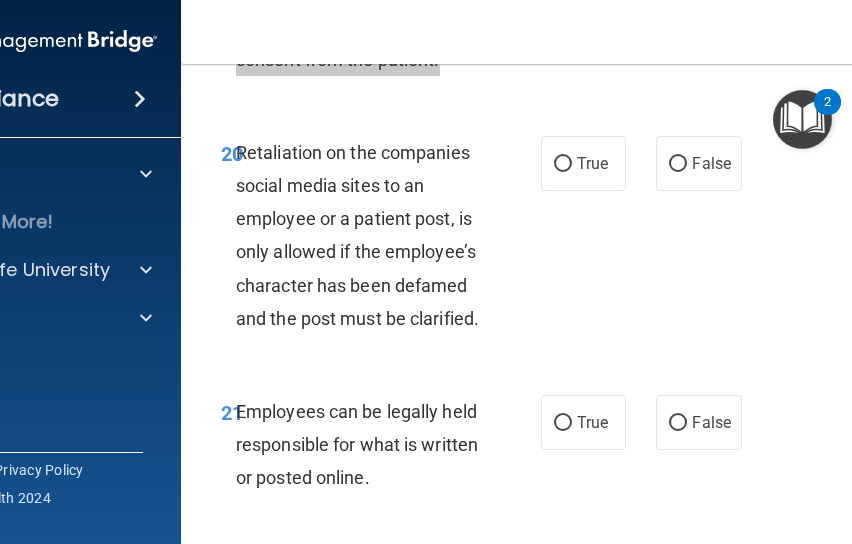 scroll, scrollTop: 5344, scrollLeft: 0, axis: vertical 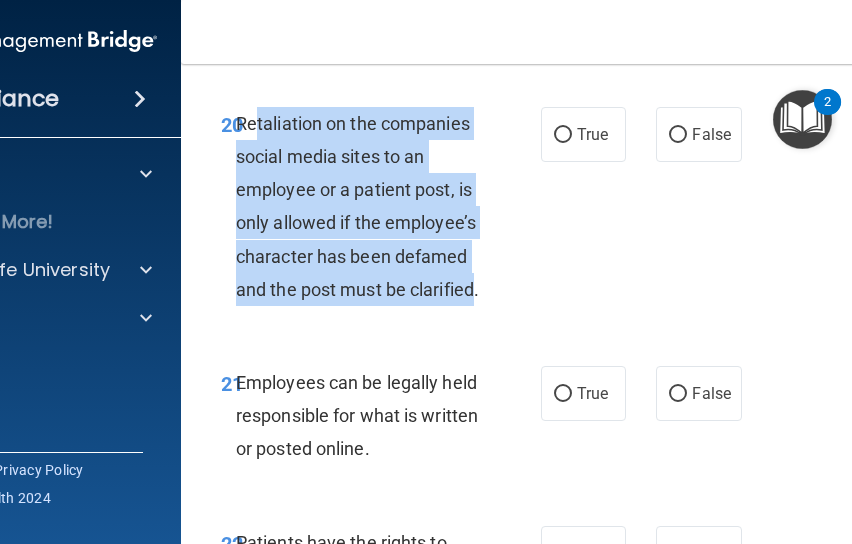 drag, startPoint x: 248, startPoint y: 194, endPoint x: 468, endPoint y: 358, distance: 274.40115 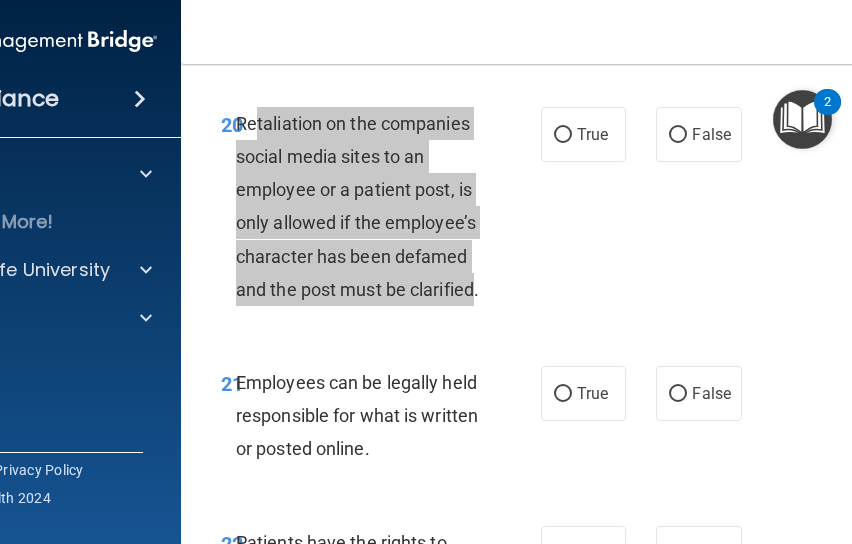 scroll, scrollTop: 5570, scrollLeft: 0, axis: vertical 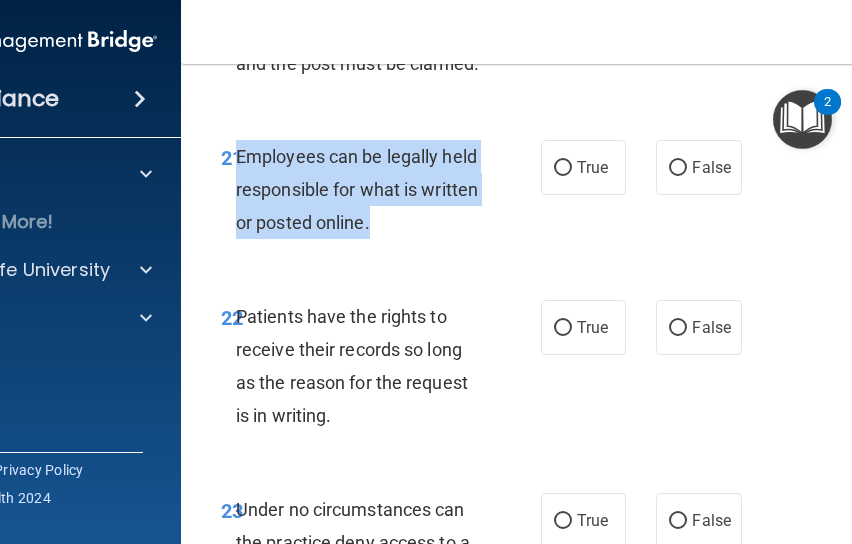 drag, startPoint x: 378, startPoint y: 289, endPoint x: 232, endPoint y: 221, distance: 161.05899 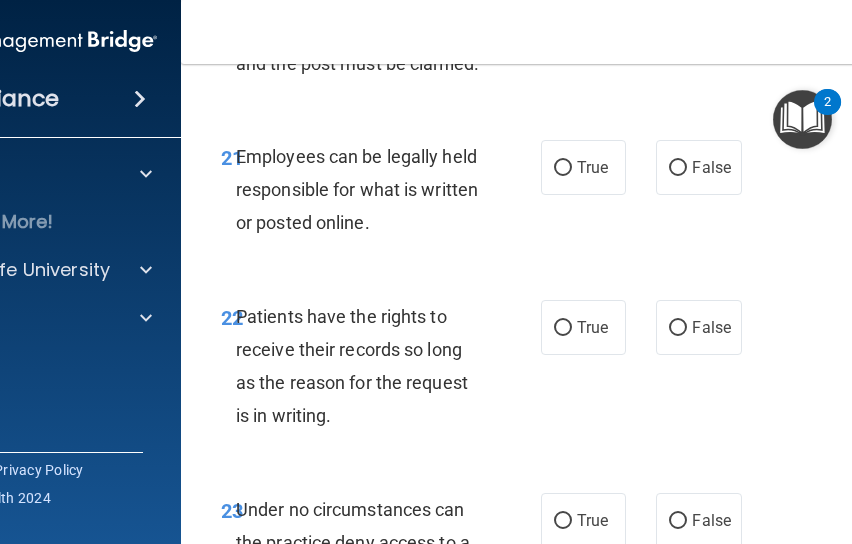 click on "22       Patients have the rights to receive their records so long as the reason for the request is in writing.                 True           False" at bounding box center (586, 371) 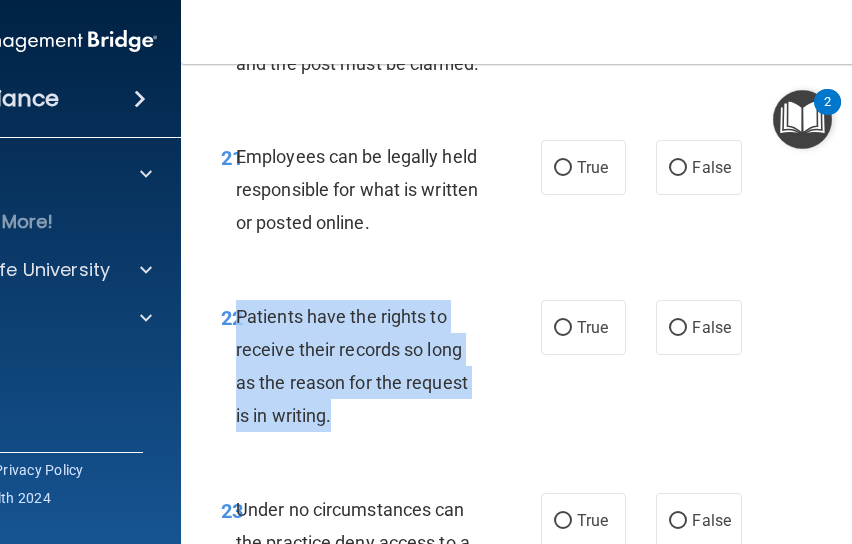 drag, startPoint x: 326, startPoint y: 485, endPoint x: 232, endPoint y: 391, distance: 132.93608 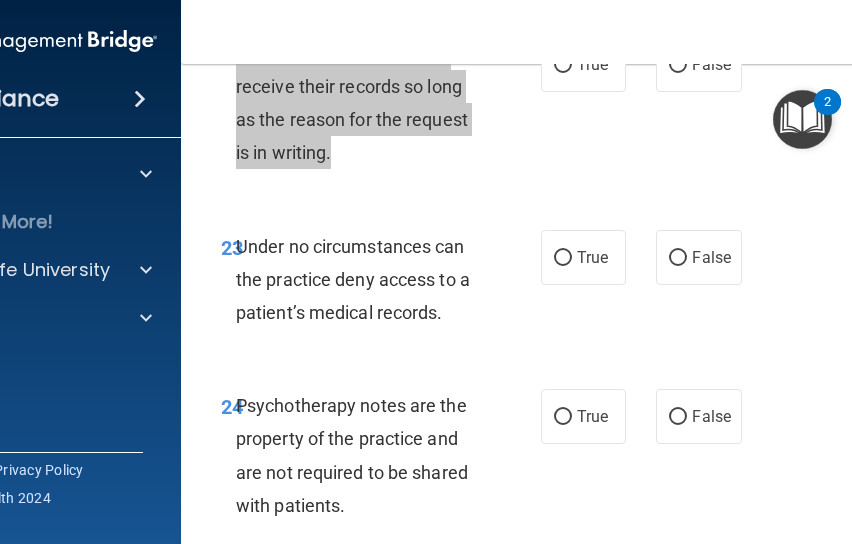 scroll, scrollTop: 5860, scrollLeft: 0, axis: vertical 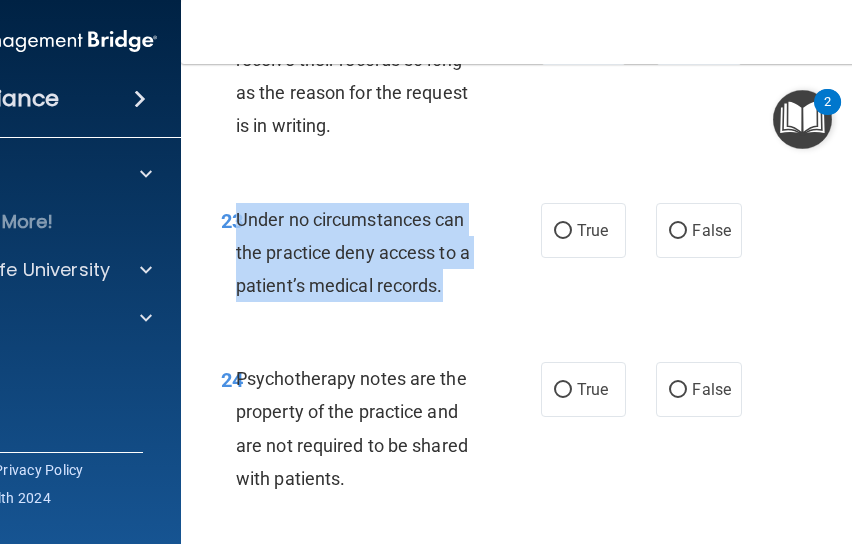 drag, startPoint x: 438, startPoint y: 357, endPoint x: 229, endPoint y: 286, distance: 220.7306 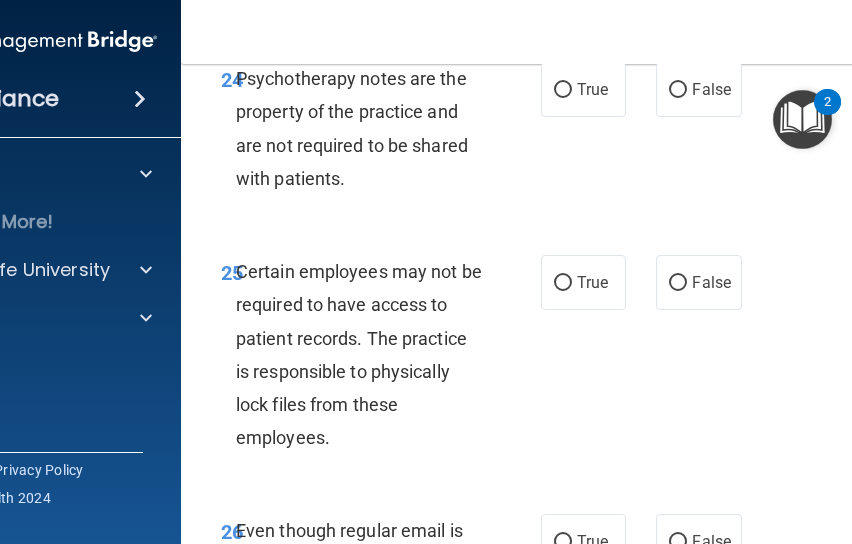 scroll, scrollTop: 6159, scrollLeft: 0, axis: vertical 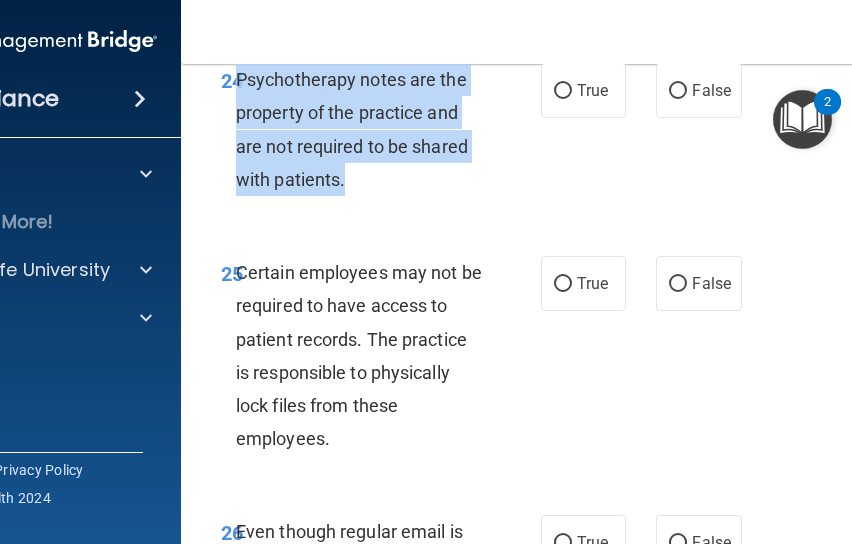 drag, startPoint x: 344, startPoint y: 261, endPoint x: 230, endPoint y: 155, distance: 155.6663 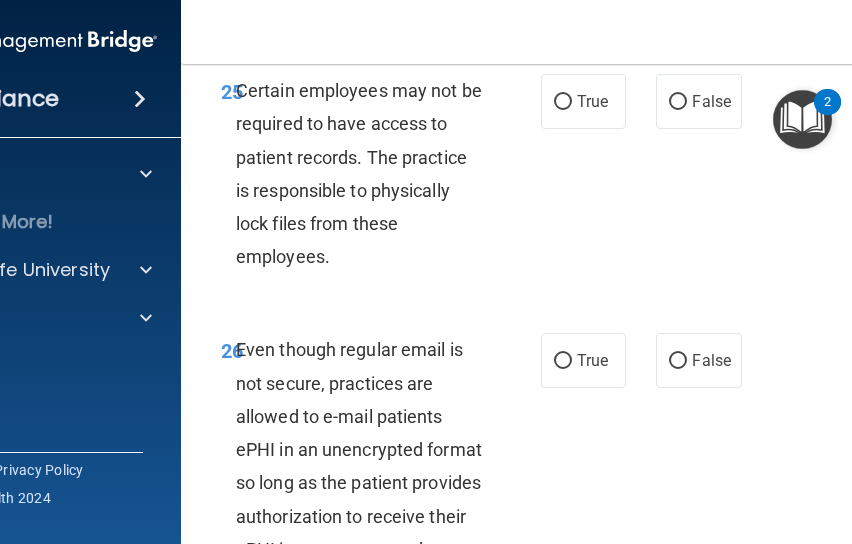 scroll, scrollTop: 6341, scrollLeft: 0, axis: vertical 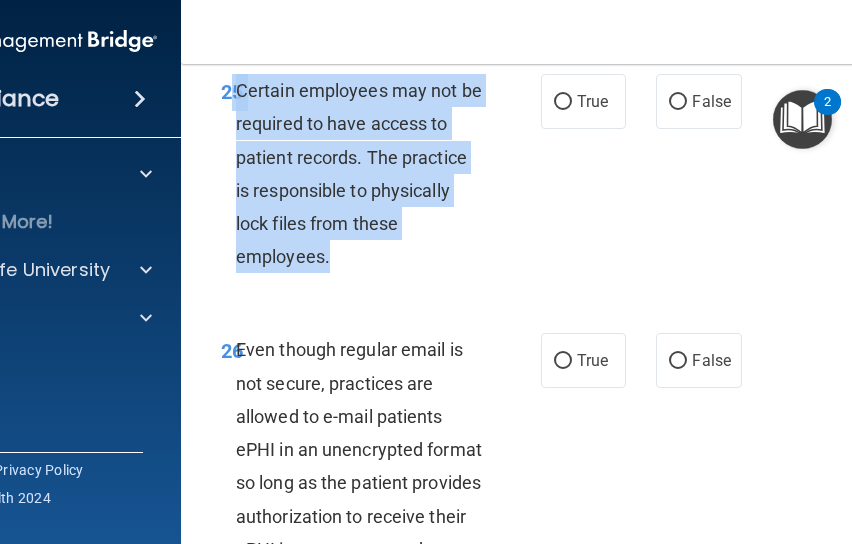 drag, startPoint x: 332, startPoint y: 329, endPoint x: 227, endPoint y: 154, distance: 204.08331 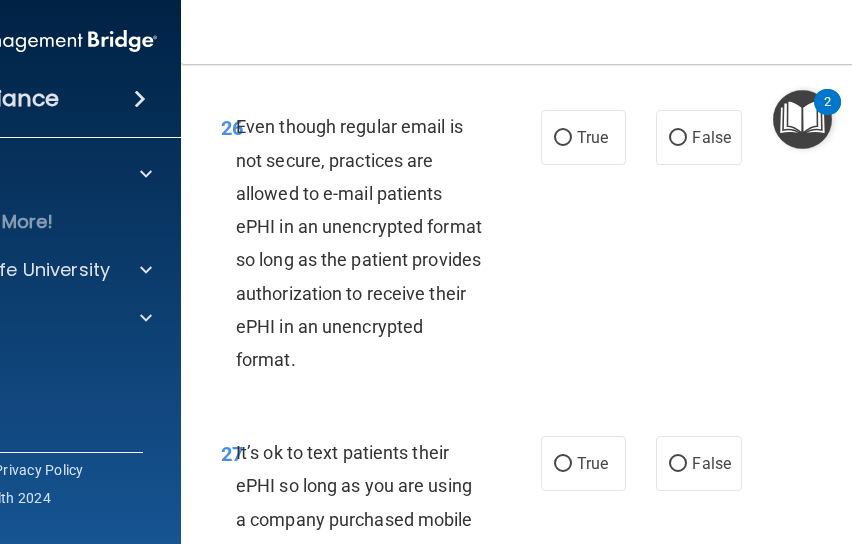 scroll, scrollTop: 6602, scrollLeft: 0, axis: vertical 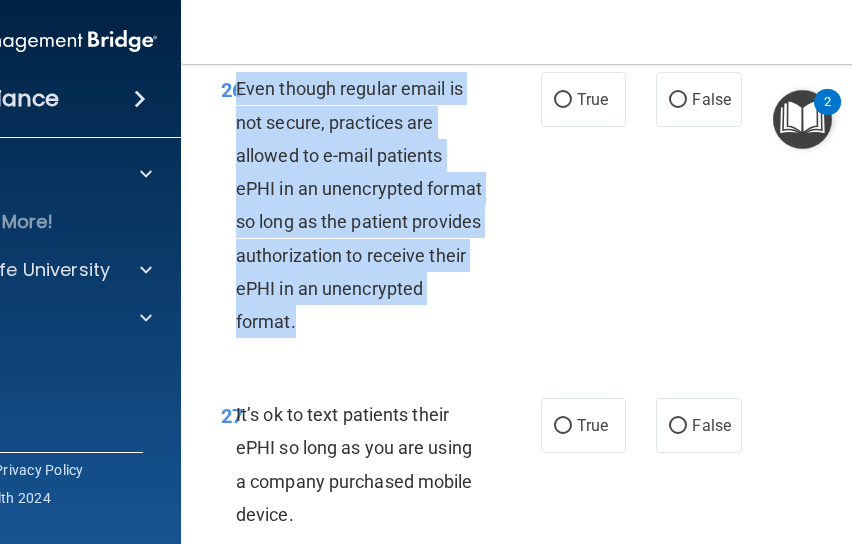 drag, startPoint x: 395, startPoint y: 391, endPoint x: 228, endPoint y: 155, distance: 289.11072 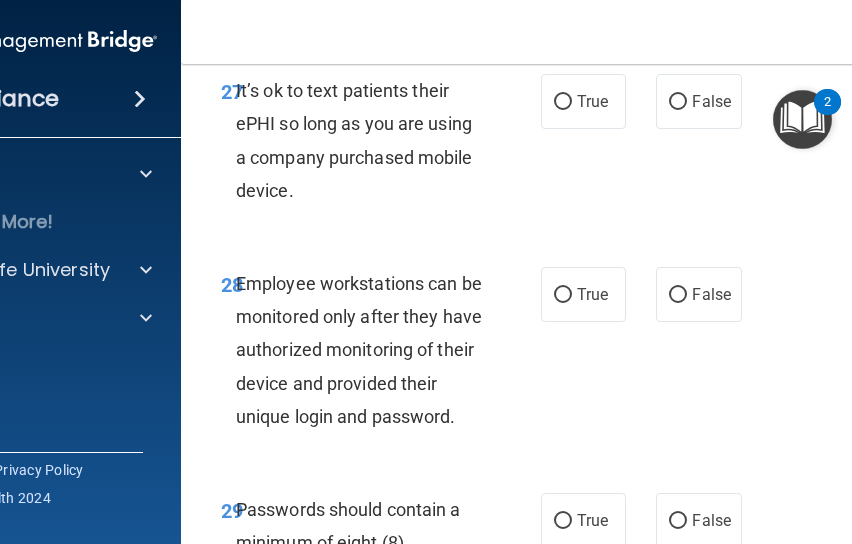 scroll, scrollTop: 6945, scrollLeft: 0, axis: vertical 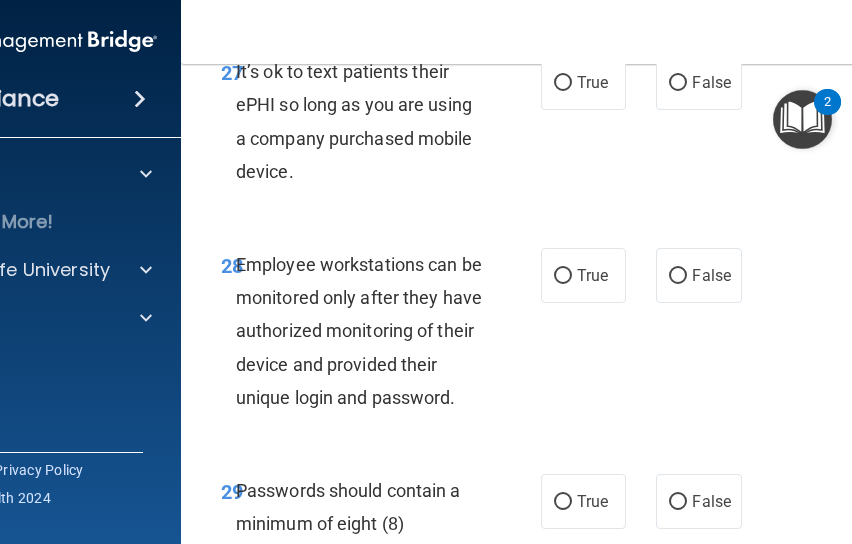 drag, startPoint x: 288, startPoint y: 241, endPoint x: 236, endPoint y: 136, distance: 117.170815 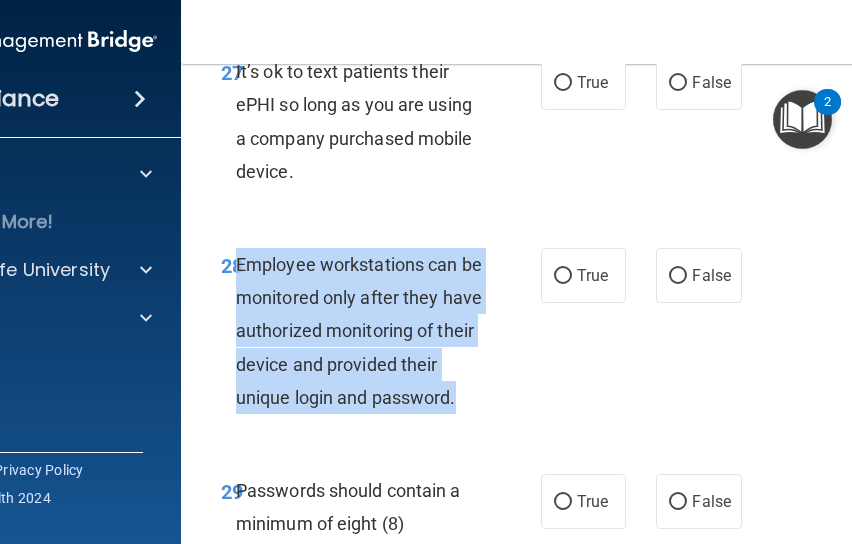 drag, startPoint x: 230, startPoint y: 334, endPoint x: 449, endPoint y: 469, distance: 257.2664 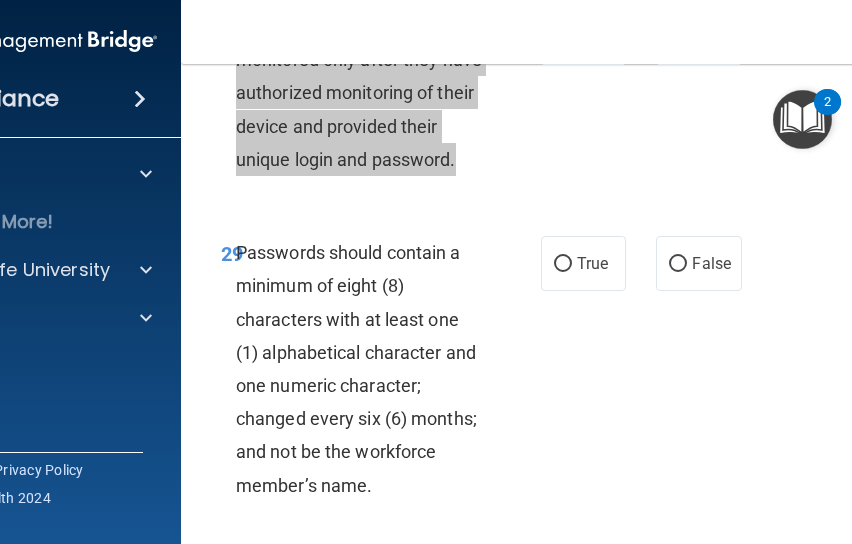 scroll, scrollTop: 7247, scrollLeft: 0, axis: vertical 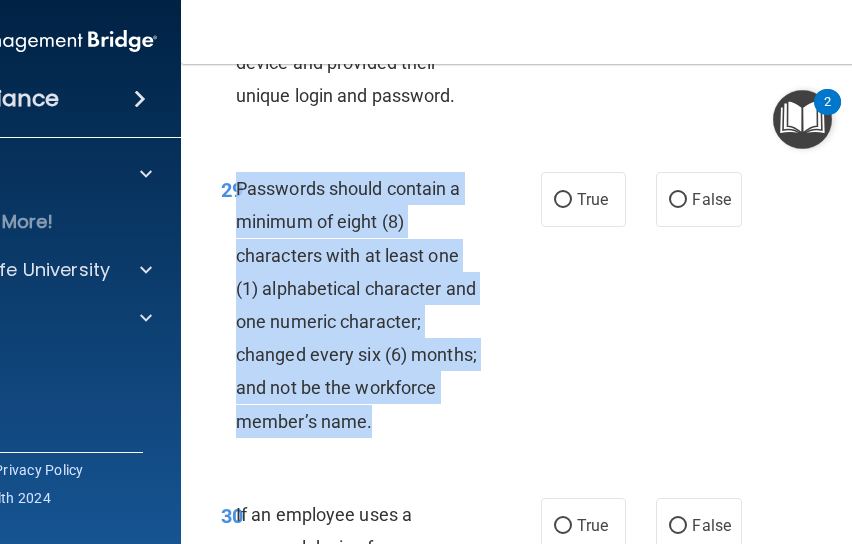 drag, startPoint x: 366, startPoint y: 491, endPoint x: 228, endPoint y: 257, distance: 271.66156 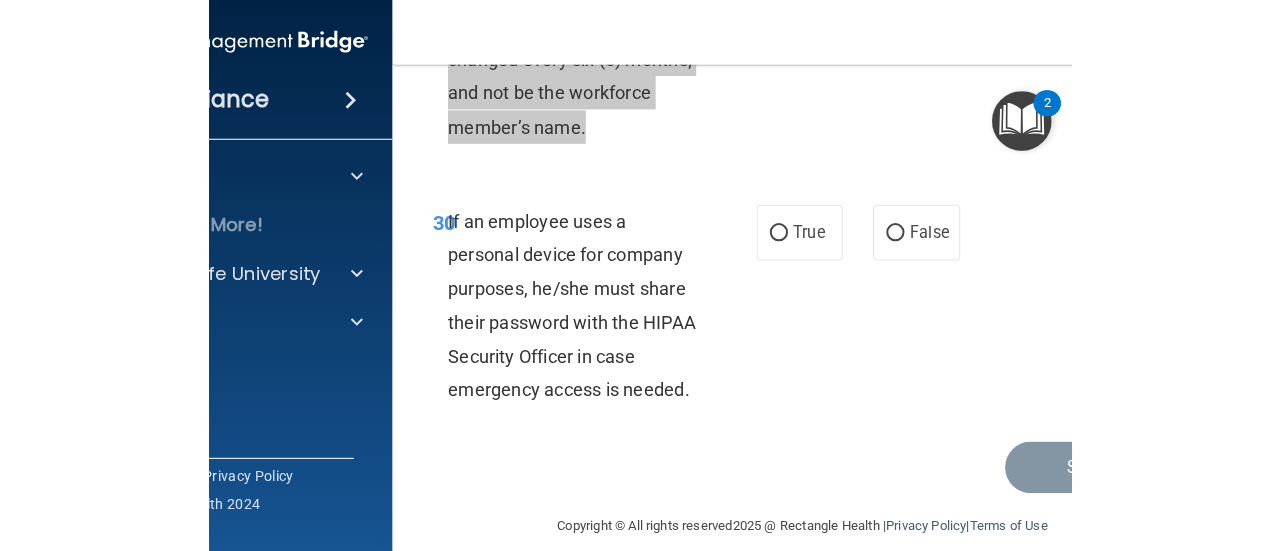 scroll, scrollTop: 7619, scrollLeft: 0, axis: vertical 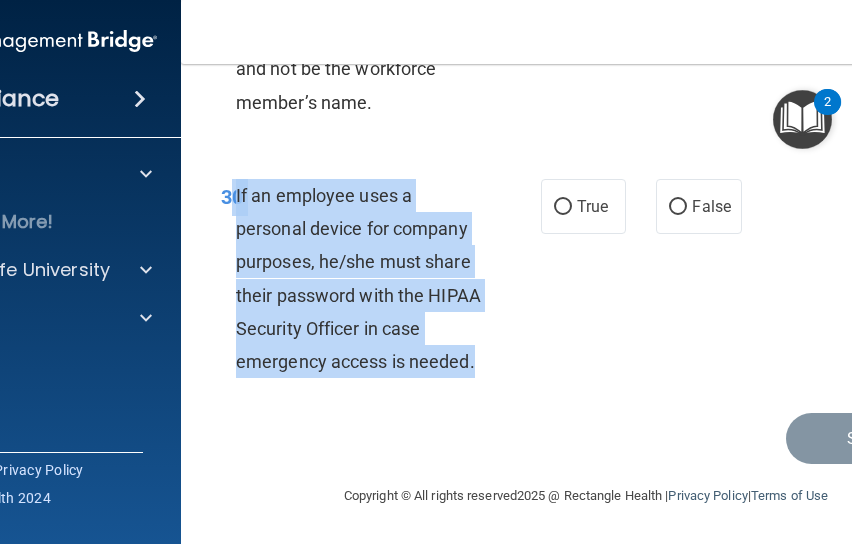 drag, startPoint x: 479, startPoint y: 373, endPoint x: 223, endPoint y: 197, distance: 310.66382 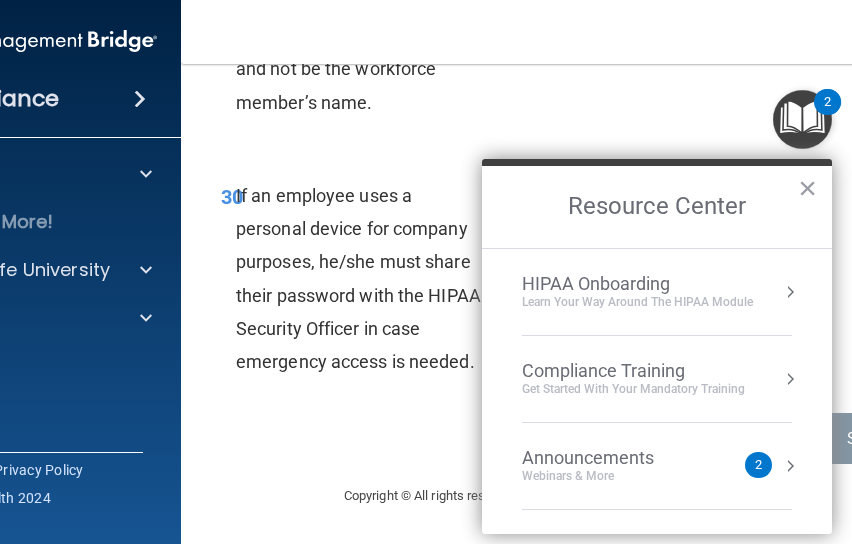 click on "29       Passwords should contain a minimum of eight (8) characters with at least one (1) alphabetical character and one numeric character; changed every six (6) months; and not be the workforce member’s name.                 True           False" at bounding box center [586, -9] 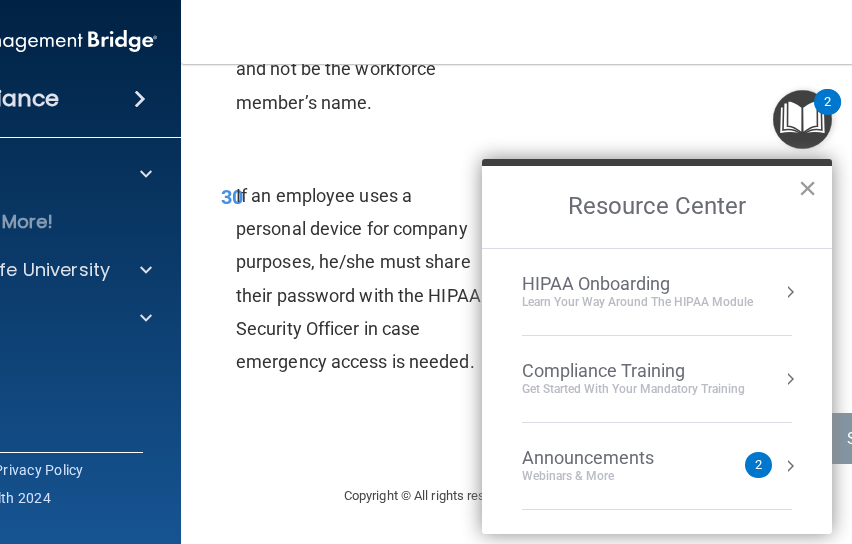 click on "×" at bounding box center (807, 188) 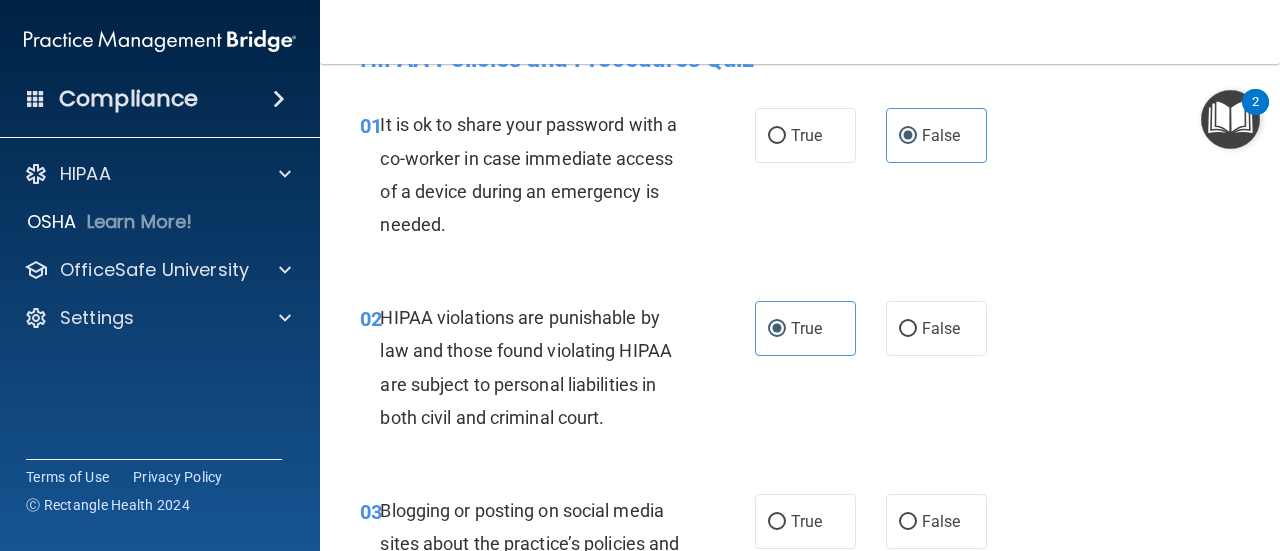 scroll, scrollTop: 0, scrollLeft: 0, axis: both 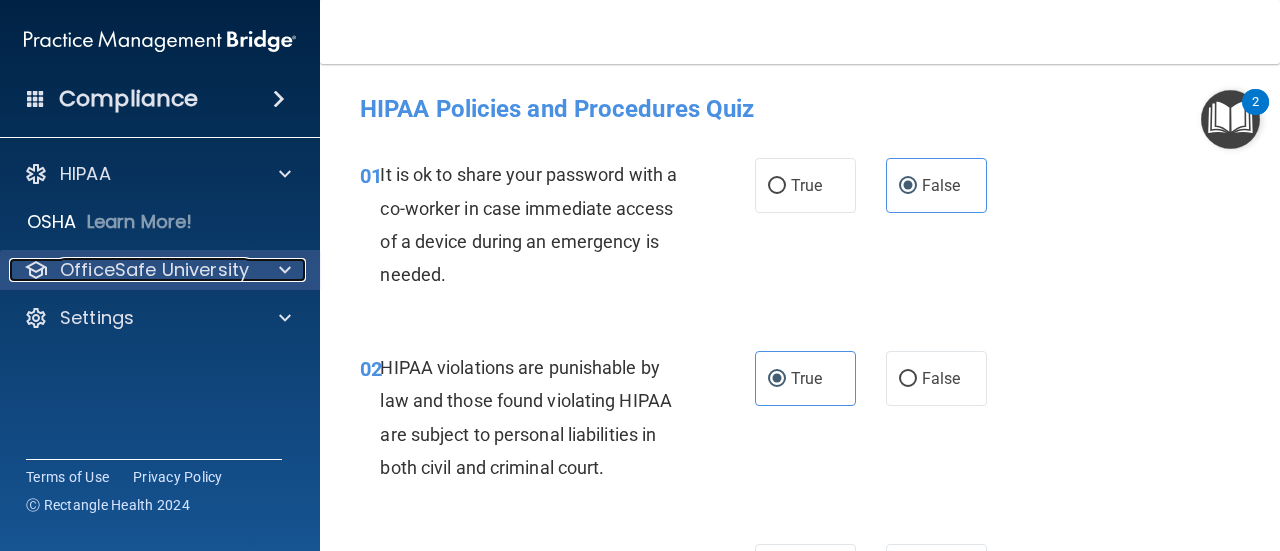 click at bounding box center (282, 270) 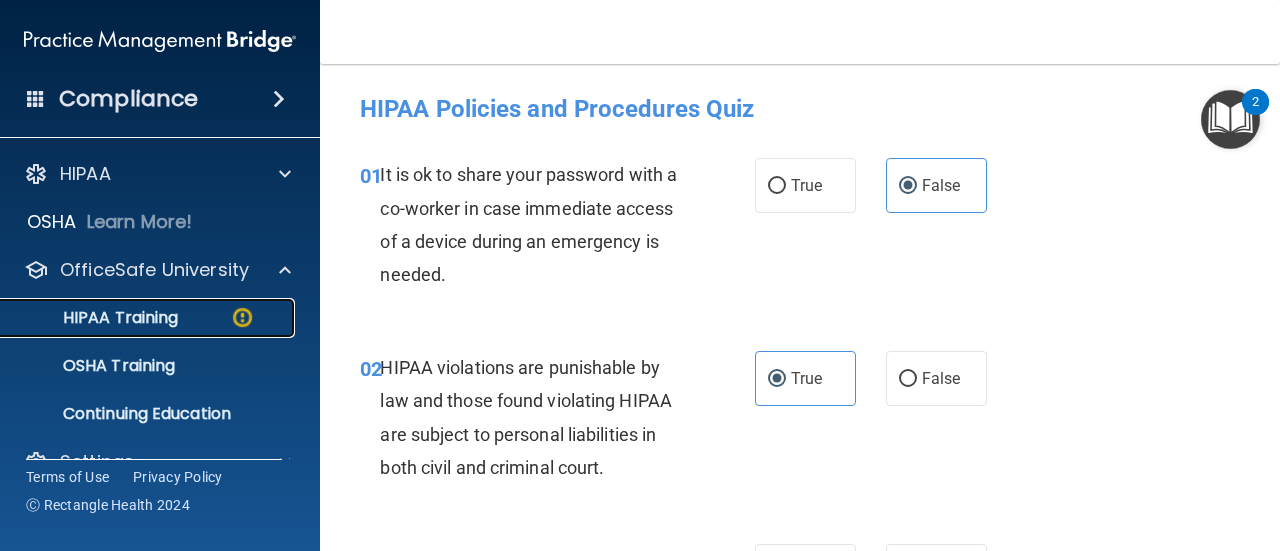 click on "HIPAA Training" at bounding box center [149, 318] 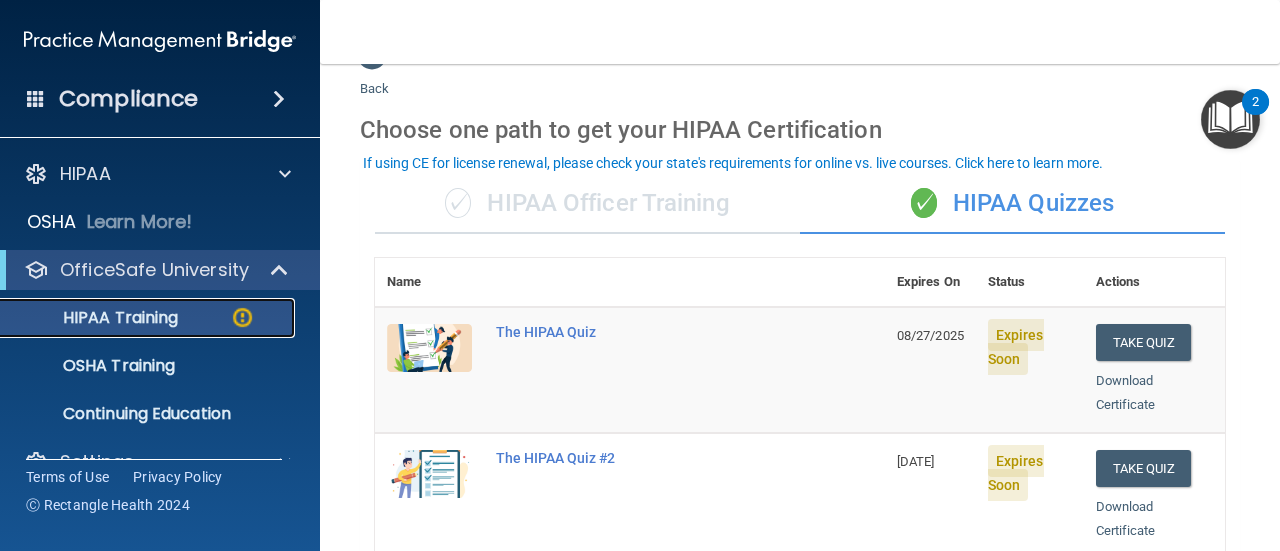 scroll, scrollTop: 39, scrollLeft: 0, axis: vertical 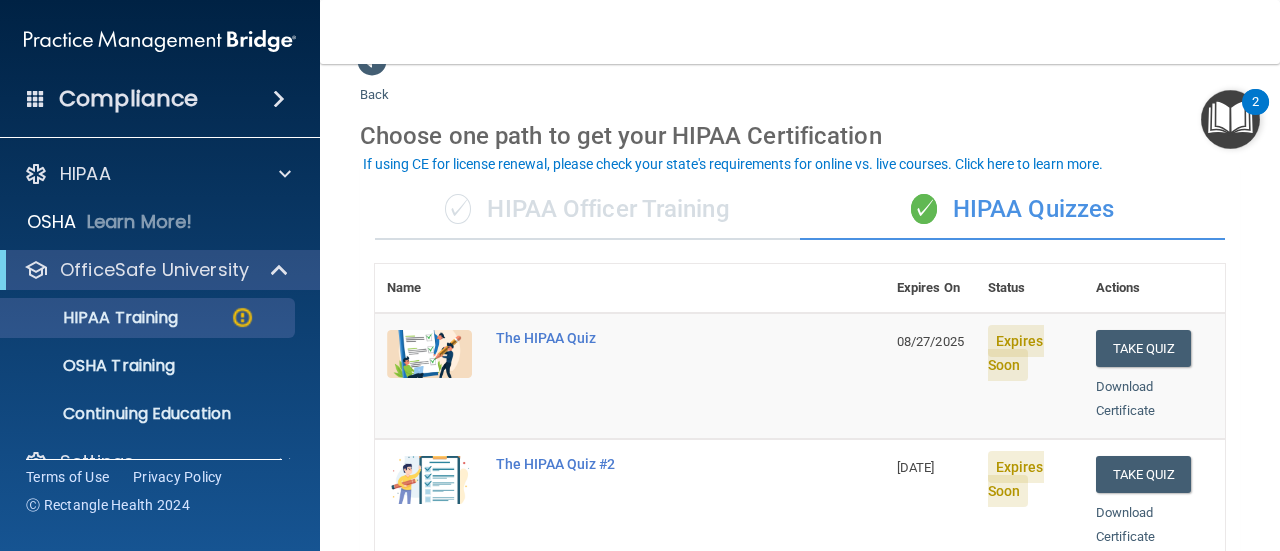 click on "✓   HIPAA Officer Training" at bounding box center [587, 210] 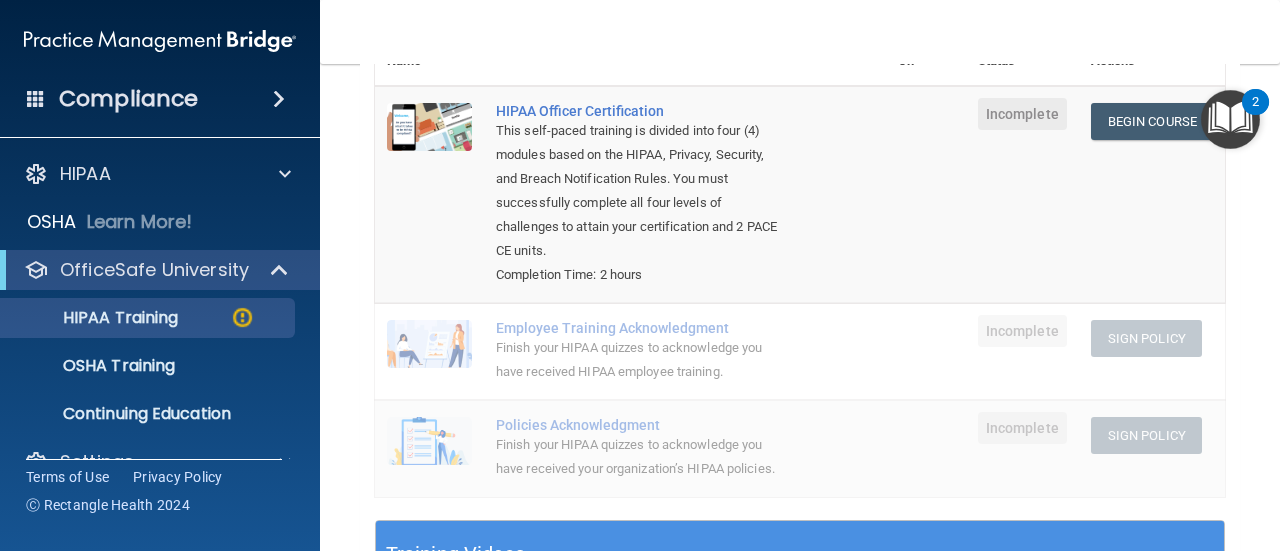 scroll, scrollTop: 282, scrollLeft: 0, axis: vertical 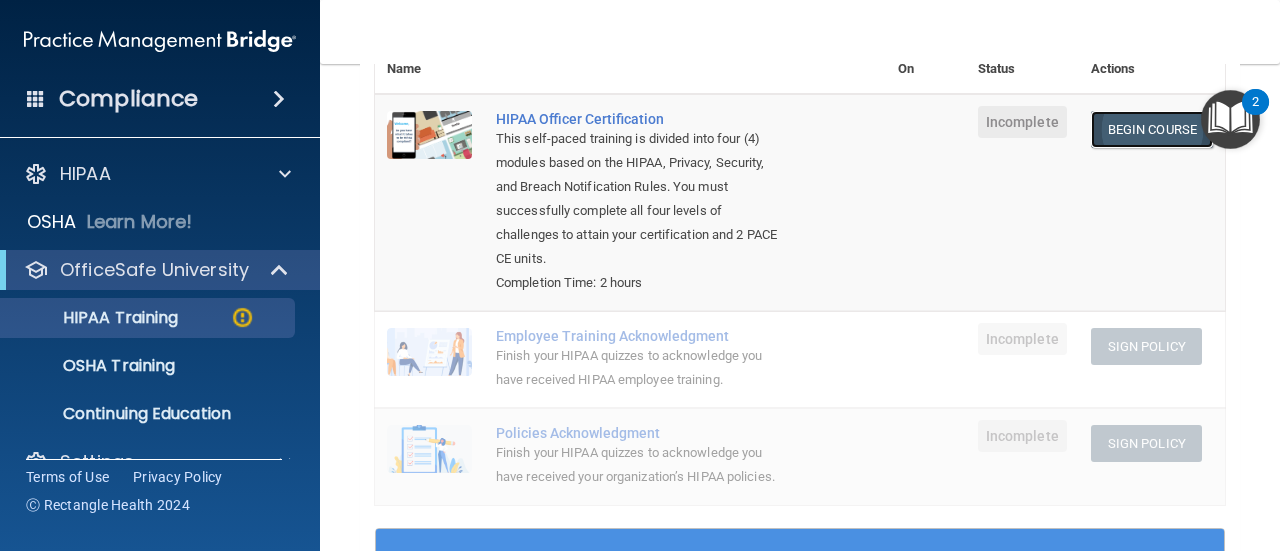 click on "Begin Course" at bounding box center [1152, 129] 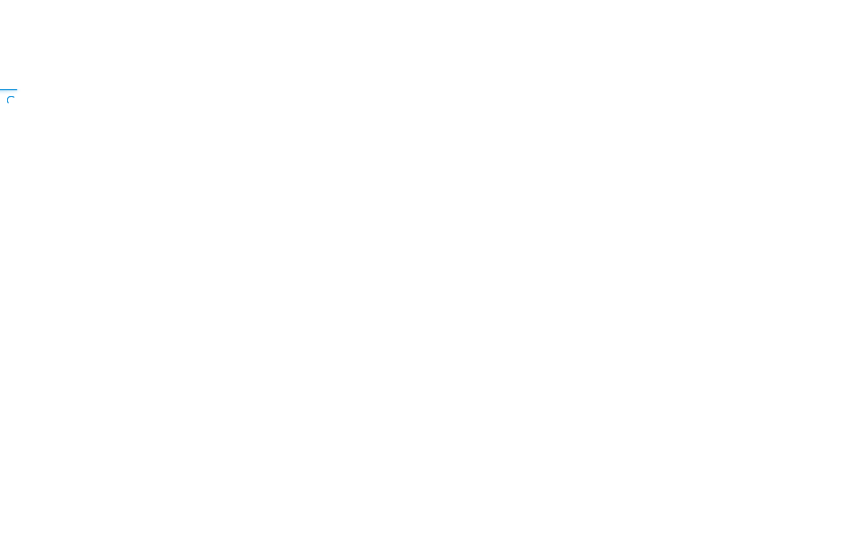 scroll, scrollTop: 0, scrollLeft: 0, axis: both 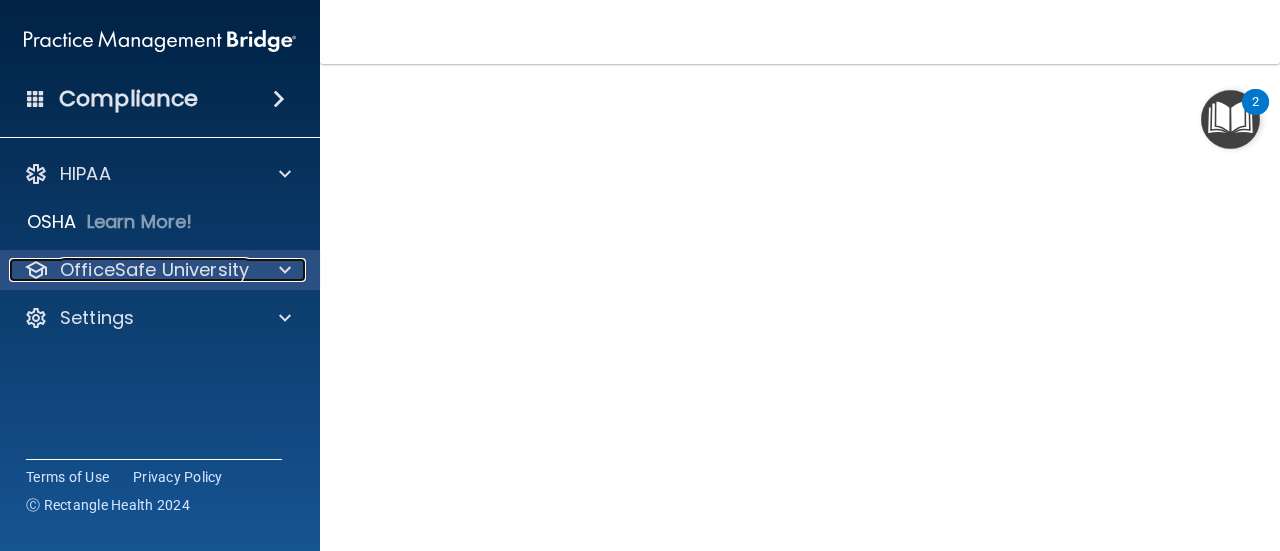 click at bounding box center (282, 270) 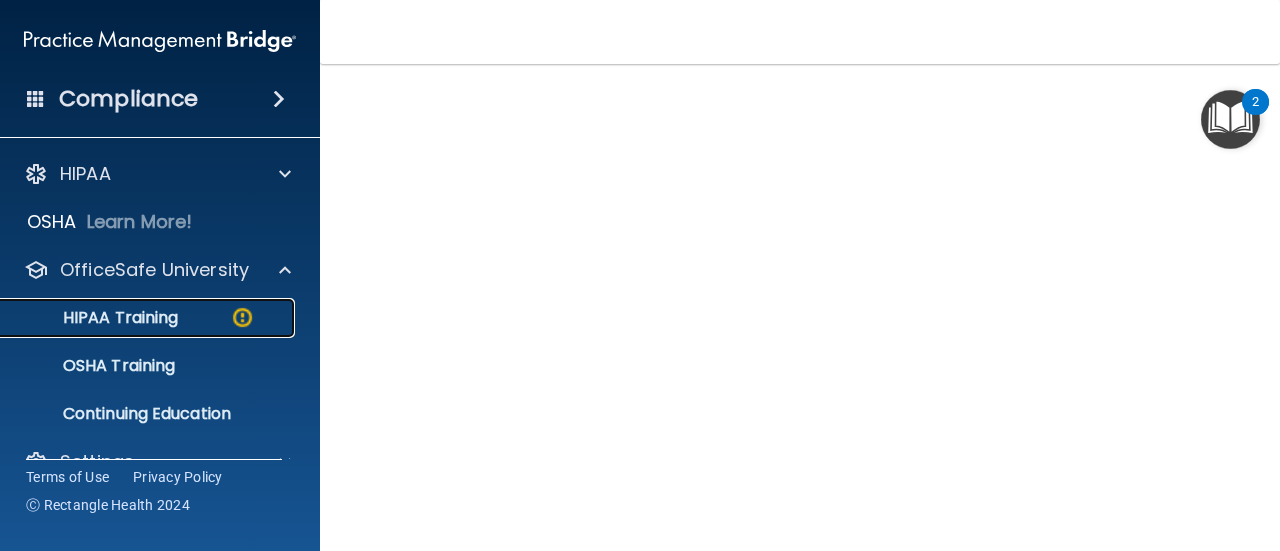 click on "HIPAA Training" at bounding box center [149, 318] 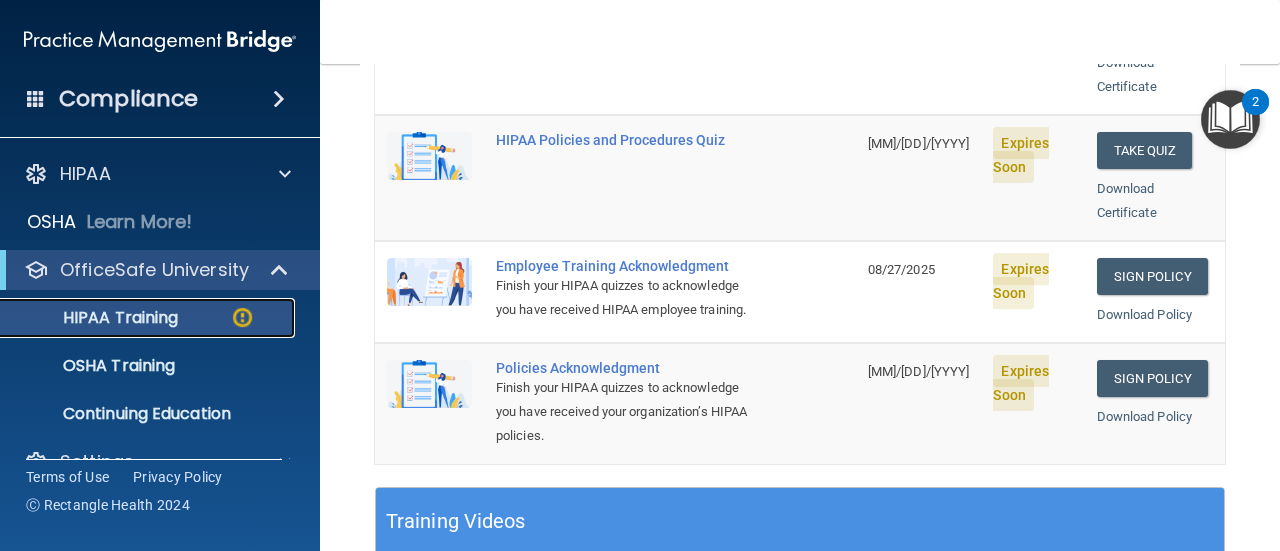 scroll, scrollTop: 491, scrollLeft: 0, axis: vertical 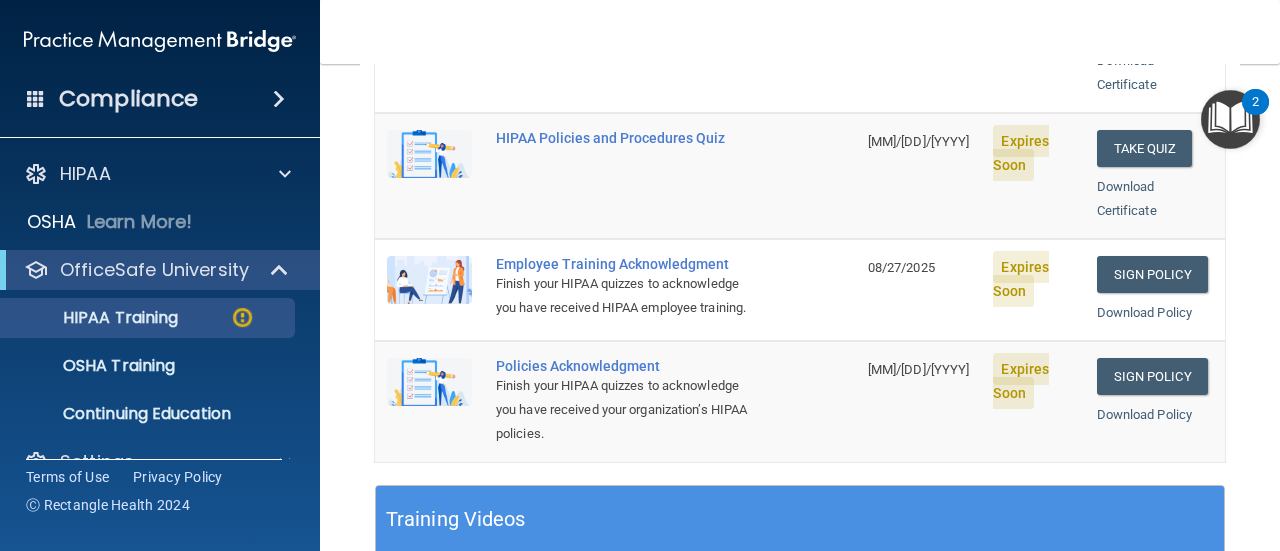 click on "Finish your HIPAA quizzes to acknowledge you have received your organization’s HIPAA policies." at bounding box center [626, 410] 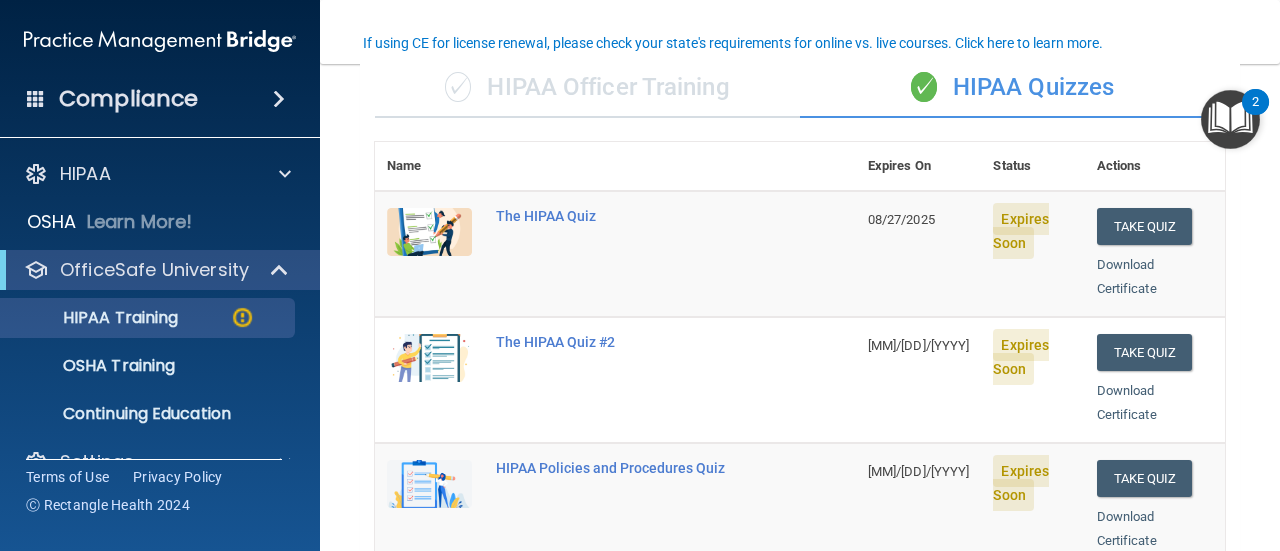 scroll, scrollTop: 160, scrollLeft: 0, axis: vertical 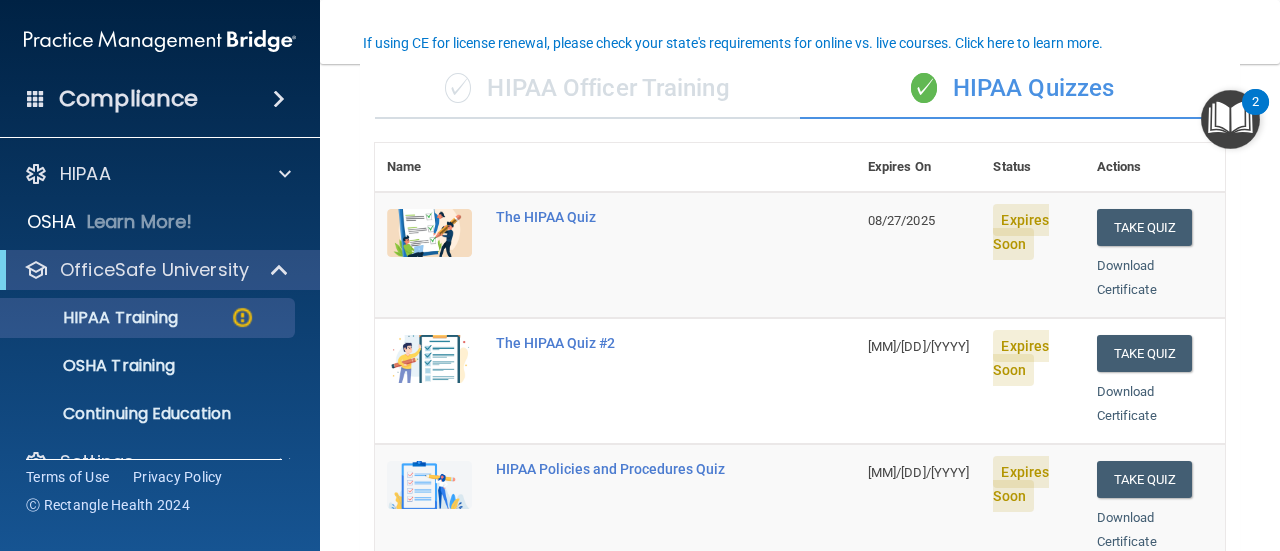 click on "✓   HIPAA Officer Training" at bounding box center (587, 89) 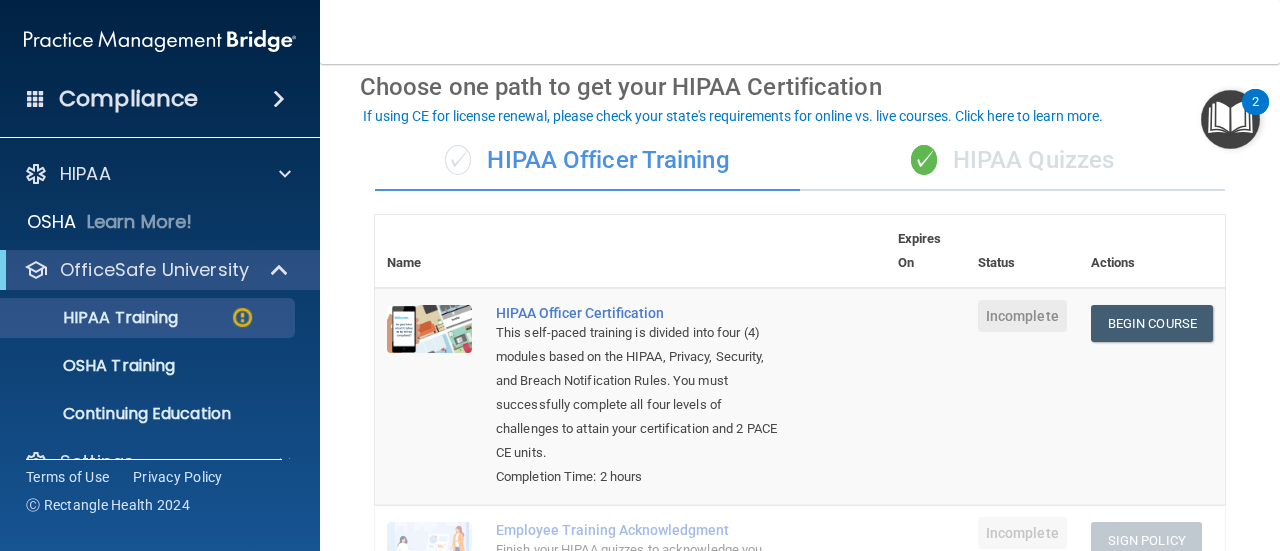 scroll, scrollTop: 87, scrollLeft: 0, axis: vertical 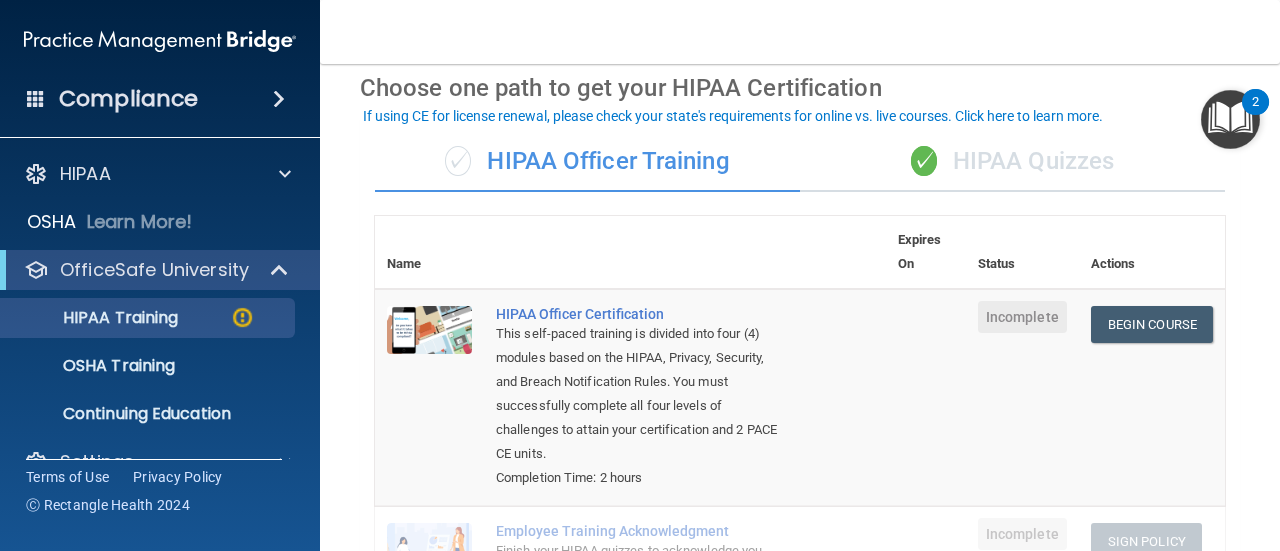 click on "✓   HIPAA Quizzes" at bounding box center (1012, 162) 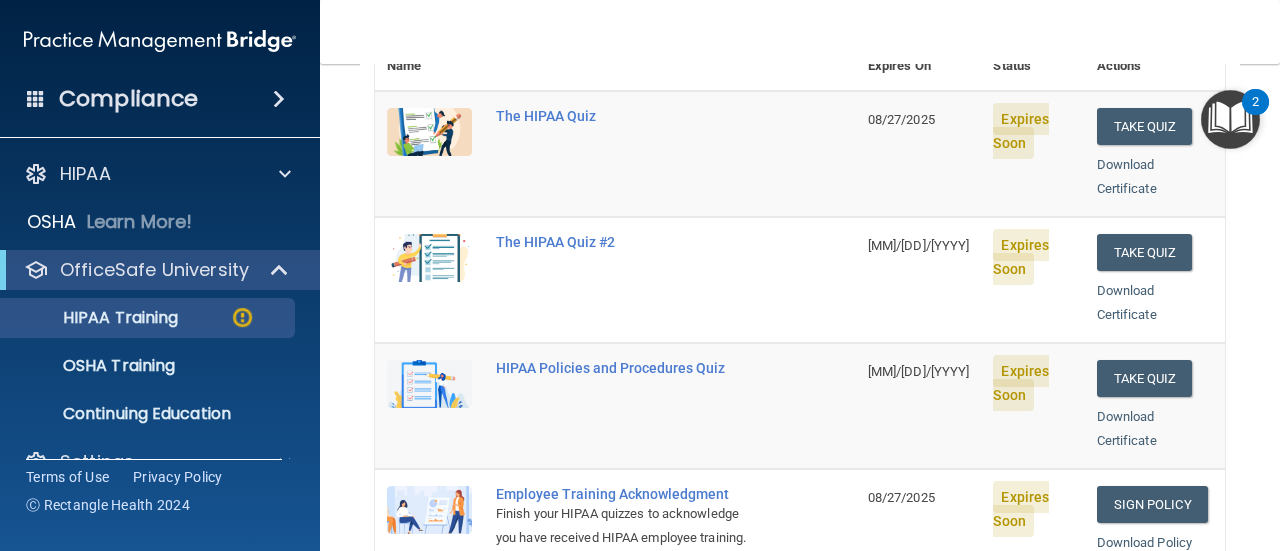 scroll, scrollTop: 263, scrollLeft: 0, axis: vertical 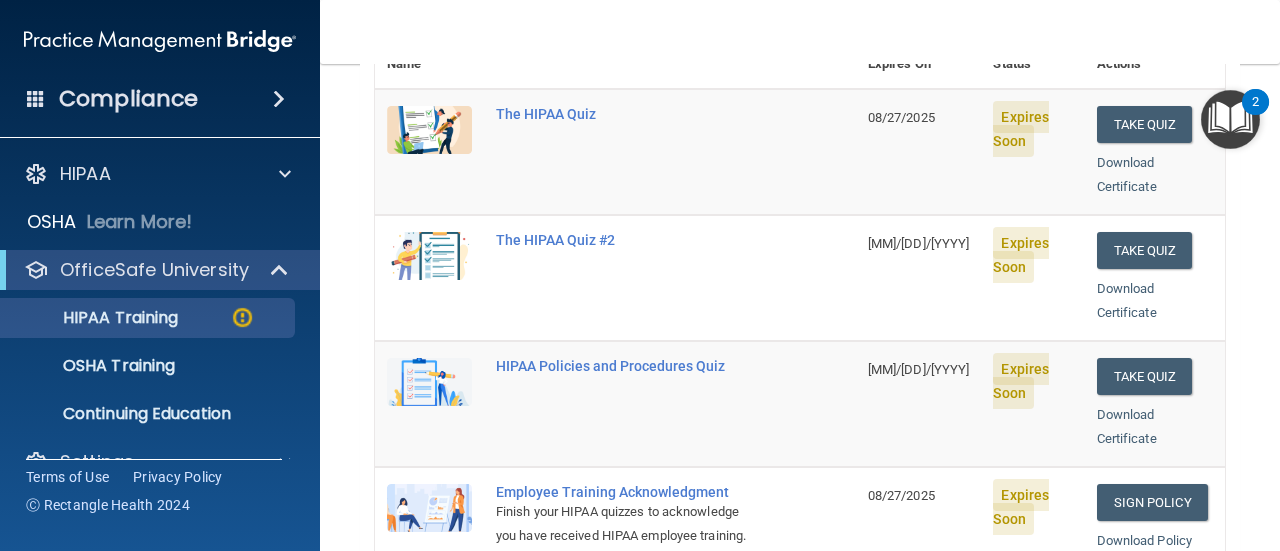 click at bounding box center [1230, 119] 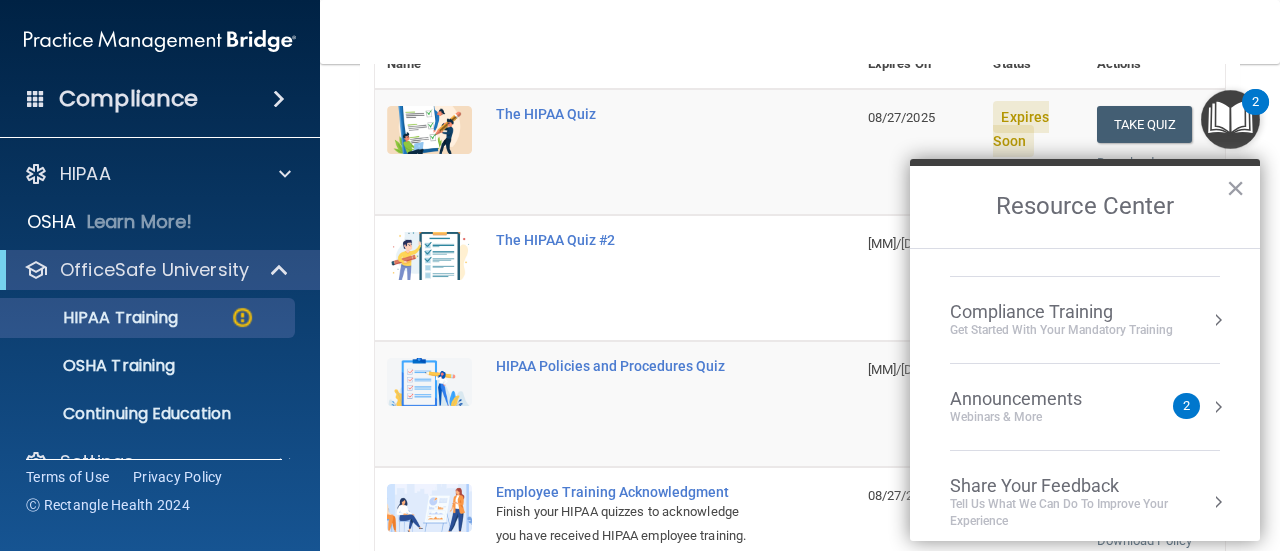 scroll, scrollTop: 70, scrollLeft: 0, axis: vertical 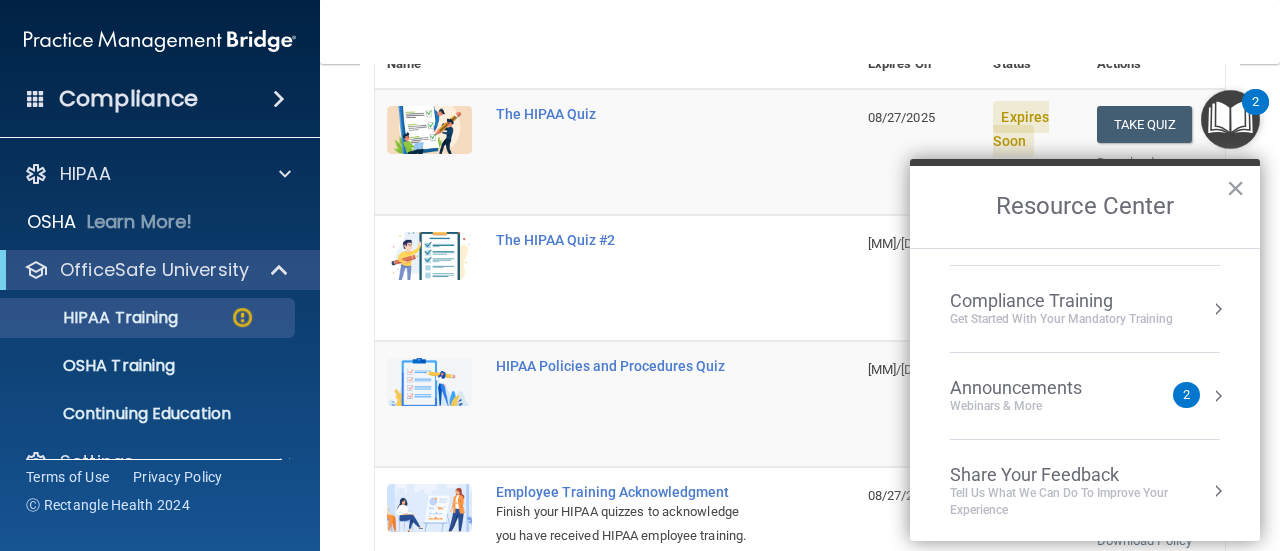 click on "Get Started with your mandatory training" at bounding box center [1061, 319] 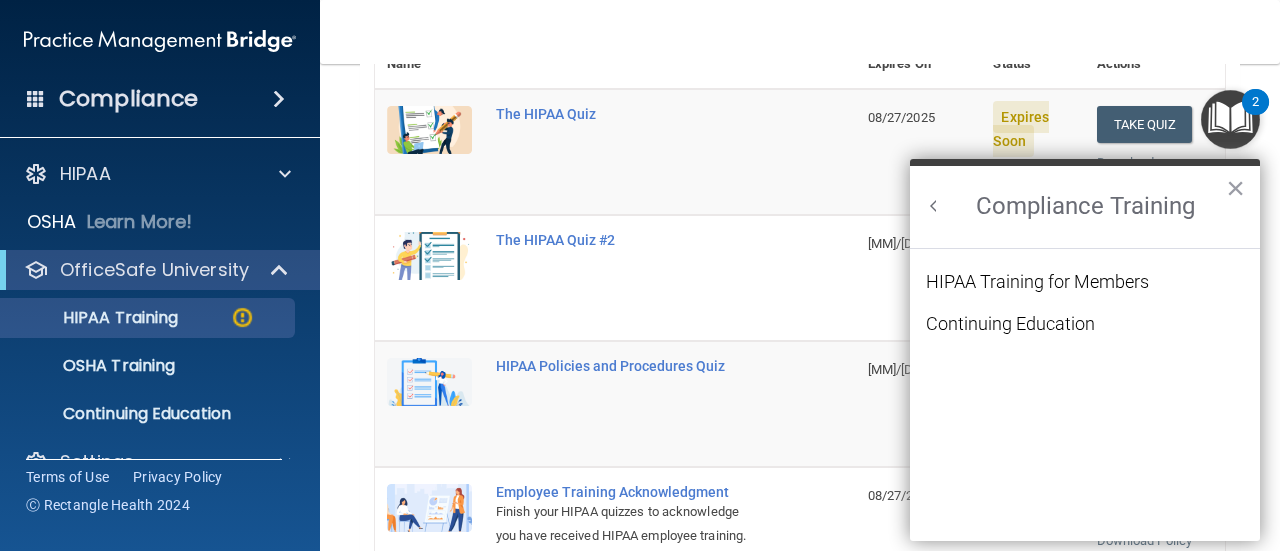 scroll, scrollTop: 0, scrollLeft: 0, axis: both 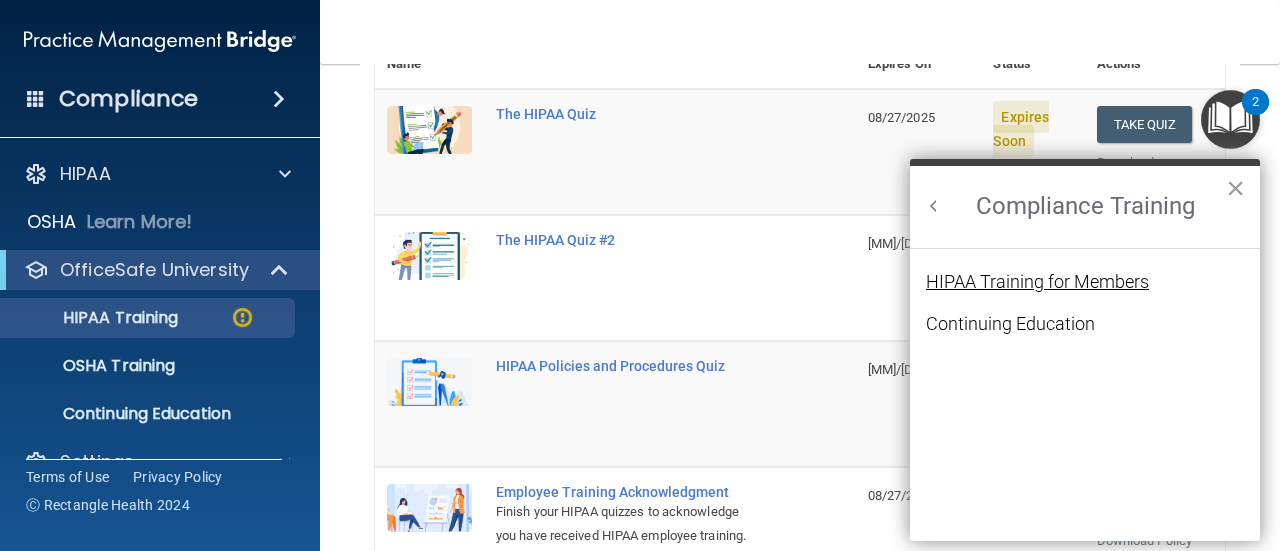 click on "HIPAA Training for Members" at bounding box center [1037, 282] 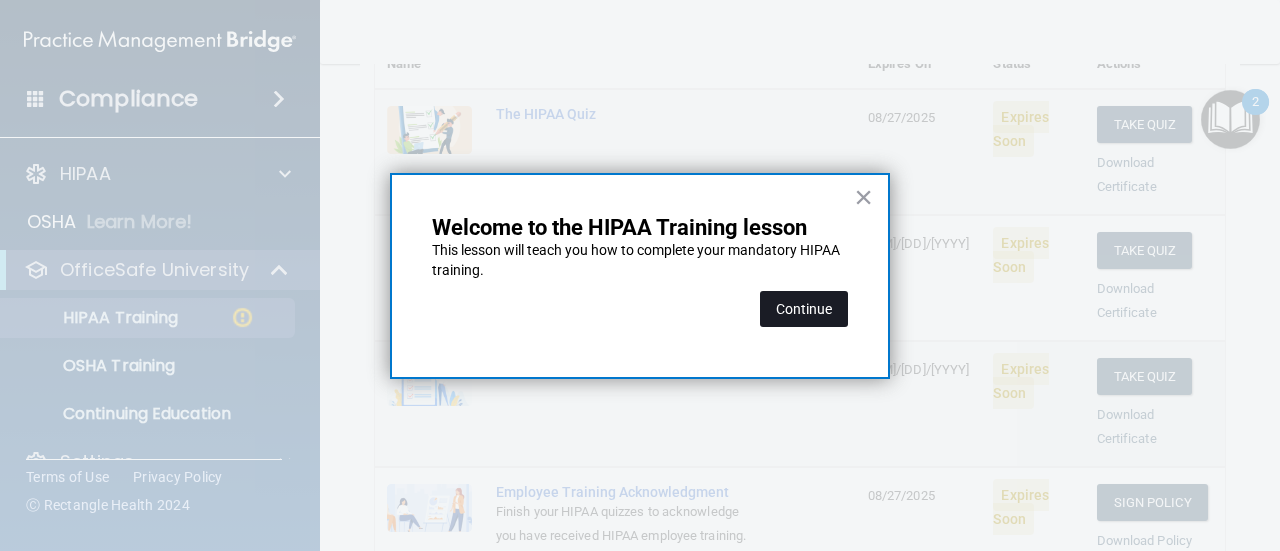 click on "Continue" at bounding box center (804, 309) 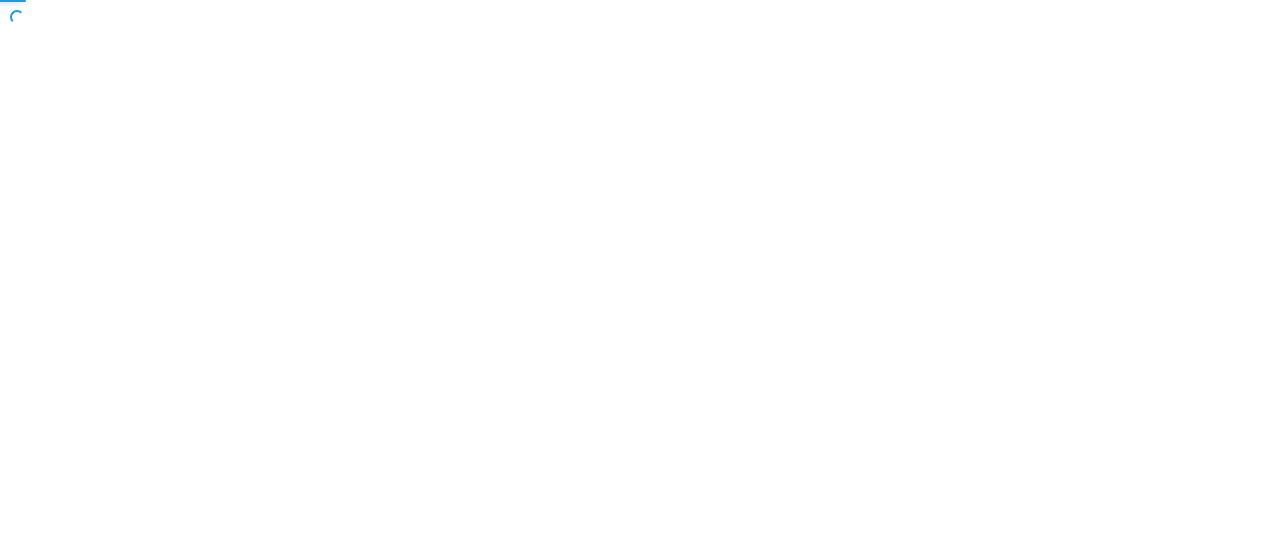 scroll, scrollTop: 0, scrollLeft: 0, axis: both 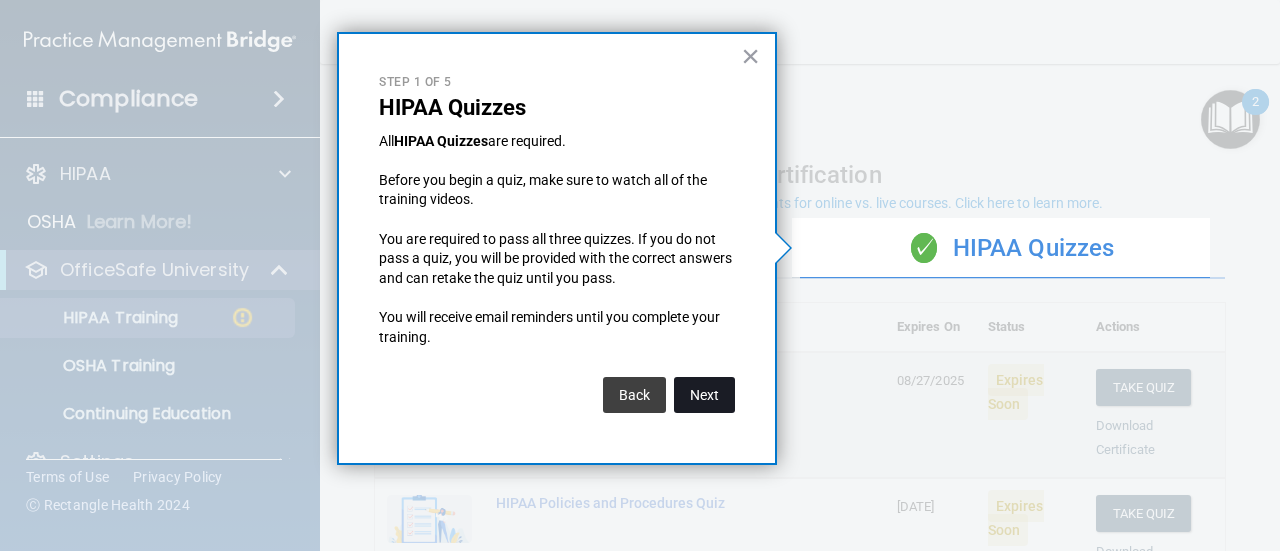 click on "Next" at bounding box center [704, 395] 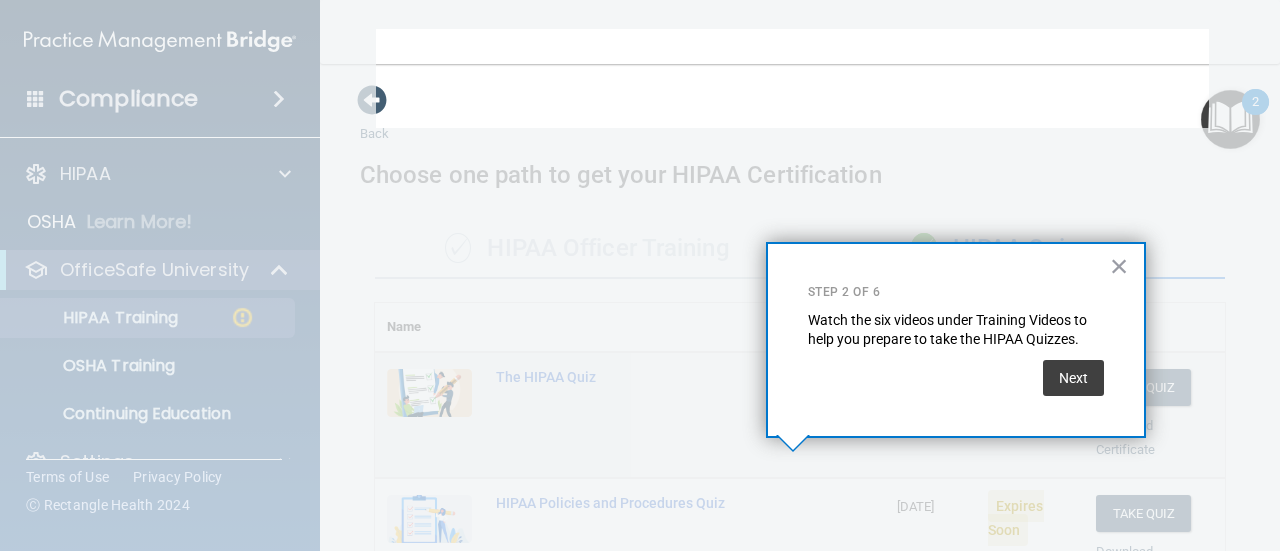 scroll, scrollTop: 522, scrollLeft: 0, axis: vertical 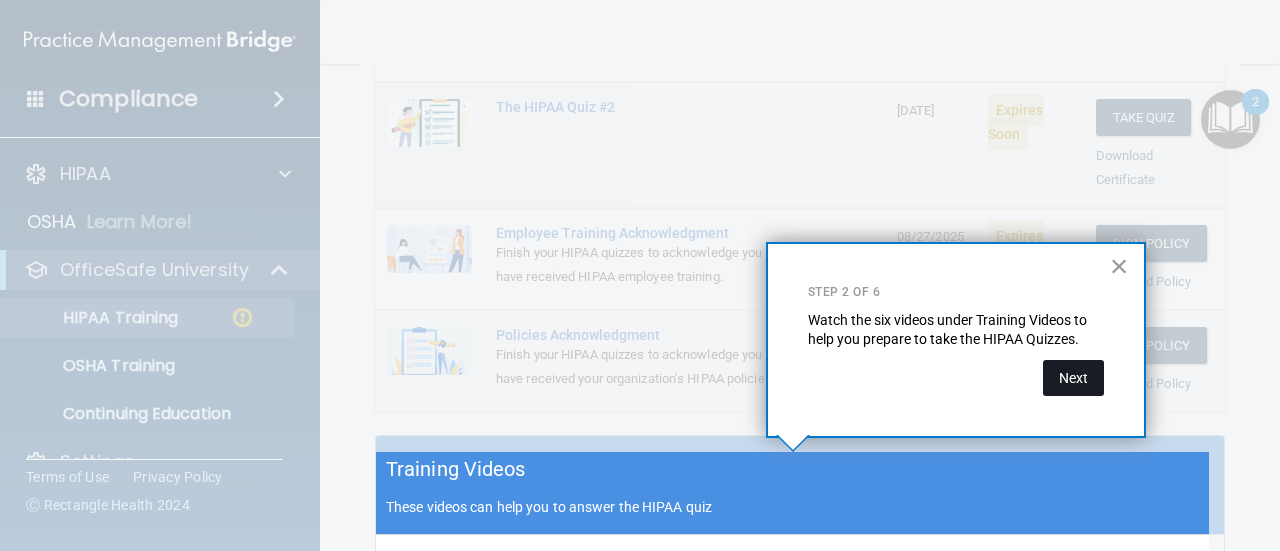 click on "Next" at bounding box center (1073, 378) 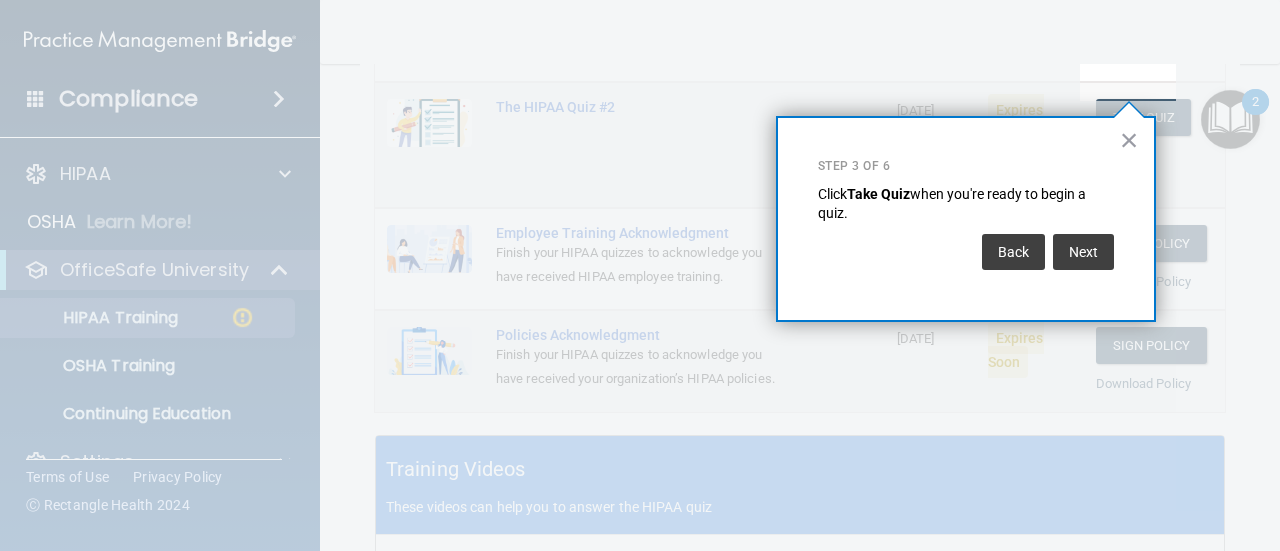 scroll, scrollTop: 304, scrollLeft: 0, axis: vertical 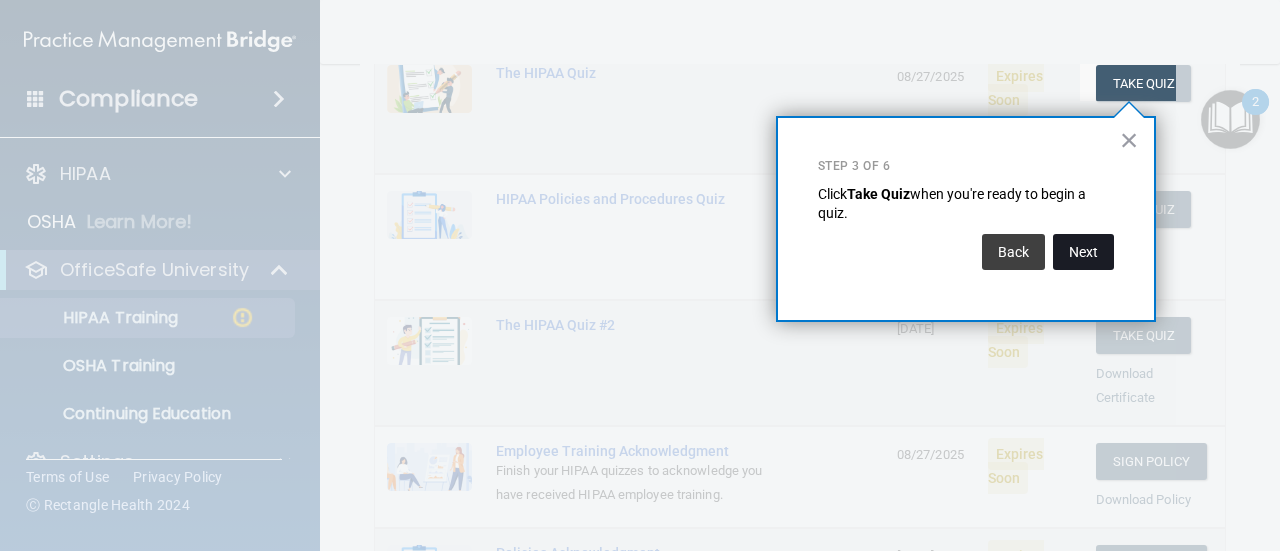 click on "Next" at bounding box center (1083, 252) 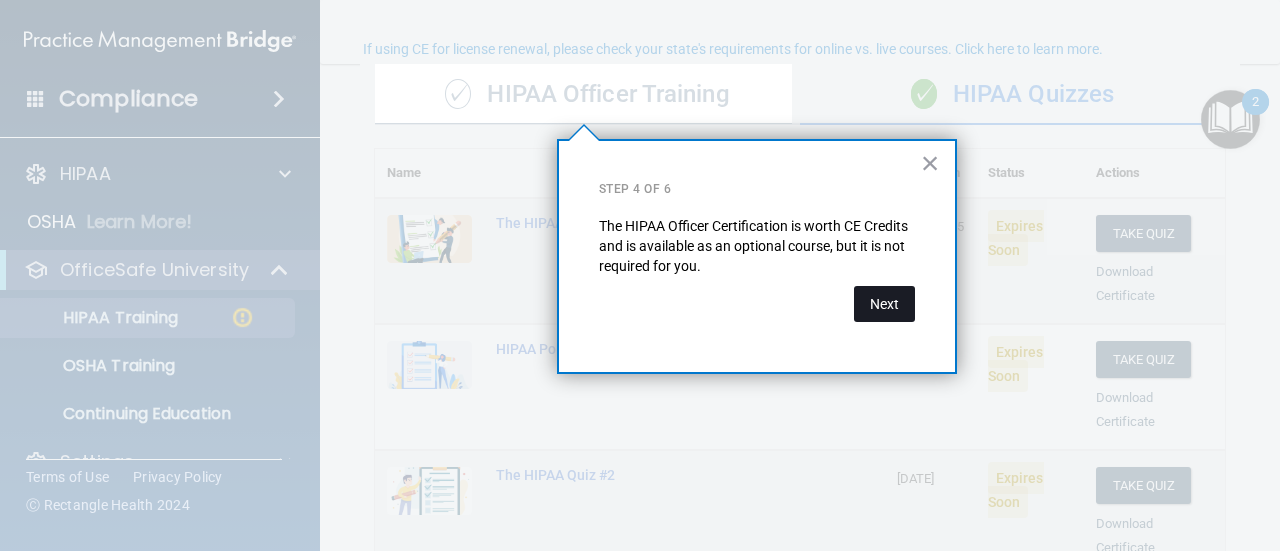 click on "Next" at bounding box center (884, 304) 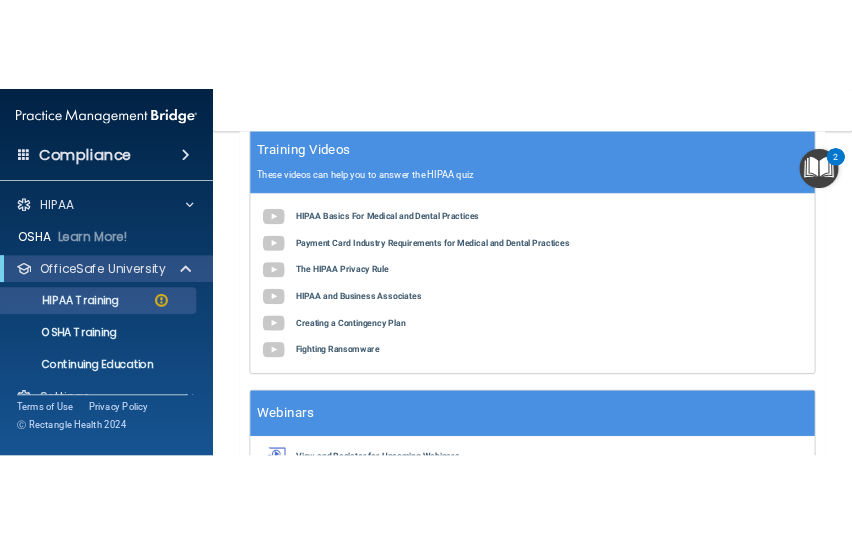 scroll, scrollTop: 890, scrollLeft: 0, axis: vertical 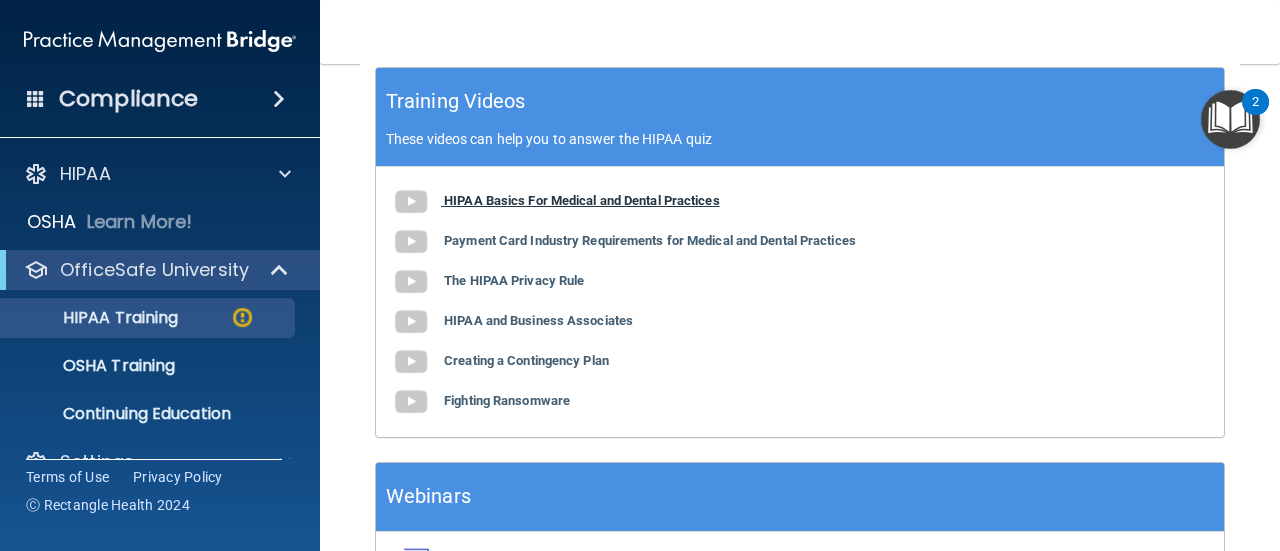 click on "HIPAA Basics For Medical and Dental Practices" at bounding box center (582, 200) 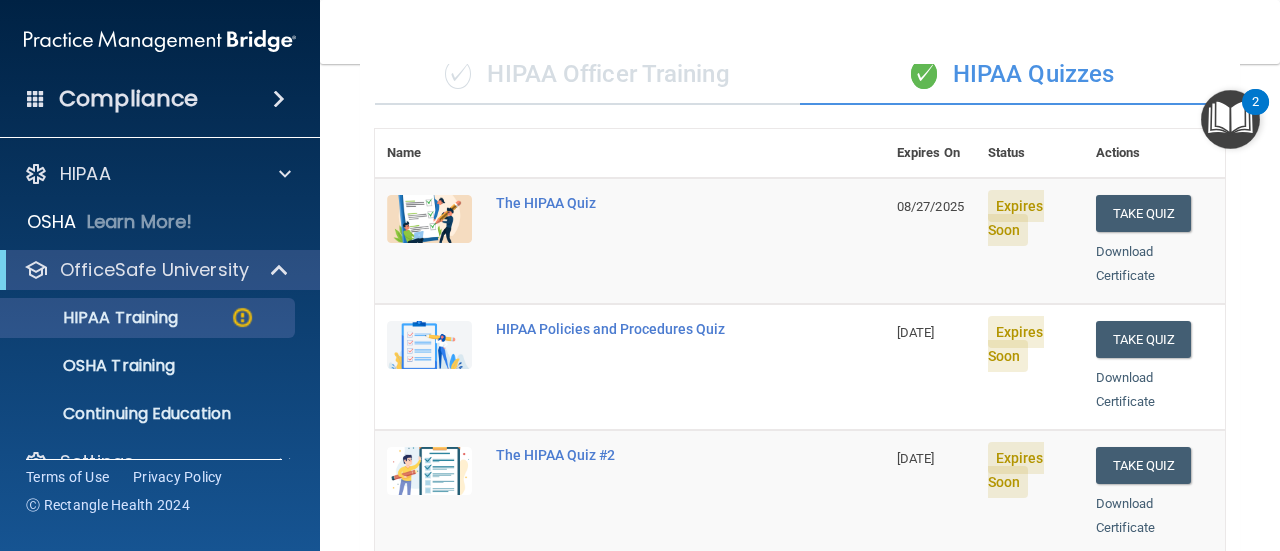 scroll, scrollTop: 172, scrollLeft: 0, axis: vertical 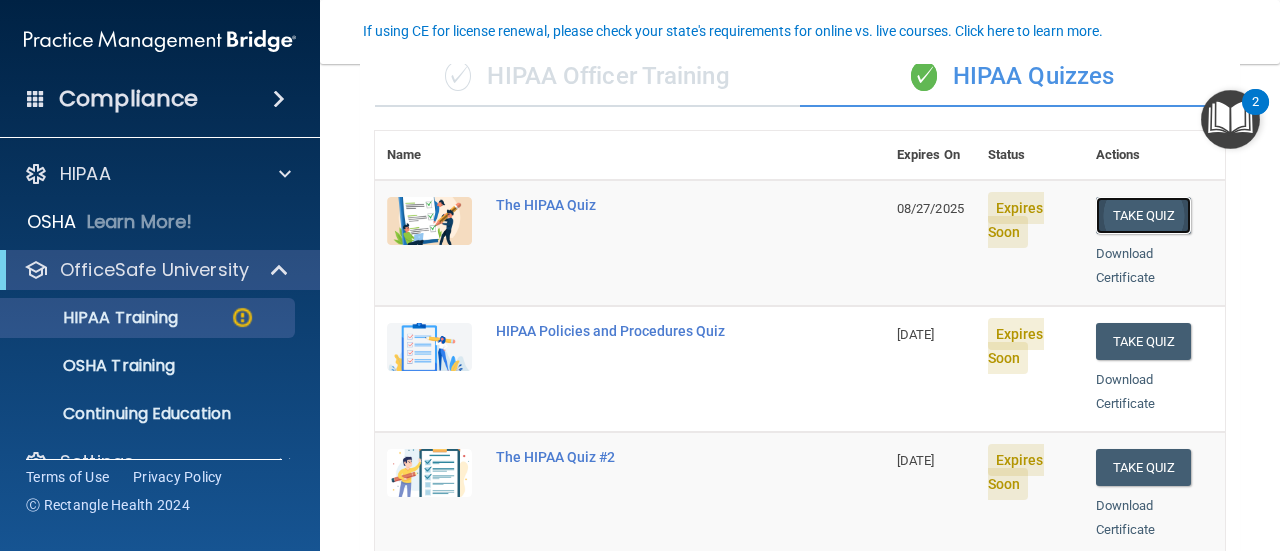 click on "Take Quiz" at bounding box center [1144, 215] 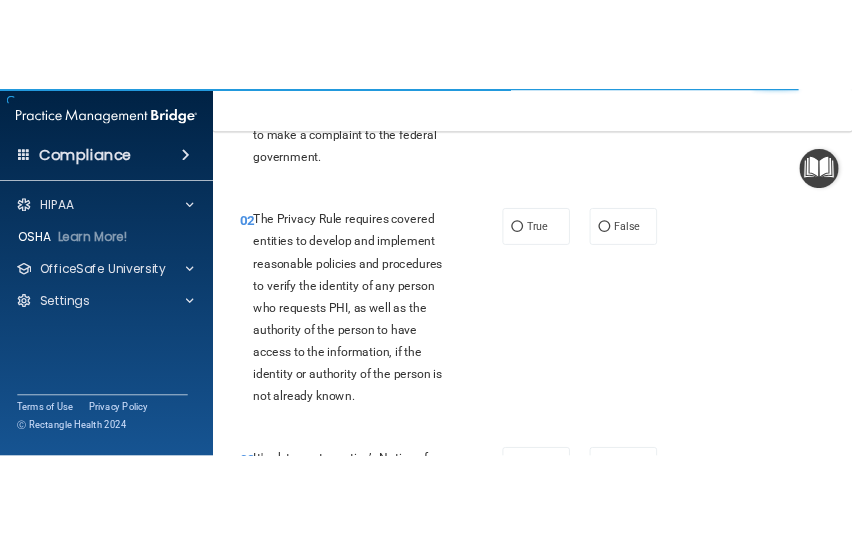 scroll, scrollTop: 0, scrollLeft: 0, axis: both 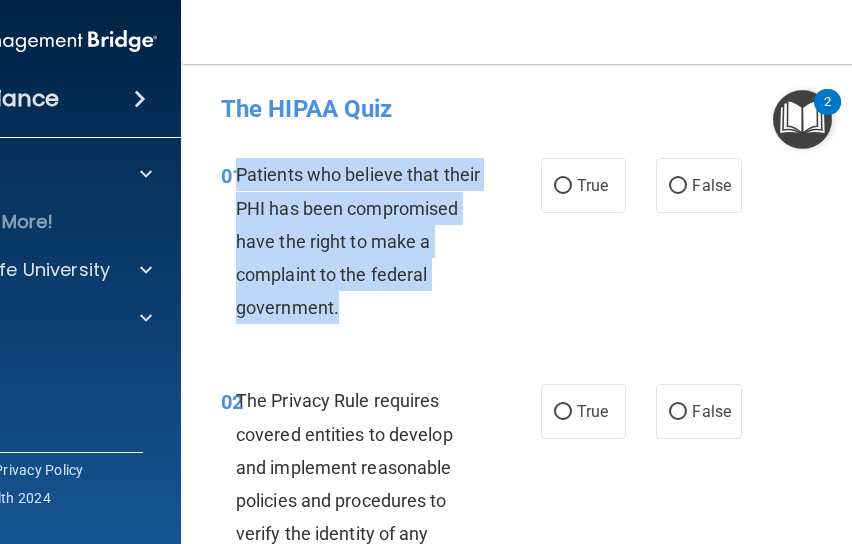 drag, startPoint x: 230, startPoint y: 169, endPoint x: 372, endPoint y: 305, distance: 196.62146 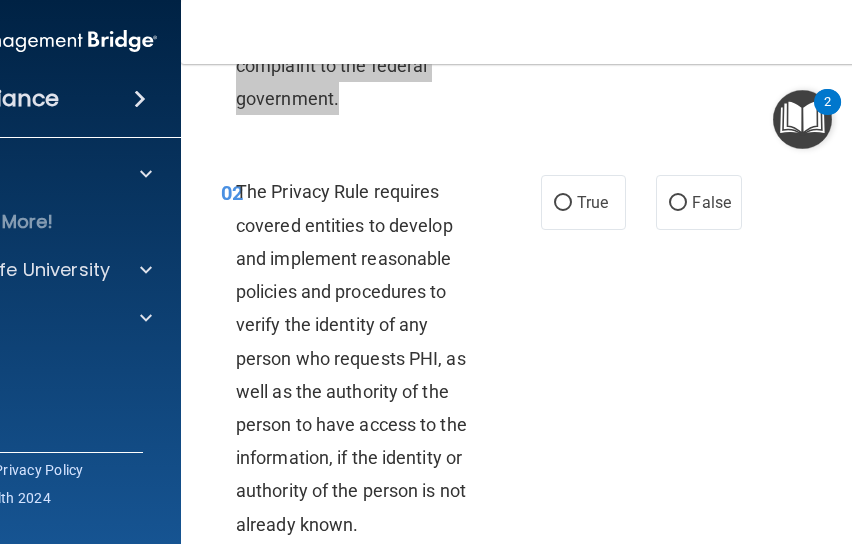 scroll, scrollTop: 238, scrollLeft: 0, axis: vertical 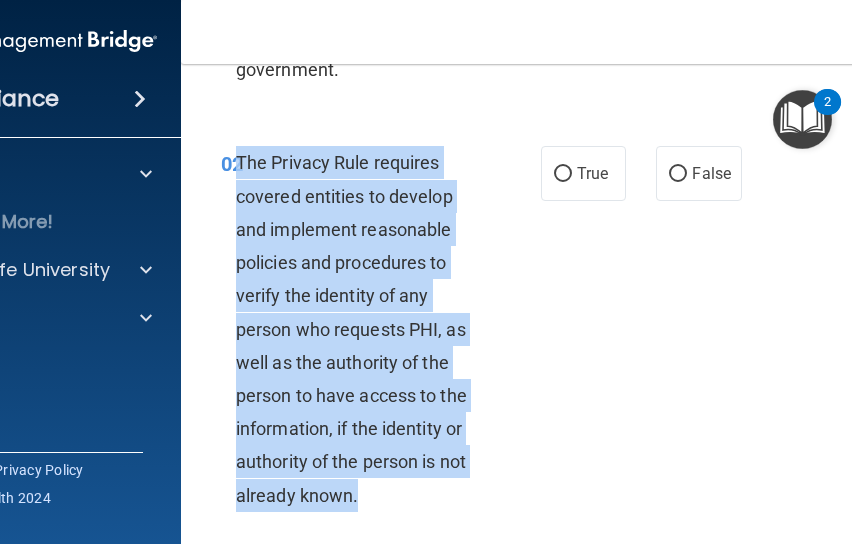 drag, startPoint x: 362, startPoint y: 499, endPoint x: 230, endPoint y: 174, distance: 350.78342 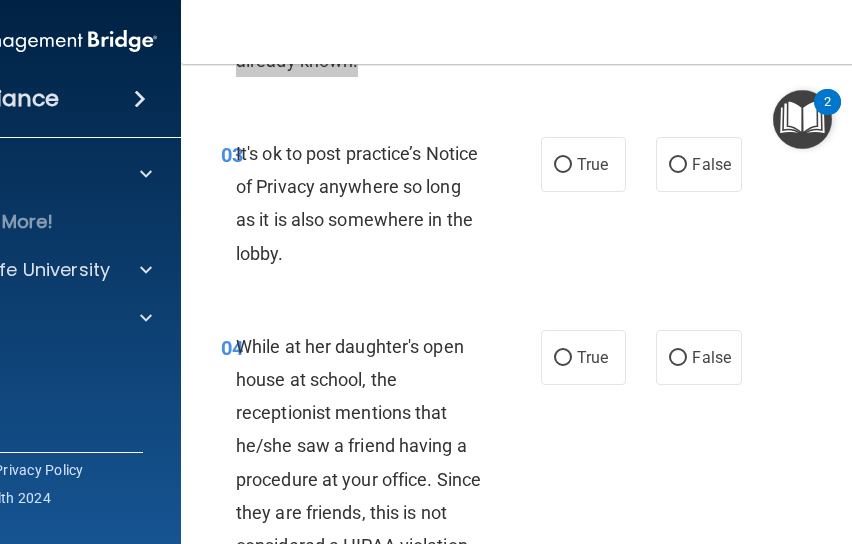 scroll, scrollTop: 674, scrollLeft: 0, axis: vertical 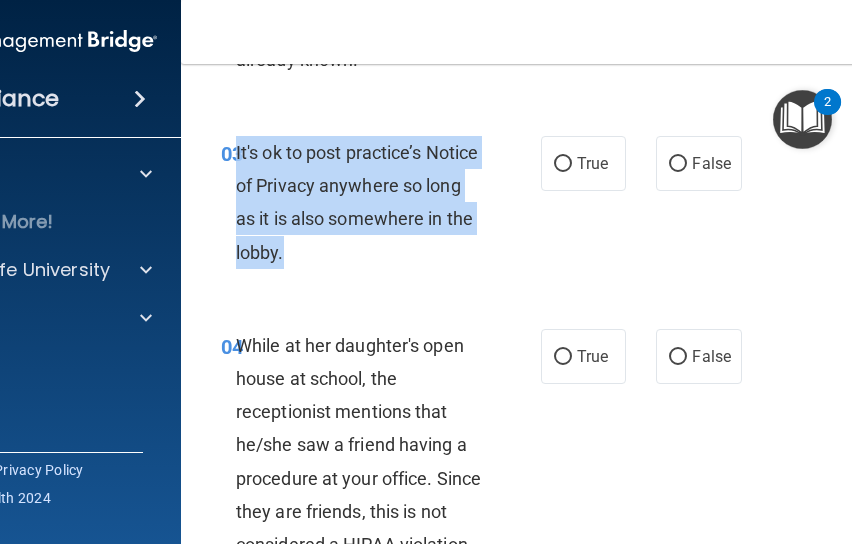 drag, startPoint x: 292, startPoint y: 253, endPoint x: 228, endPoint y: 167, distance: 107.200745 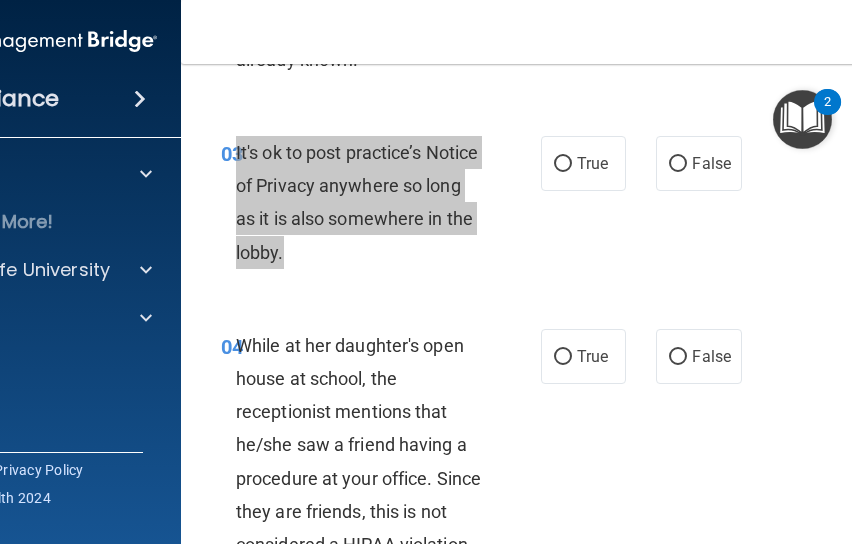 scroll, scrollTop: 872, scrollLeft: 0, axis: vertical 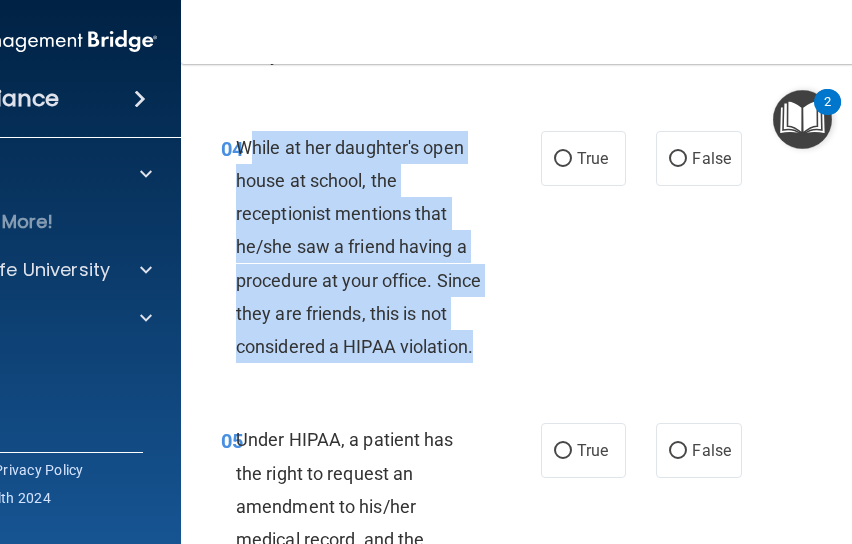 drag, startPoint x: 484, startPoint y: 342, endPoint x: 234, endPoint y: 149, distance: 315.83066 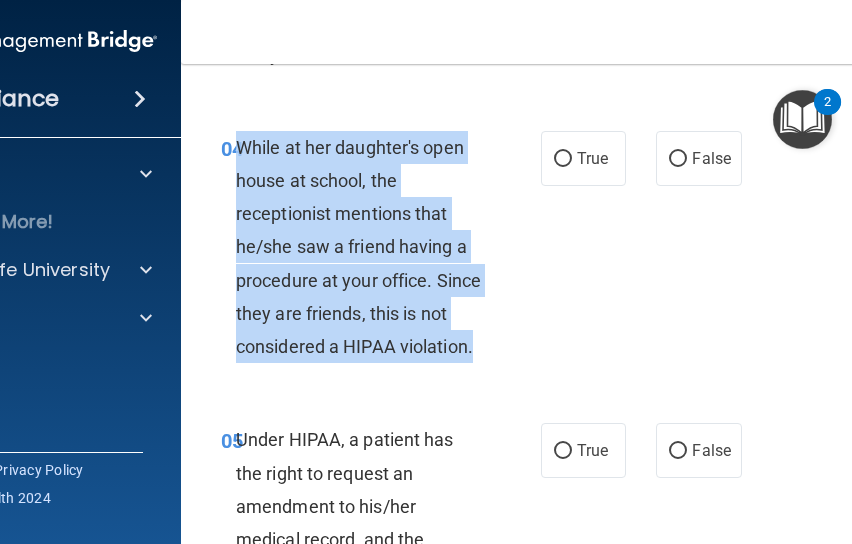 copy on "While at her daughter's open house at school, the receptionist mentions that he/she saw a friend having a procedure at your office.  Since they are friends, this is not considered a HIPAA violation." 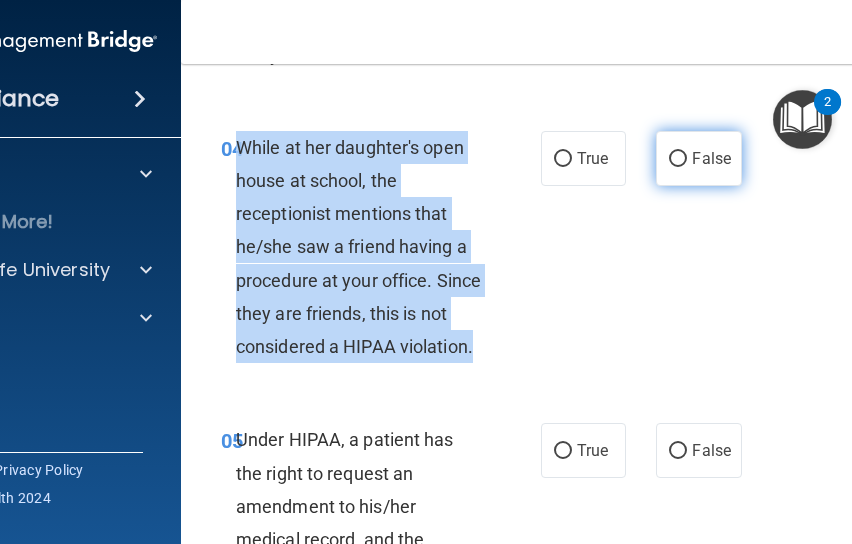click on "False" at bounding box center [678, 159] 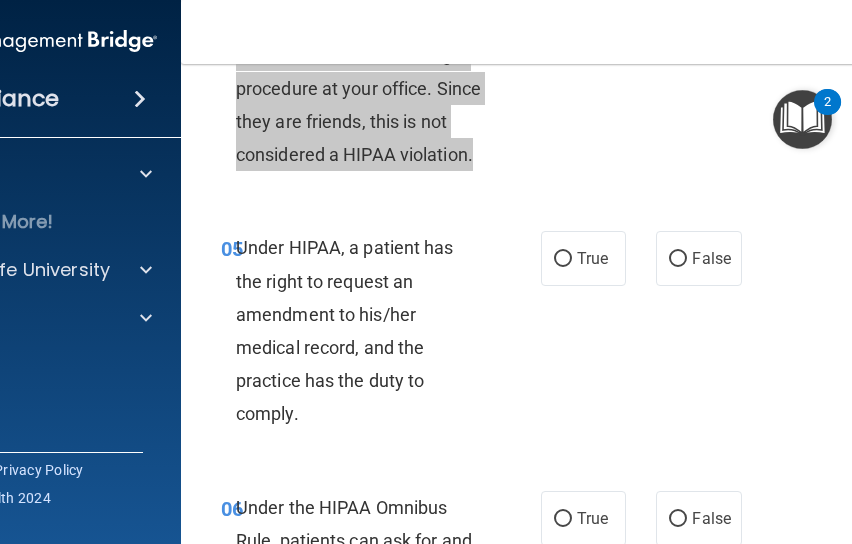 scroll, scrollTop: 1065, scrollLeft: 0, axis: vertical 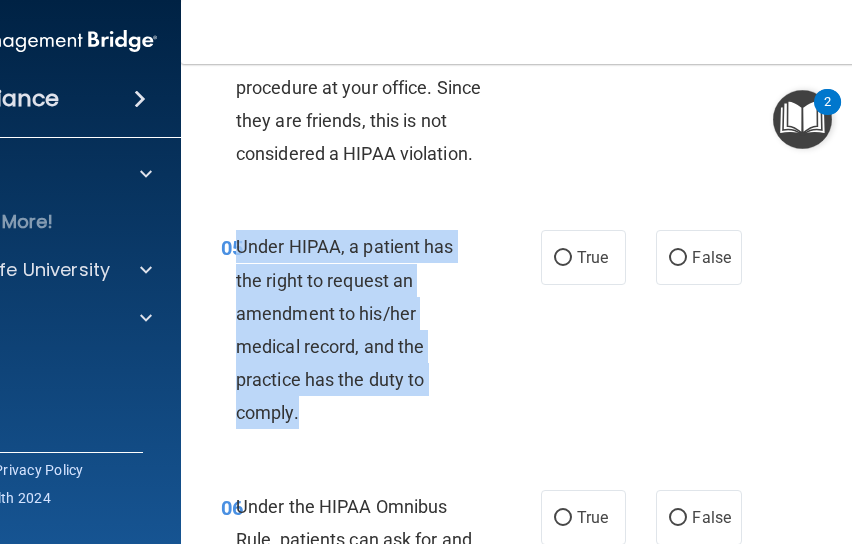 drag, startPoint x: 326, startPoint y: 414, endPoint x: 229, endPoint y: 253, distance: 187.96277 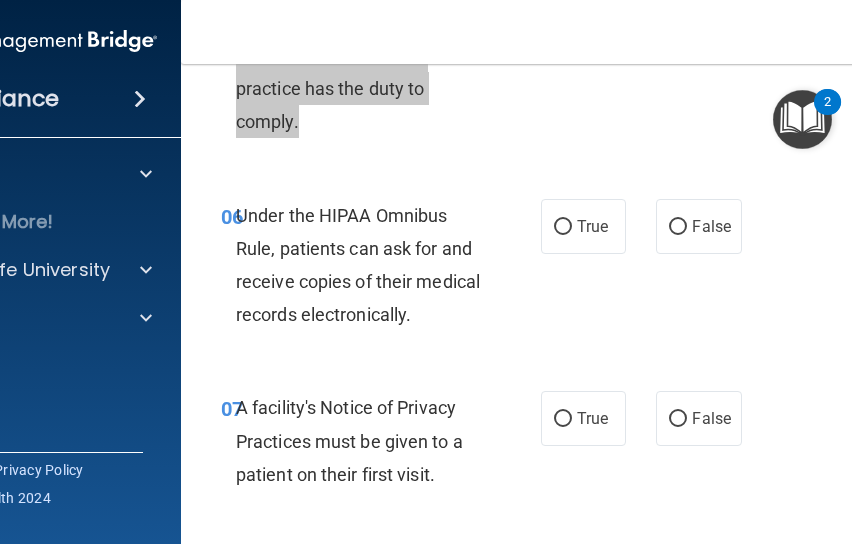 scroll, scrollTop: 1357, scrollLeft: 0, axis: vertical 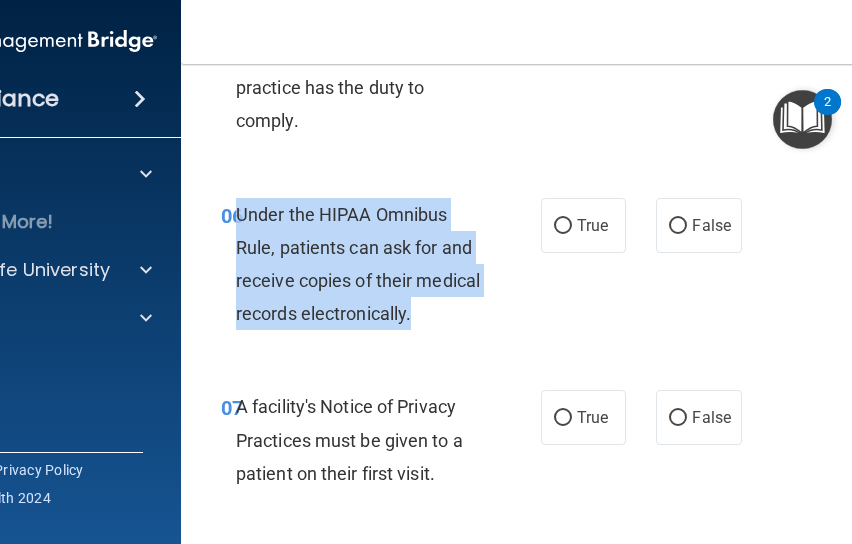 drag, startPoint x: 416, startPoint y: 323, endPoint x: 234, endPoint y: 218, distance: 210.11664 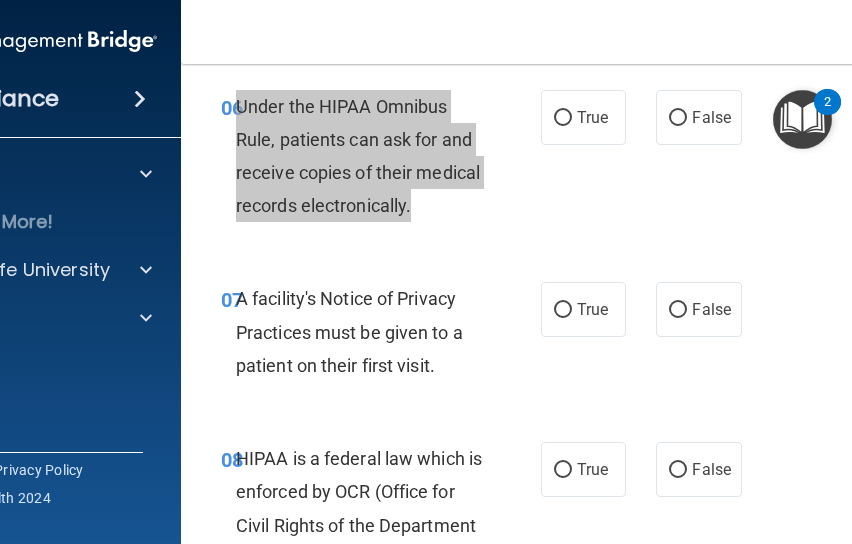 scroll, scrollTop: 1467, scrollLeft: 0, axis: vertical 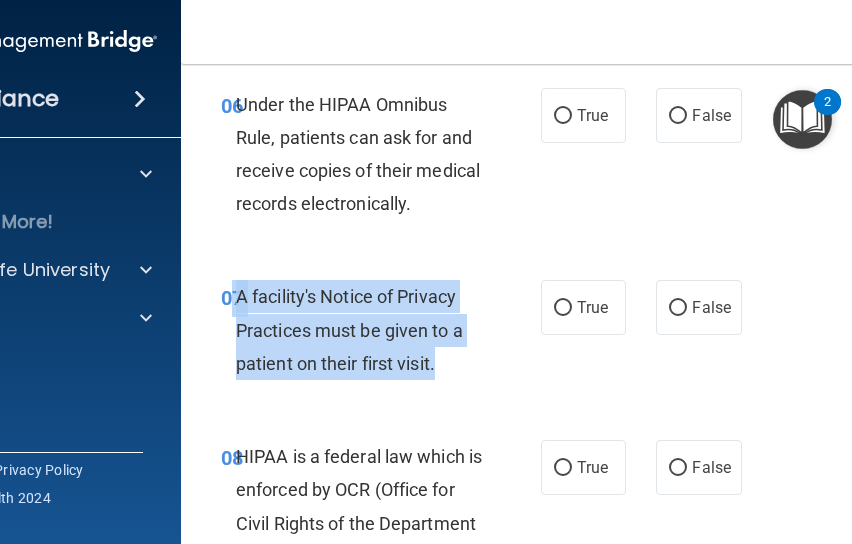 drag, startPoint x: 434, startPoint y: 355, endPoint x: 221, endPoint y: 302, distance: 219.49487 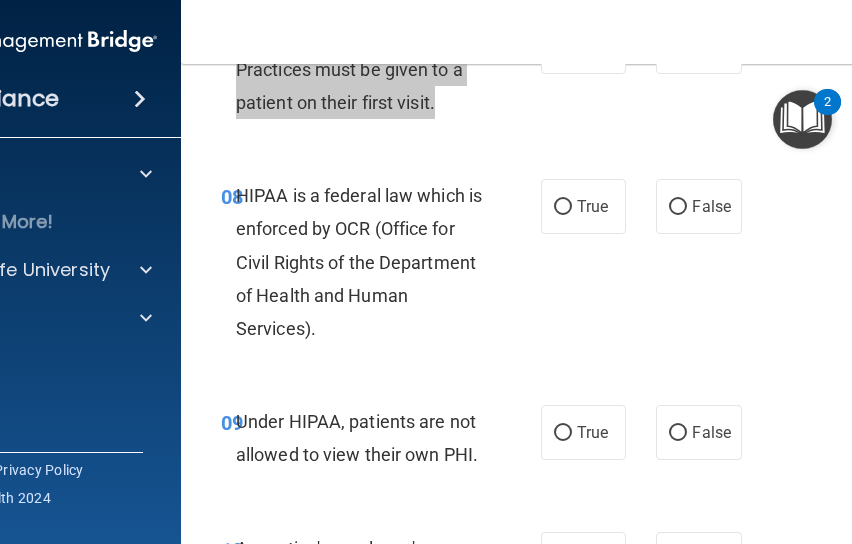 scroll, scrollTop: 1729, scrollLeft: 0, axis: vertical 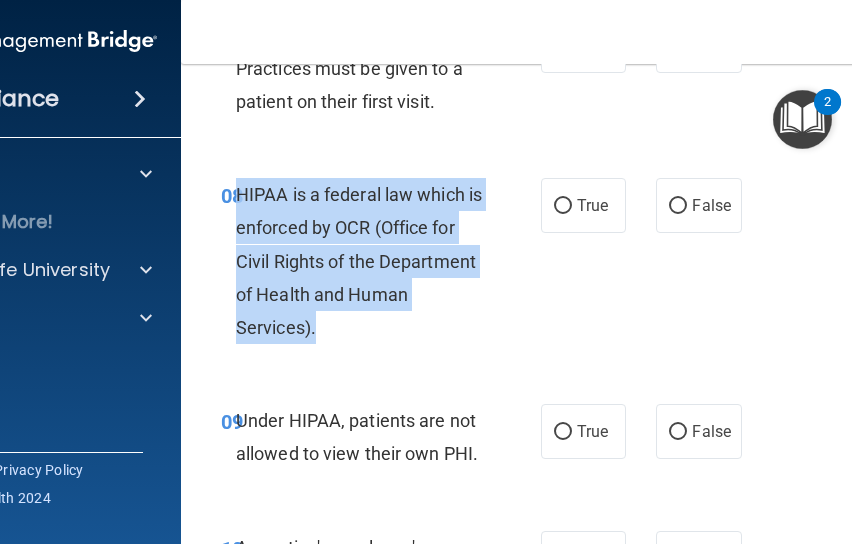 drag, startPoint x: 322, startPoint y: 339, endPoint x: 228, endPoint y: 192, distance: 174.48495 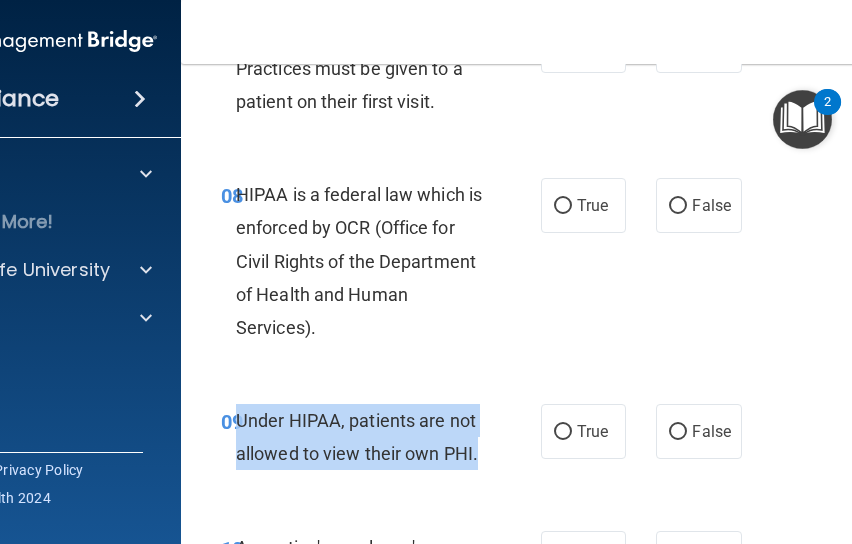 drag, startPoint x: 472, startPoint y: 451, endPoint x: 234, endPoint y: 411, distance: 241.33794 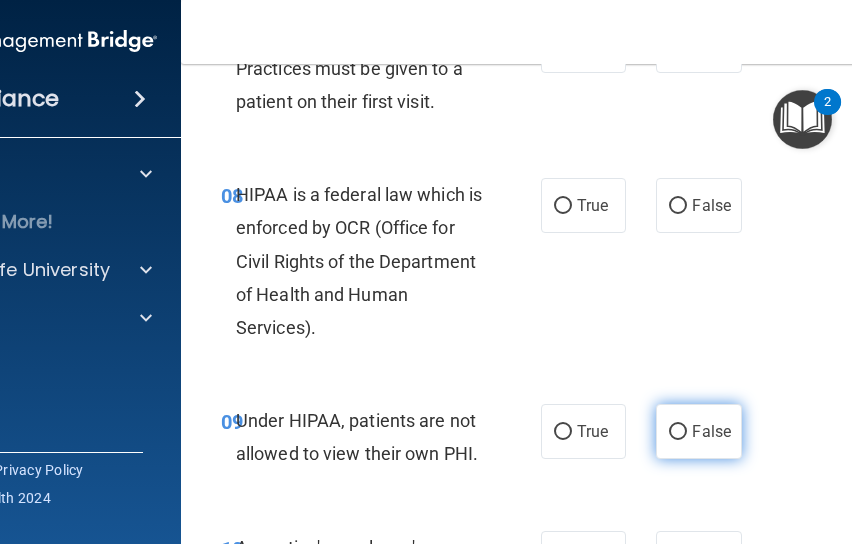 click on "False" at bounding box center (711, 431) 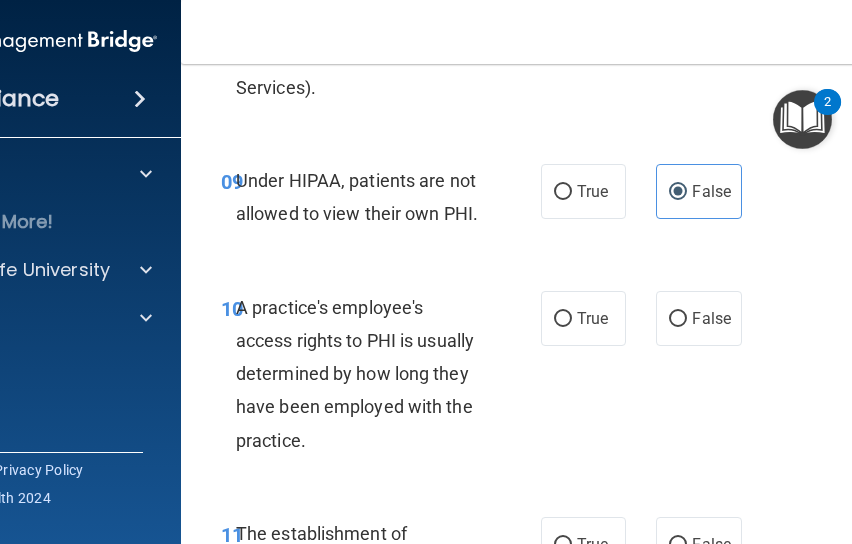 scroll, scrollTop: 2019, scrollLeft: 0, axis: vertical 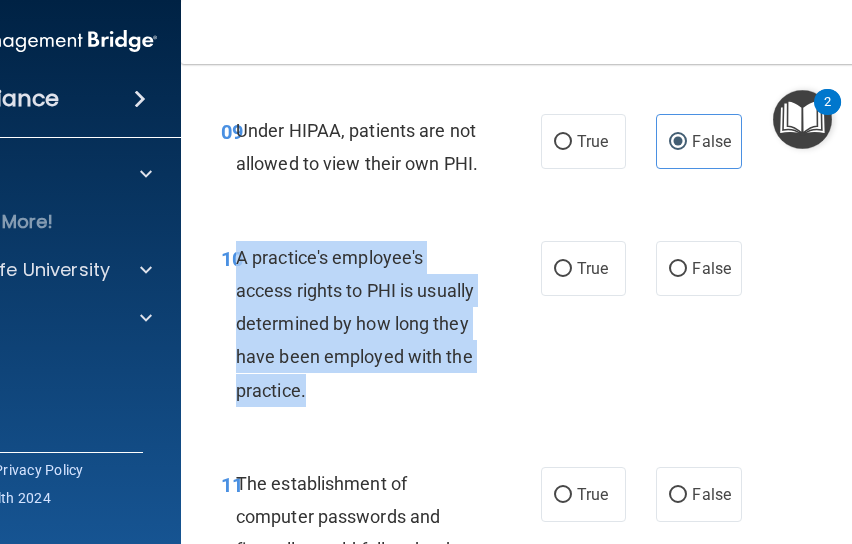 drag, startPoint x: 305, startPoint y: 396, endPoint x: 233, endPoint y: 259, distance: 154.76756 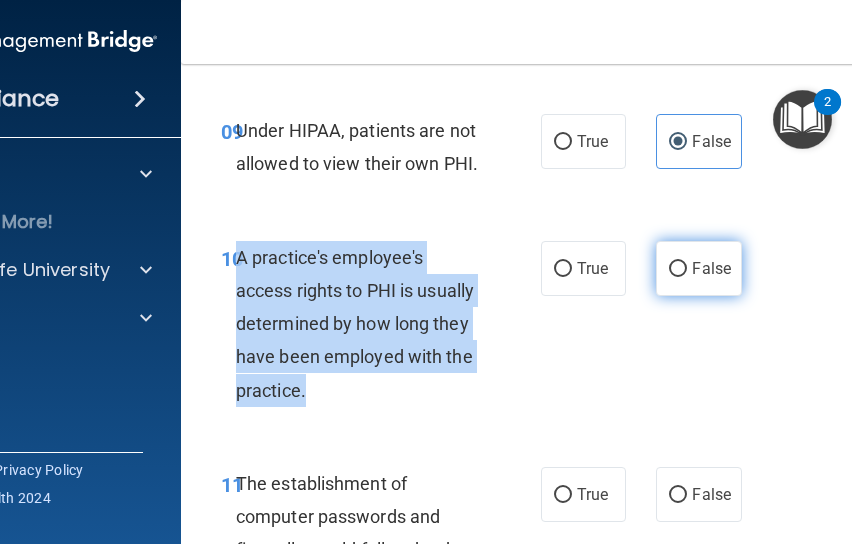 click on "False" at bounding box center [711, 268] 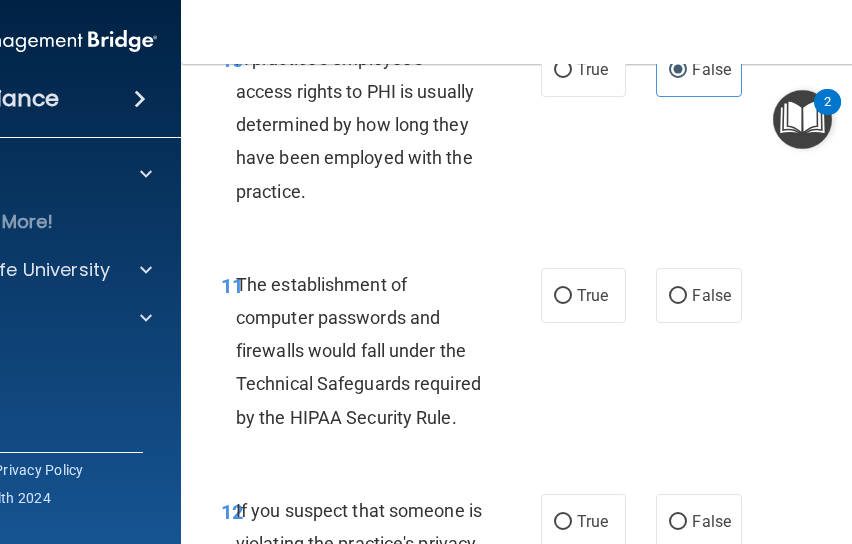 scroll, scrollTop: 2224, scrollLeft: 0, axis: vertical 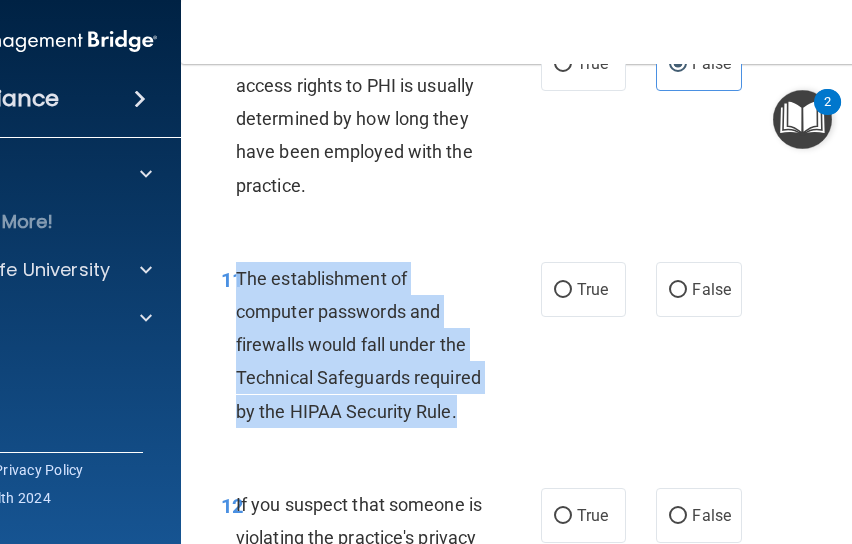 drag, startPoint x: 472, startPoint y: 417, endPoint x: 232, endPoint y: 285, distance: 273.9051 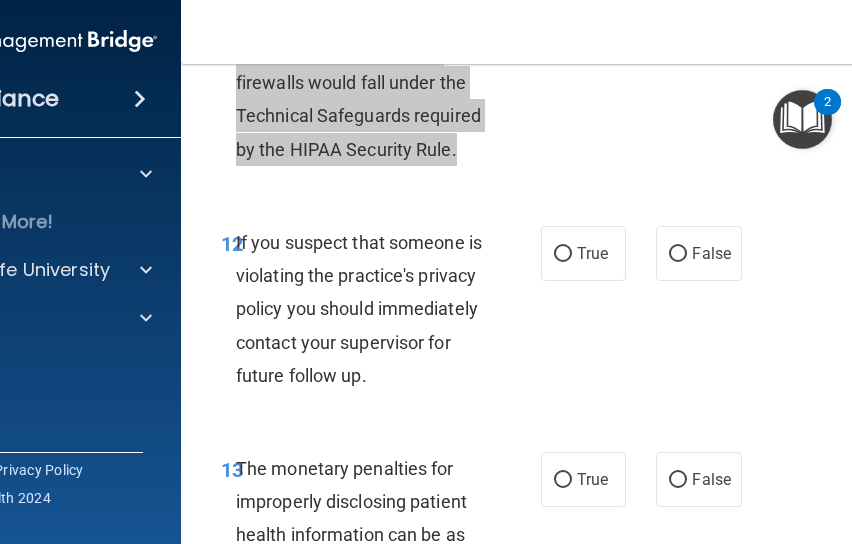 scroll, scrollTop: 2496, scrollLeft: 0, axis: vertical 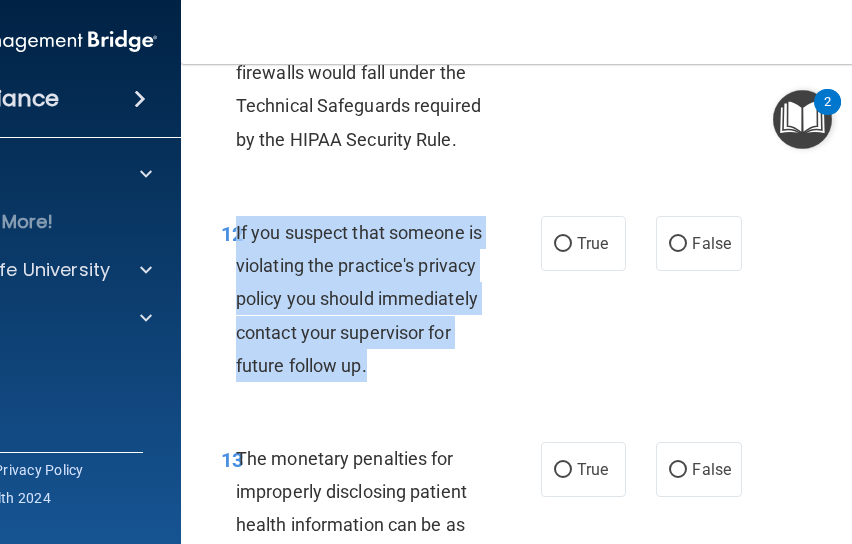 drag, startPoint x: 262, startPoint y: 401, endPoint x: 229, endPoint y: 235, distance: 169.24834 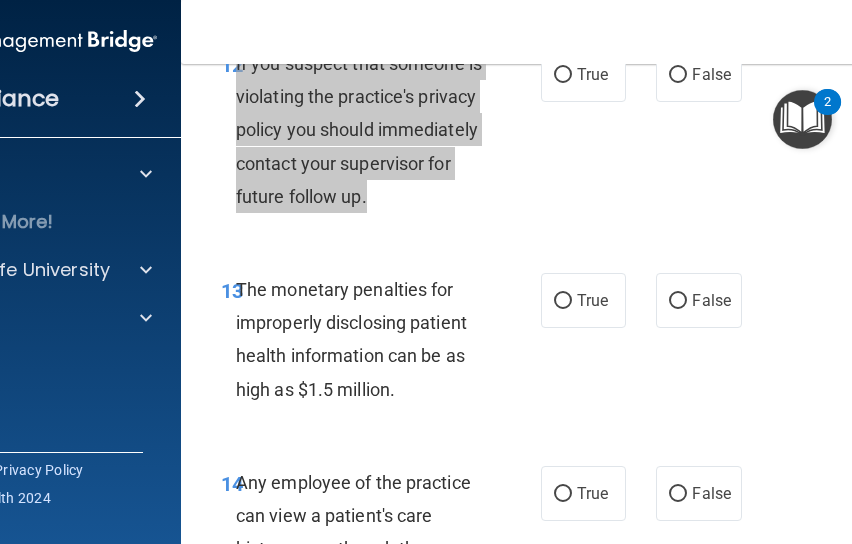 scroll, scrollTop: 2736, scrollLeft: 0, axis: vertical 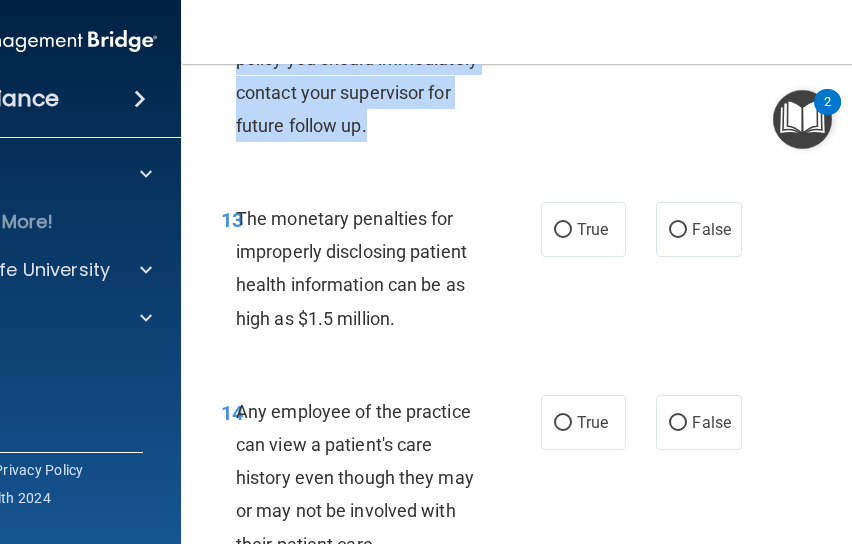 click on "If you suspect that someone is violating the practice's privacy policy you should immediately contact your supervisor for future follow up." at bounding box center (367, 59) 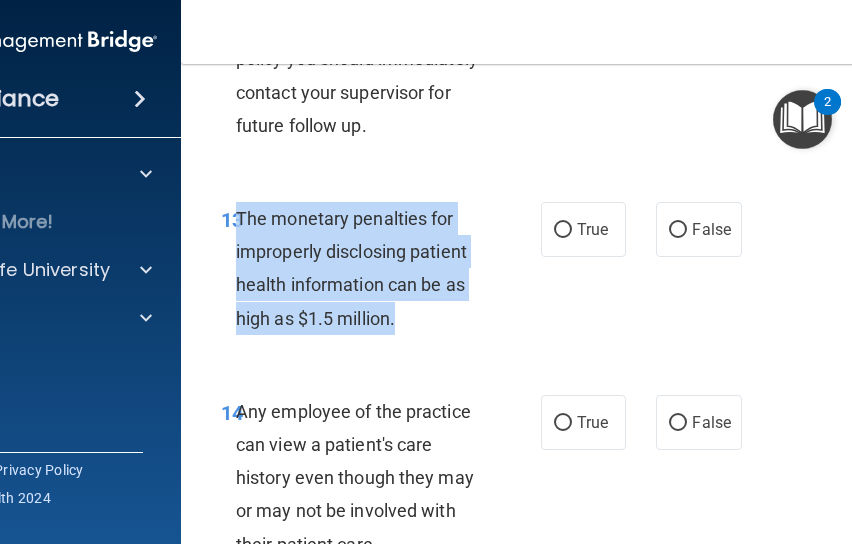 drag, startPoint x: 400, startPoint y: 359, endPoint x: 232, endPoint y: 256, distance: 197.0609 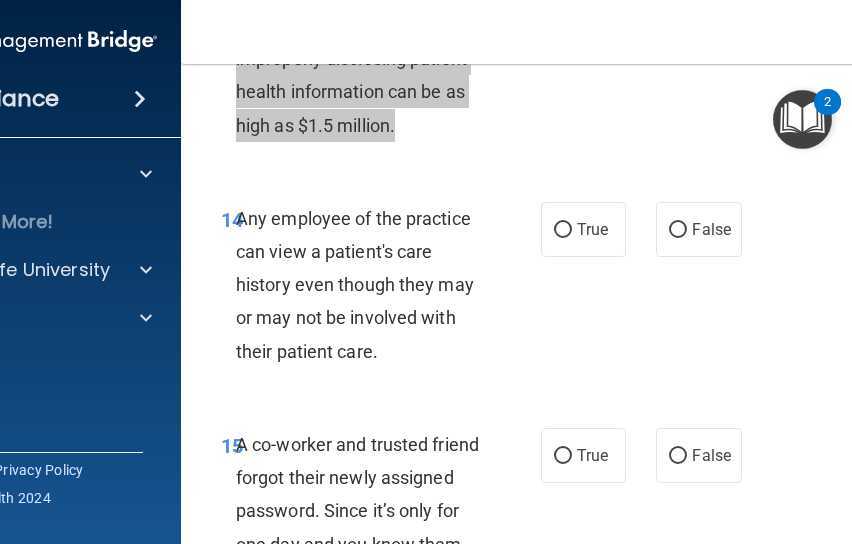 scroll, scrollTop: 2930, scrollLeft: 0, axis: vertical 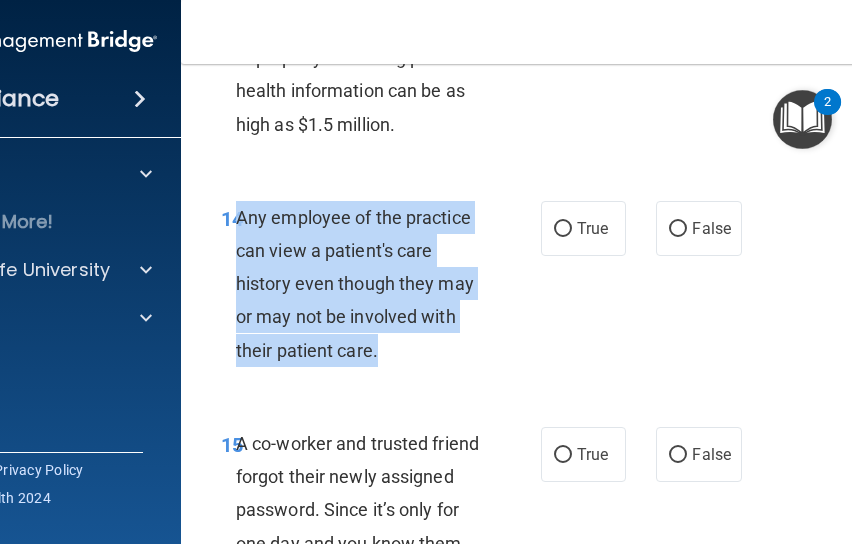 drag, startPoint x: 384, startPoint y: 376, endPoint x: 231, endPoint y: 259, distance: 192.60841 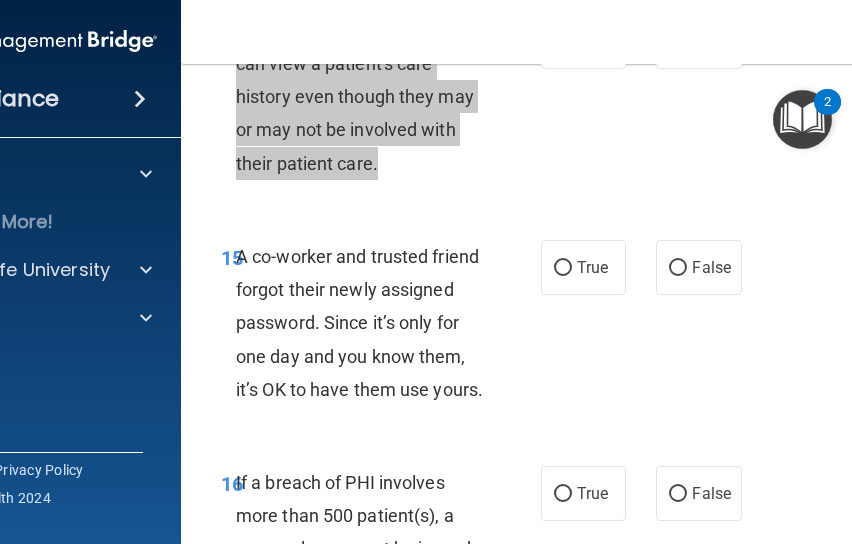 scroll, scrollTop: 3134, scrollLeft: 0, axis: vertical 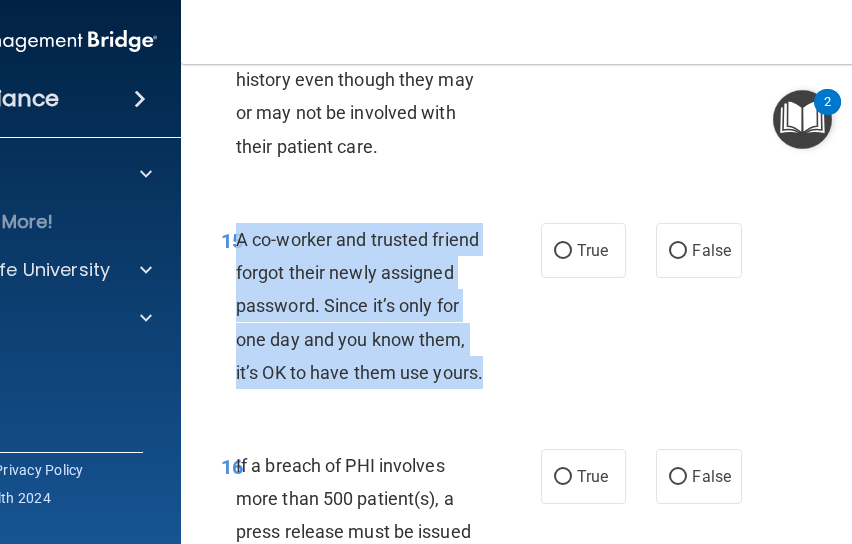 drag, startPoint x: 310, startPoint y: 433, endPoint x: 230, endPoint y: 277, distance: 175.31685 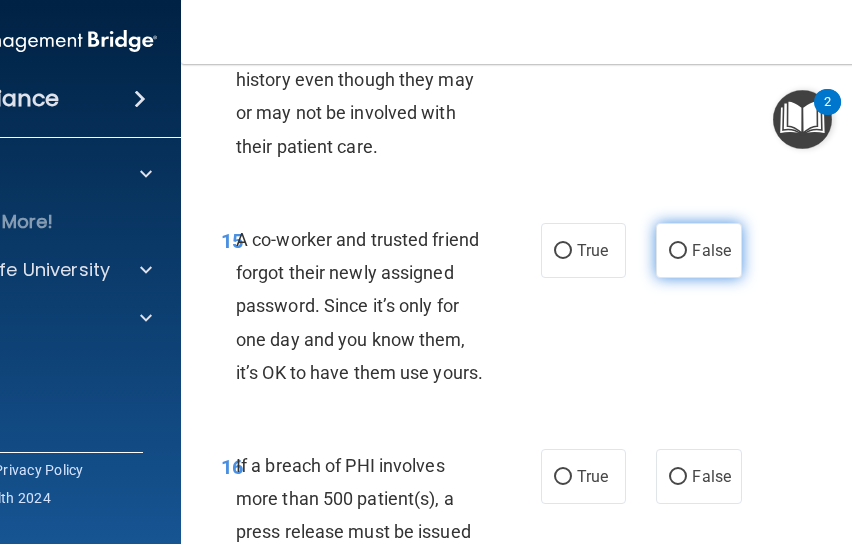 click on "False" at bounding box center (698, 250) 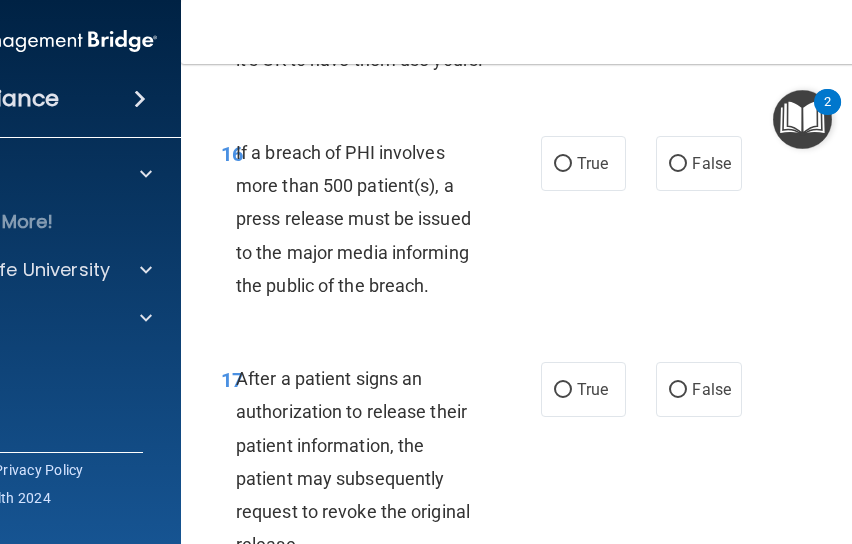 scroll, scrollTop: 3459, scrollLeft: 0, axis: vertical 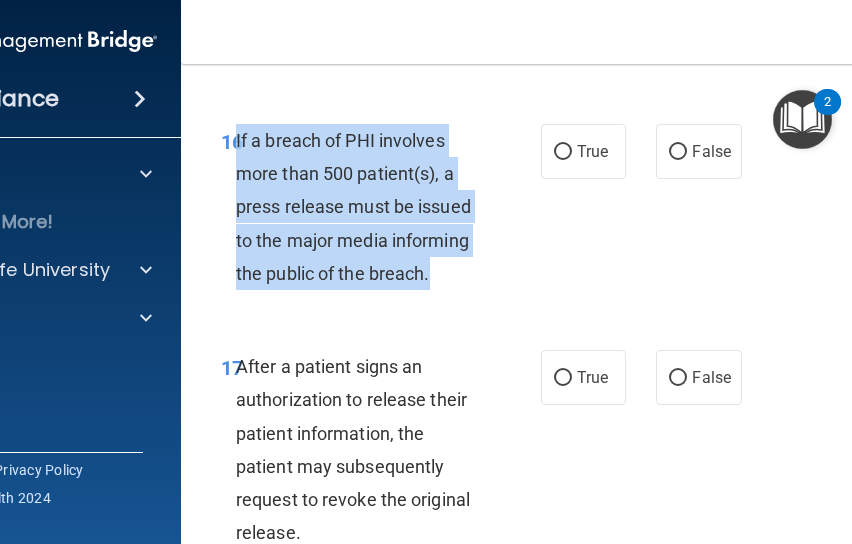 drag, startPoint x: 425, startPoint y: 333, endPoint x: 230, endPoint y: 211, distance: 230.01956 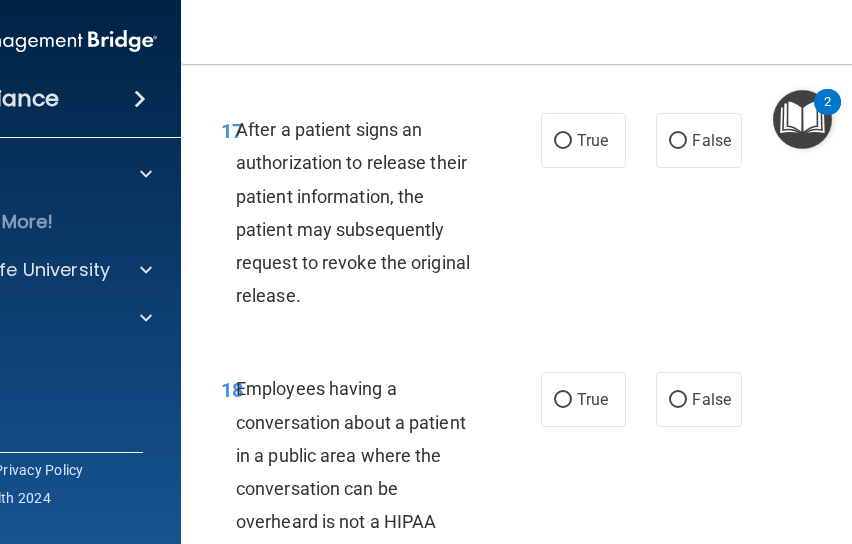 scroll, scrollTop: 3697, scrollLeft: 0, axis: vertical 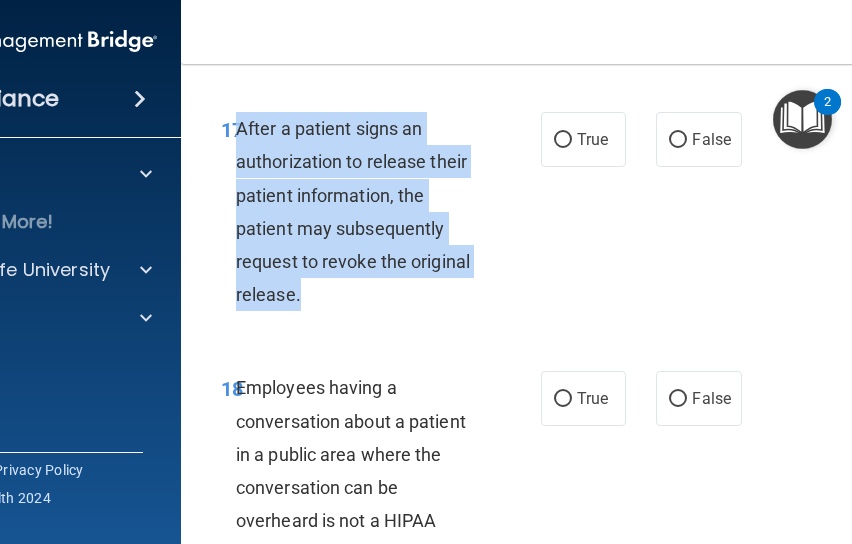 drag, startPoint x: 318, startPoint y: 369, endPoint x: 230, endPoint y: 209, distance: 182.6034 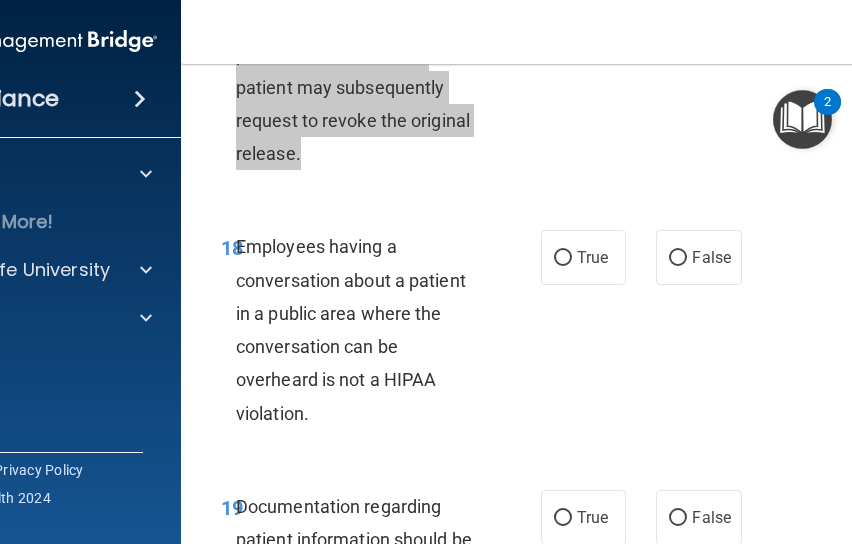 scroll, scrollTop: 3866, scrollLeft: 0, axis: vertical 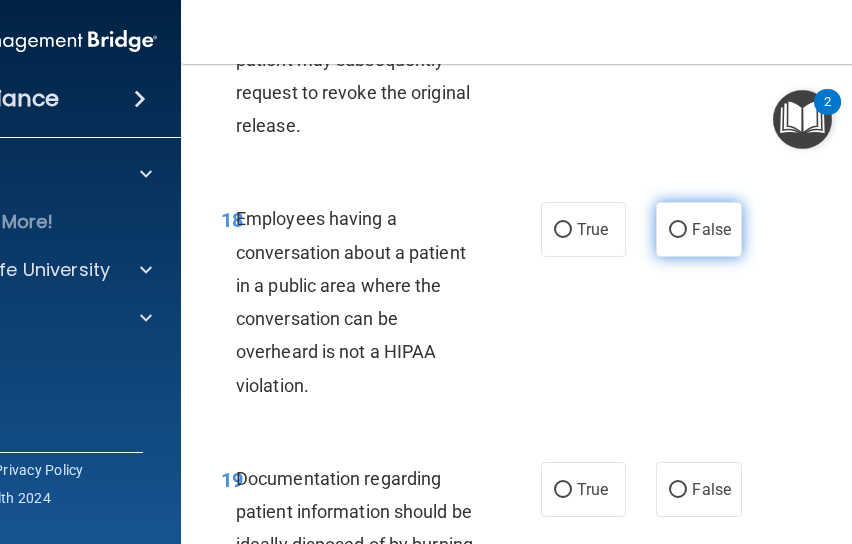 click on "False" at bounding box center [711, 229] 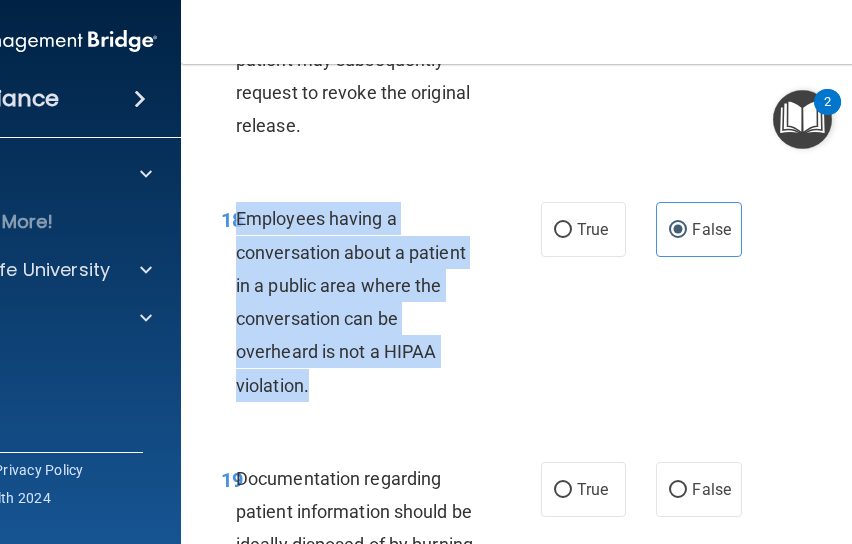 drag, startPoint x: 316, startPoint y: 461, endPoint x: 234, endPoint y: 287, distance: 192.35384 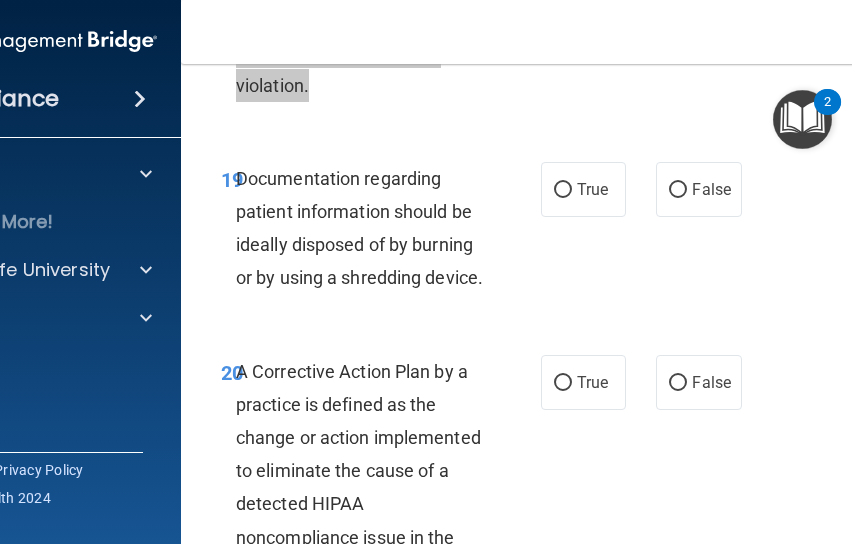 scroll, scrollTop: 4168, scrollLeft: 0, axis: vertical 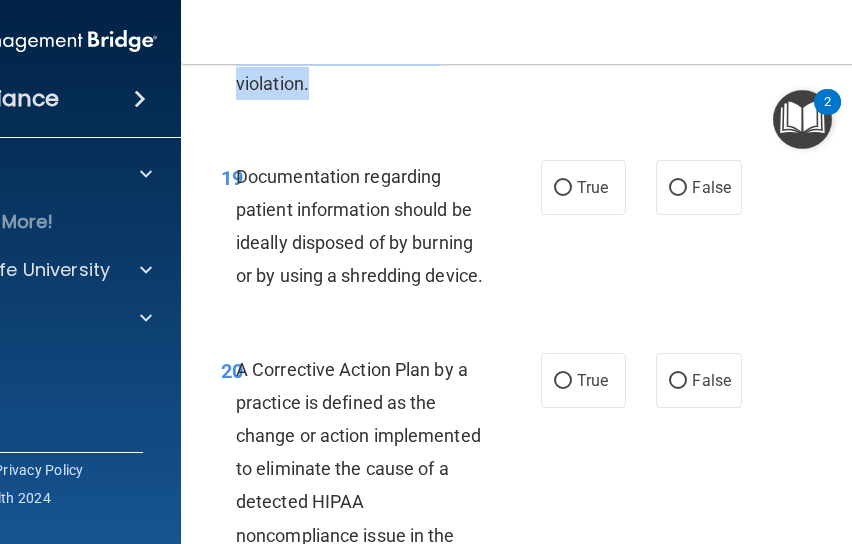 click on "19       Documentation regarding patient information should be ideally disposed of by burning or by using a shredding device.                 True           False" at bounding box center (586, 231) 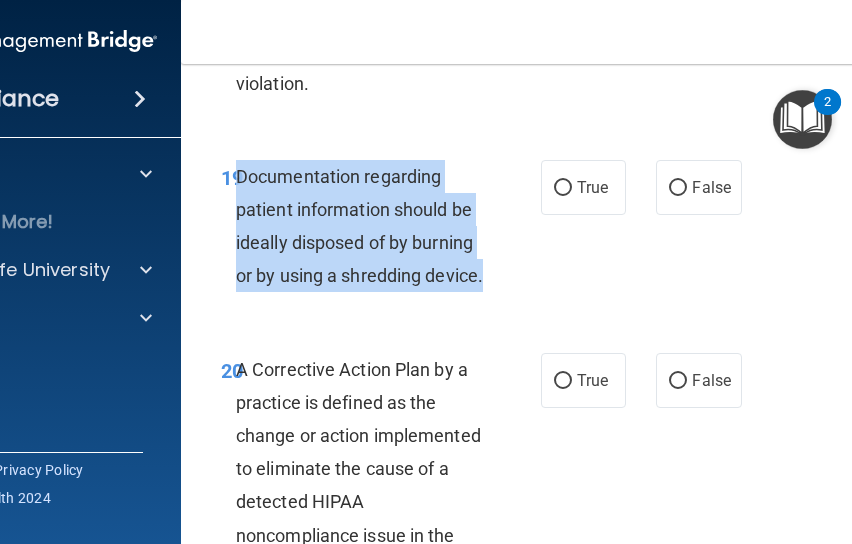 drag, startPoint x: 314, startPoint y: 379, endPoint x: 228, endPoint y: 248, distance: 156.70673 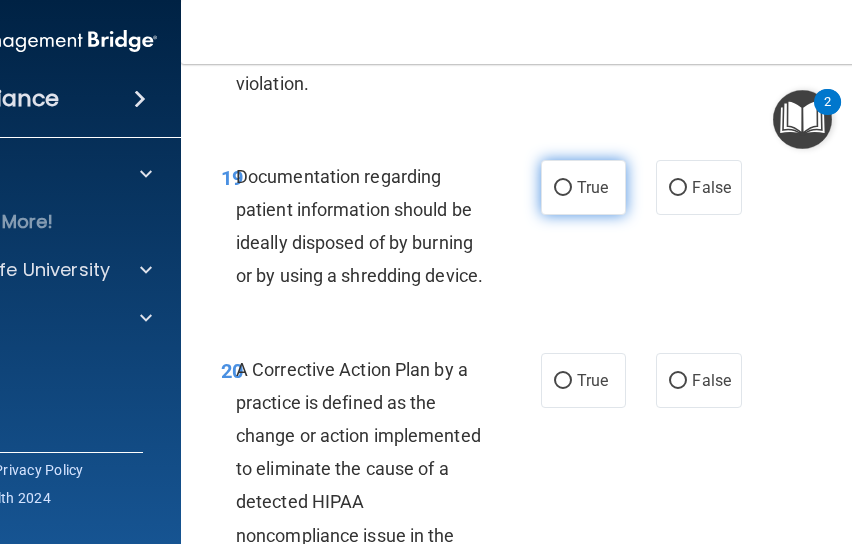 click on "True" at bounding box center (583, 187) 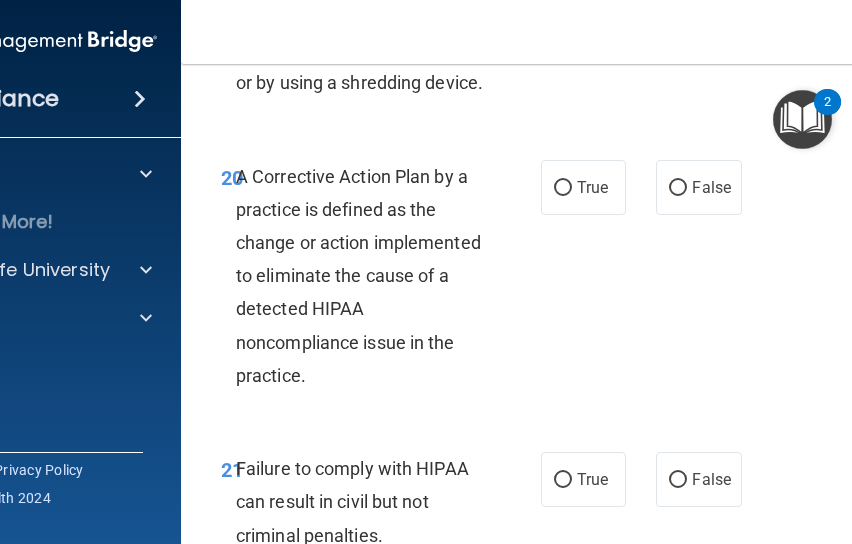 scroll, scrollTop: 4380, scrollLeft: 0, axis: vertical 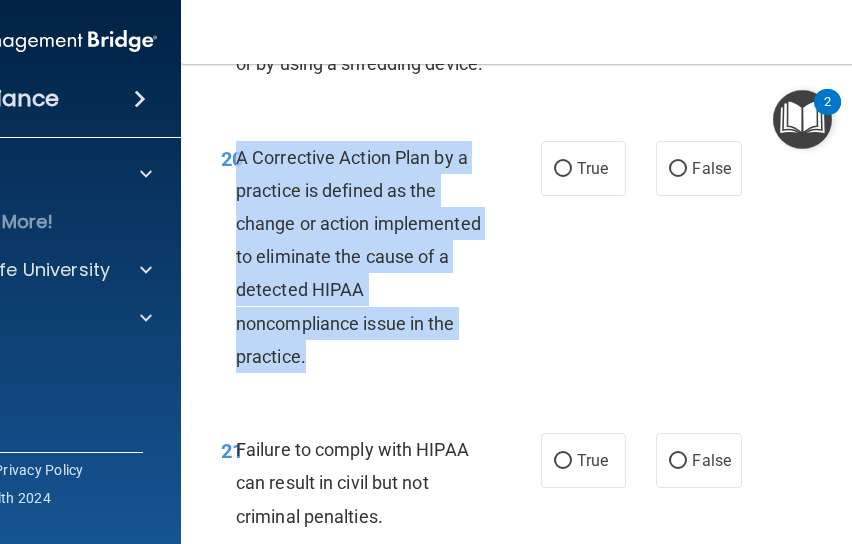 drag, startPoint x: 304, startPoint y: 444, endPoint x: 228, endPoint y: 256, distance: 202.78067 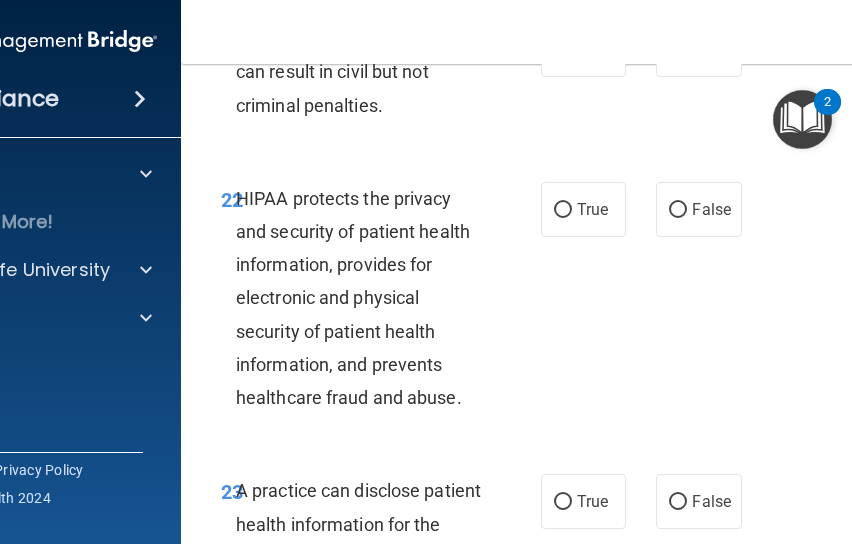 scroll, scrollTop: 4835, scrollLeft: 0, axis: vertical 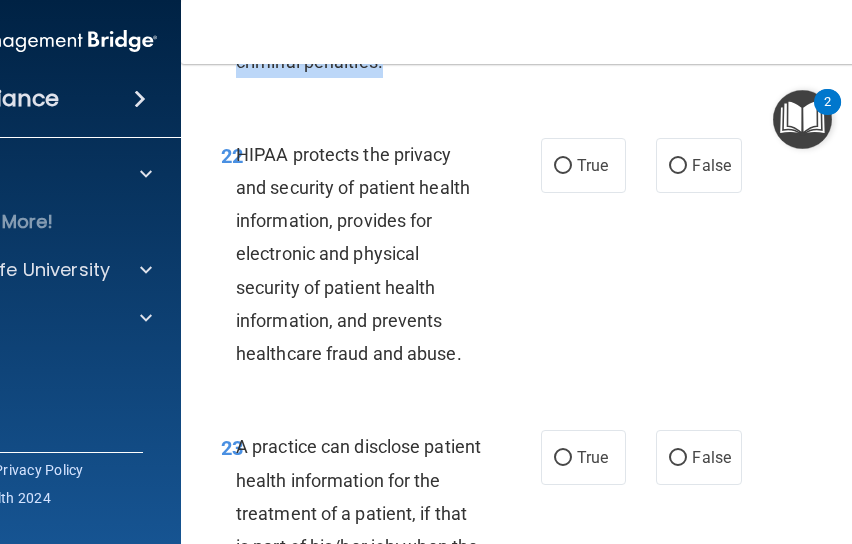 drag, startPoint x: 393, startPoint y: 163, endPoint x: 229, endPoint y: 97, distance: 176.78235 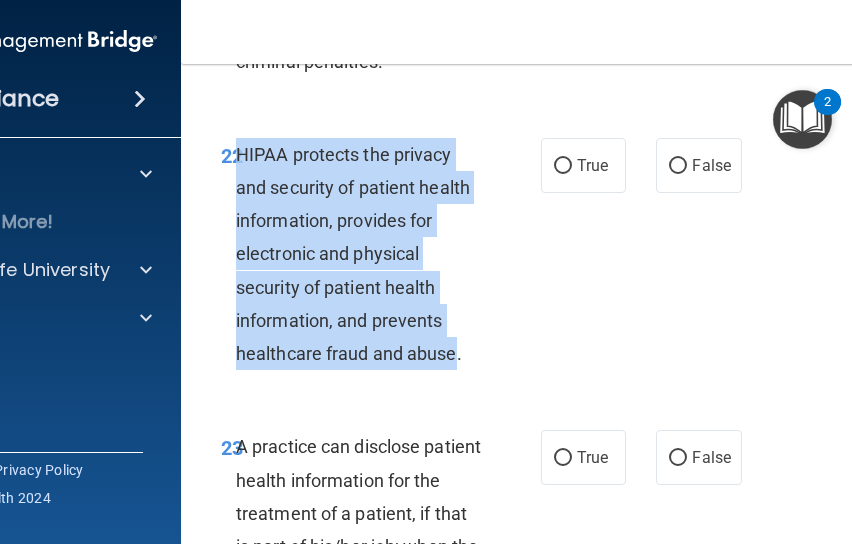 drag, startPoint x: 448, startPoint y: 445, endPoint x: 234, endPoint y: 258, distance: 284.19183 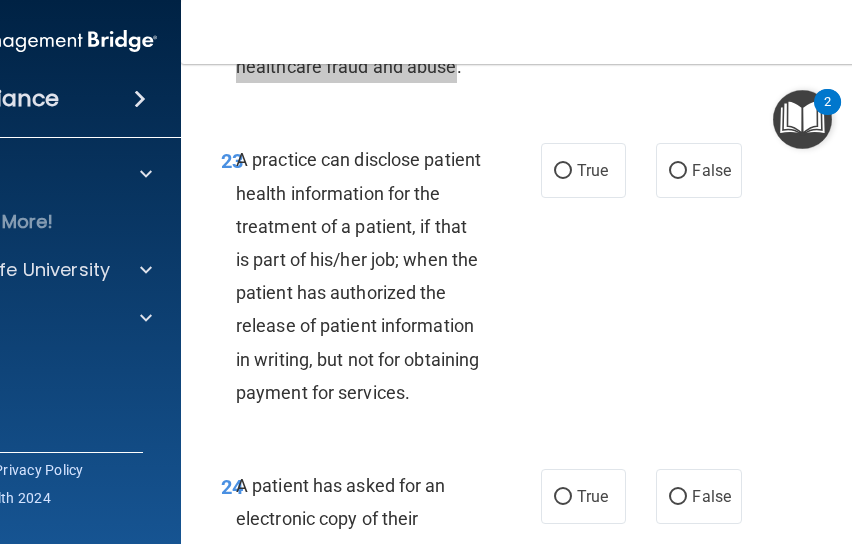 scroll, scrollTop: 5240, scrollLeft: 0, axis: vertical 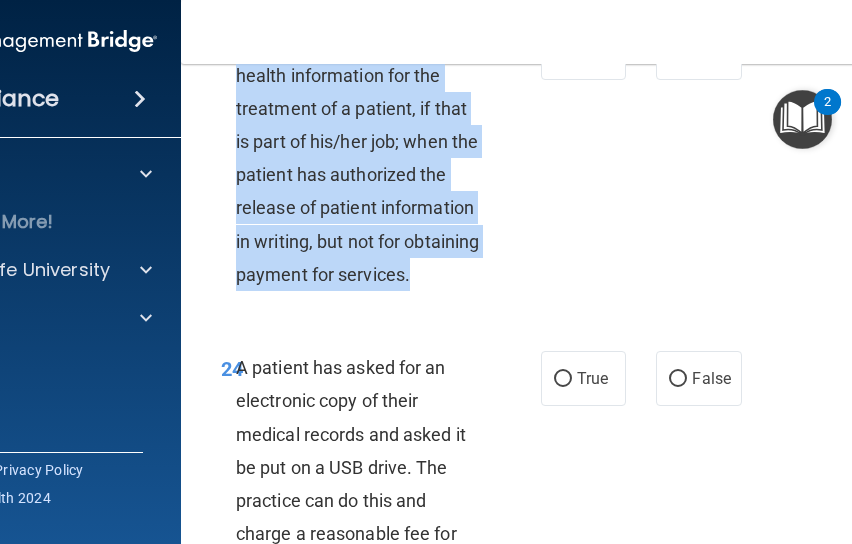 drag, startPoint x: 330, startPoint y: 409, endPoint x: 228, endPoint y: 168, distance: 261.69638 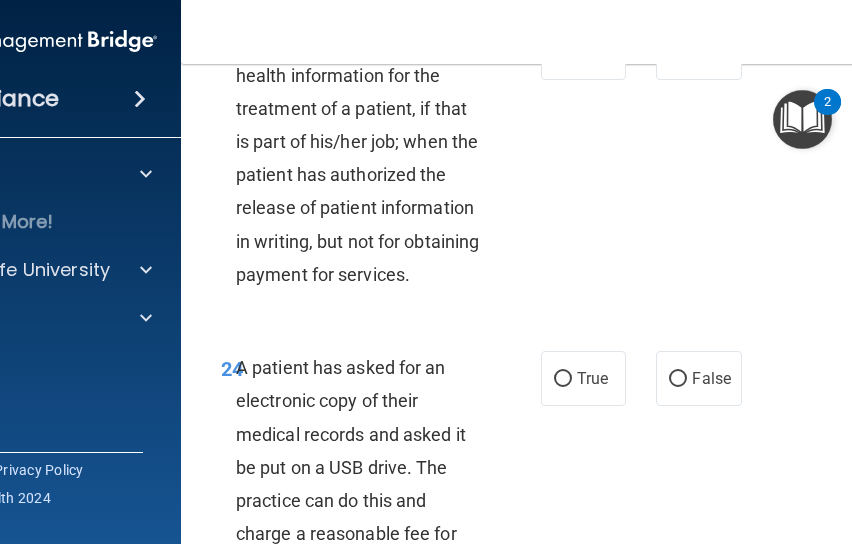 drag, startPoint x: 228, startPoint y: 168, endPoint x: 245, endPoint y: 159, distance: 19.235384 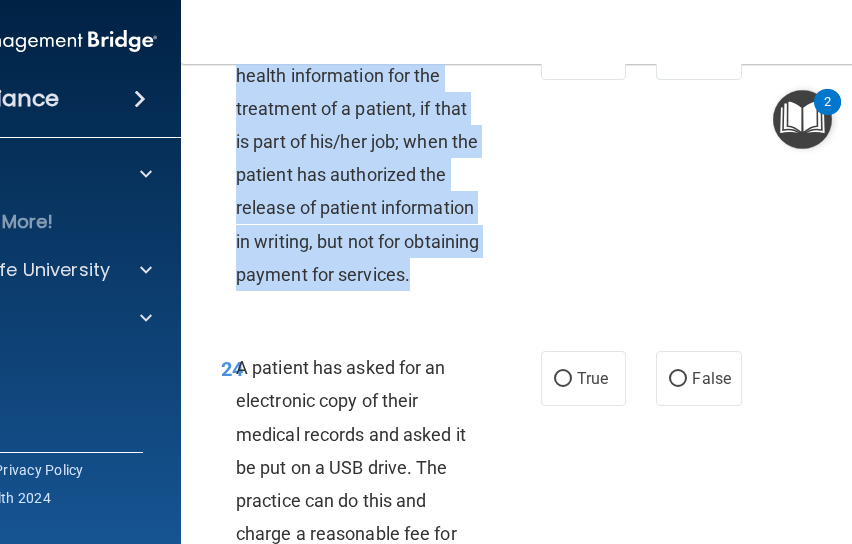 drag, startPoint x: 348, startPoint y: 399, endPoint x: 231, endPoint y: 151, distance: 274.2134 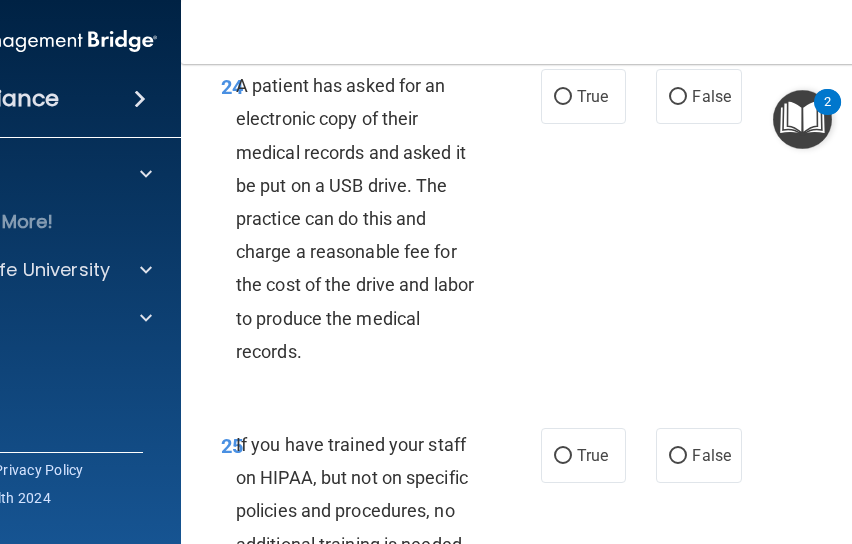 scroll, scrollTop: 5534, scrollLeft: 0, axis: vertical 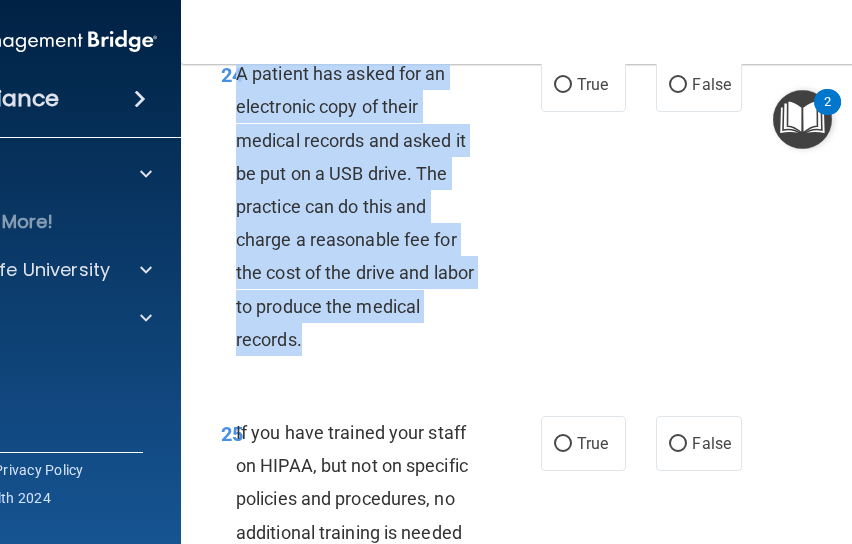drag, startPoint x: 309, startPoint y: 473, endPoint x: 231, endPoint y: 201, distance: 282.9629 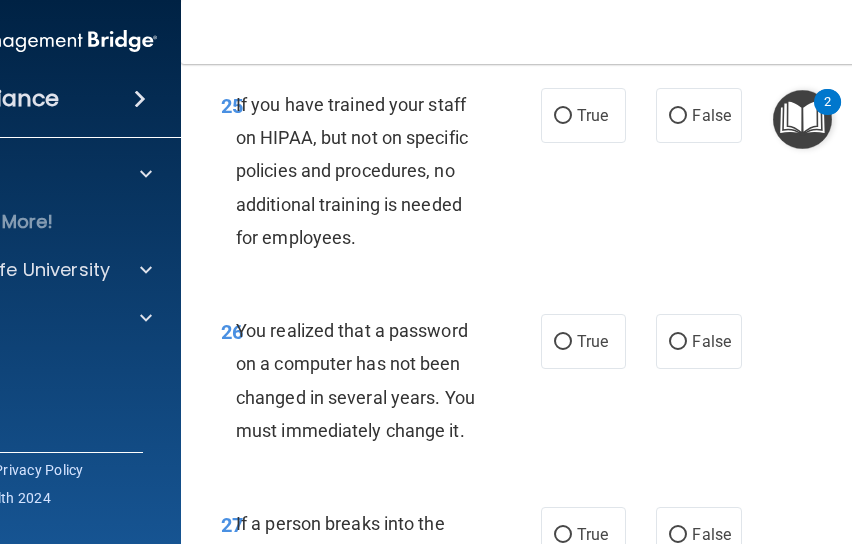 scroll, scrollTop: 5863, scrollLeft: 0, axis: vertical 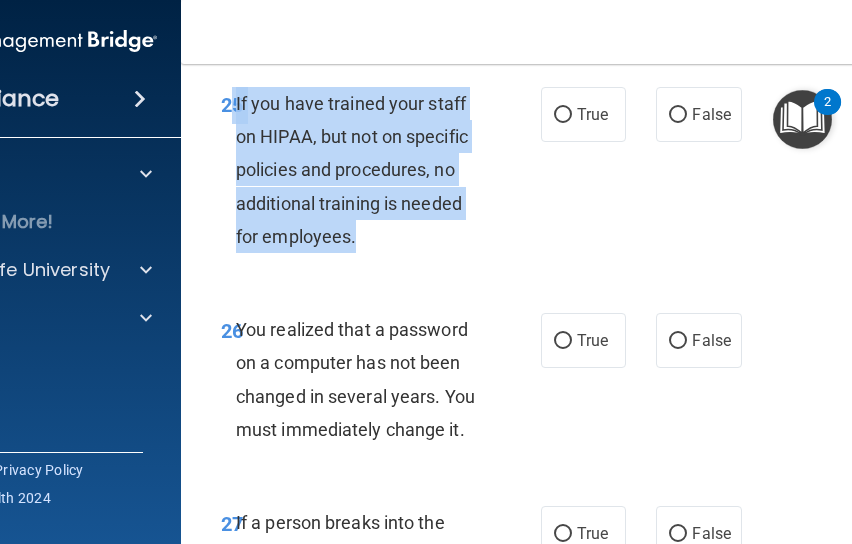 drag, startPoint x: 350, startPoint y: 367, endPoint x: 226, endPoint y: 231, distance: 184.04347 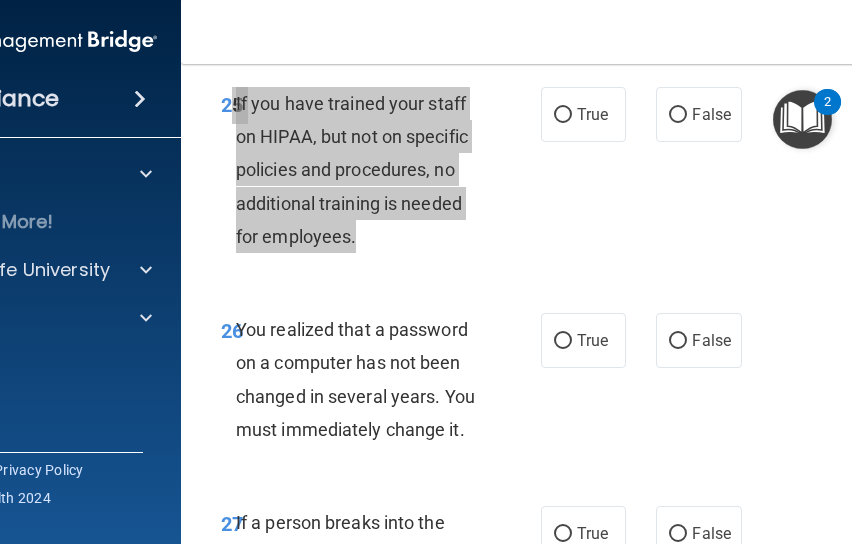 scroll, scrollTop: 6073, scrollLeft: 0, axis: vertical 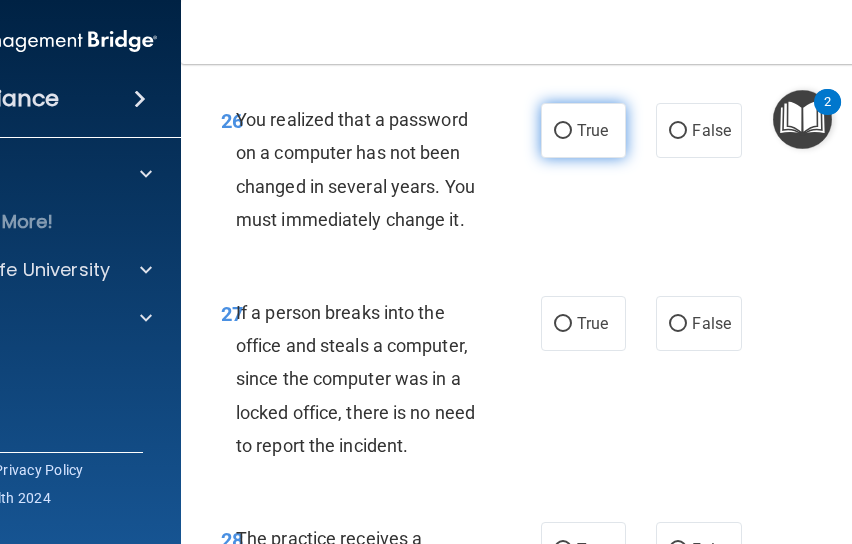 click on "True" at bounding box center (592, 130) 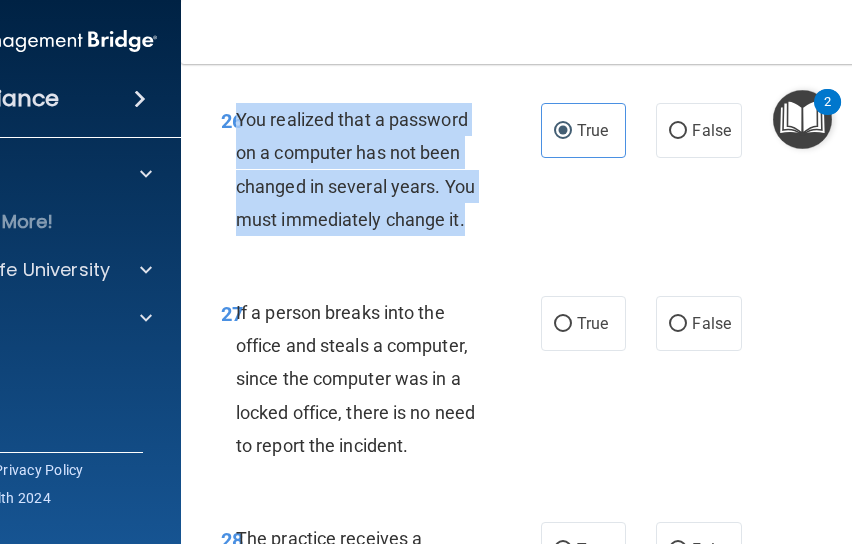 drag, startPoint x: 473, startPoint y: 349, endPoint x: 231, endPoint y: 252, distance: 260.7163 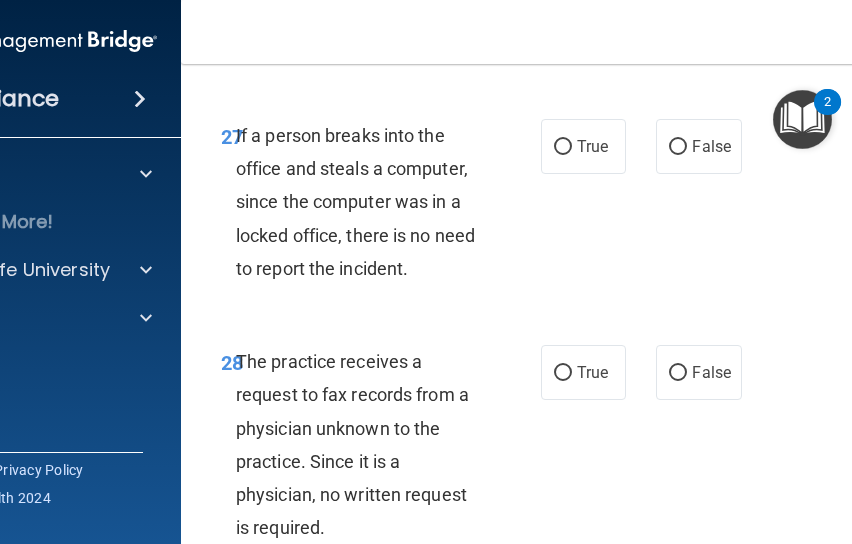 scroll, scrollTop: 6251, scrollLeft: 0, axis: vertical 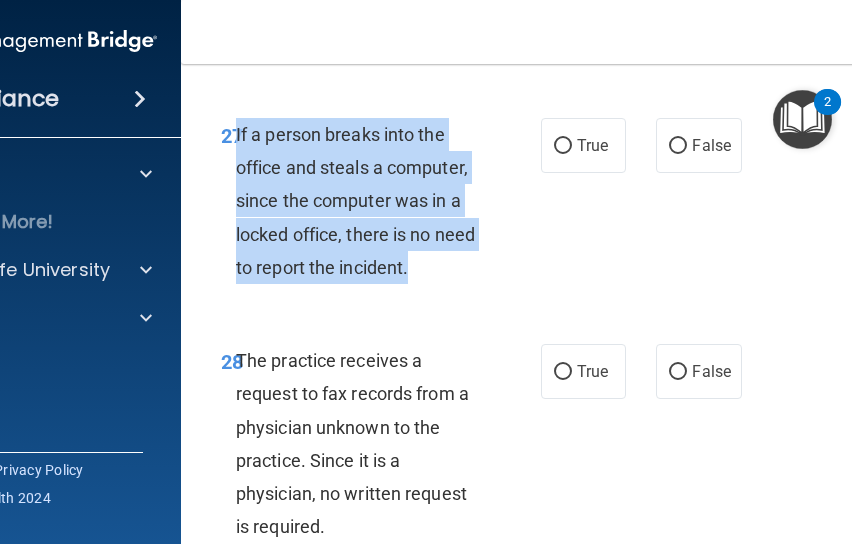 drag, startPoint x: 434, startPoint y: 400, endPoint x: 230, endPoint y: 269, distance: 242.43968 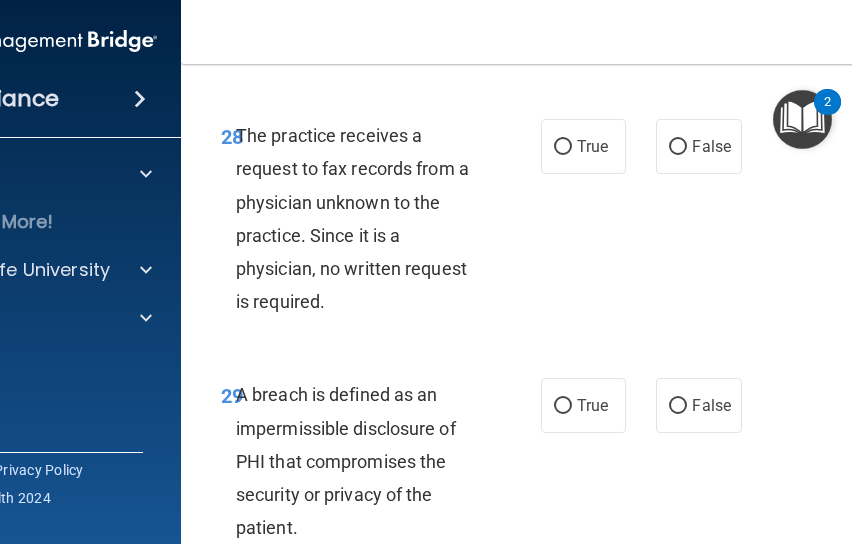 scroll, scrollTop: 6477, scrollLeft: 0, axis: vertical 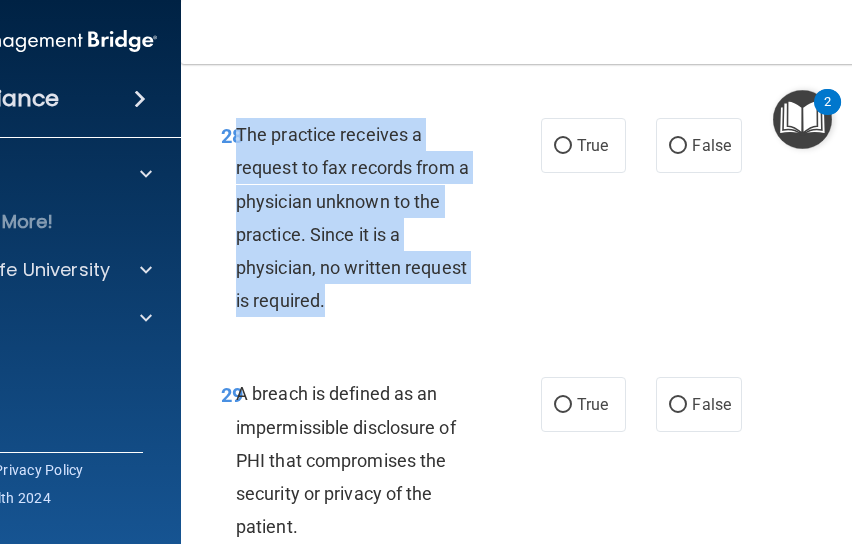 drag, startPoint x: 366, startPoint y: 437, endPoint x: 233, endPoint y: 281, distance: 205 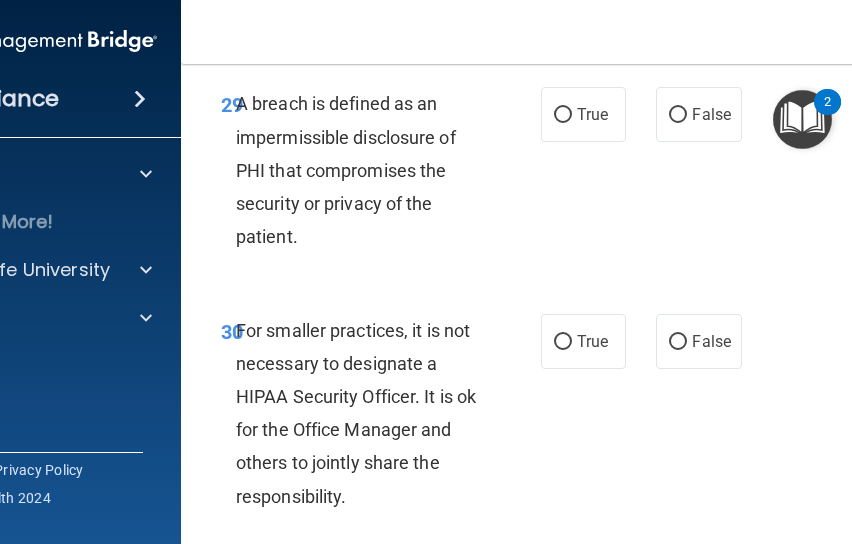 scroll, scrollTop: 6769, scrollLeft: 0, axis: vertical 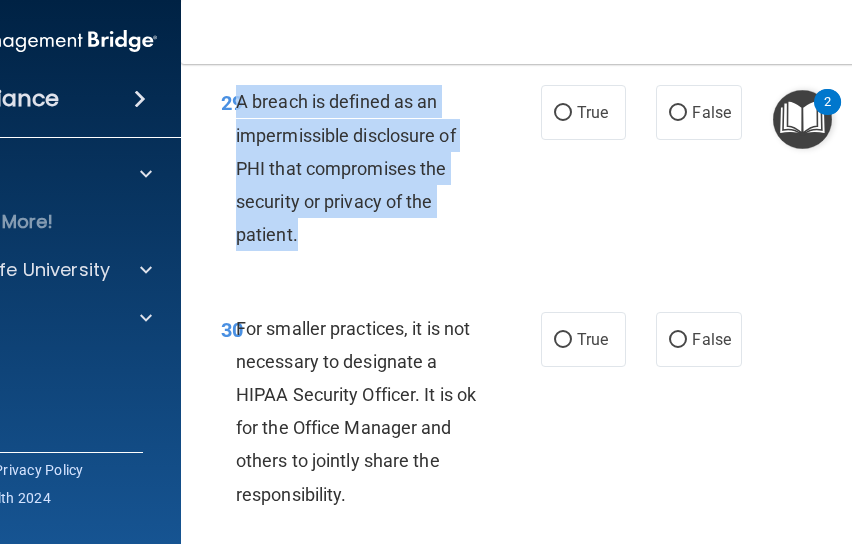 drag, startPoint x: 295, startPoint y: 371, endPoint x: 232, endPoint y: 240, distance: 145.36162 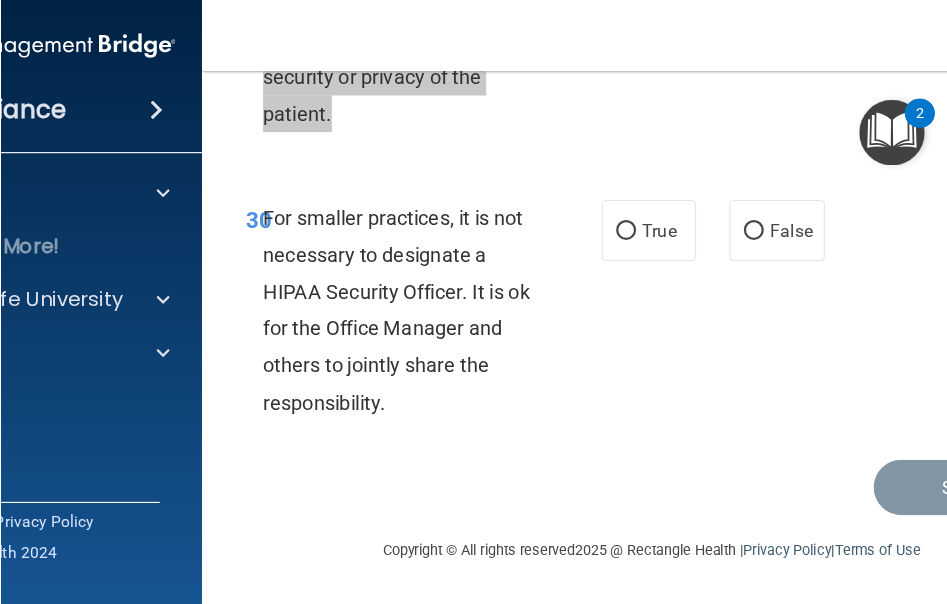 scroll, scrollTop: 7027, scrollLeft: 0, axis: vertical 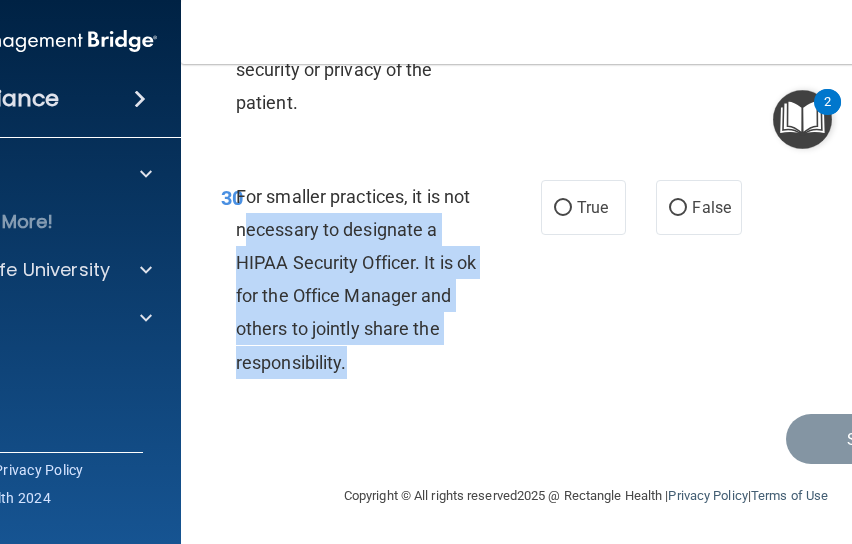 drag, startPoint x: 378, startPoint y: 374, endPoint x: 237, endPoint y: 217, distance: 211.02133 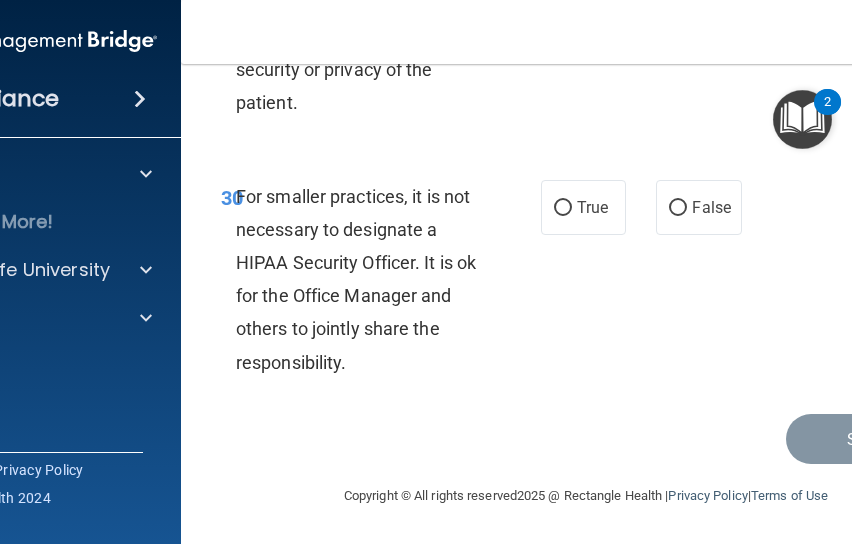 click on "Toggle navigation                                                                                                     [FIRST] [LAST]   [EMAIL]                            Manage My Enterprise              Meredith College MAP     Manage My Location" at bounding box center (586, 32) 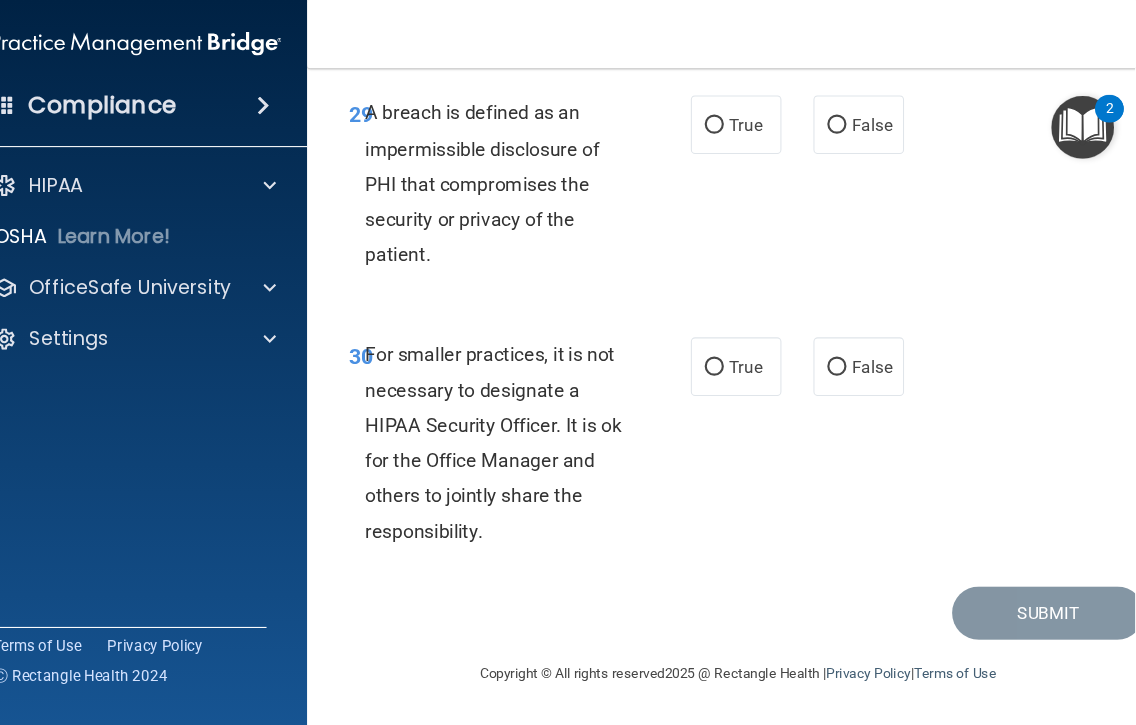 scroll, scrollTop: 6853, scrollLeft: 0, axis: vertical 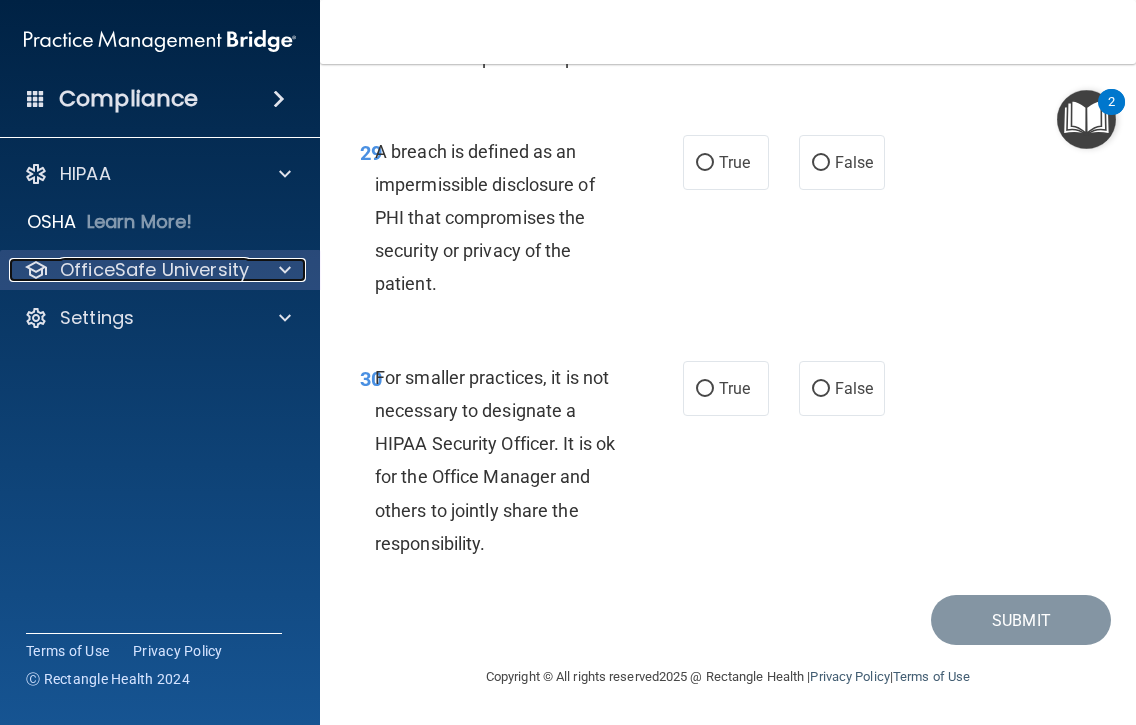 click at bounding box center (285, 270) 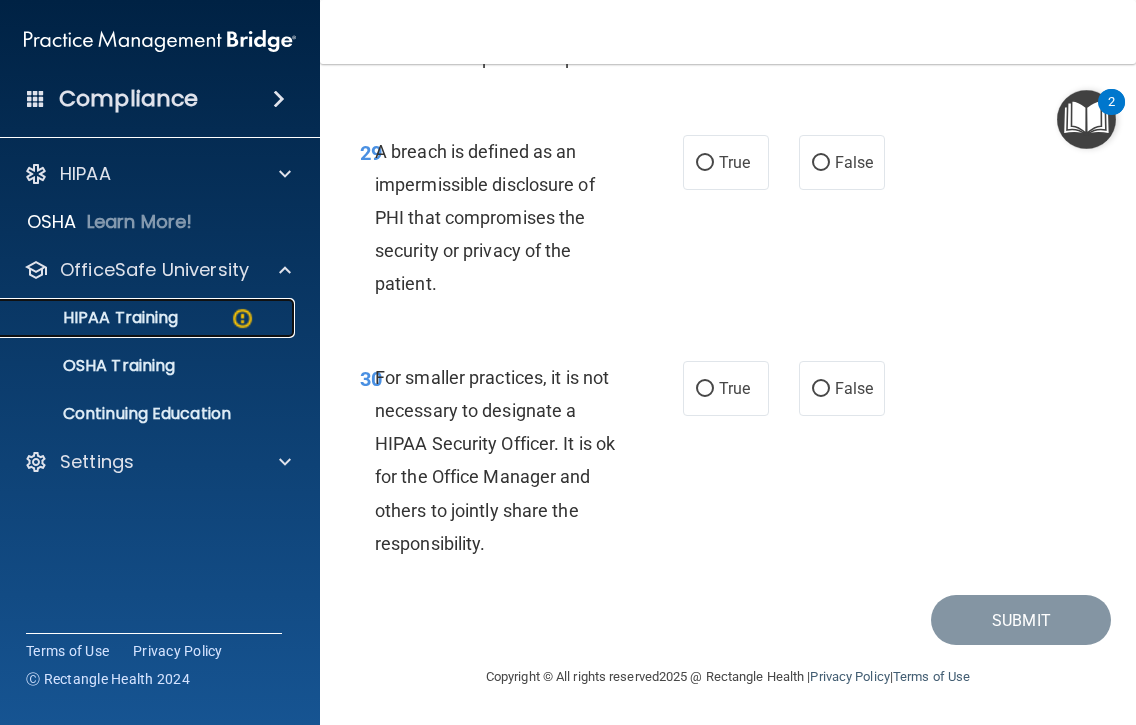 click on "HIPAA Training" at bounding box center (137, 318) 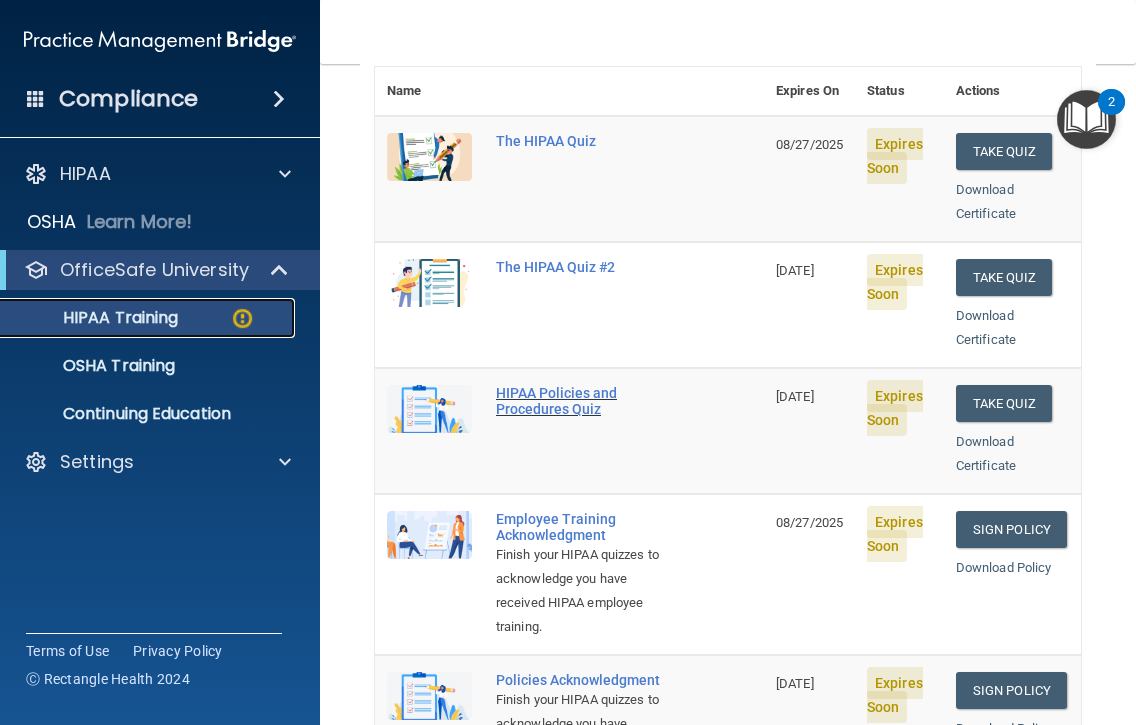 scroll, scrollTop: 235, scrollLeft: 0, axis: vertical 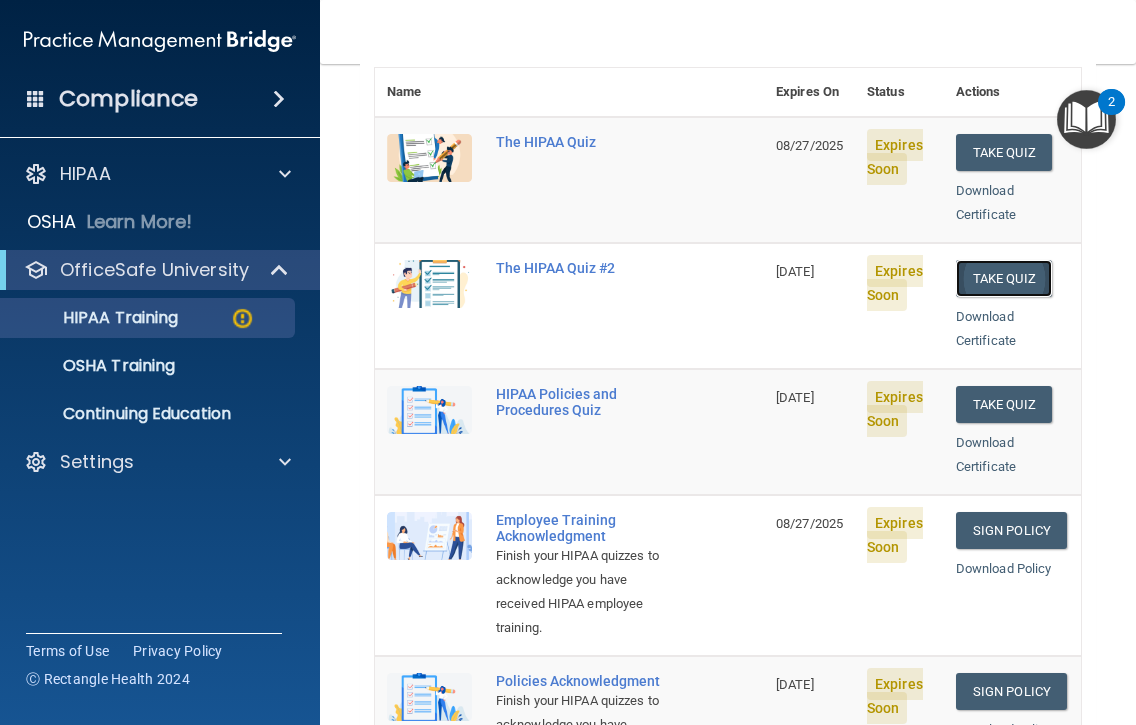 click on "Take Quiz" at bounding box center [1004, 278] 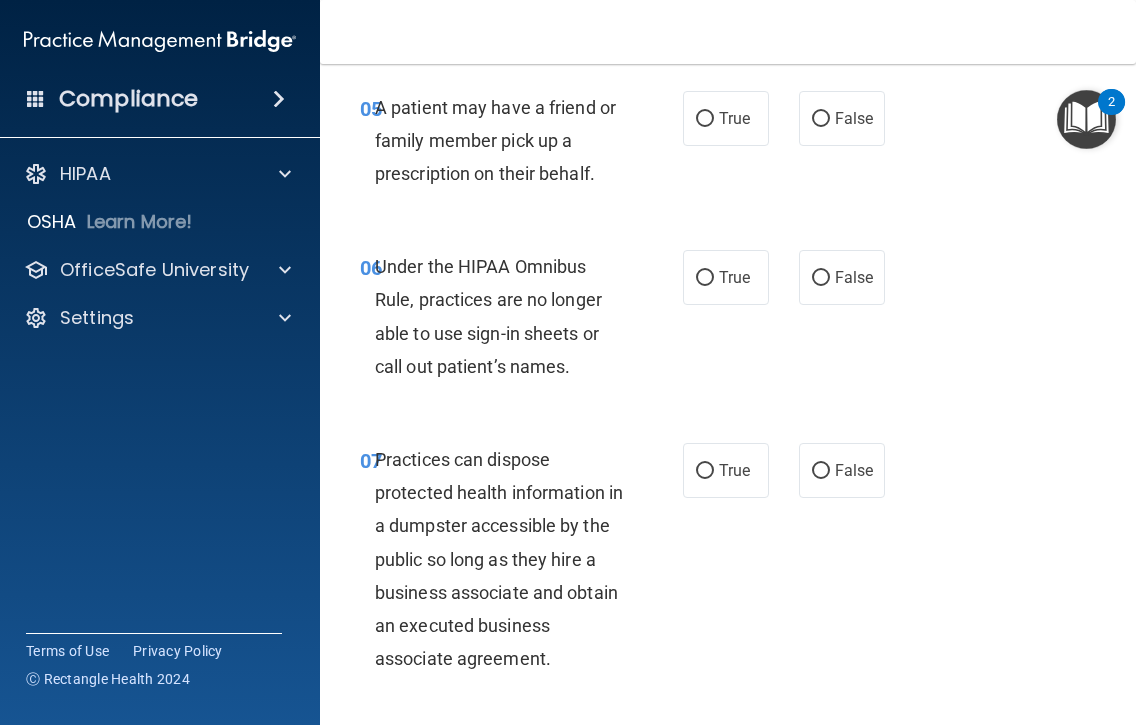 scroll, scrollTop: 0, scrollLeft: 0, axis: both 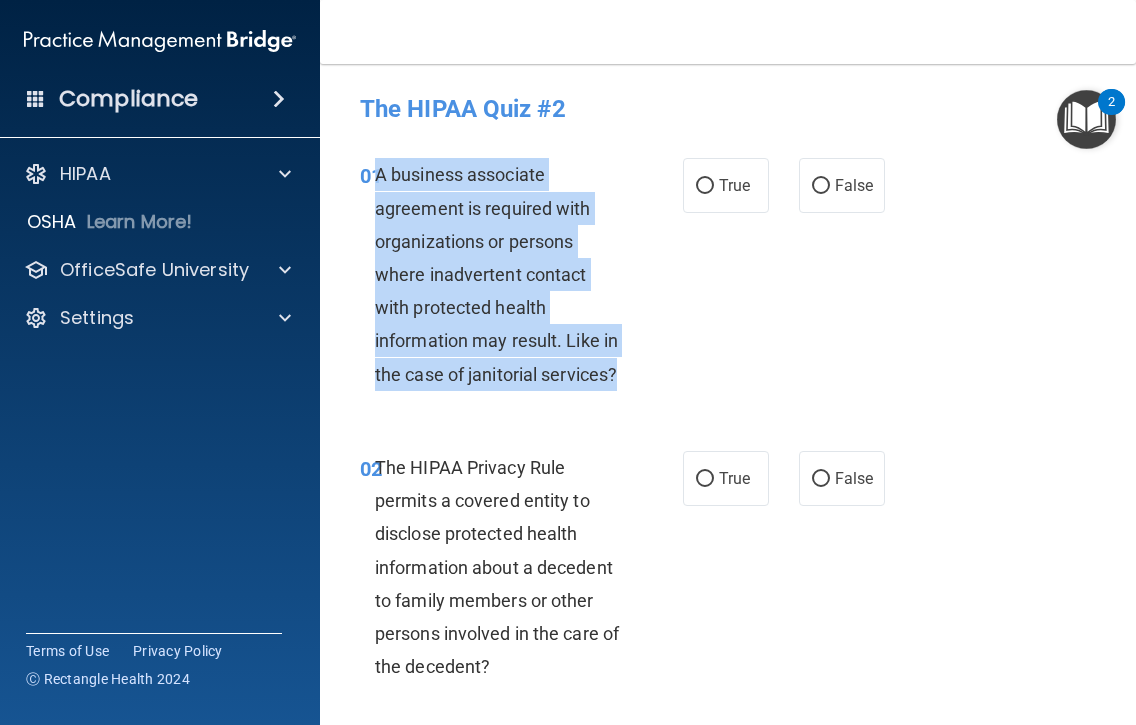 drag, startPoint x: 643, startPoint y: 381, endPoint x: 368, endPoint y: 178, distance: 341.80988 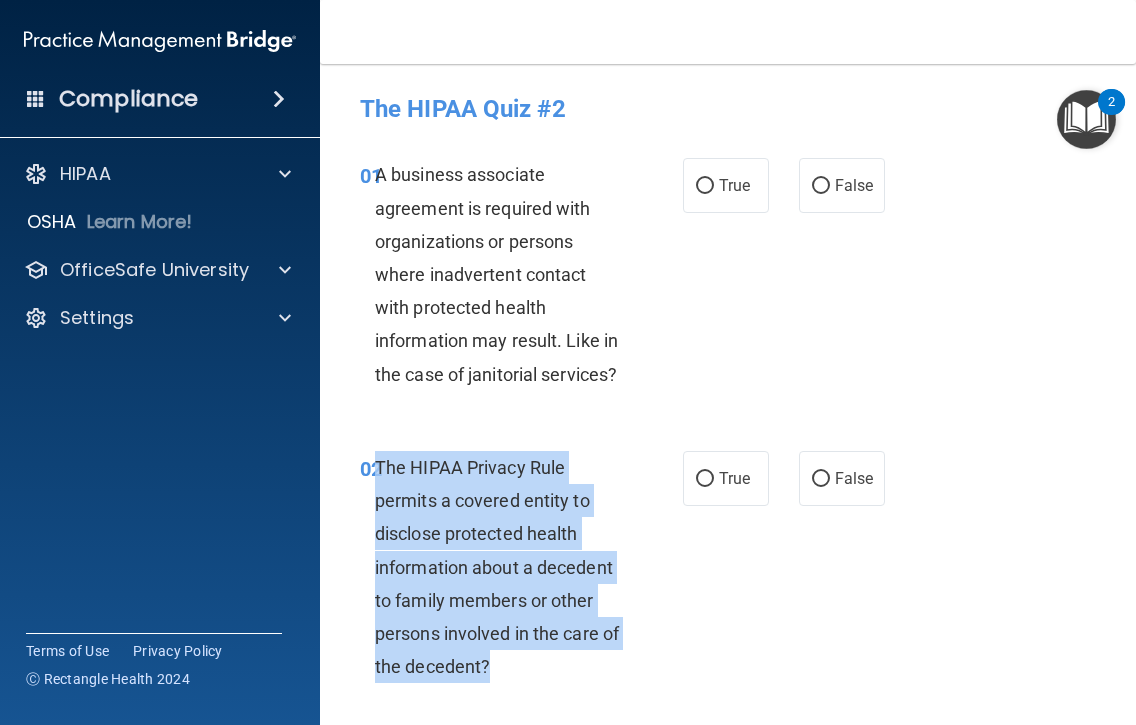 drag, startPoint x: 497, startPoint y: 672, endPoint x: 369, endPoint y: 473, distance: 236.6115 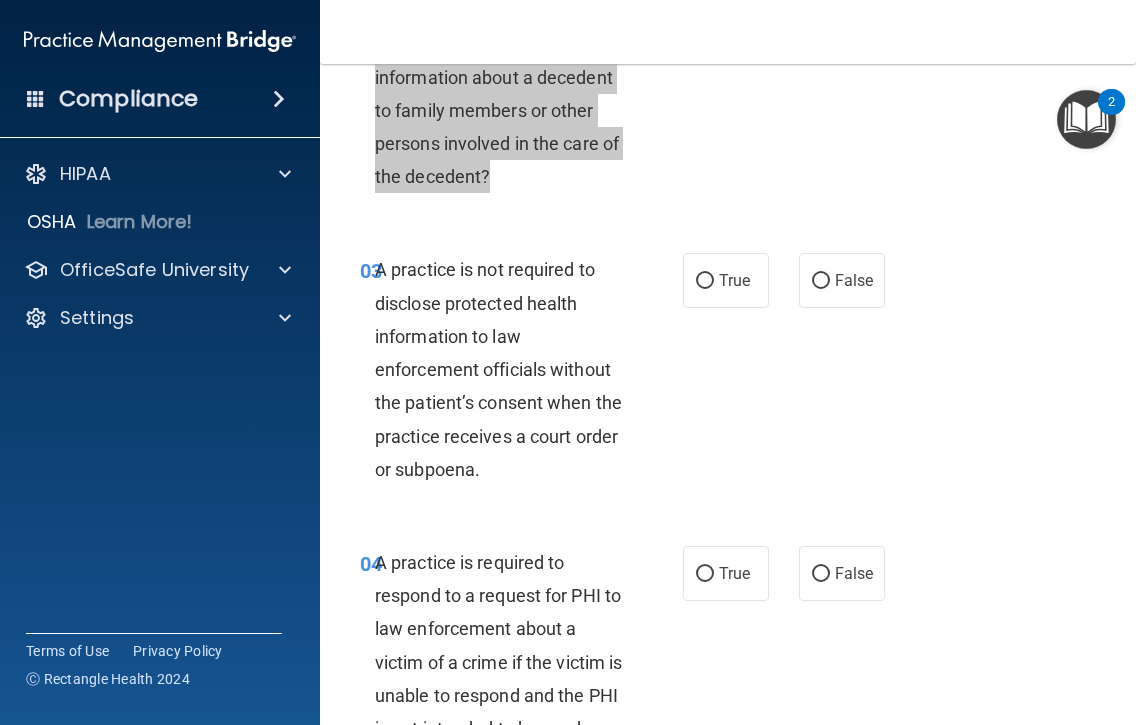scroll, scrollTop: 493, scrollLeft: 0, axis: vertical 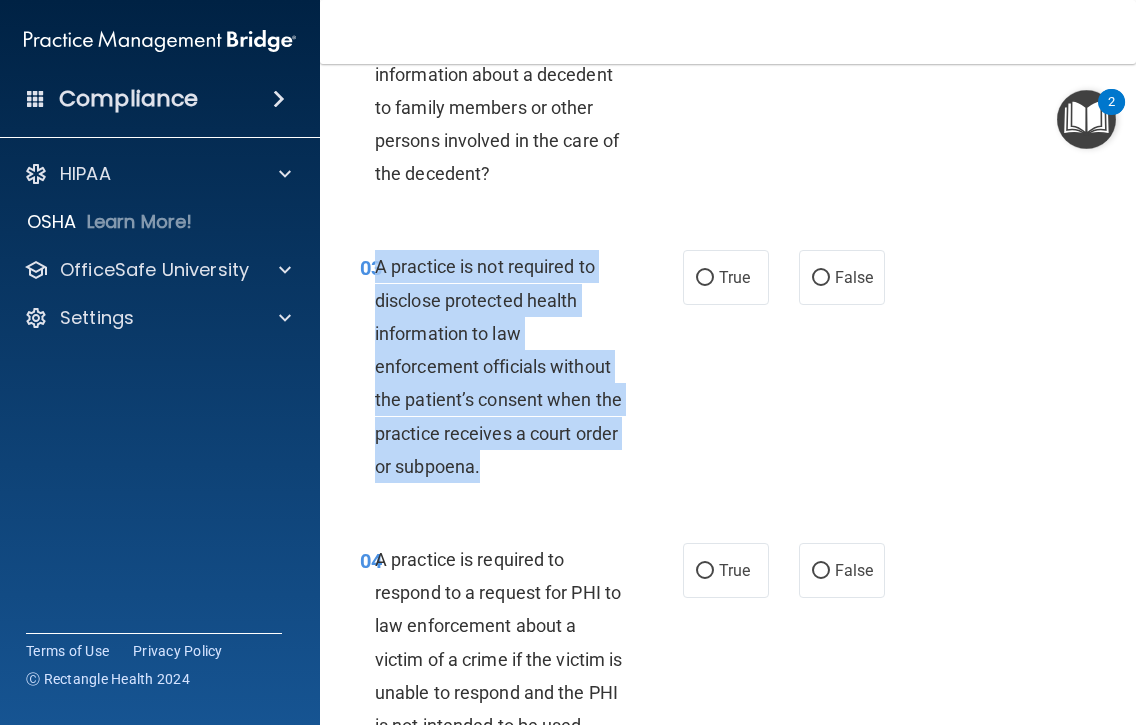 drag, startPoint x: 510, startPoint y: 461, endPoint x: 369, endPoint y: 273, distance: 235 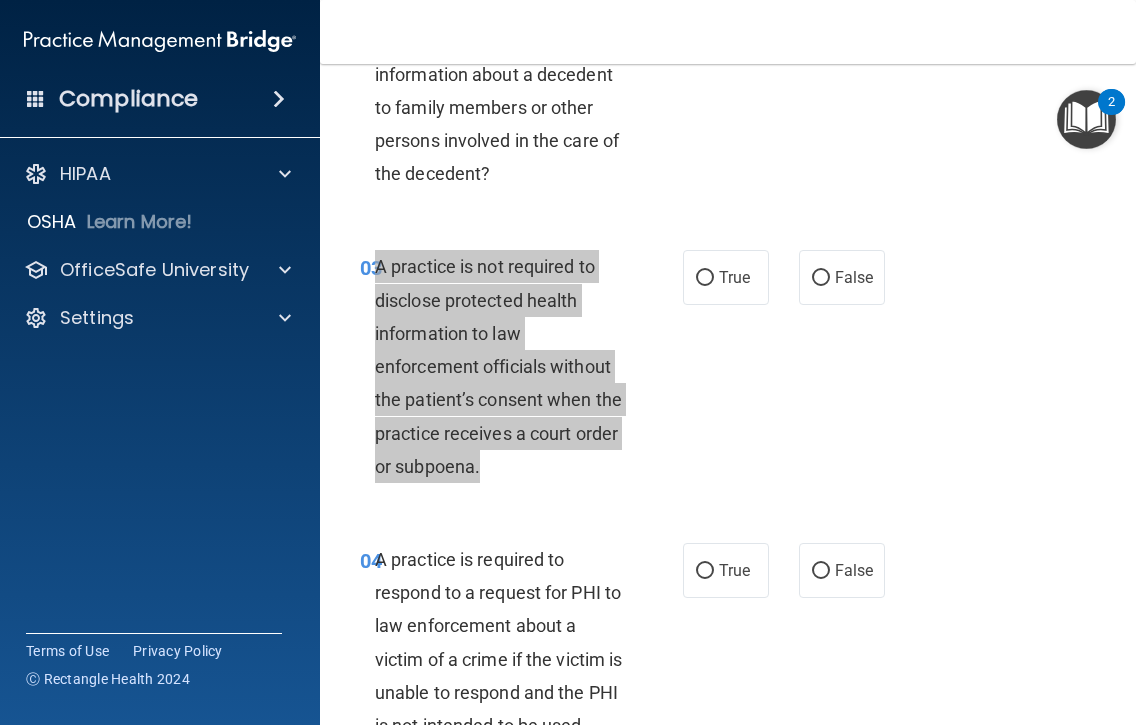 scroll, scrollTop: 834, scrollLeft: 0, axis: vertical 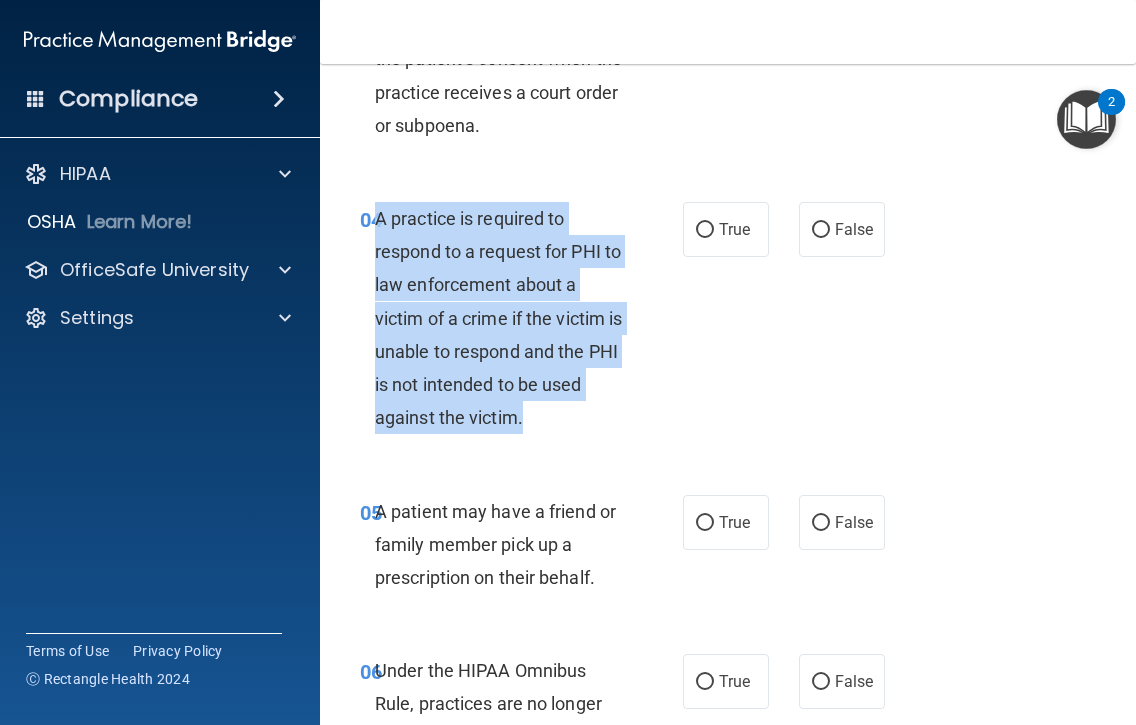 drag, startPoint x: 525, startPoint y: 420, endPoint x: 369, endPoint y: 221, distance: 252.85767 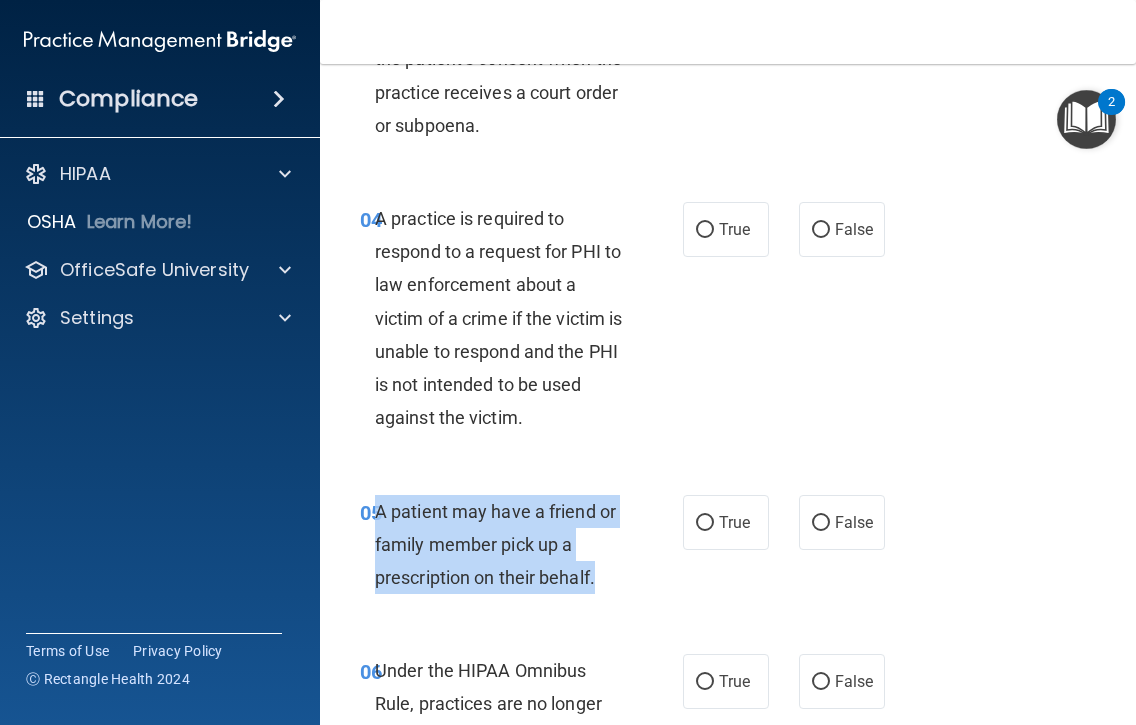 drag, startPoint x: 600, startPoint y: 576, endPoint x: 371, endPoint y: 516, distance: 236.7298 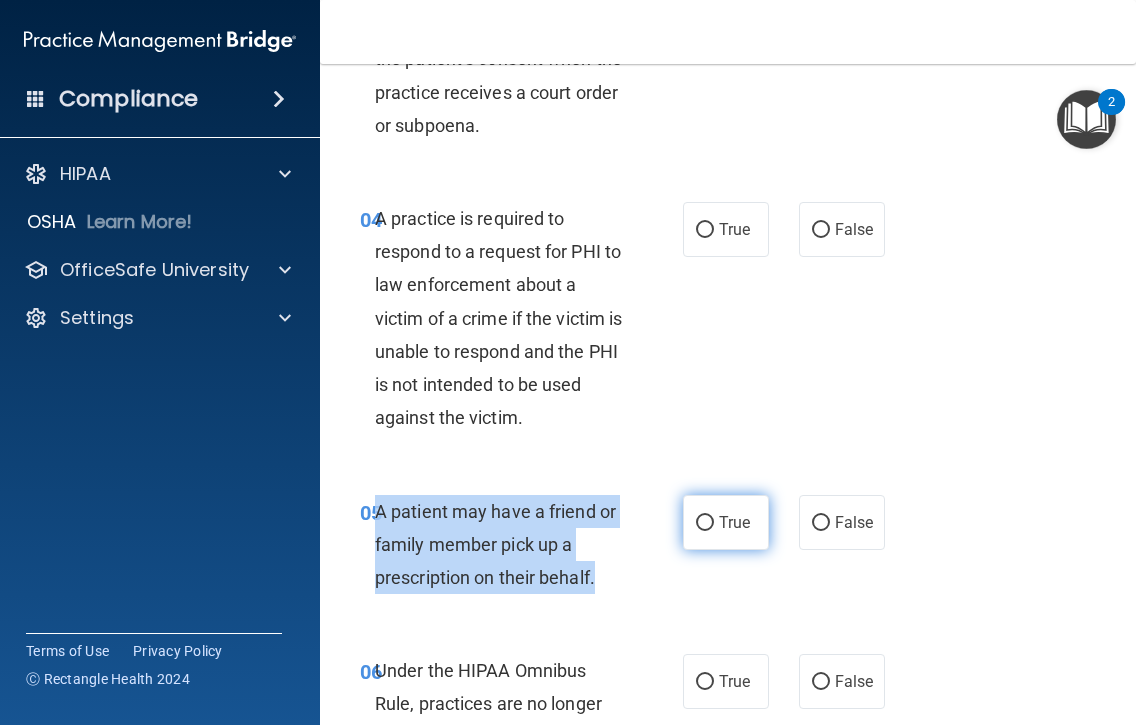 click on "True" at bounding box center (705, 523) 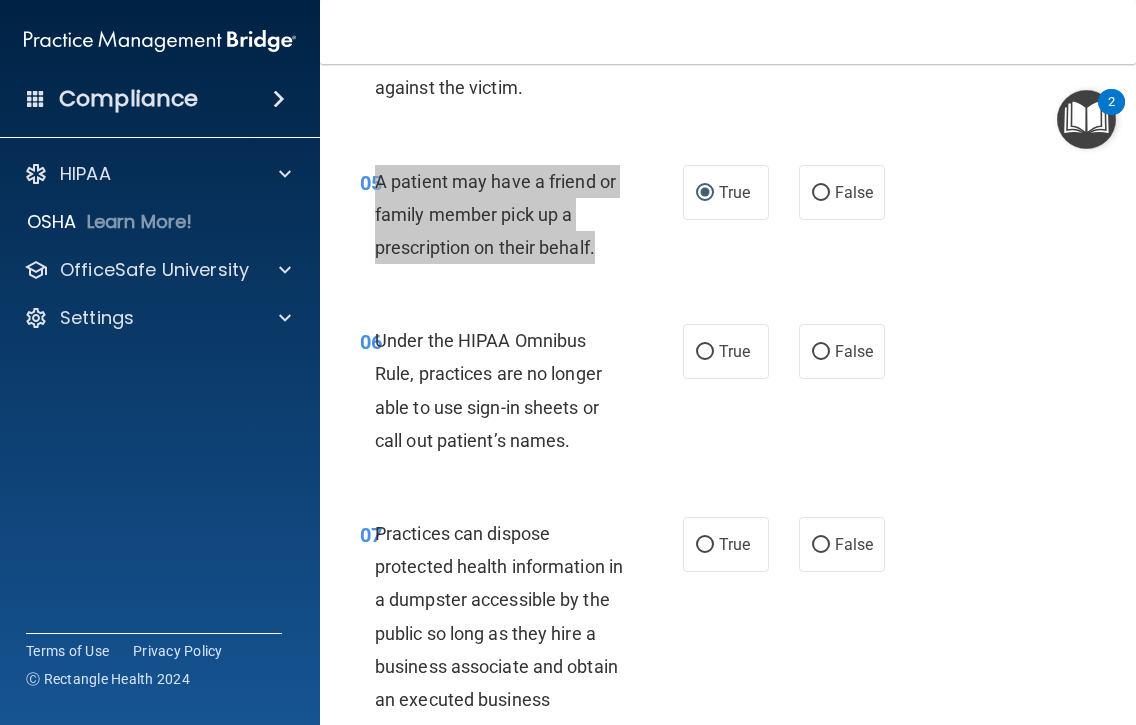 scroll, scrollTop: 1165, scrollLeft: 0, axis: vertical 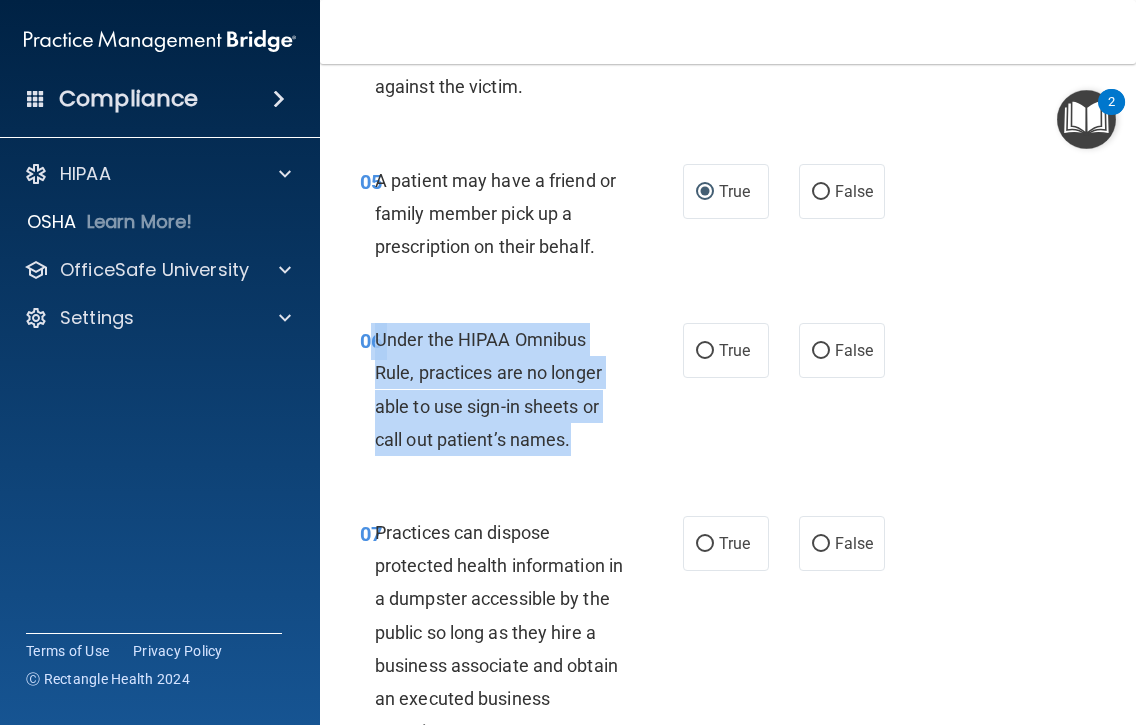 drag, startPoint x: 568, startPoint y: 445, endPoint x: 366, endPoint y: 348, distance: 224.08258 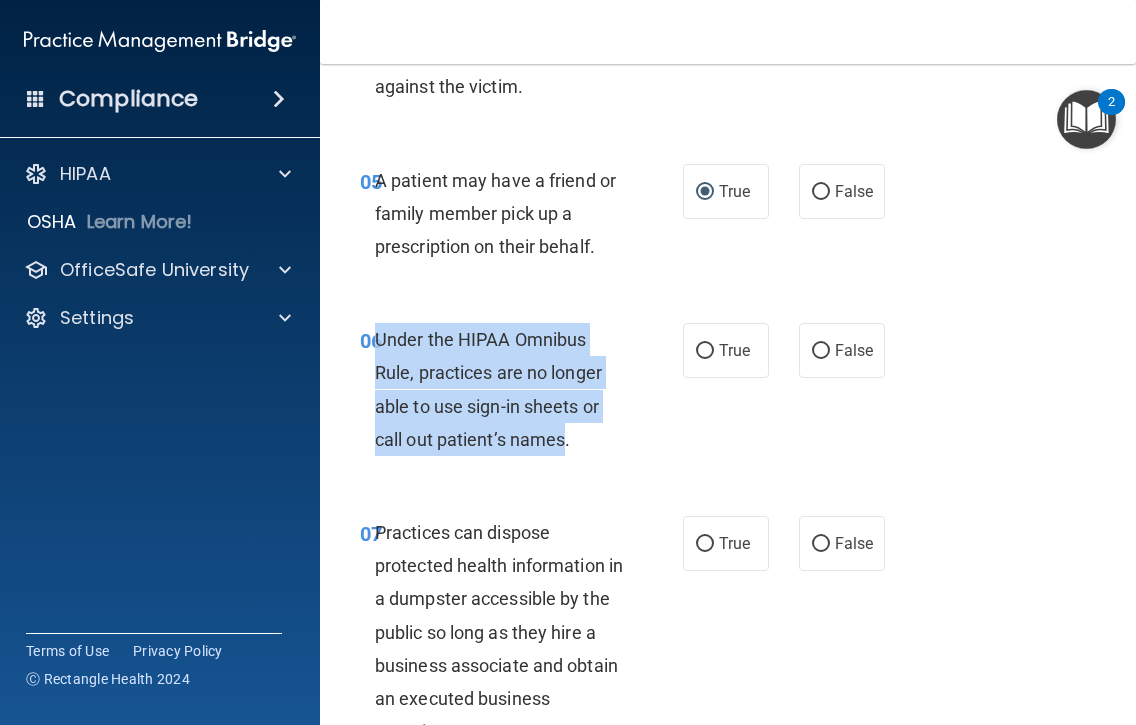 drag, startPoint x: 369, startPoint y: 340, endPoint x: 557, endPoint y: 452, distance: 218.83327 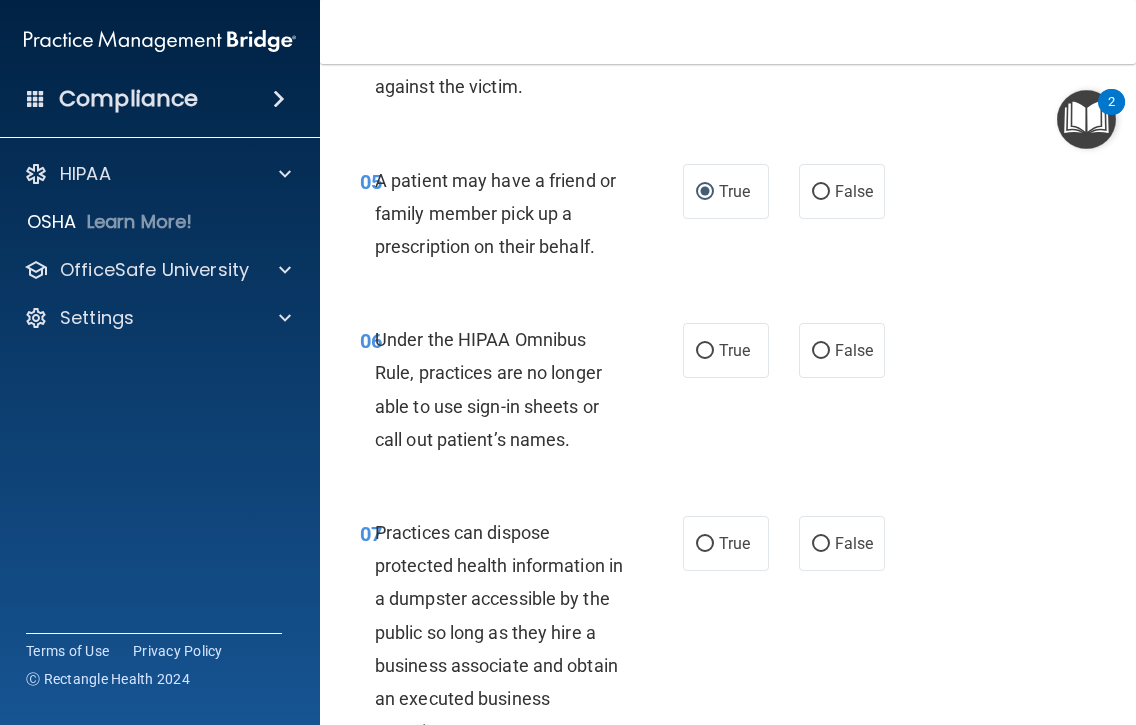 click on "Compliance
HIPAA
Documents and Policies                 Report an Incident               Business Associates               Emergency Planning               Resources                 HIPAA Risk Assessment
OSHA   Learn More!
PCI
PCI Compliance                Merchant Savings Calculator
OfficeSafe University
HIPAA Training                   OSHA Training                   Continuing Education
Settings
My Account               My Users               Services                 Sign Out
Dashboard            Organizations            Enterprises            Client Directory              Referral Directory" at bounding box center [160, 362] 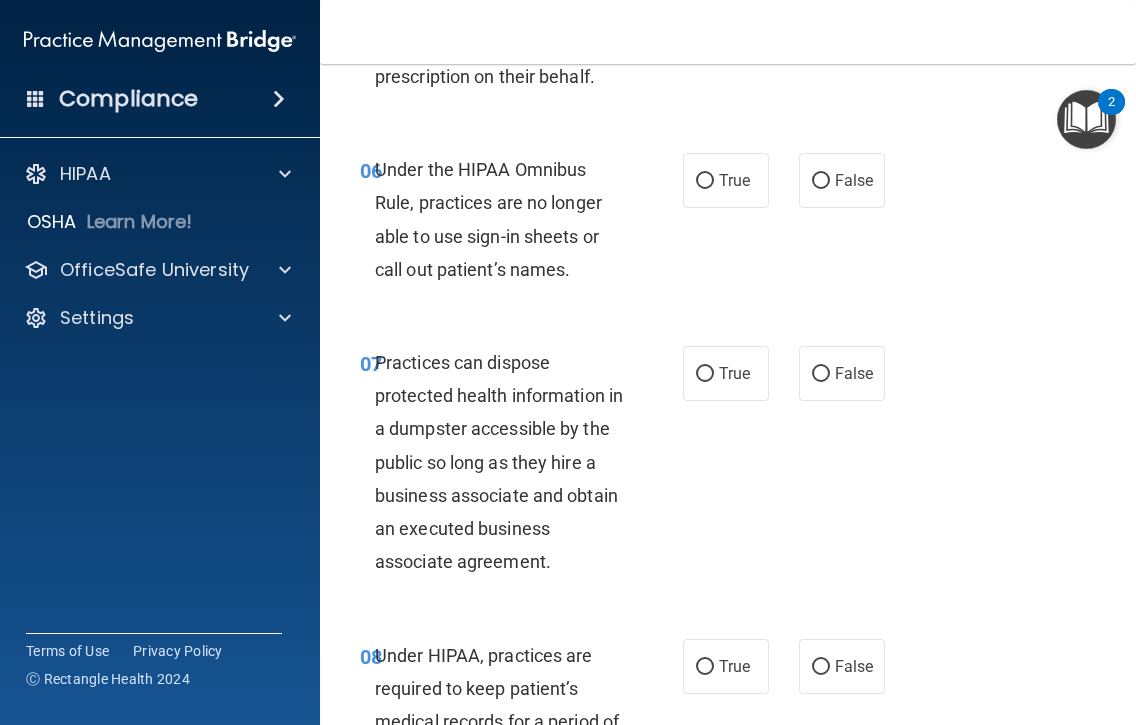 scroll, scrollTop: 1336, scrollLeft: 0, axis: vertical 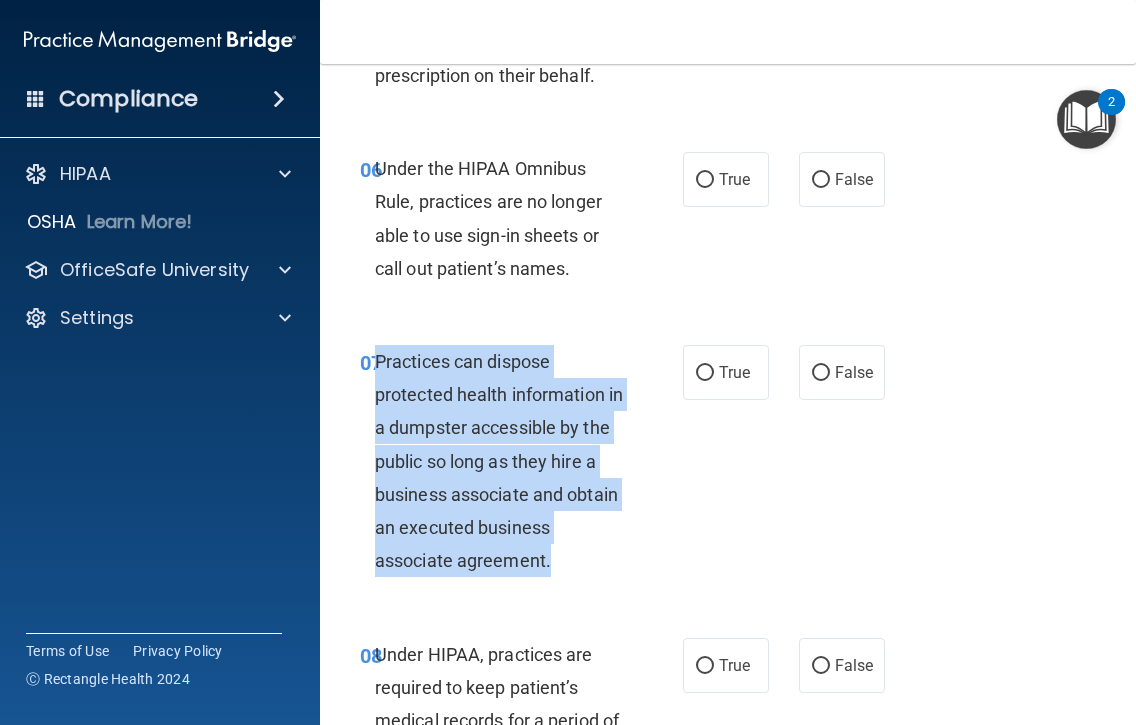 drag, startPoint x: 554, startPoint y: 562, endPoint x: 368, endPoint y: 364, distance: 271.66156 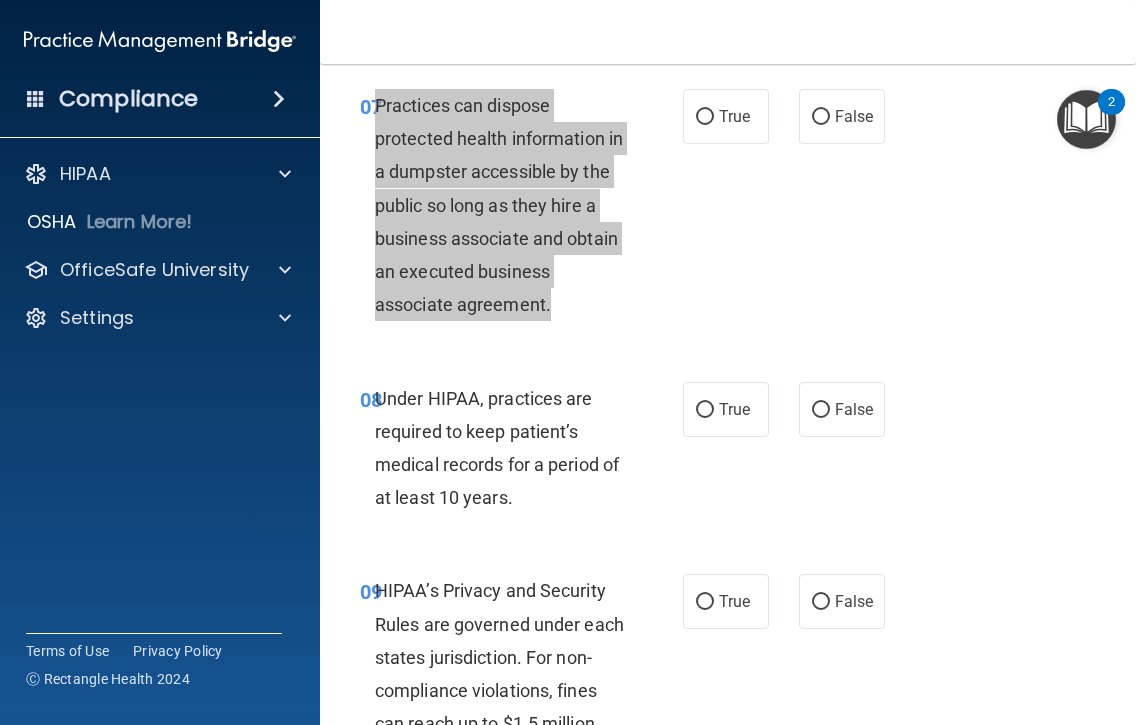 scroll, scrollTop: 1593, scrollLeft: 0, axis: vertical 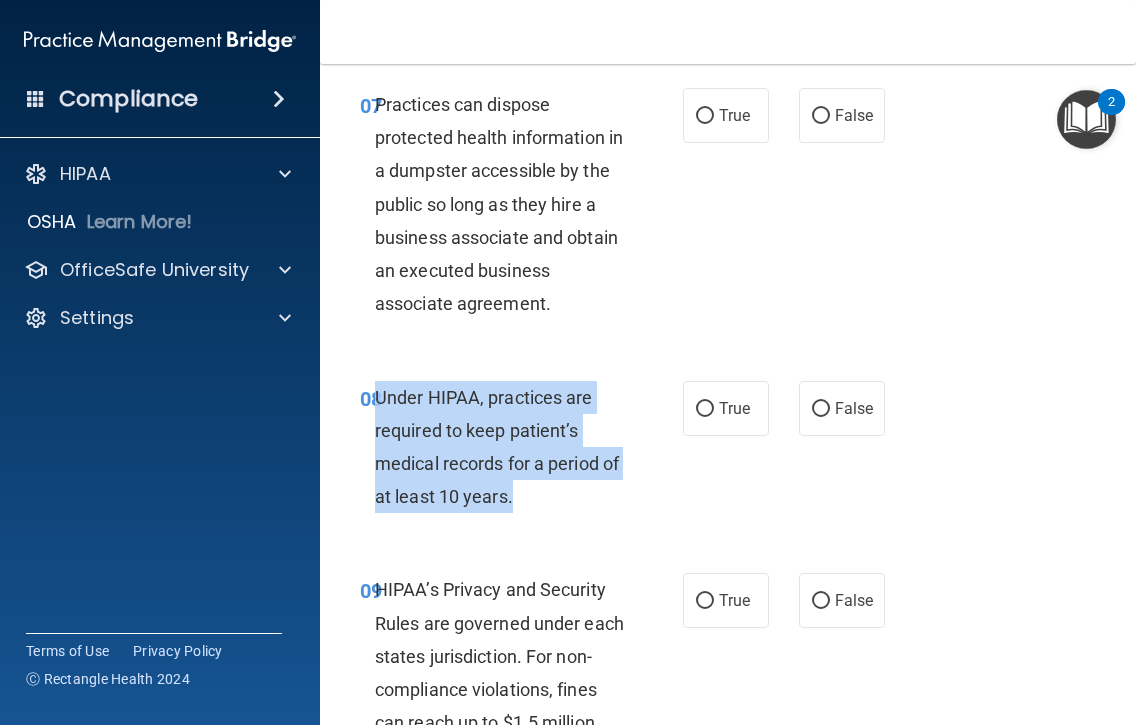 drag, startPoint x: 528, startPoint y: 500, endPoint x: 372, endPoint y: 401, distance: 184.76201 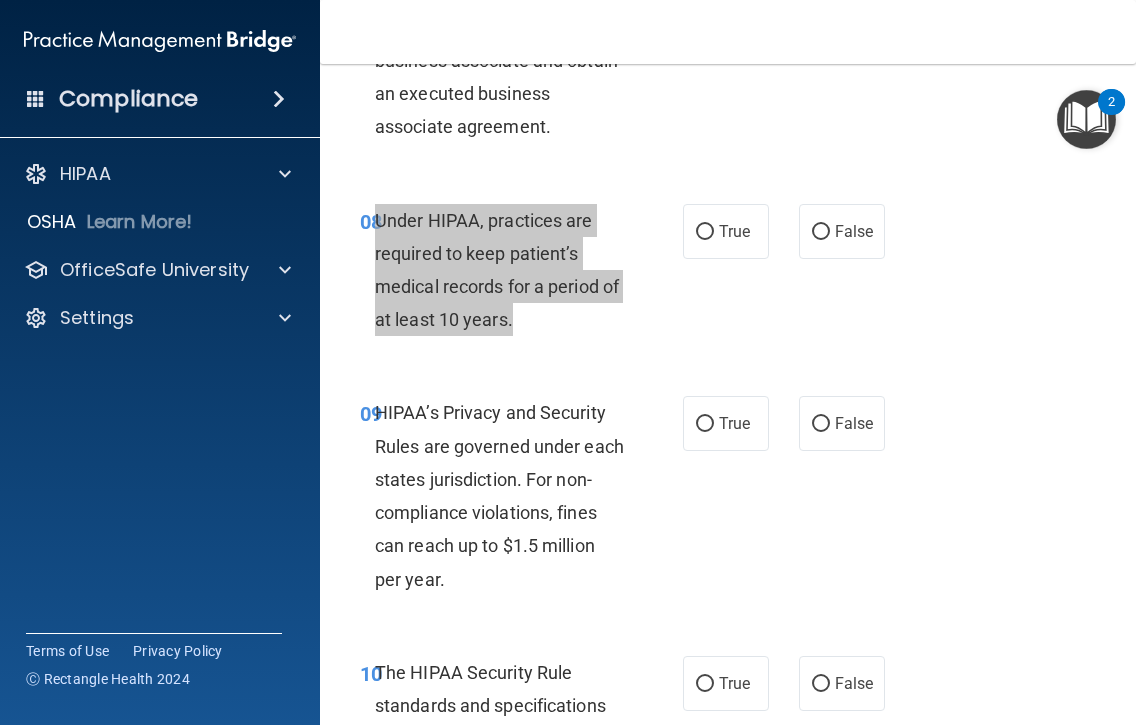 scroll, scrollTop: 1772, scrollLeft: 0, axis: vertical 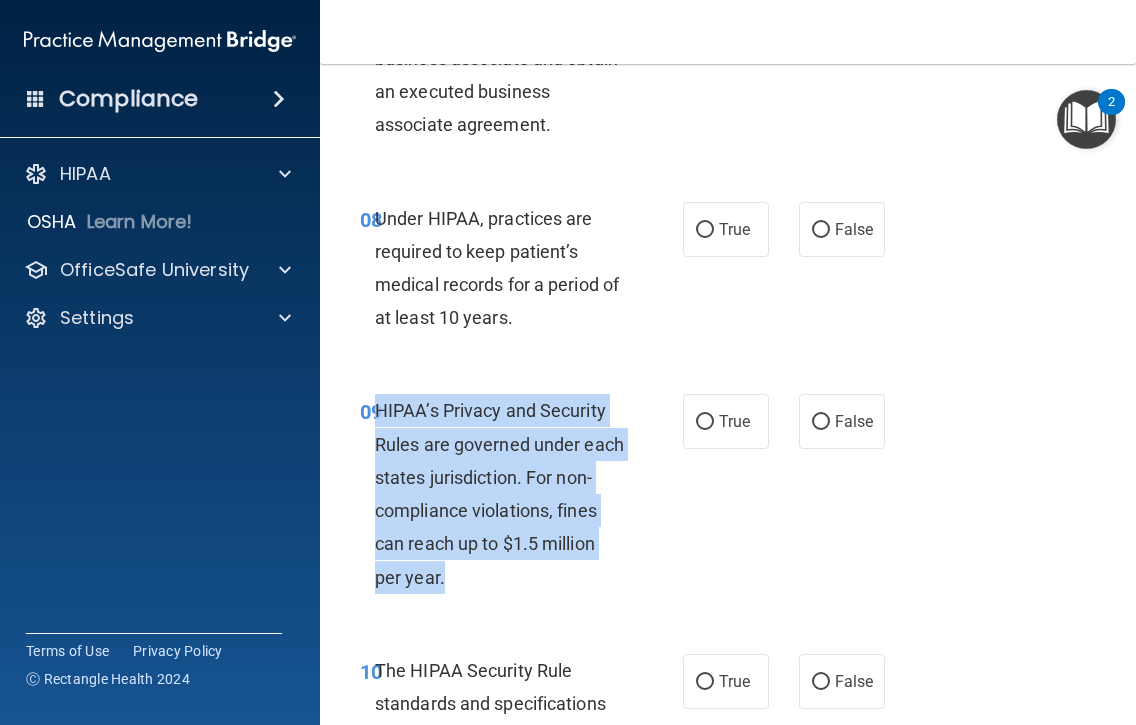 drag, startPoint x: 513, startPoint y: 581, endPoint x: 368, endPoint y: 413, distance: 221.92116 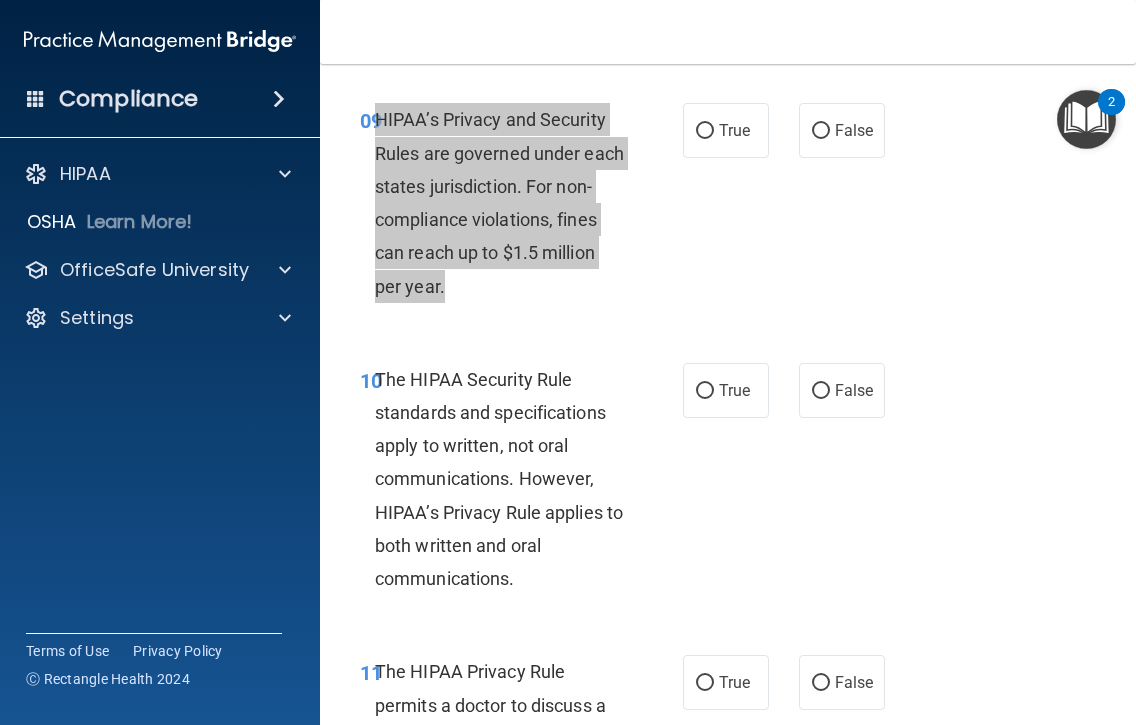 scroll, scrollTop: 2084, scrollLeft: 0, axis: vertical 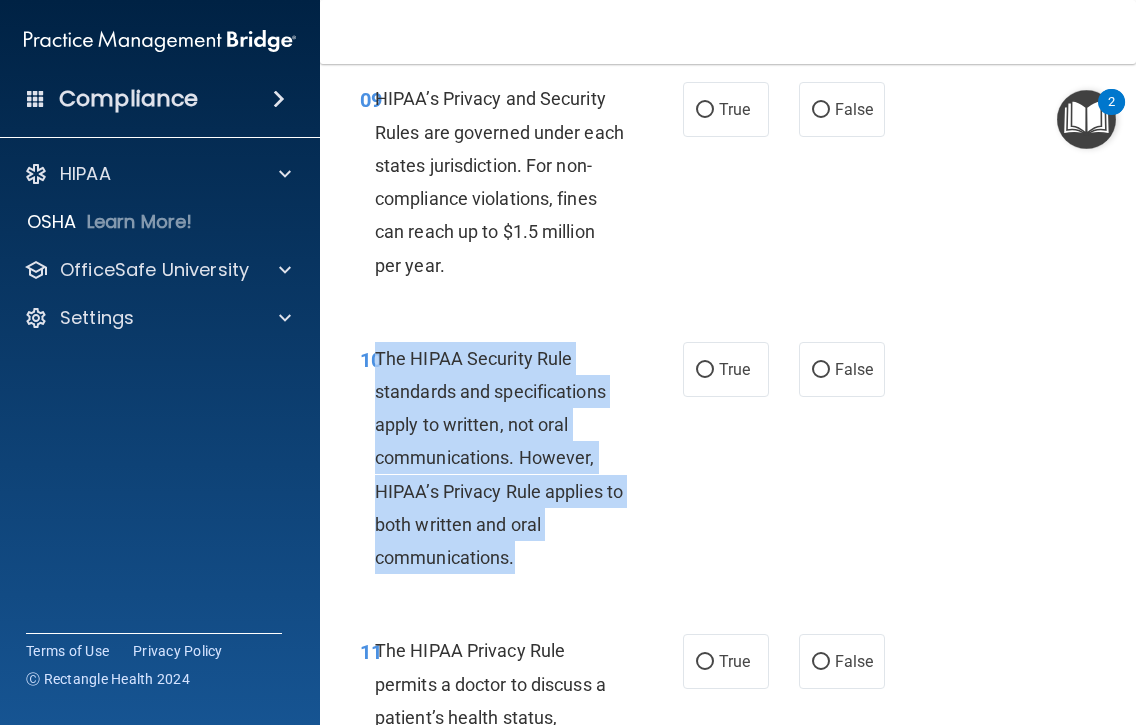 drag, startPoint x: 517, startPoint y: 559, endPoint x: 369, endPoint y: 360, distance: 248.00201 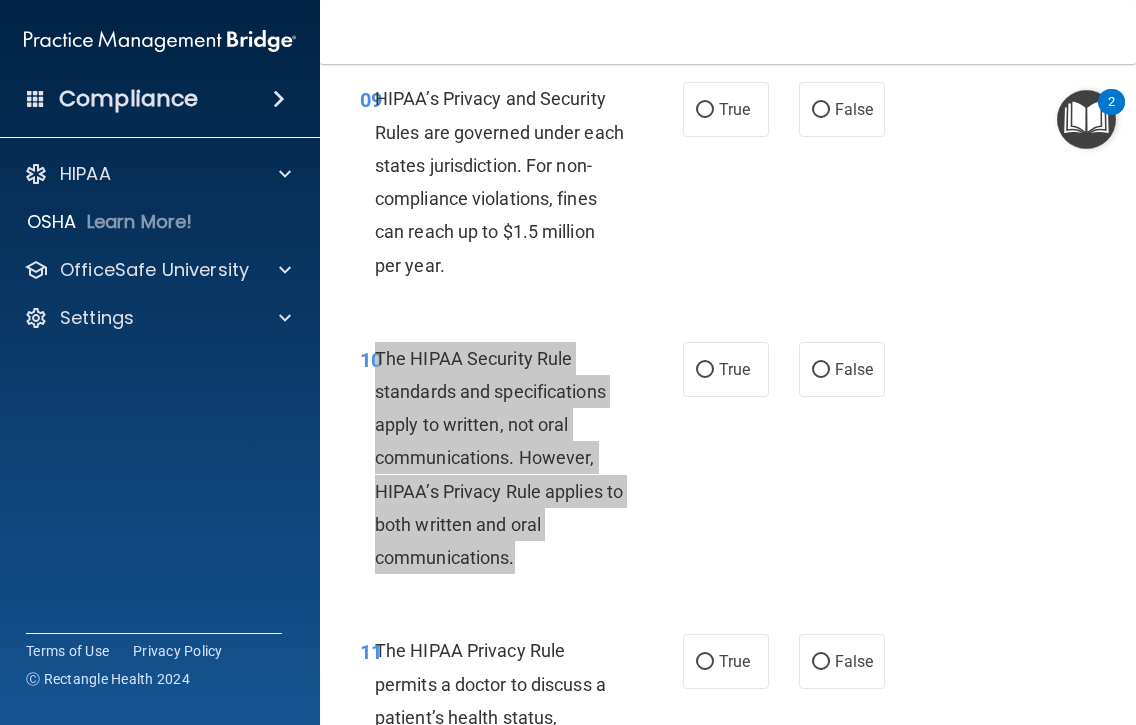 scroll, scrollTop: 2429, scrollLeft: 0, axis: vertical 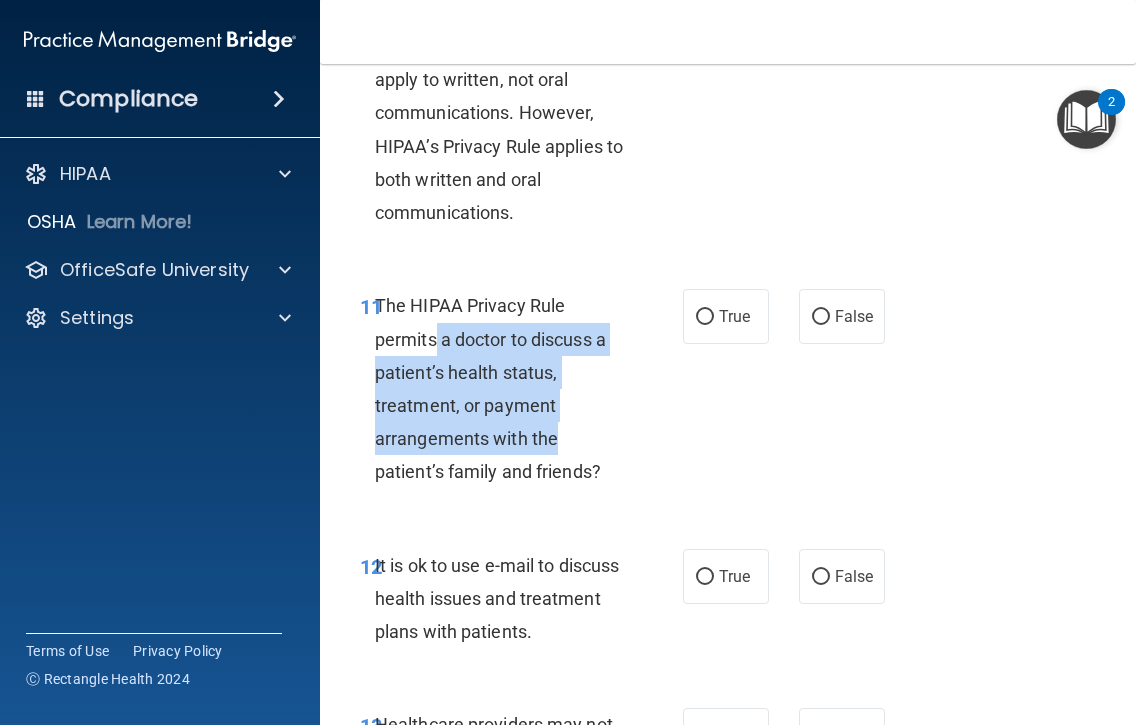 drag, startPoint x: 605, startPoint y: 452, endPoint x: 426, endPoint y: 342, distance: 210.0976 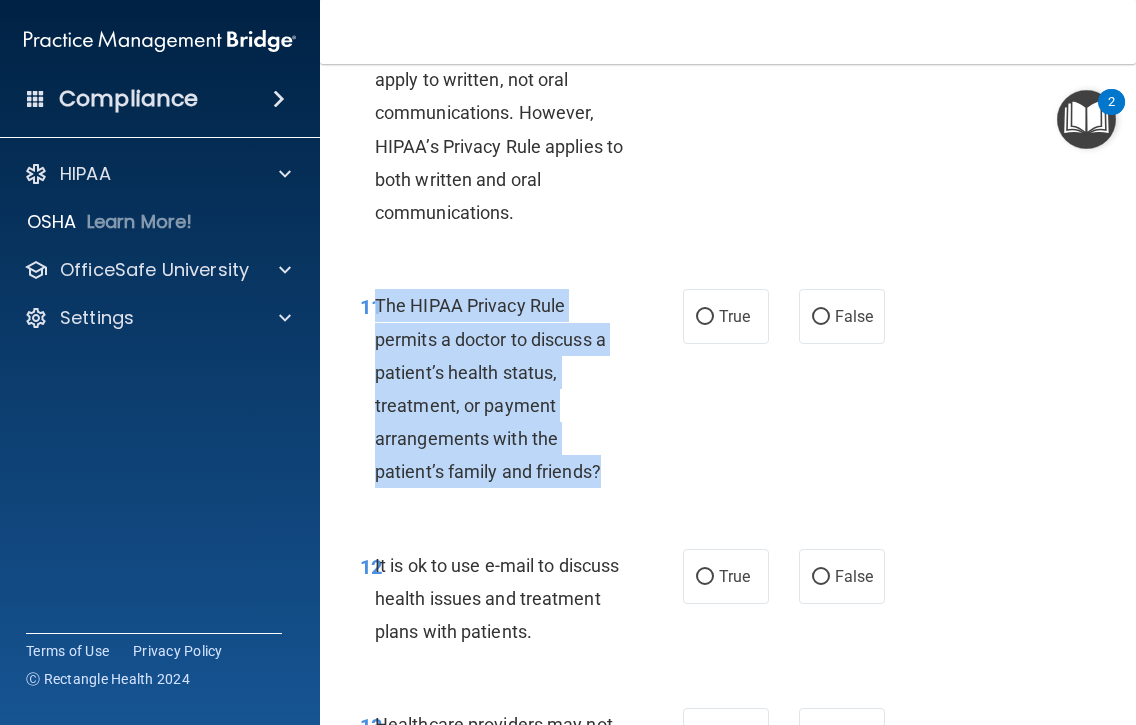 drag, startPoint x: 629, startPoint y: 469, endPoint x: 370, endPoint y: 307, distance: 305.4914 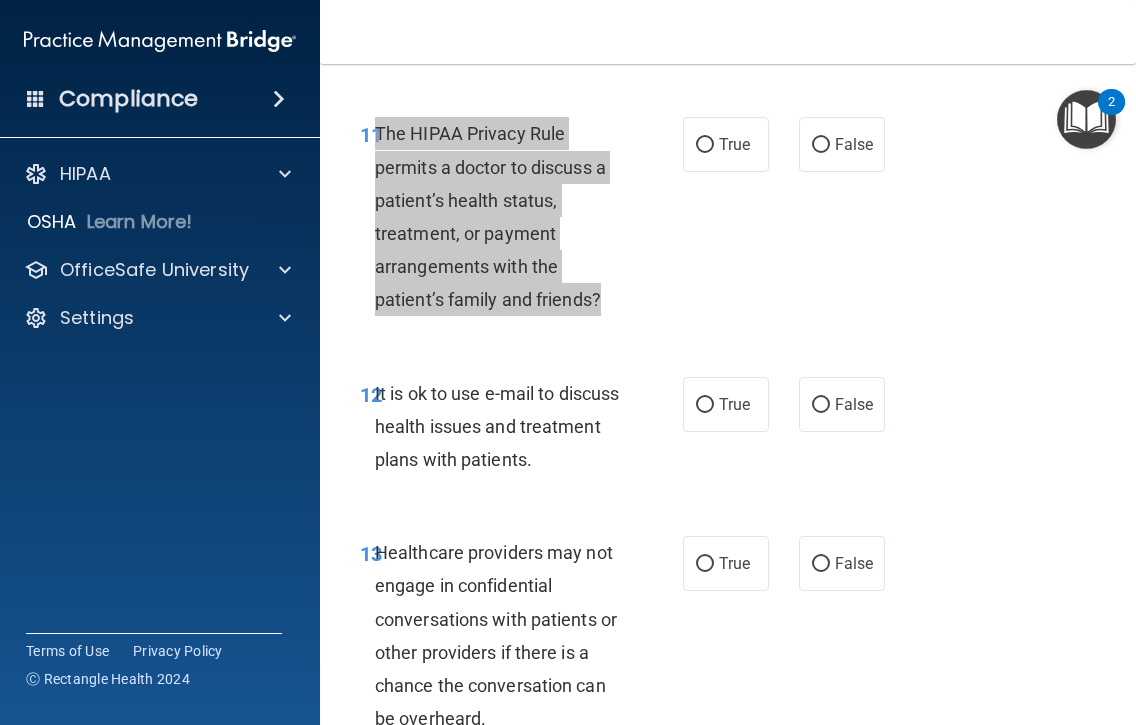 scroll, scrollTop: 2602, scrollLeft: 0, axis: vertical 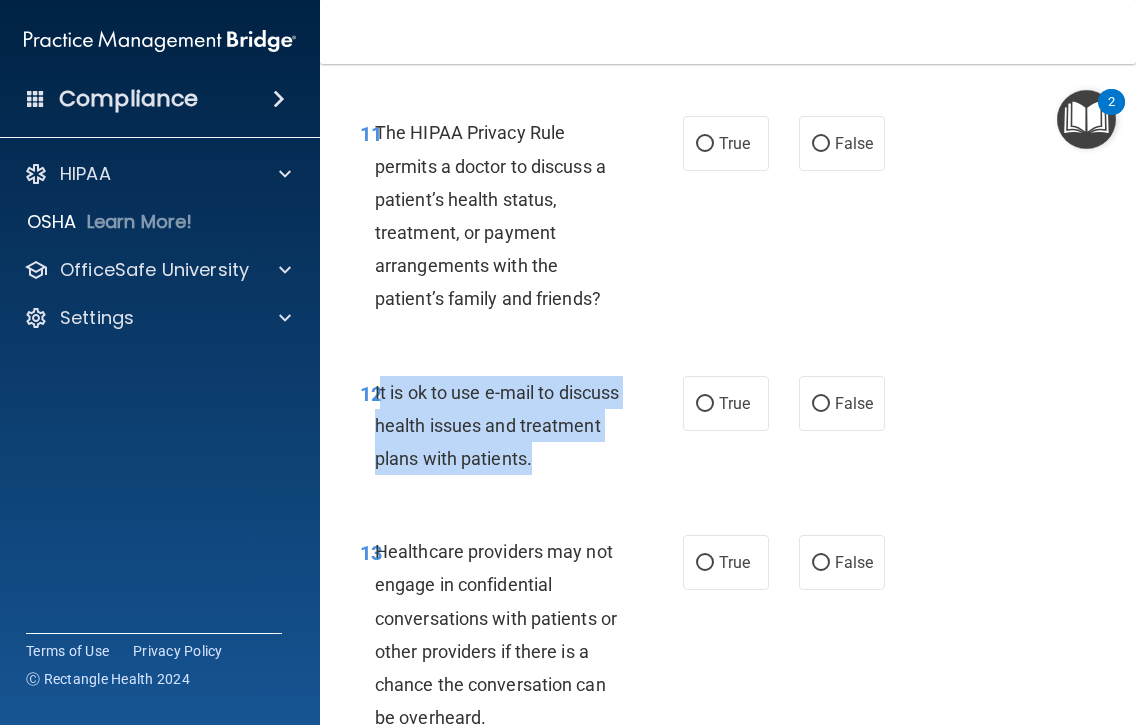 drag, startPoint x: 627, startPoint y: 461, endPoint x: 371, endPoint y: 401, distance: 262.93726 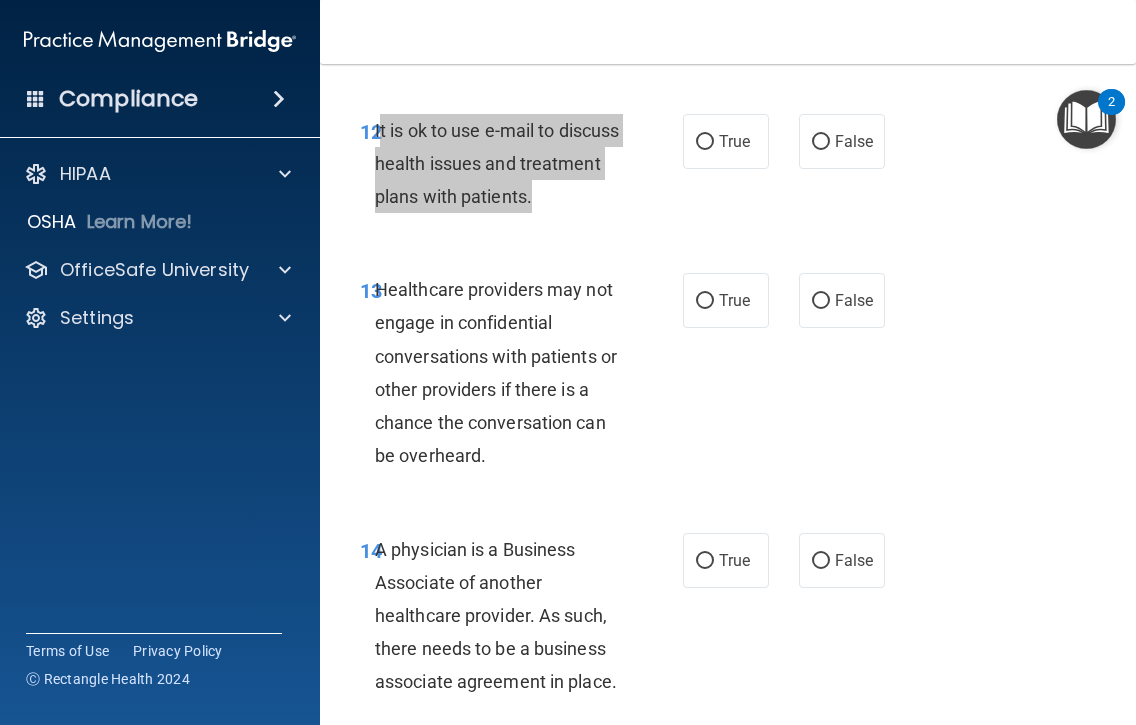 scroll, scrollTop: 2871, scrollLeft: 0, axis: vertical 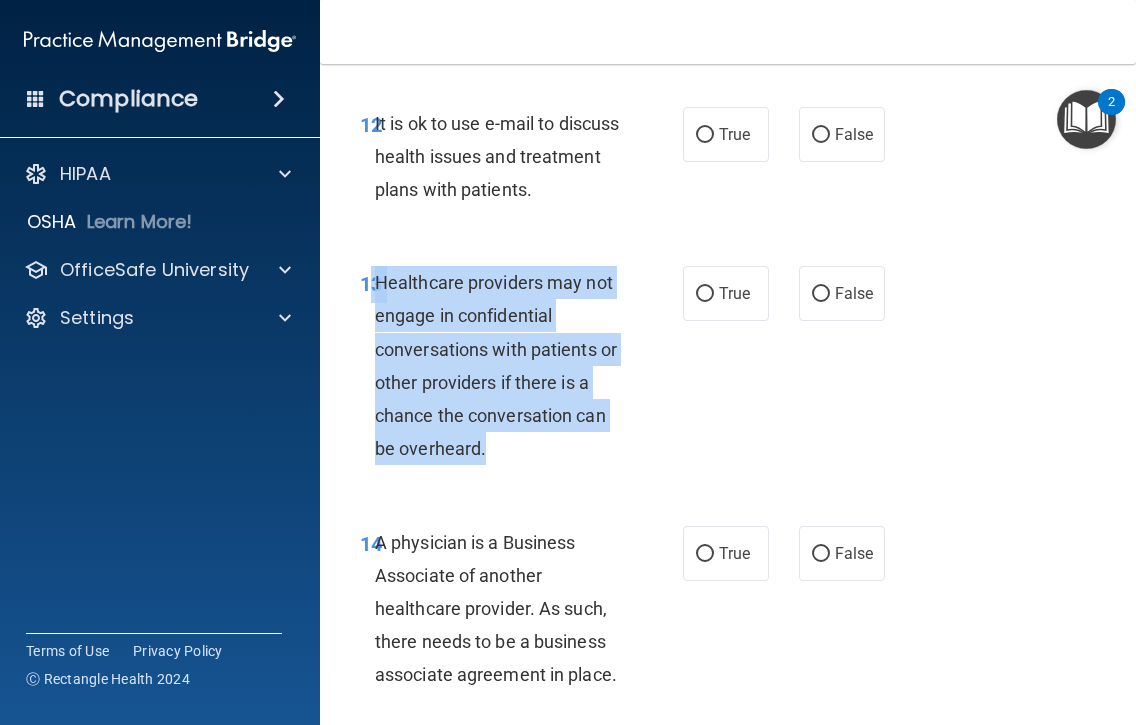 drag, startPoint x: 490, startPoint y: 448, endPoint x: 362, endPoint y: 288, distance: 204.89998 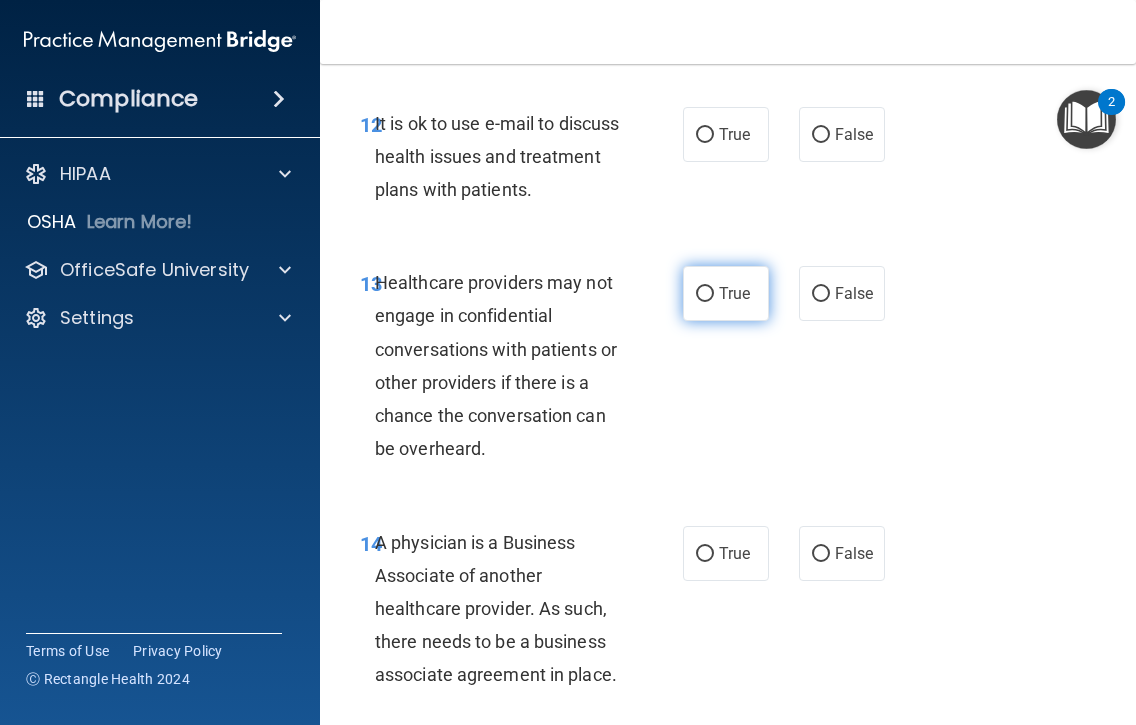 click on "True" at bounding box center (726, 293) 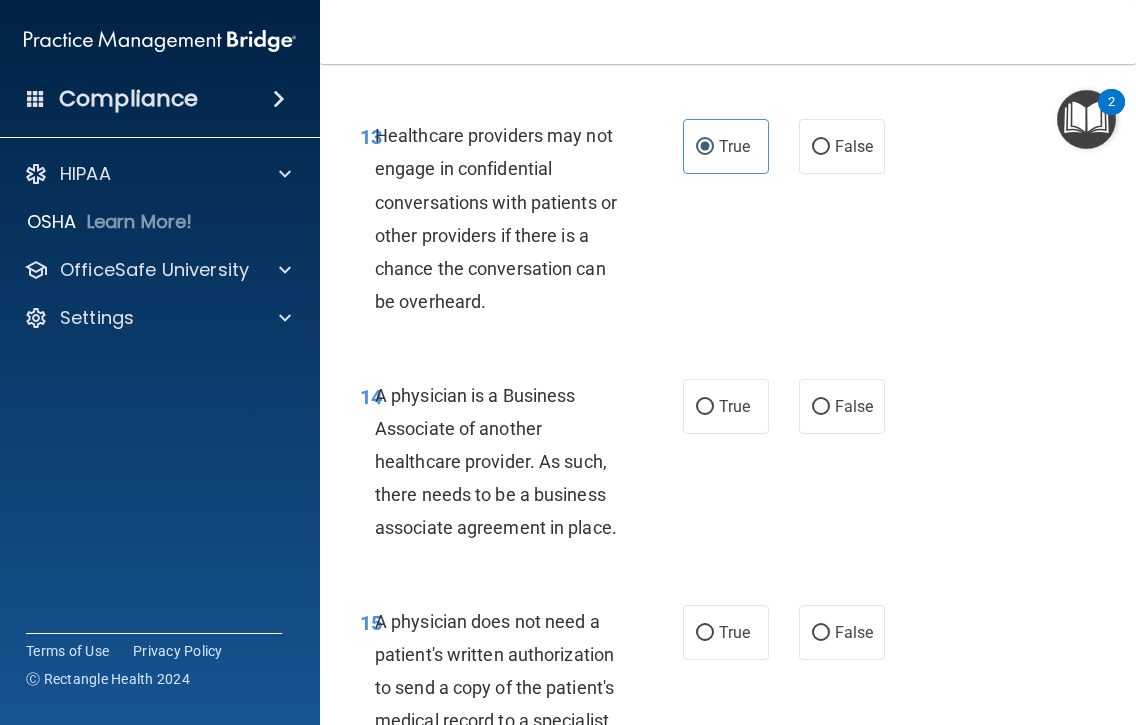 scroll, scrollTop: 3025, scrollLeft: 0, axis: vertical 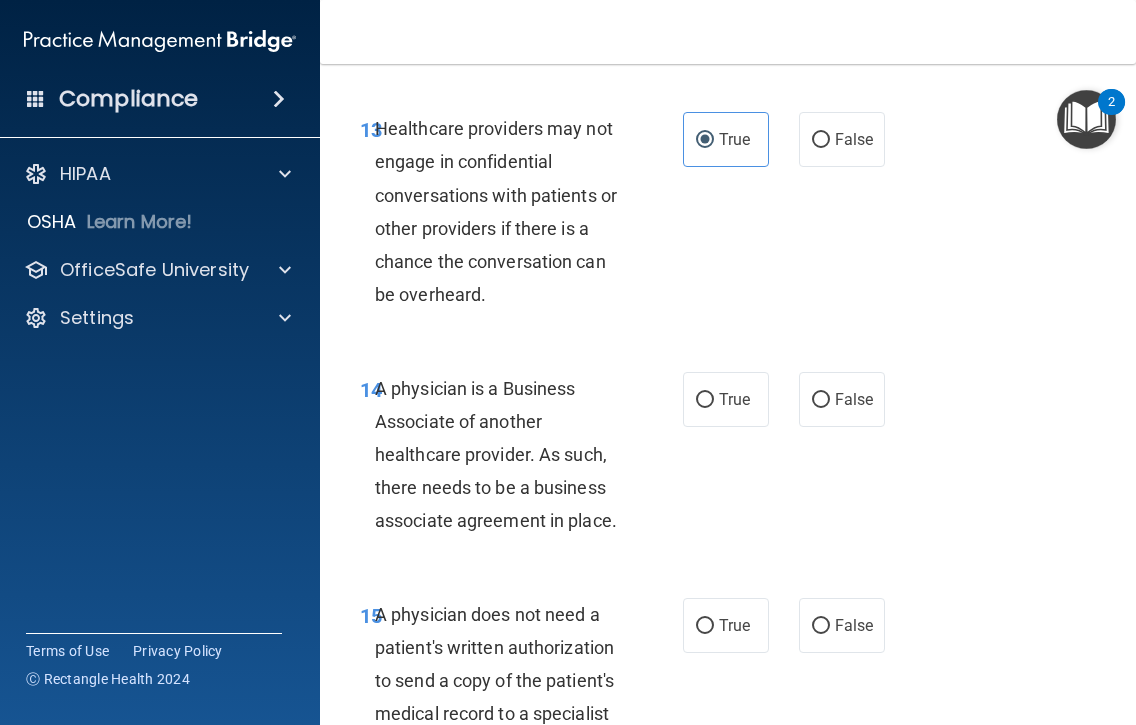 drag, startPoint x: 634, startPoint y: 528, endPoint x: 371, endPoint y: 388, distance: 297.94128 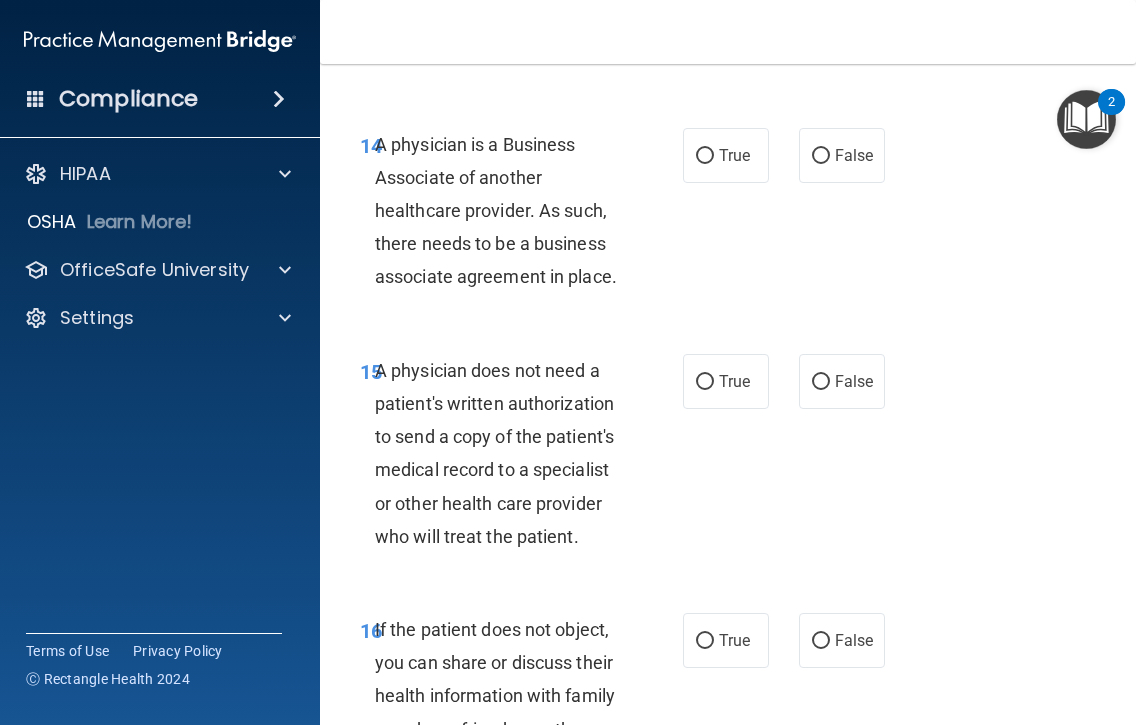 scroll, scrollTop: 3273, scrollLeft: 0, axis: vertical 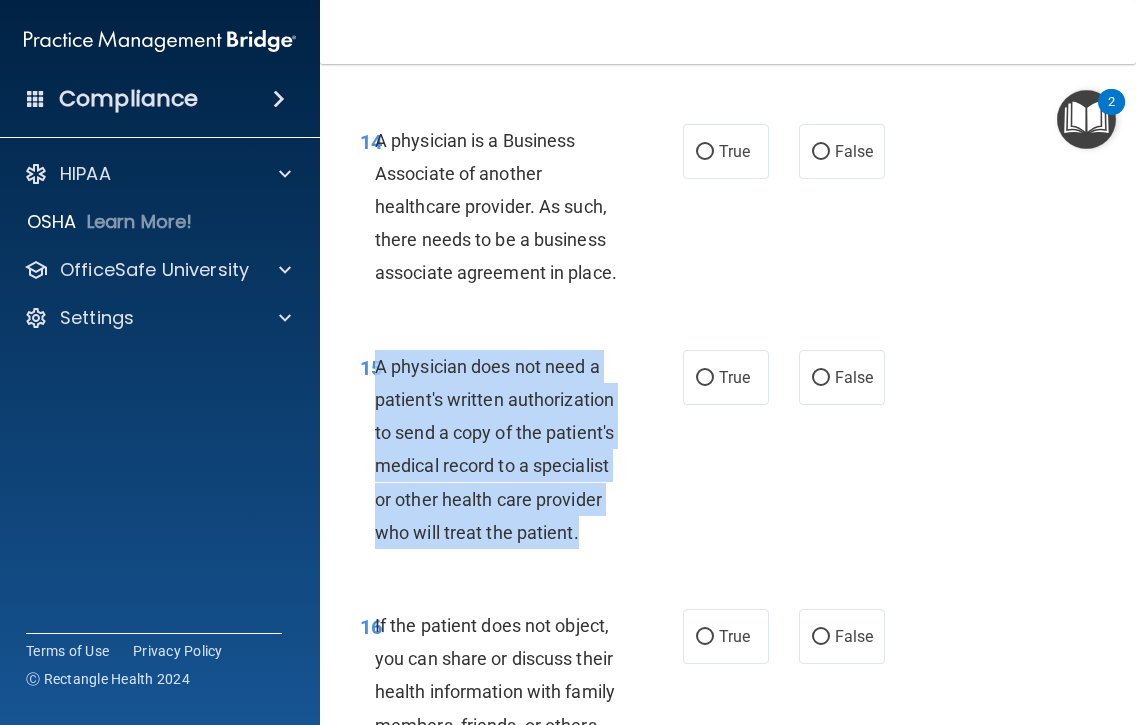 drag, startPoint x: 598, startPoint y: 529, endPoint x: 370, endPoint y: 369, distance: 278.53903 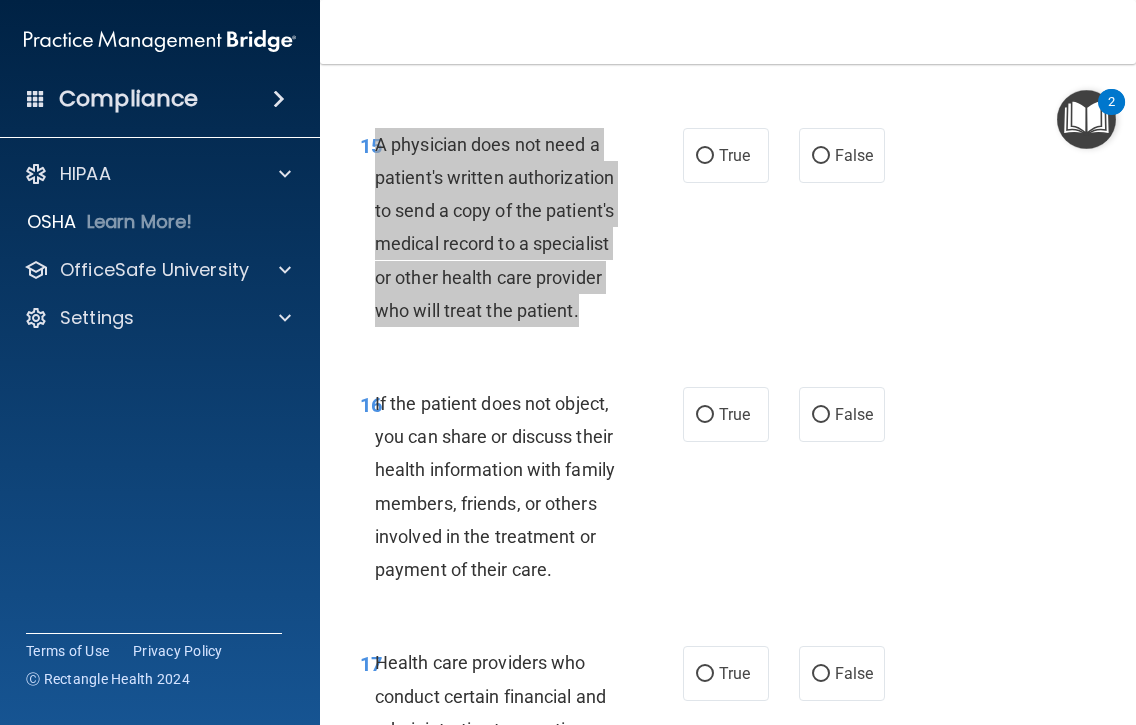 scroll, scrollTop: 3496, scrollLeft: 0, axis: vertical 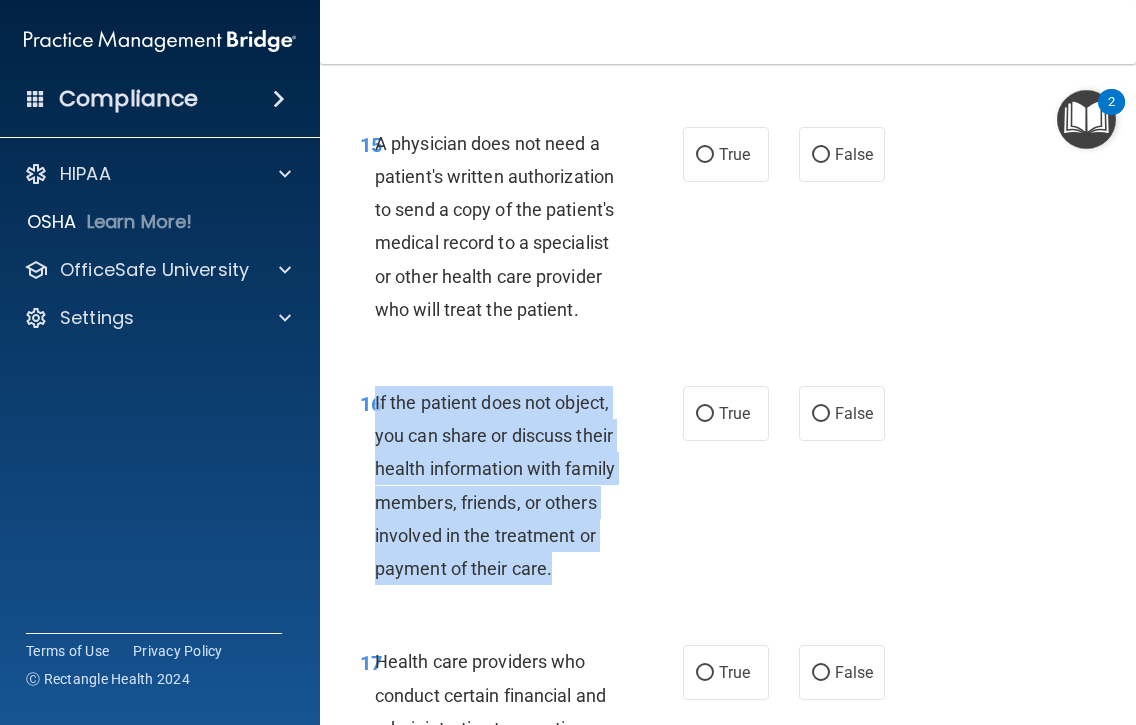 drag, startPoint x: 553, startPoint y: 579, endPoint x: 368, endPoint y: 410, distance: 250.57135 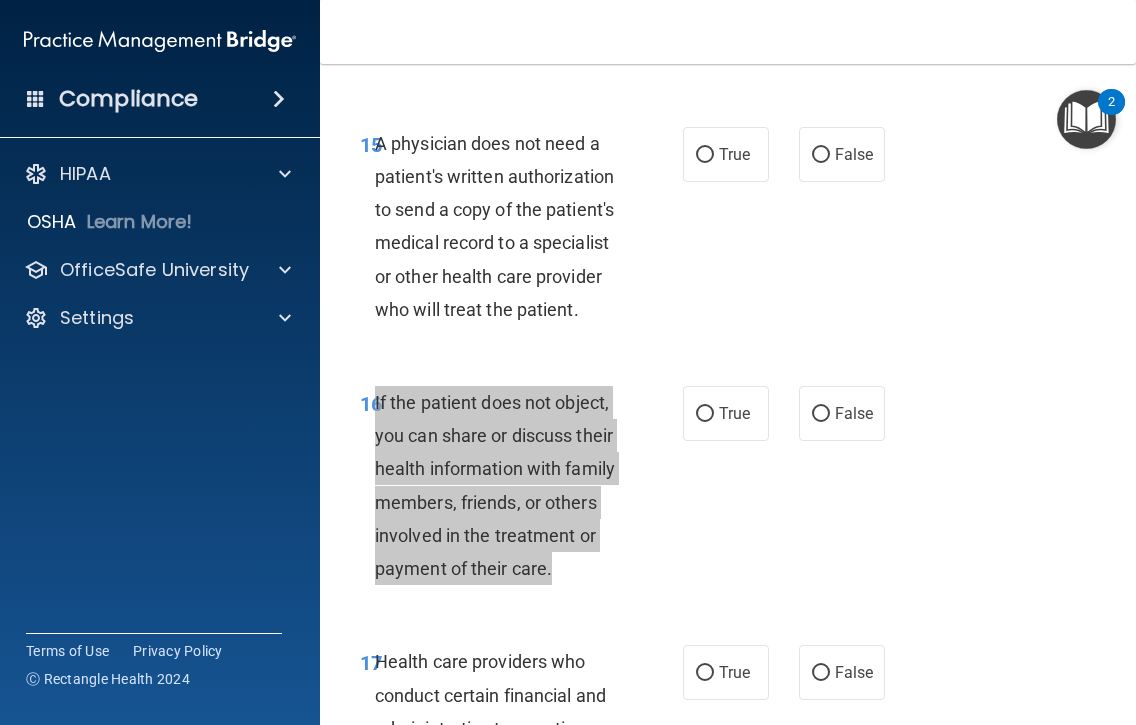 scroll, scrollTop: 3746, scrollLeft: 0, axis: vertical 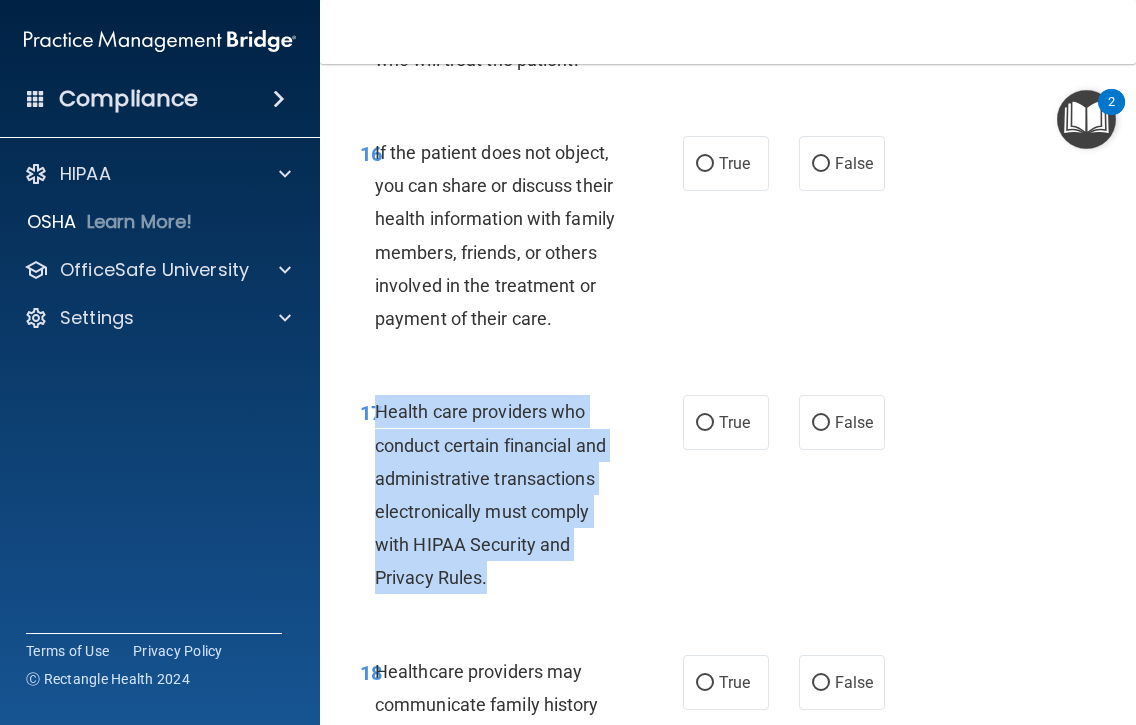 drag, startPoint x: 499, startPoint y: 580, endPoint x: 370, endPoint y: 414, distance: 210.23082 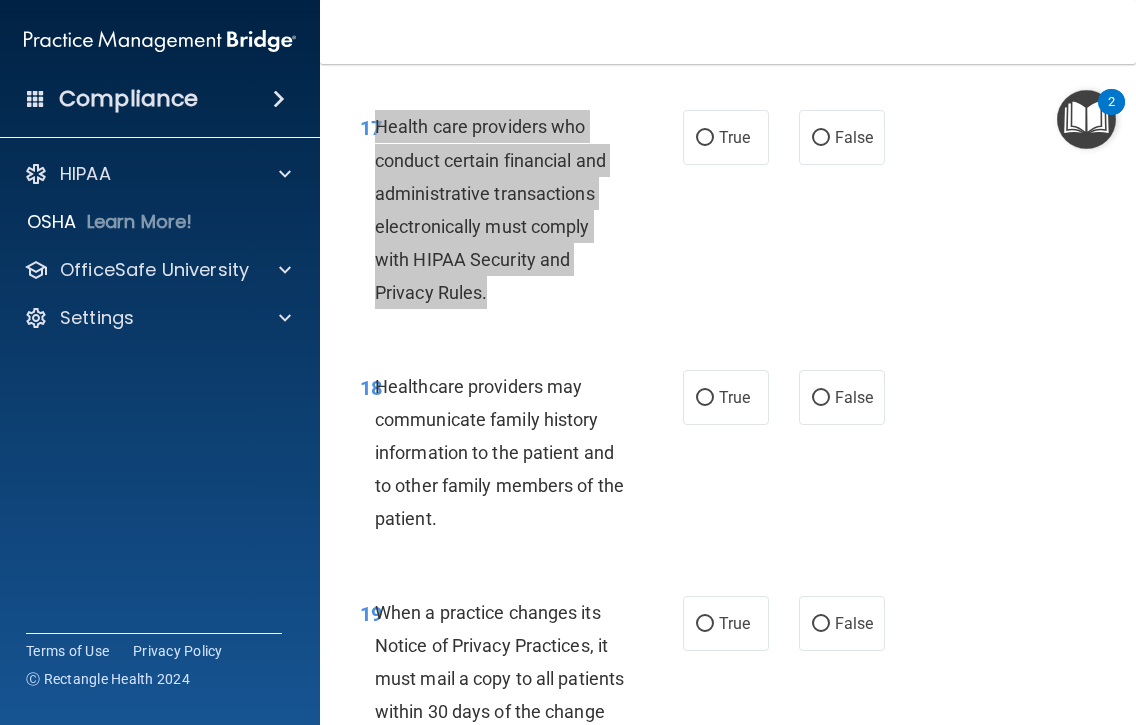 scroll, scrollTop: 4032, scrollLeft: 0, axis: vertical 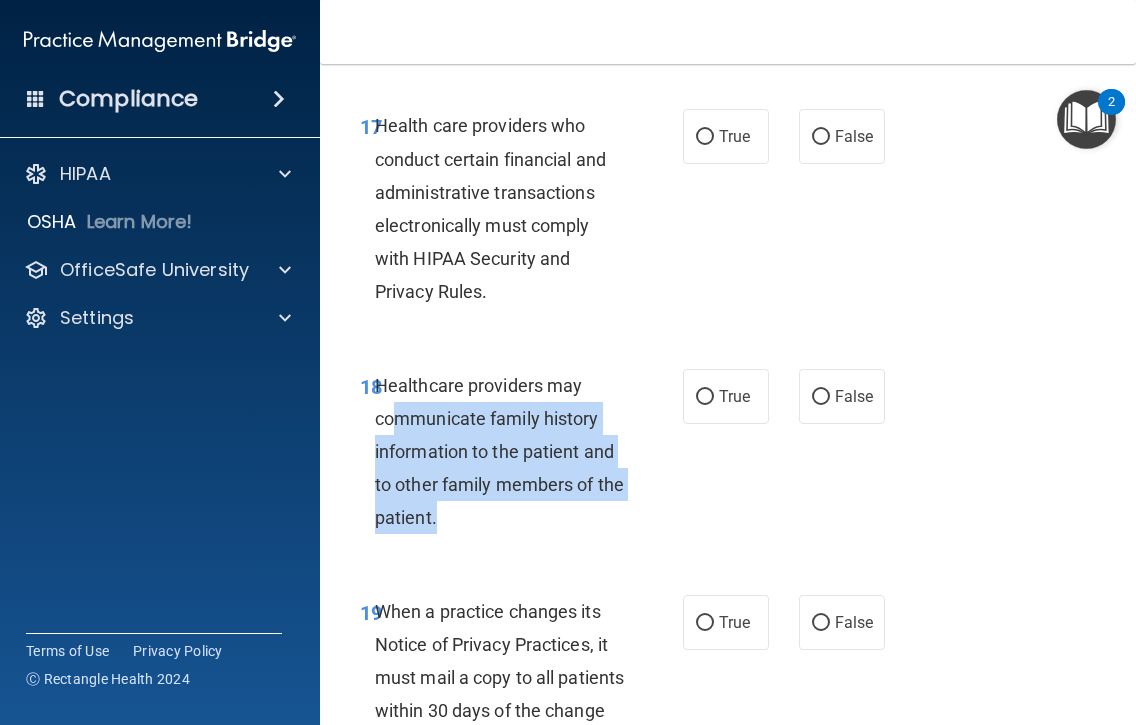 drag, startPoint x: 474, startPoint y: 530, endPoint x: 369, endPoint y: 388, distance: 176.60408 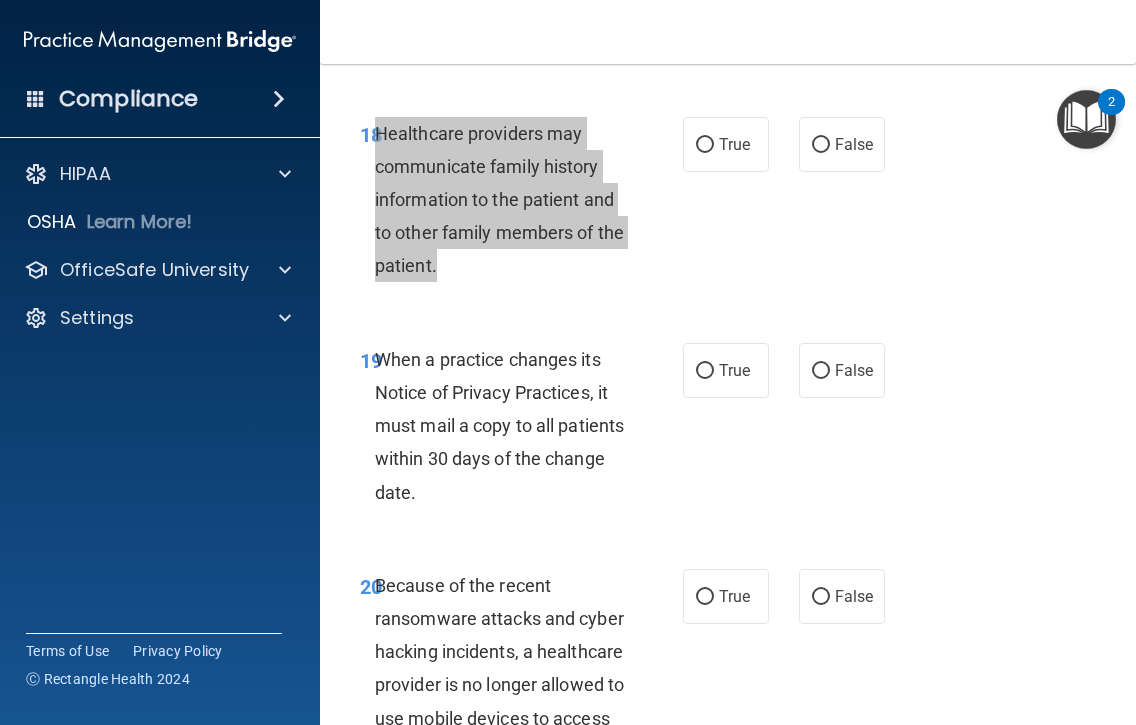 scroll, scrollTop: 4285, scrollLeft: 0, axis: vertical 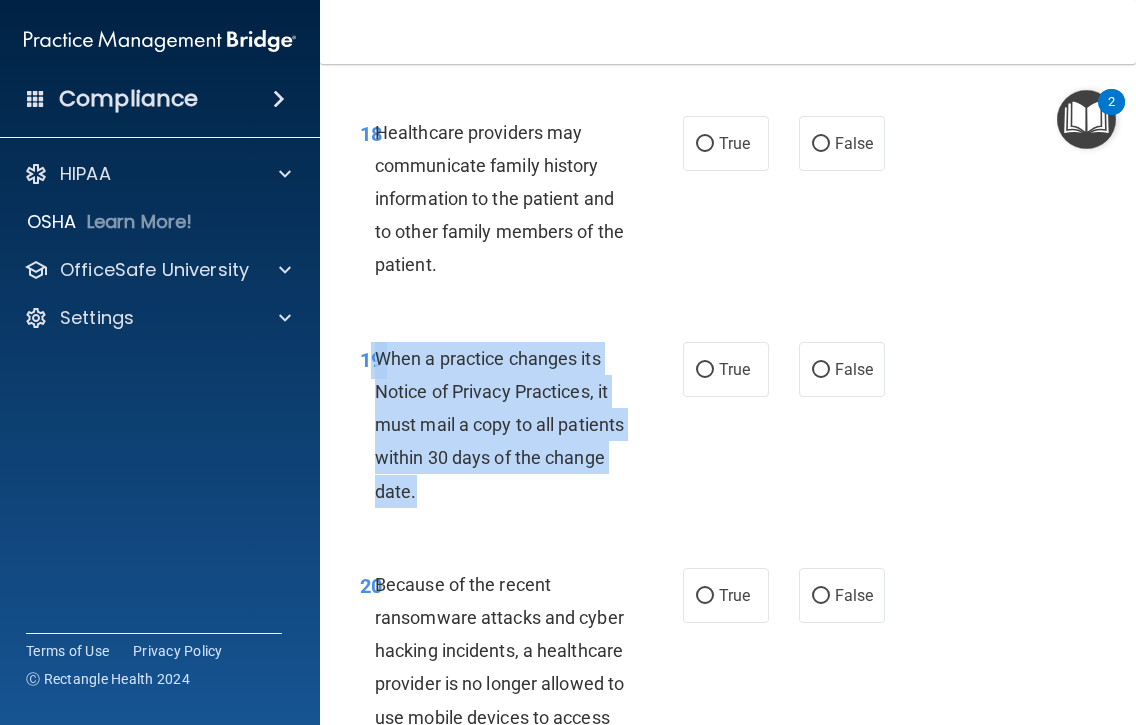 drag, startPoint x: 491, startPoint y: 489, endPoint x: 366, endPoint y: 360, distance: 179.6274 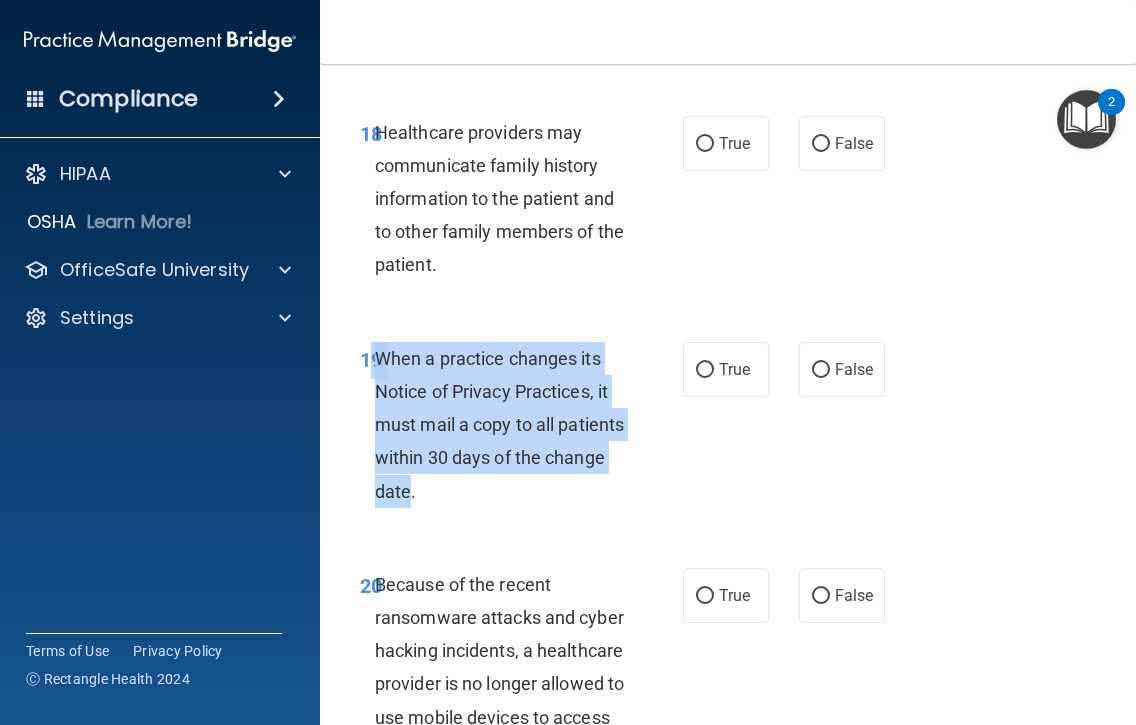 drag, startPoint x: 366, startPoint y: 360, endPoint x: 463, endPoint y: 483, distance: 156.6461 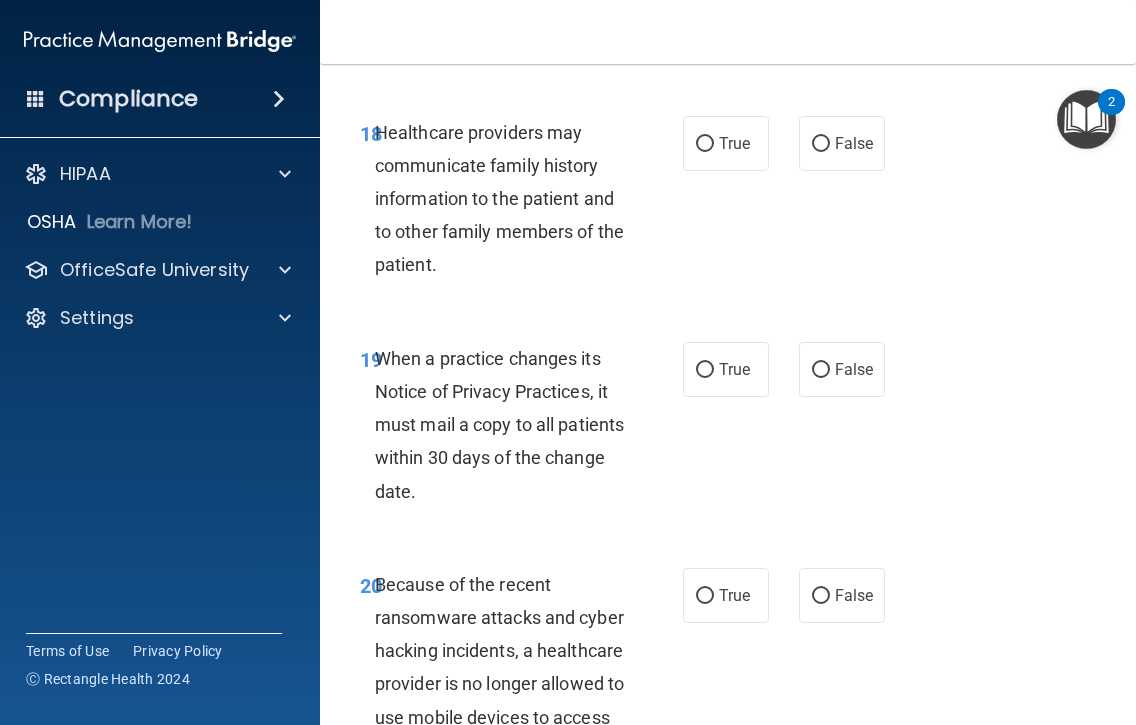 click on "When a practice changes its Notice of Privacy Practices, it must mail a copy to all patients within 30 days of the change date." at bounding box center (507, 425) 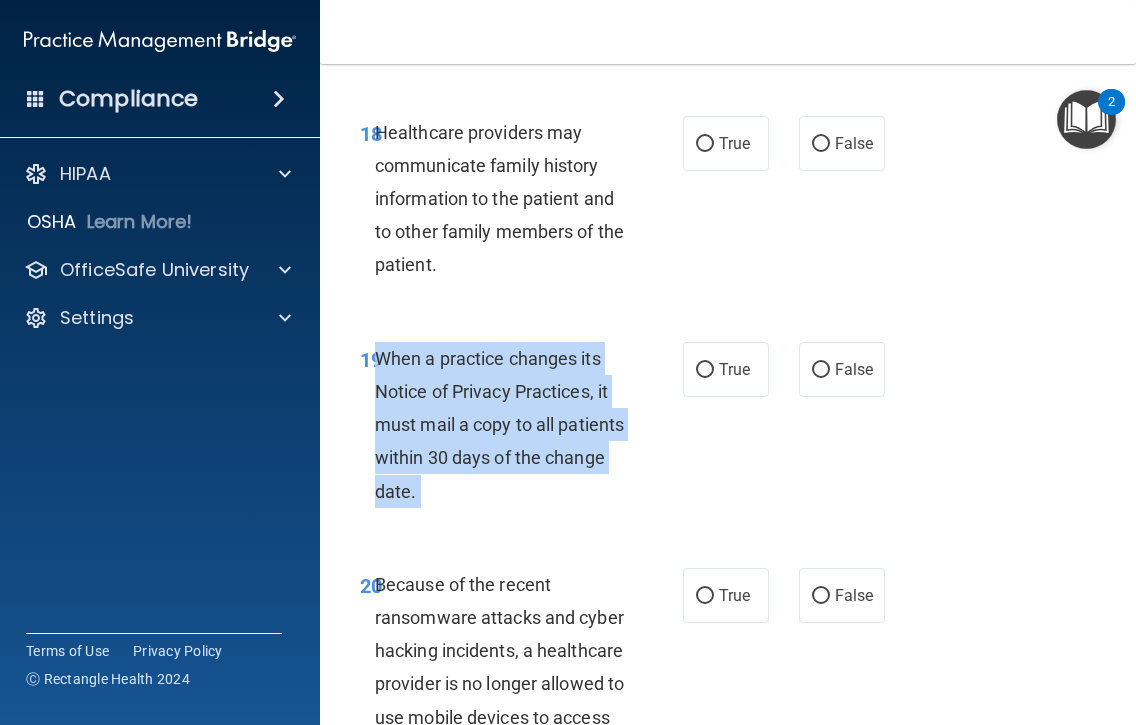 drag, startPoint x: 486, startPoint y: 497, endPoint x: 388, endPoint y: 364, distance: 165.20593 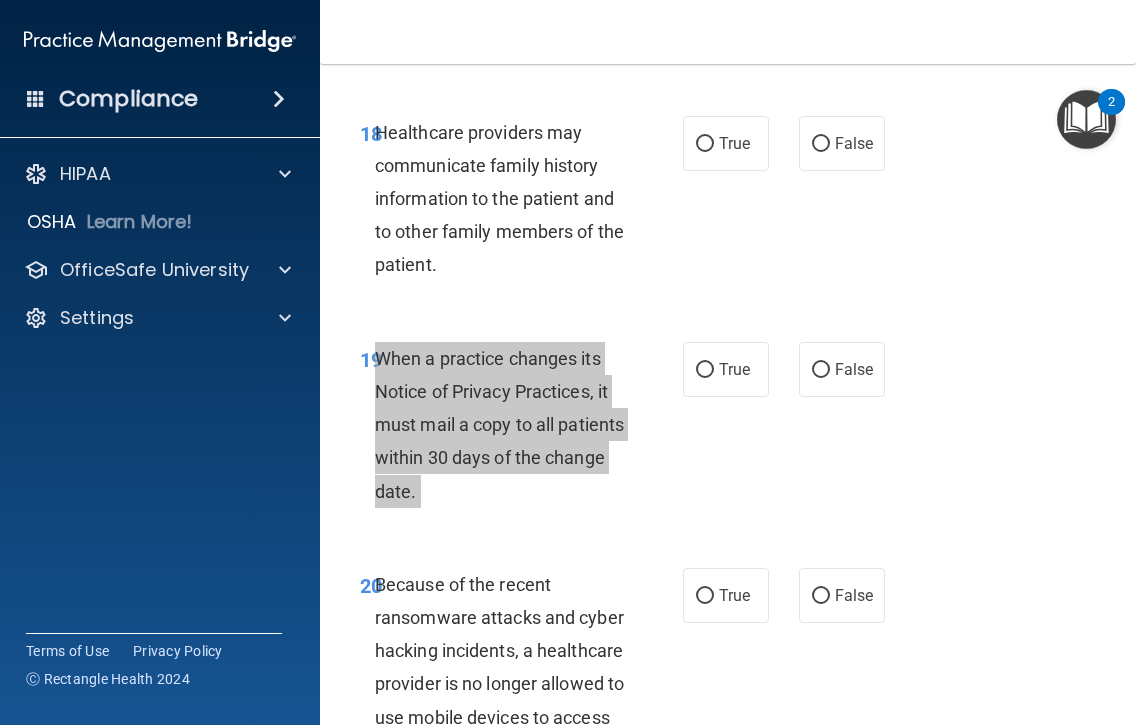 scroll, scrollTop: 4538, scrollLeft: 0, axis: vertical 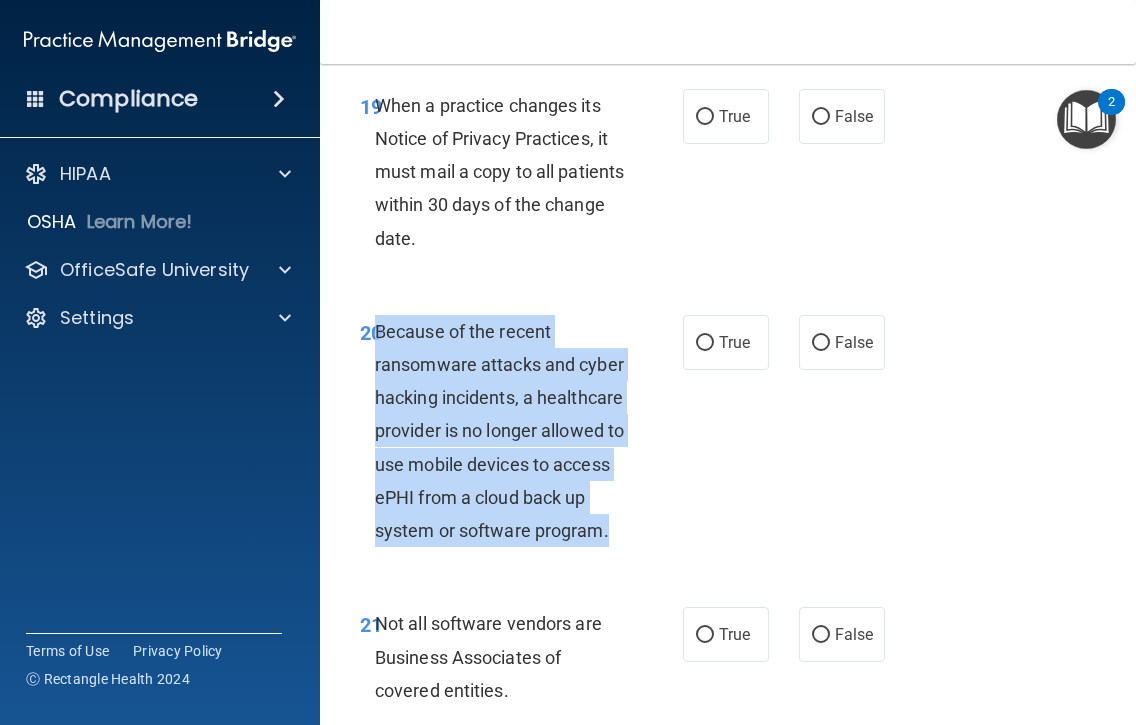 drag, startPoint x: 519, startPoint y: 558, endPoint x: 373, endPoint y: 335, distance: 266.5427 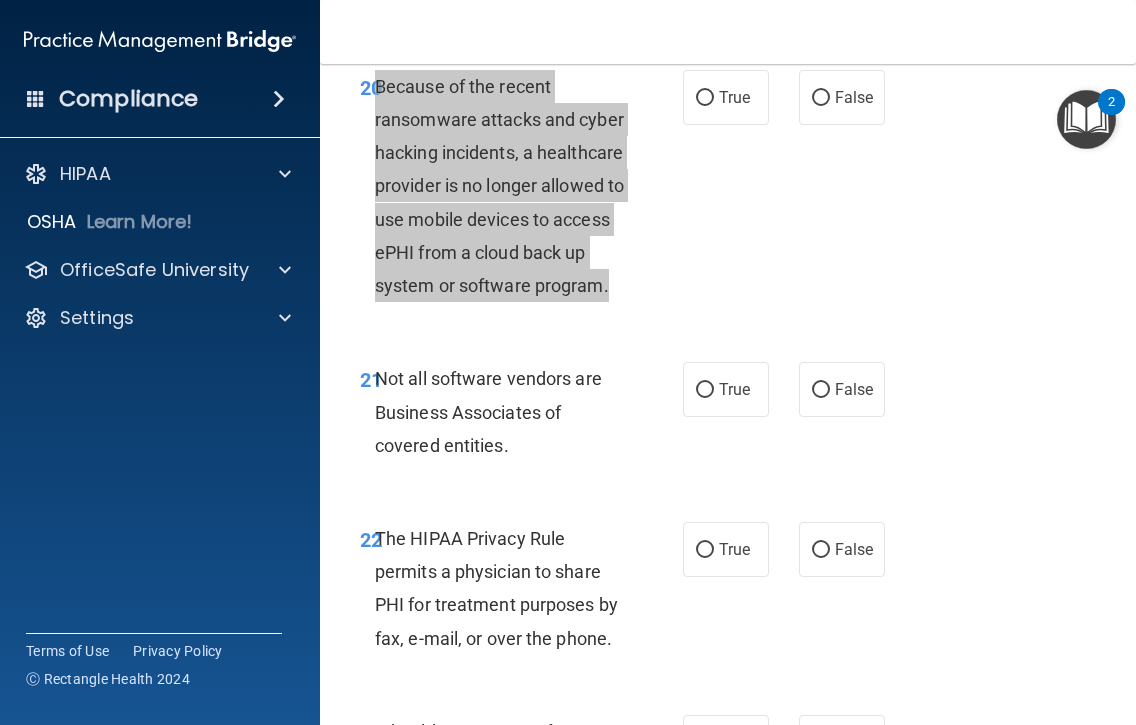 scroll, scrollTop: 4789, scrollLeft: 0, axis: vertical 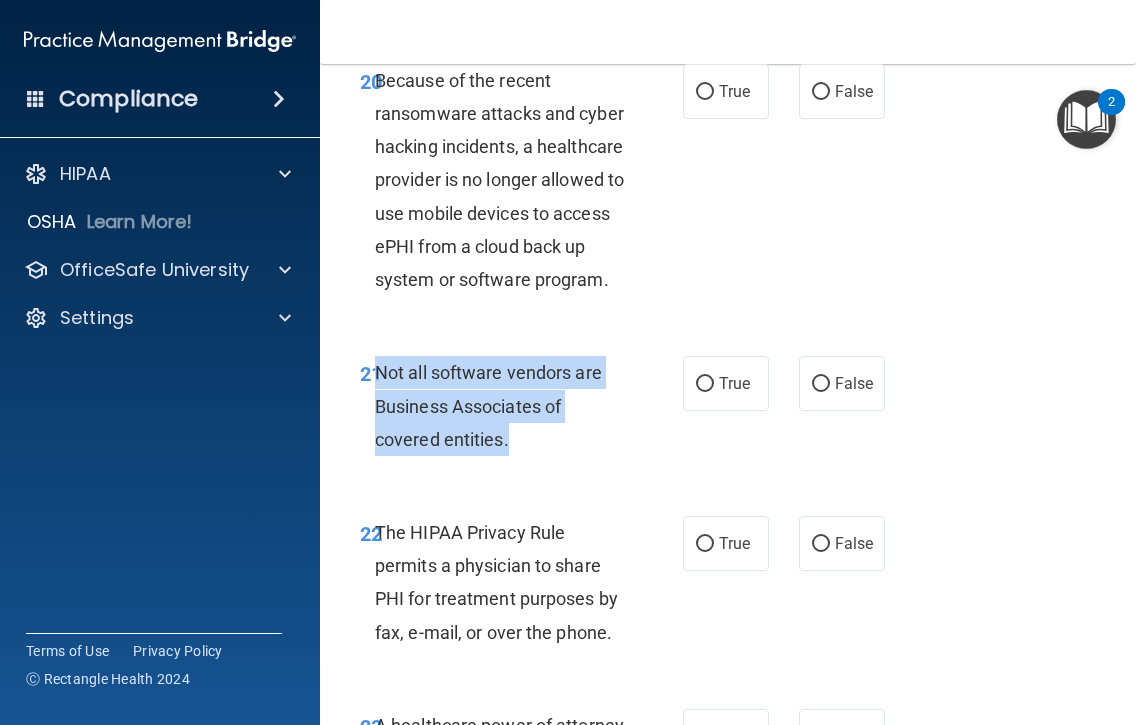 drag, startPoint x: 512, startPoint y: 471, endPoint x: 372, endPoint y: 410, distance: 152.71214 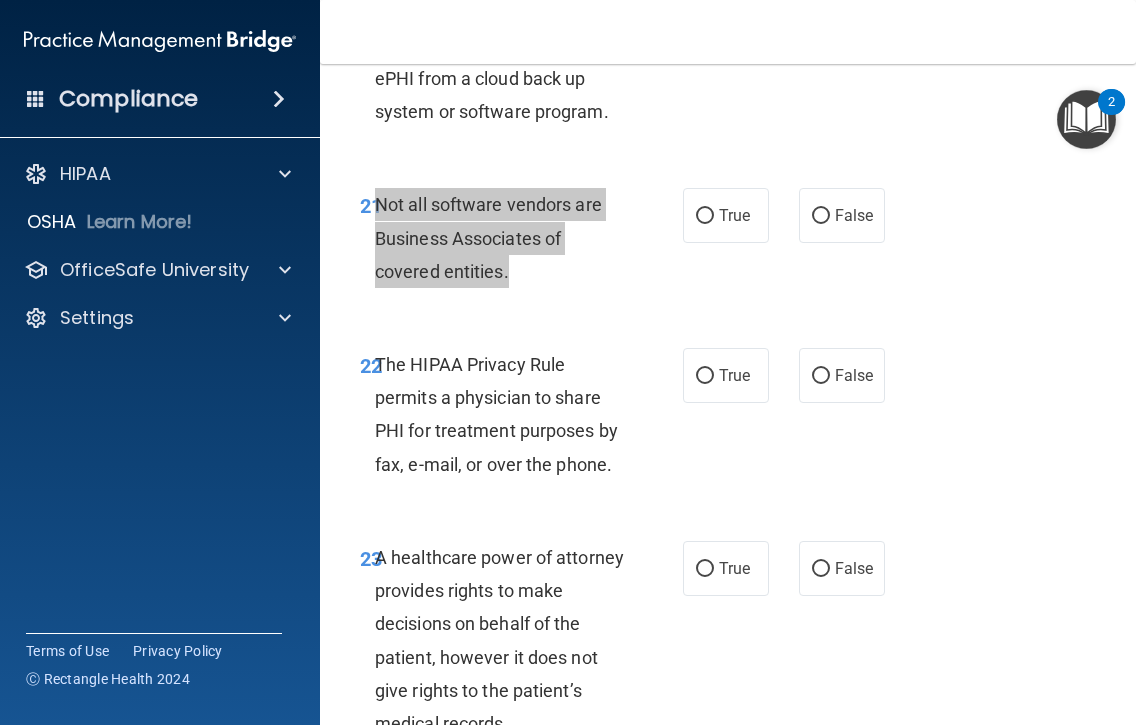scroll, scrollTop: 4969, scrollLeft: 0, axis: vertical 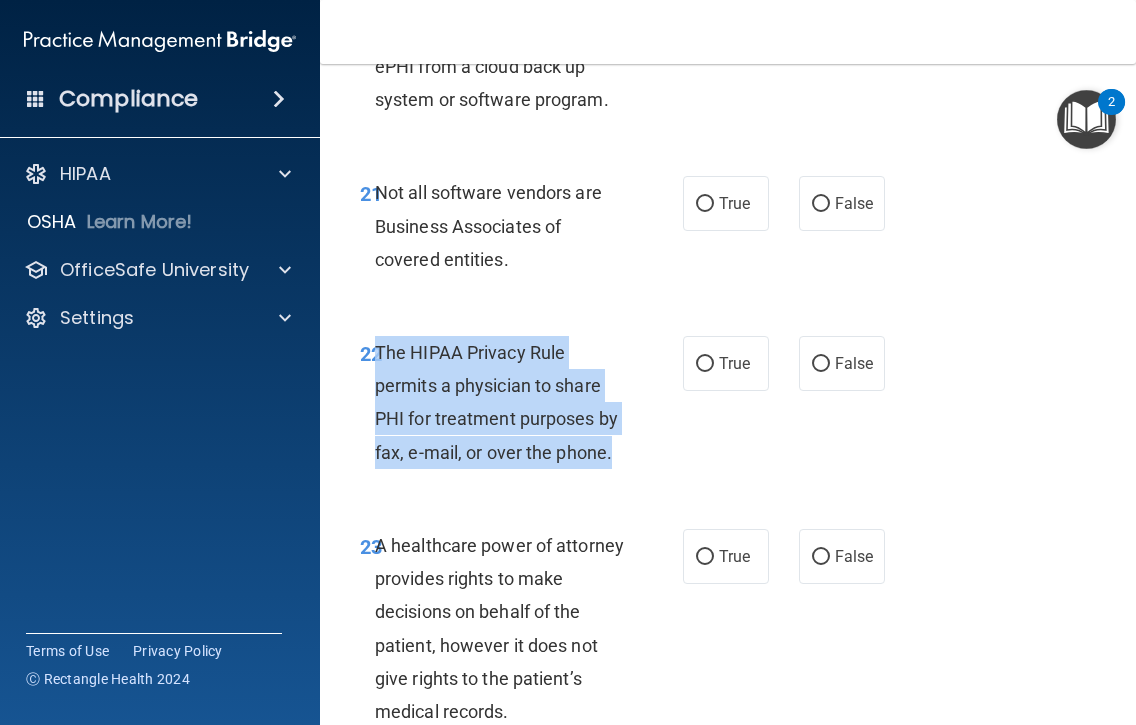 drag, startPoint x: 637, startPoint y: 473, endPoint x: 369, endPoint y: 400, distance: 277.76428 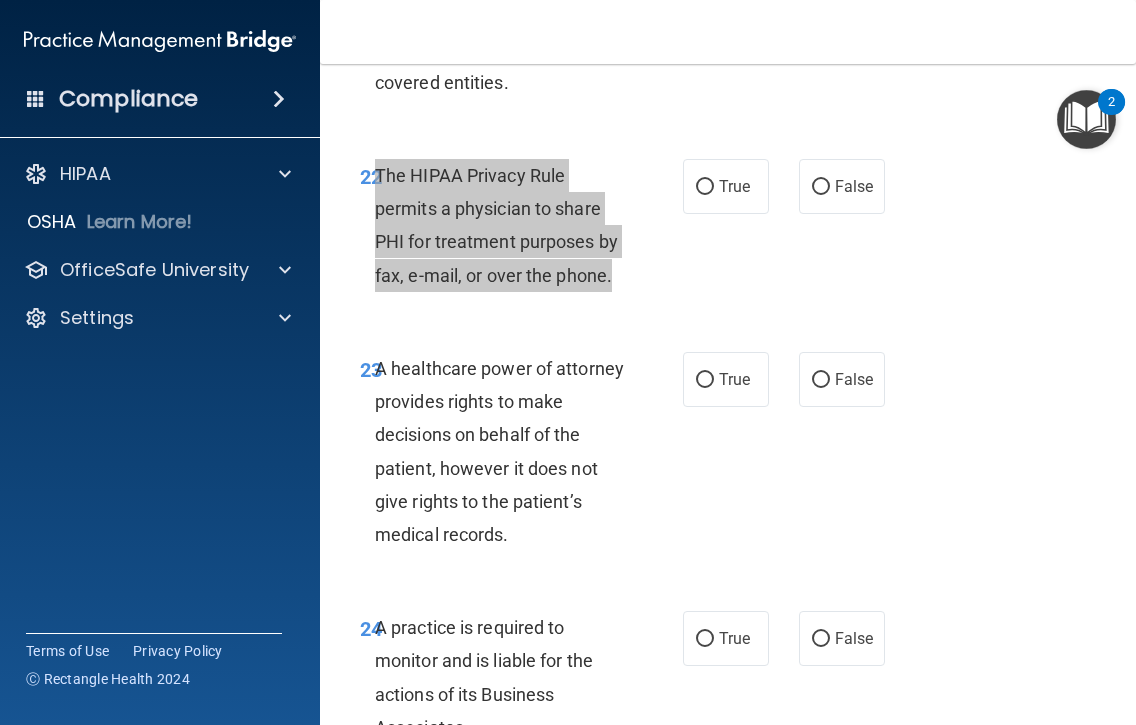 scroll, scrollTop: 5148, scrollLeft: 0, axis: vertical 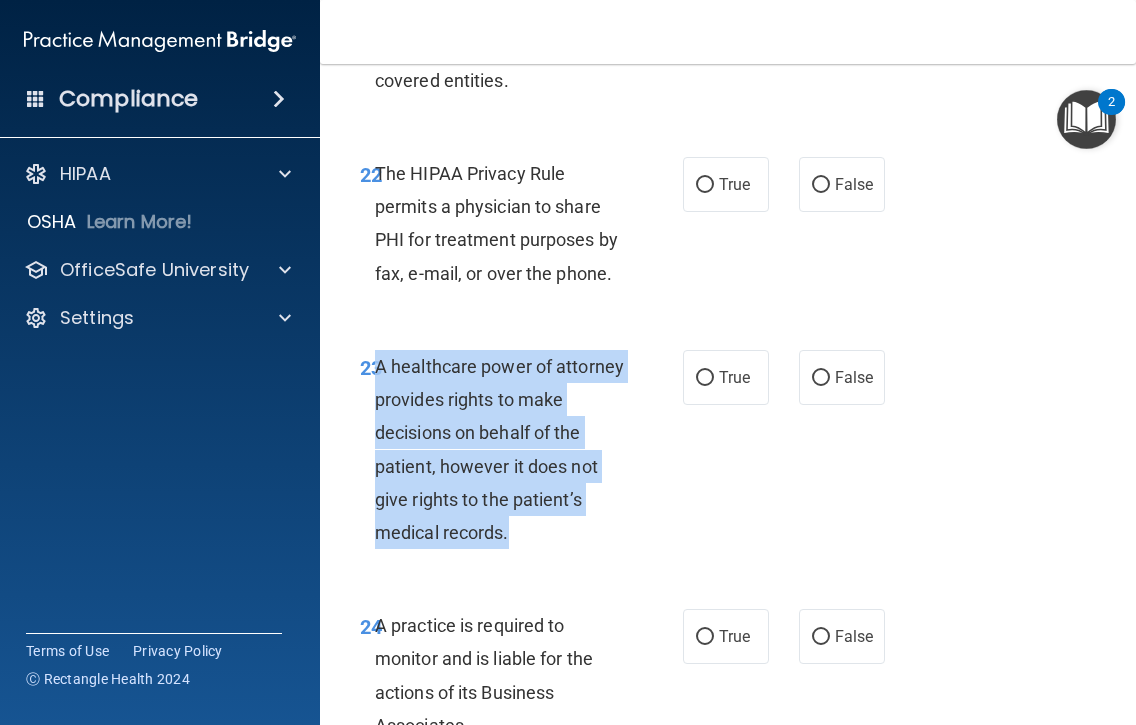 drag, startPoint x: 520, startPoint y: 567, endPoint x: 369, endPoint y: 399, distance: 225.88715 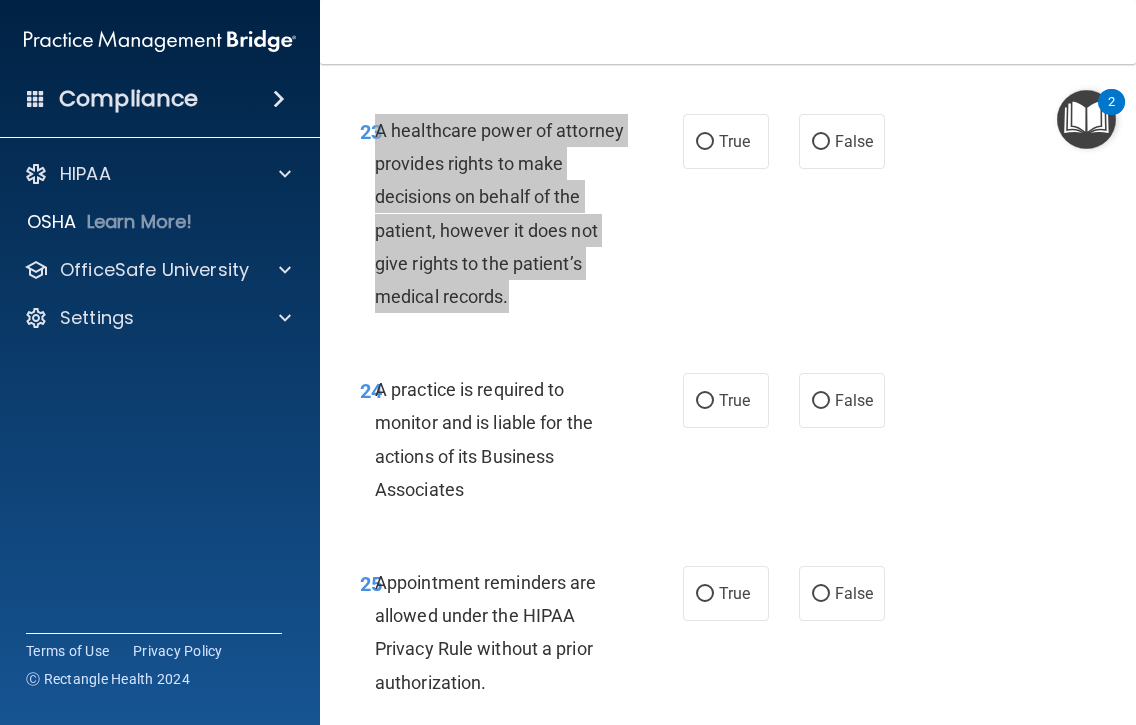 scroll, scrollTop: 5388, scrollLeft: 0, axis: vertical 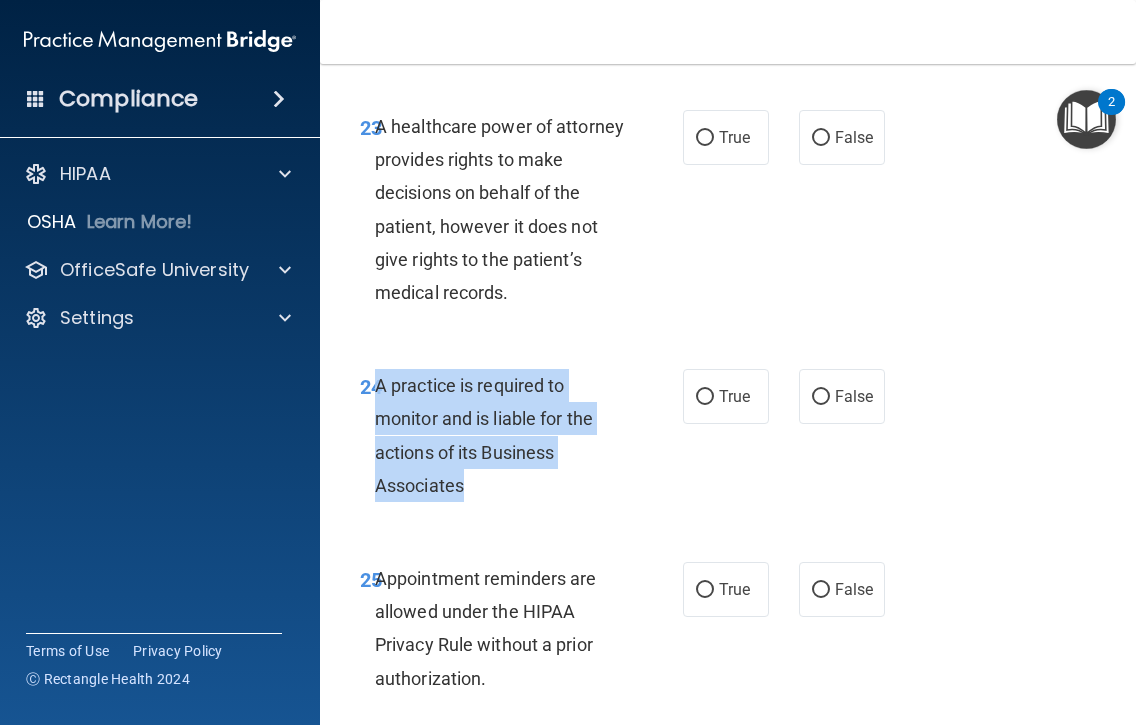 drag, startPoint x: 488, startPoint y: 522, endPoint x: 373, endPoint y: 428, distance: 148.52946 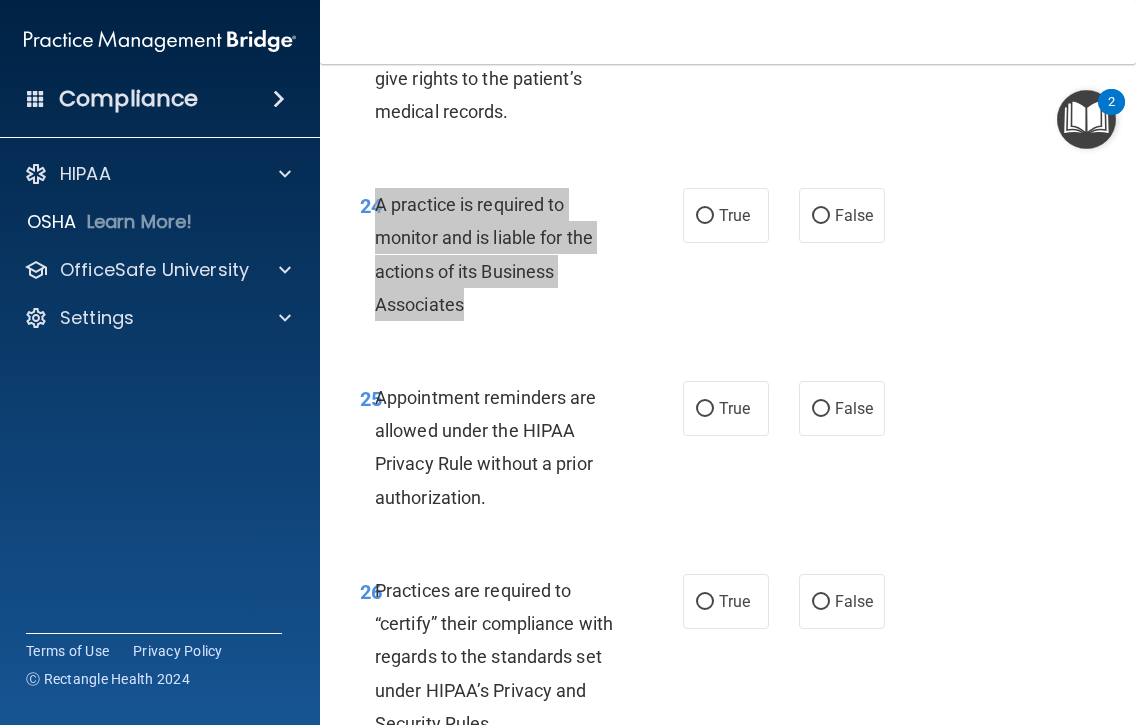 scroll, scrollTop: 5570, scrollLeft: 0, axis: vertical 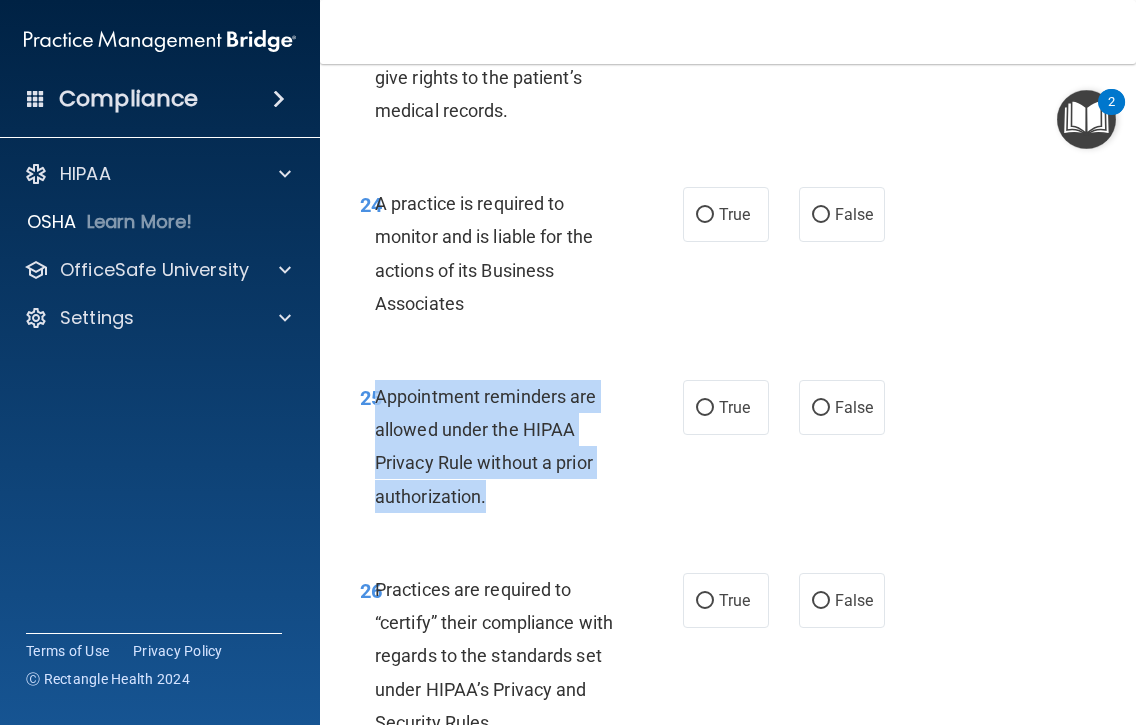 drag, startPoint x: 498, startPoint y: 535, endPoint x: 372, endPoint y: 438, distance: 159.01257 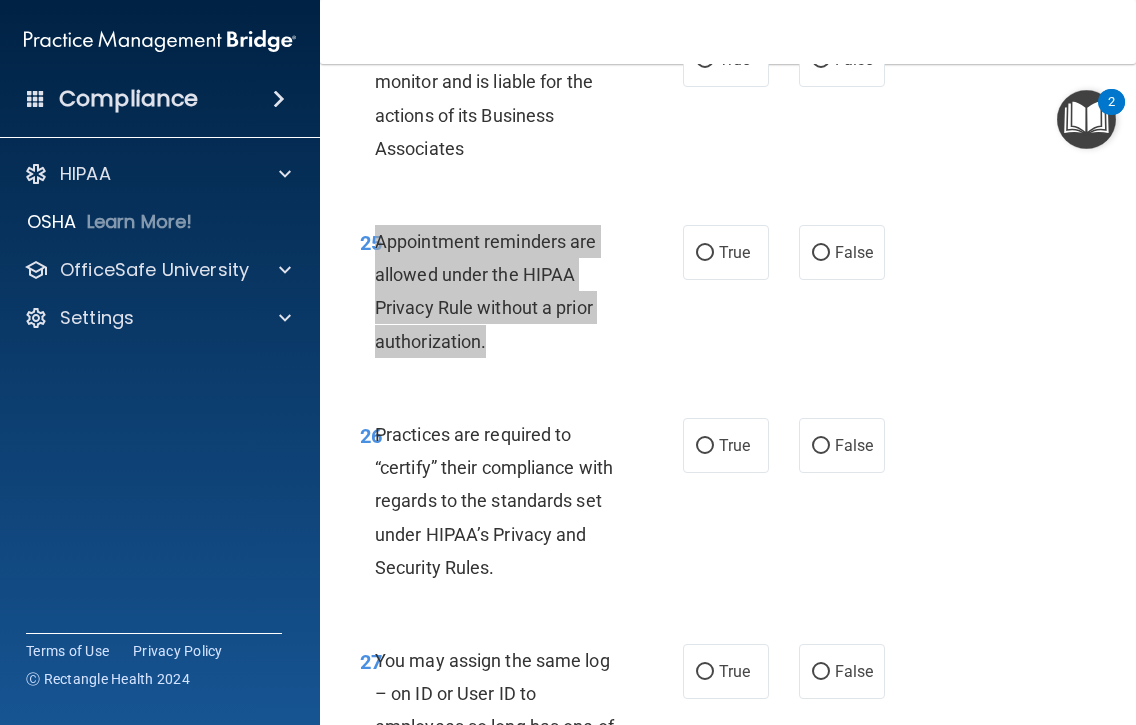 scroll, scrollTop: 5743, scrollLeft: 0, axis: vertical 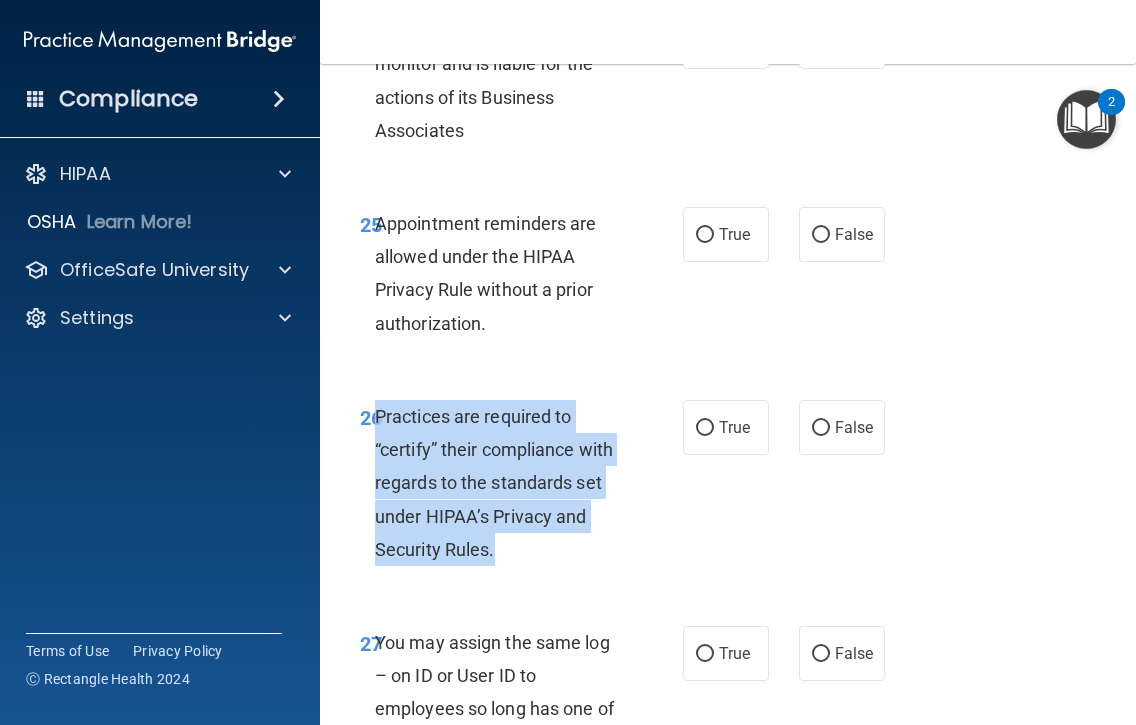 drag, startPoint x: 494, startPoint y: 577, endPoint x: 369, endPoint y: 452, distance: 176.7767 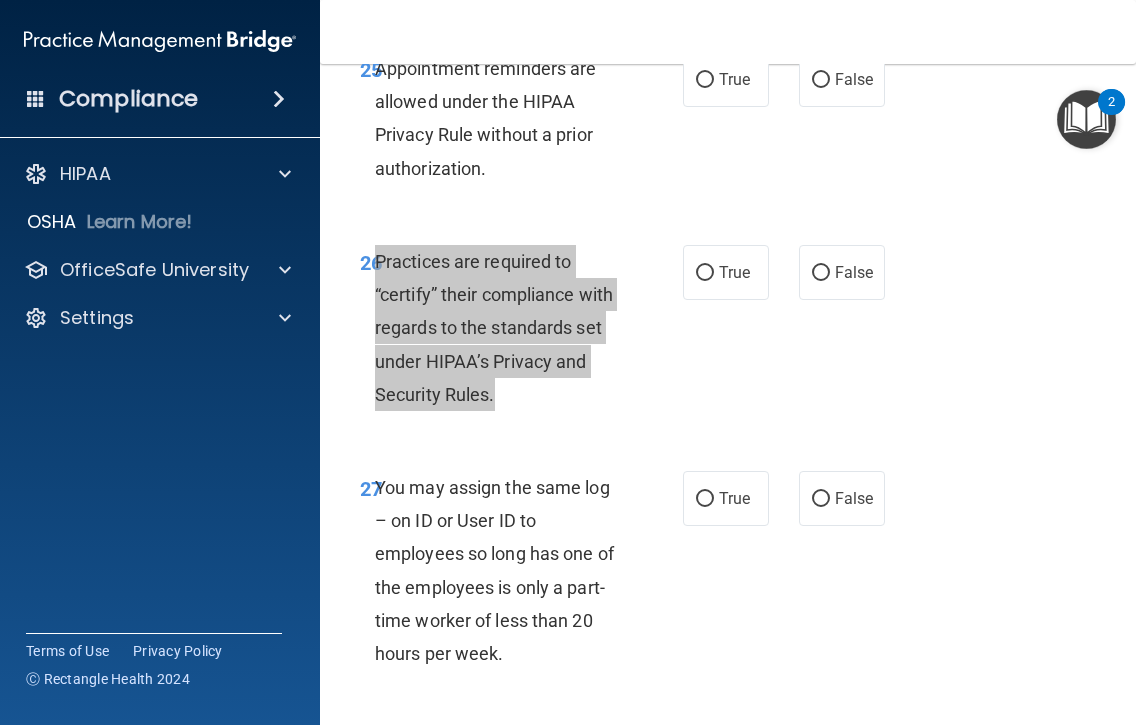 scroll, scrollTop: 5928, scrollLeft: 0, axis: vertical 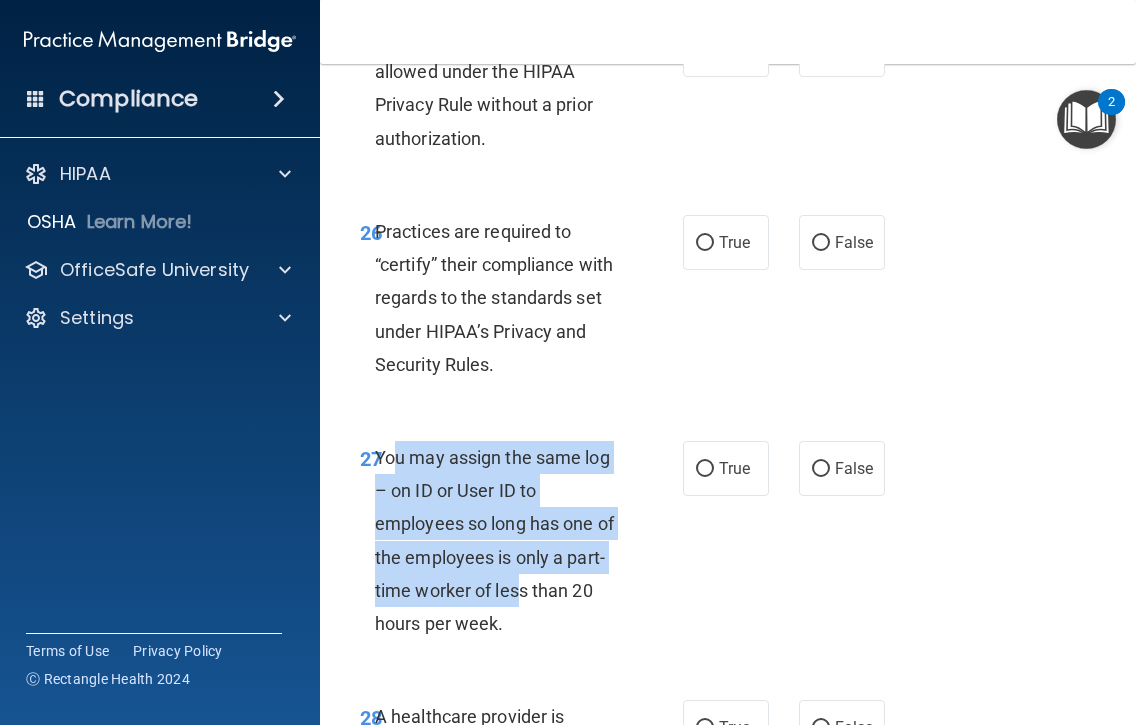 drag, startPoint x: 509, startPoint y: 635, endPoint x: 390, endPoint y: 502, distance: 178.46568 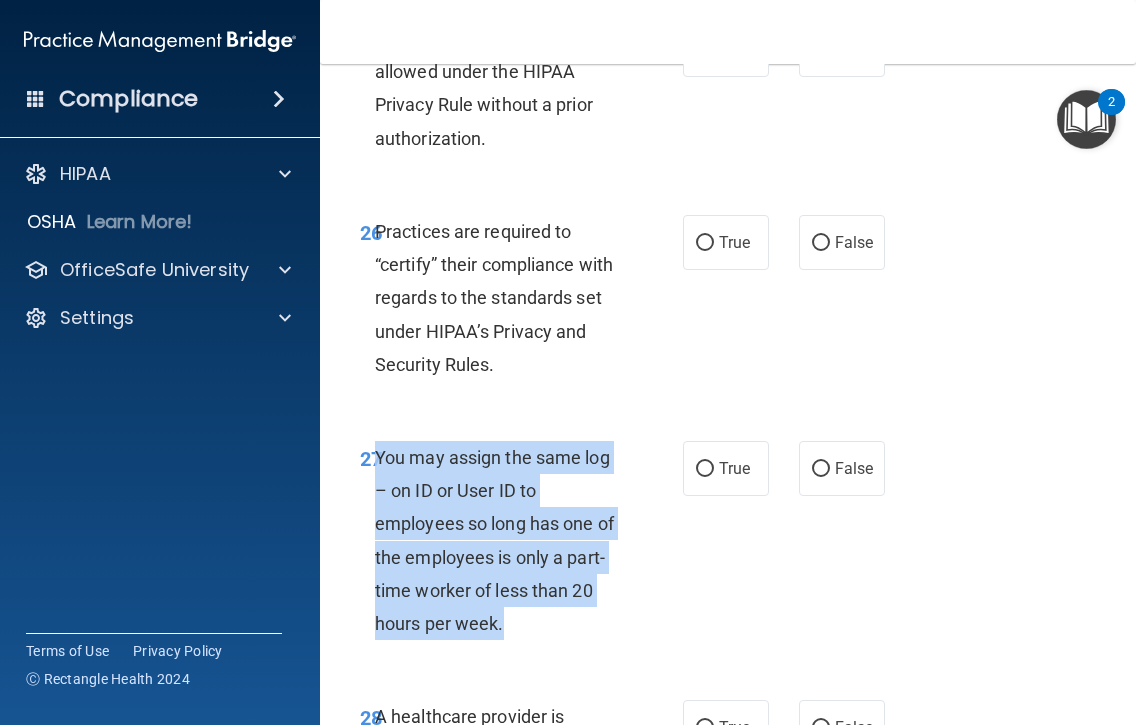 drag, startPoint x: 498, startPoint y: 660, endPoint x: 368, endPoint y: 488, distance: 215.60149 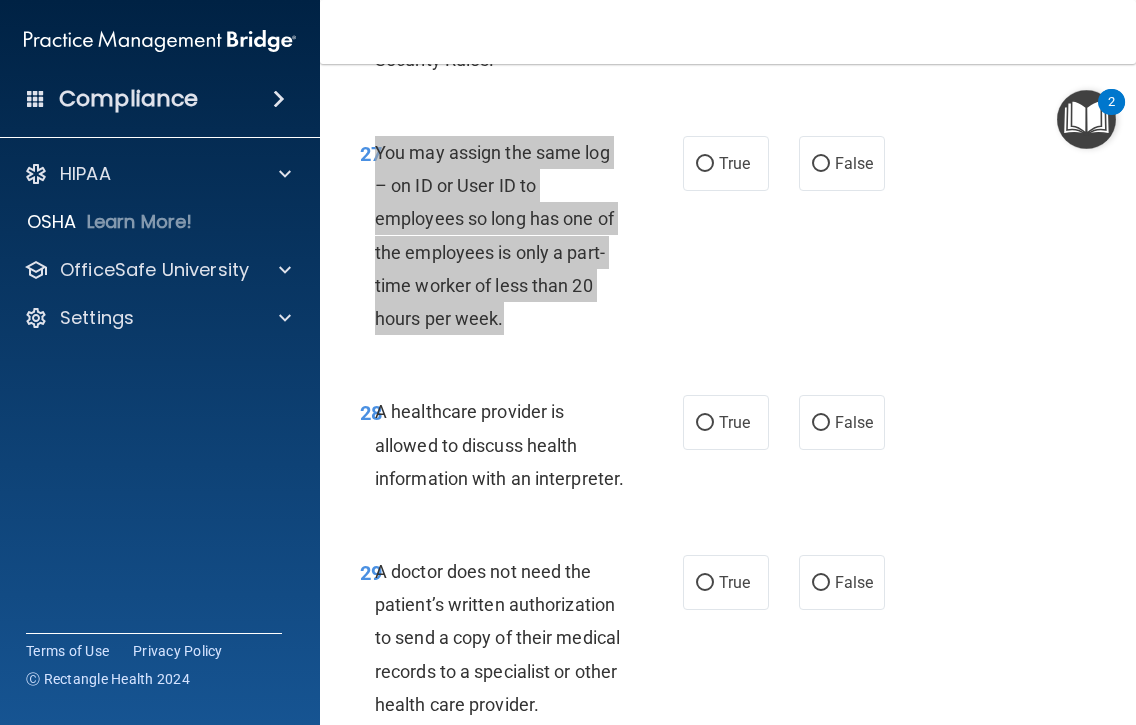 scroll, scrollTop: 6234, scrollLeft: 0, axis: vertical 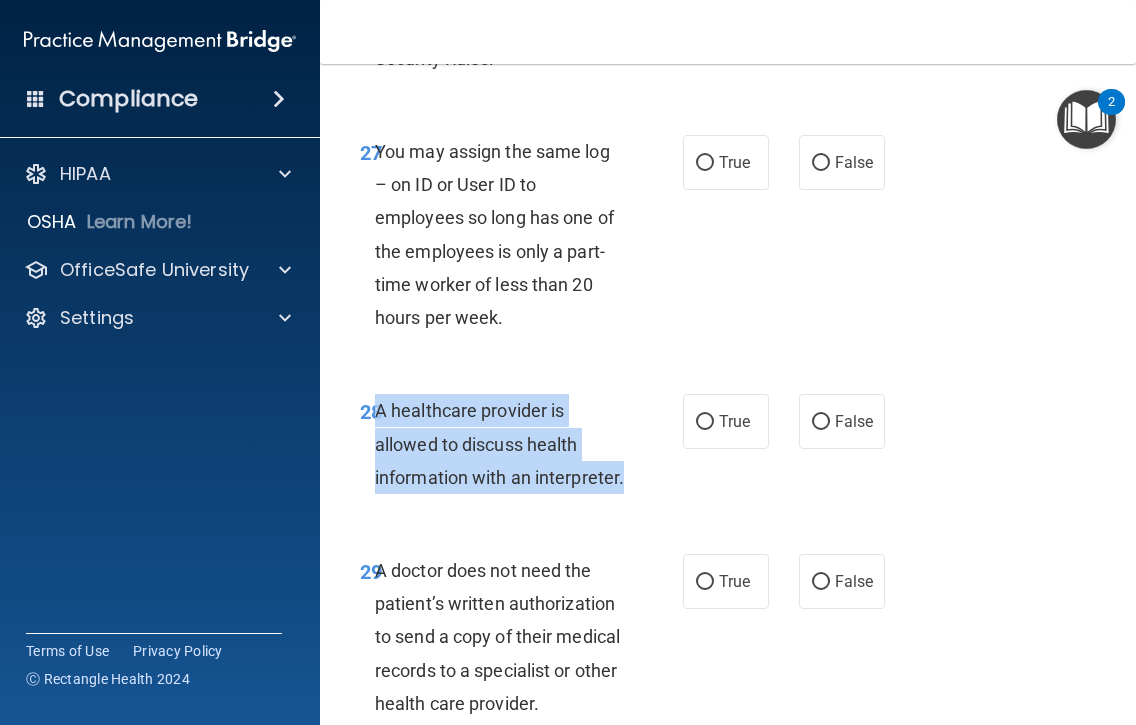 drag, startPoint x: 487, startPoint y: 542, endPoint x: 373, endPoint y: 445, distance: 149.683 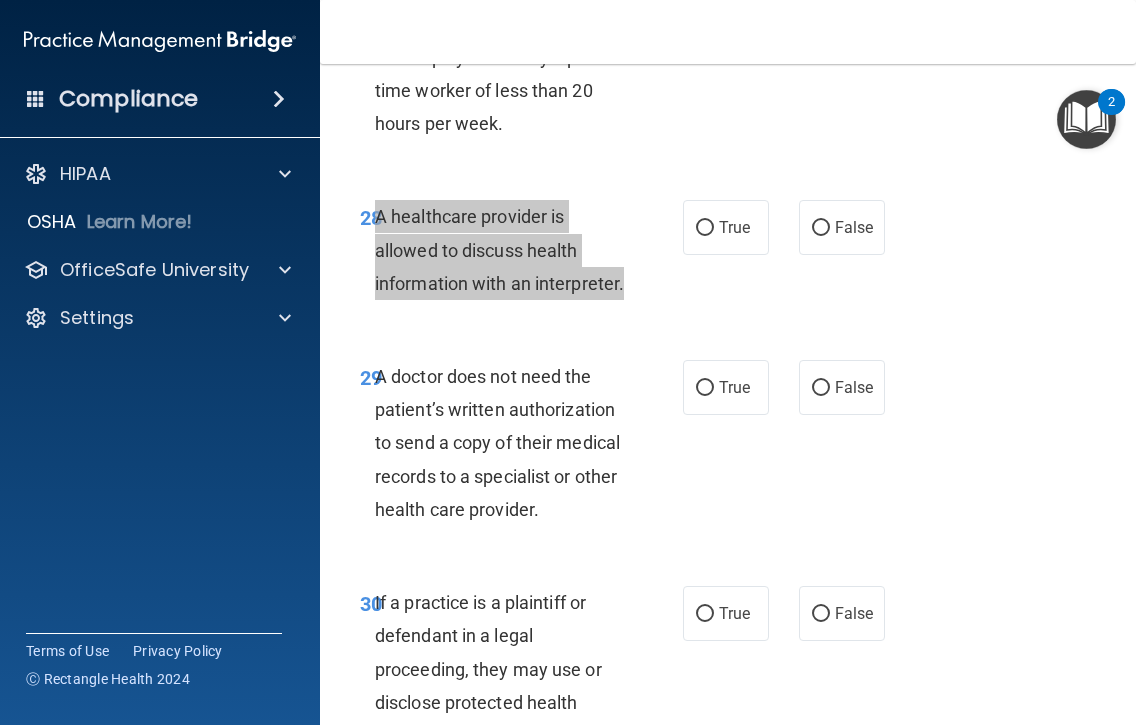 scroll, scrollTop: 6445, scrollLeft: 0, axis: vertical 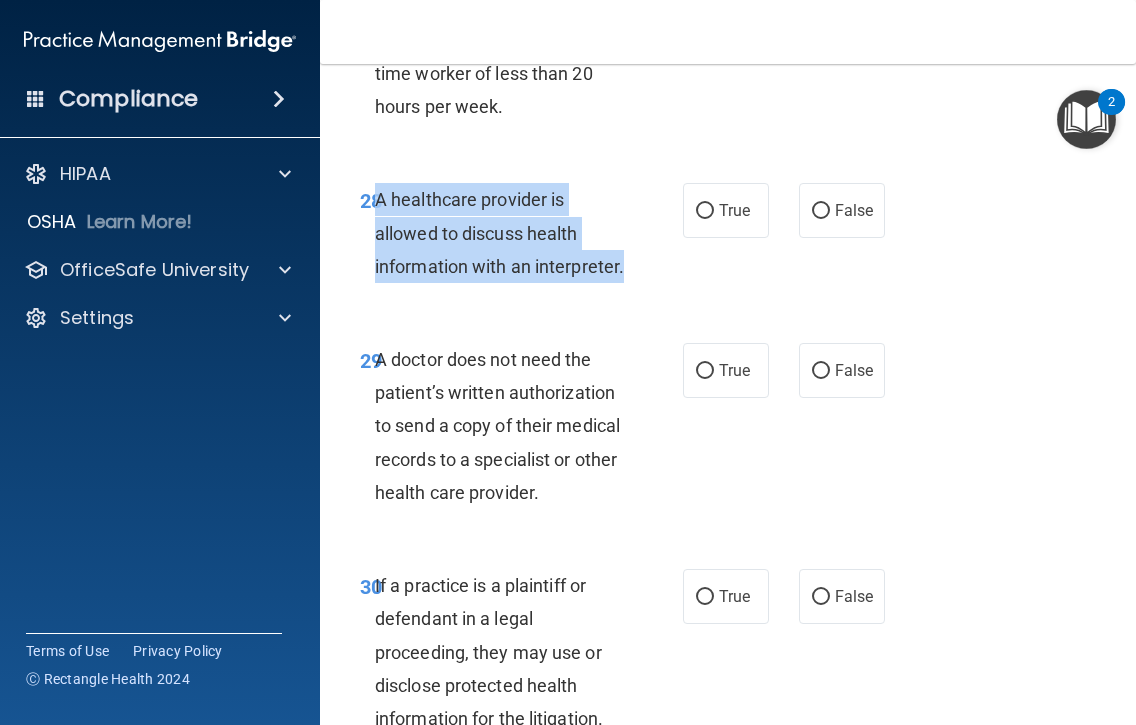 drag, startPoint x: 610, startPoint y: 555, endPoint x: 370, endPoint y: 420, distance: 275.3634 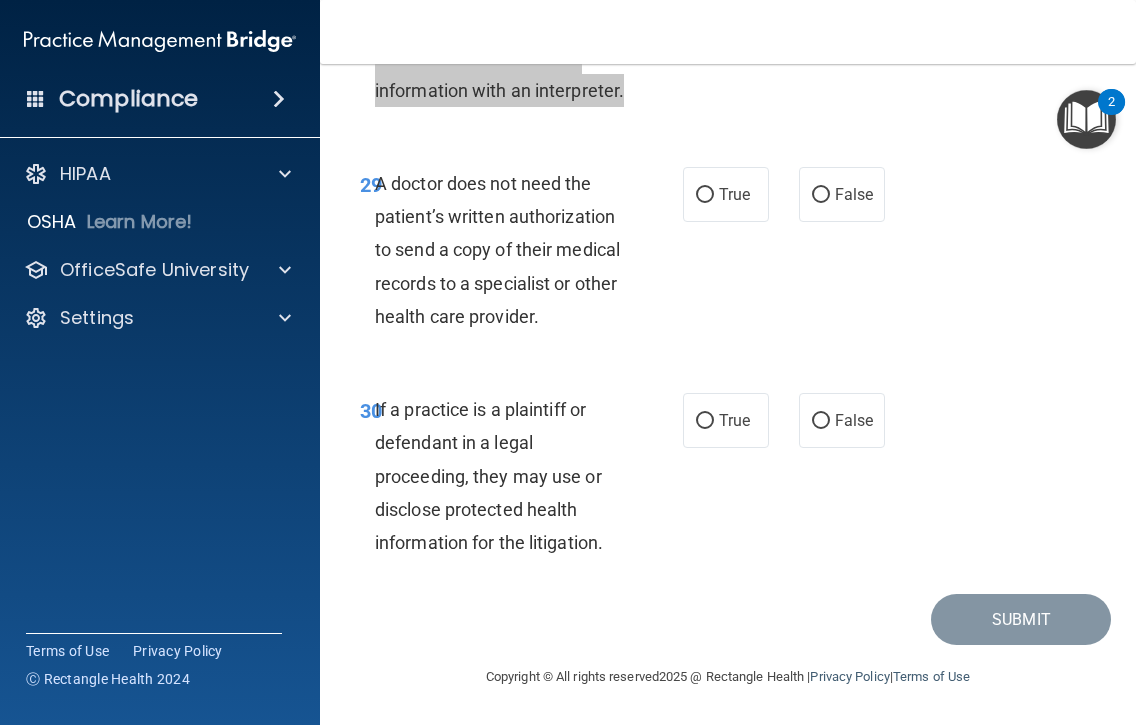 scroll, scrollTop: 6650, scrollLeft: 0, axis: vertical 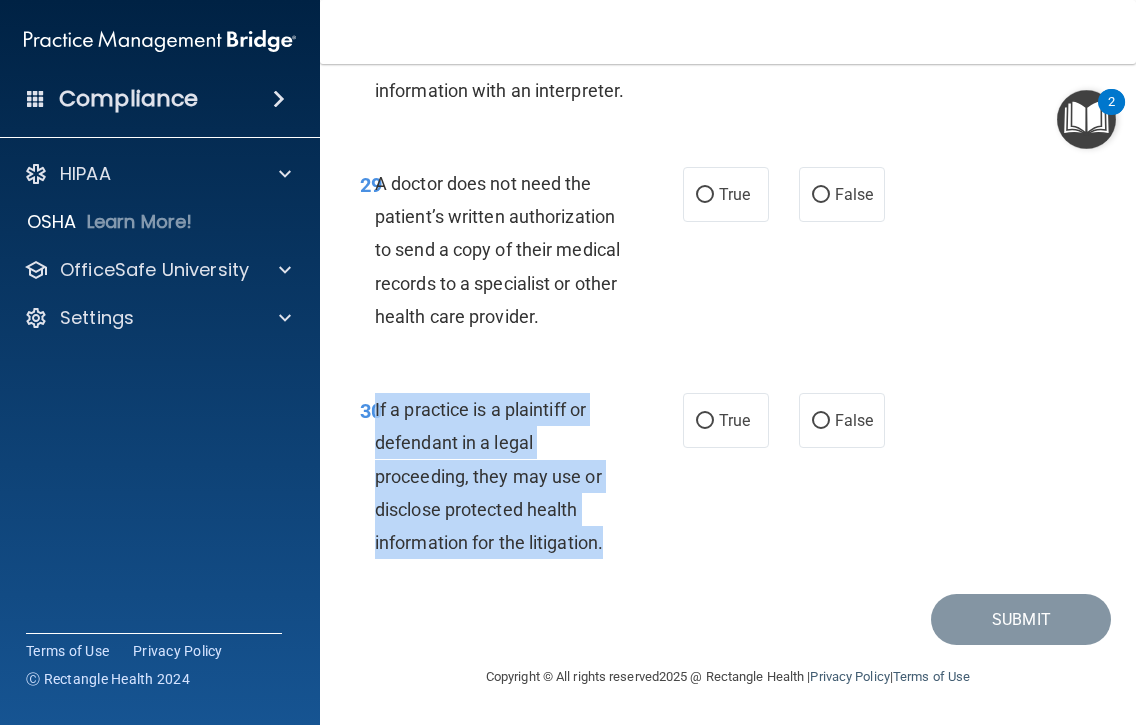 drag, startPoint x: 607, startPoint y: 584, endPoint x: 369, endPoint y: 452, distance: 272.15436 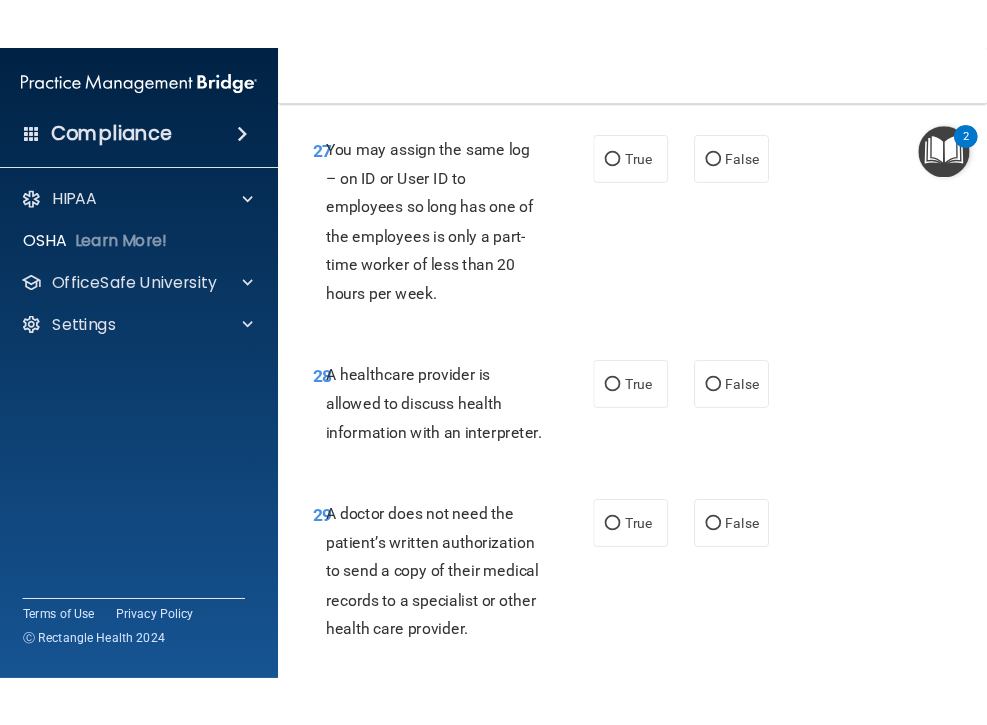 scroll, scrollTop: 6258, scrollLeft: 0, axis: vertical 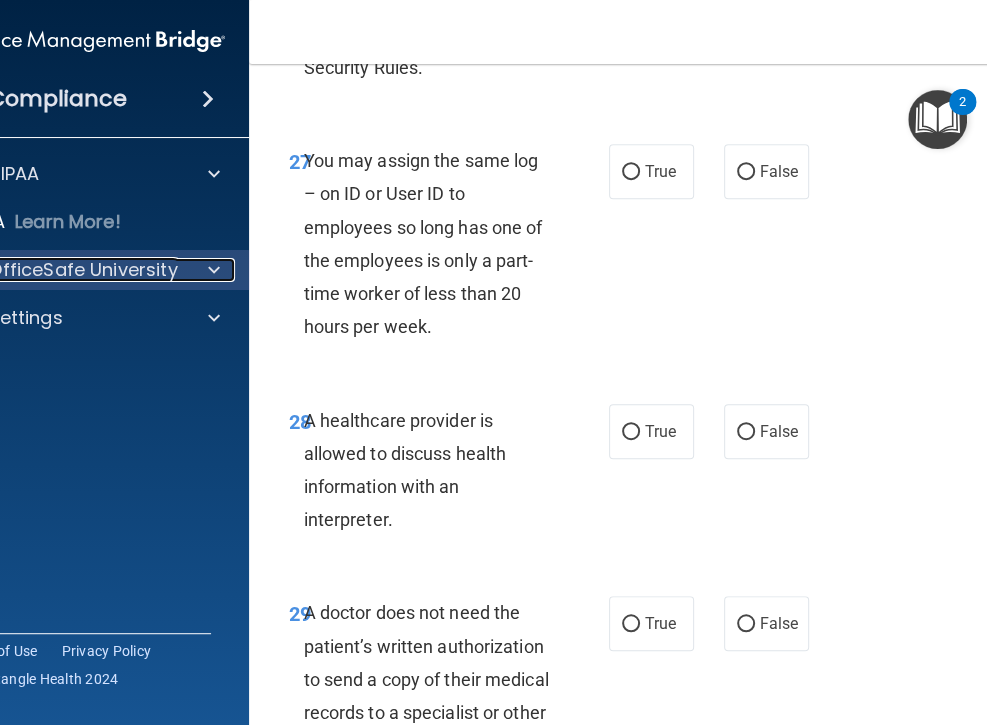 click at bounding box center [210, 270] 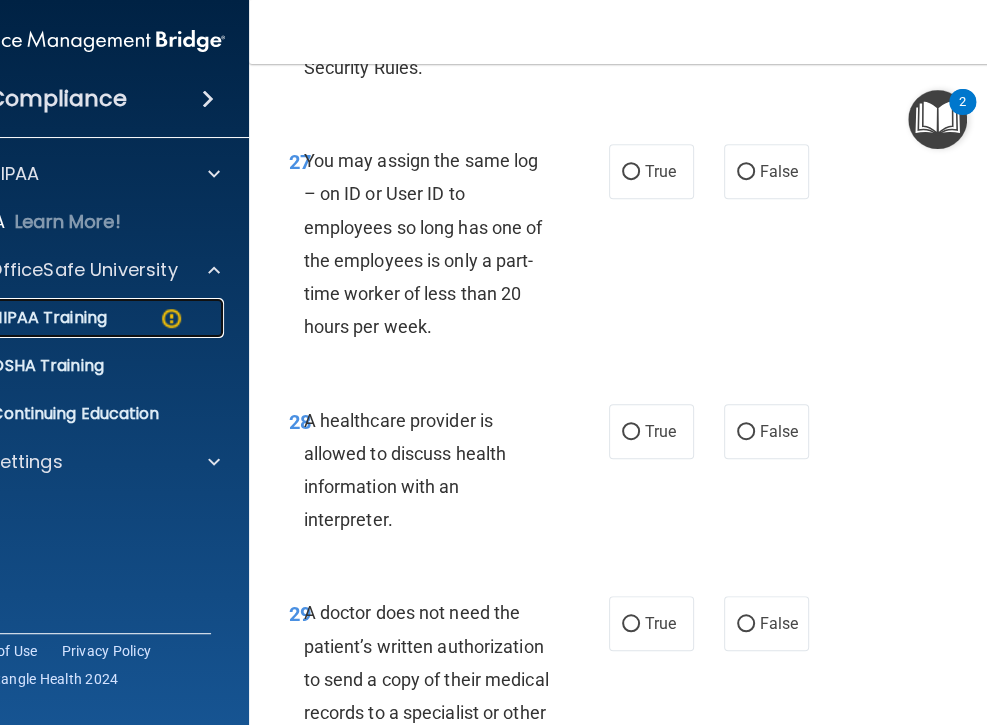 click on "HIPAA Training" at bounding box center (24, 318) 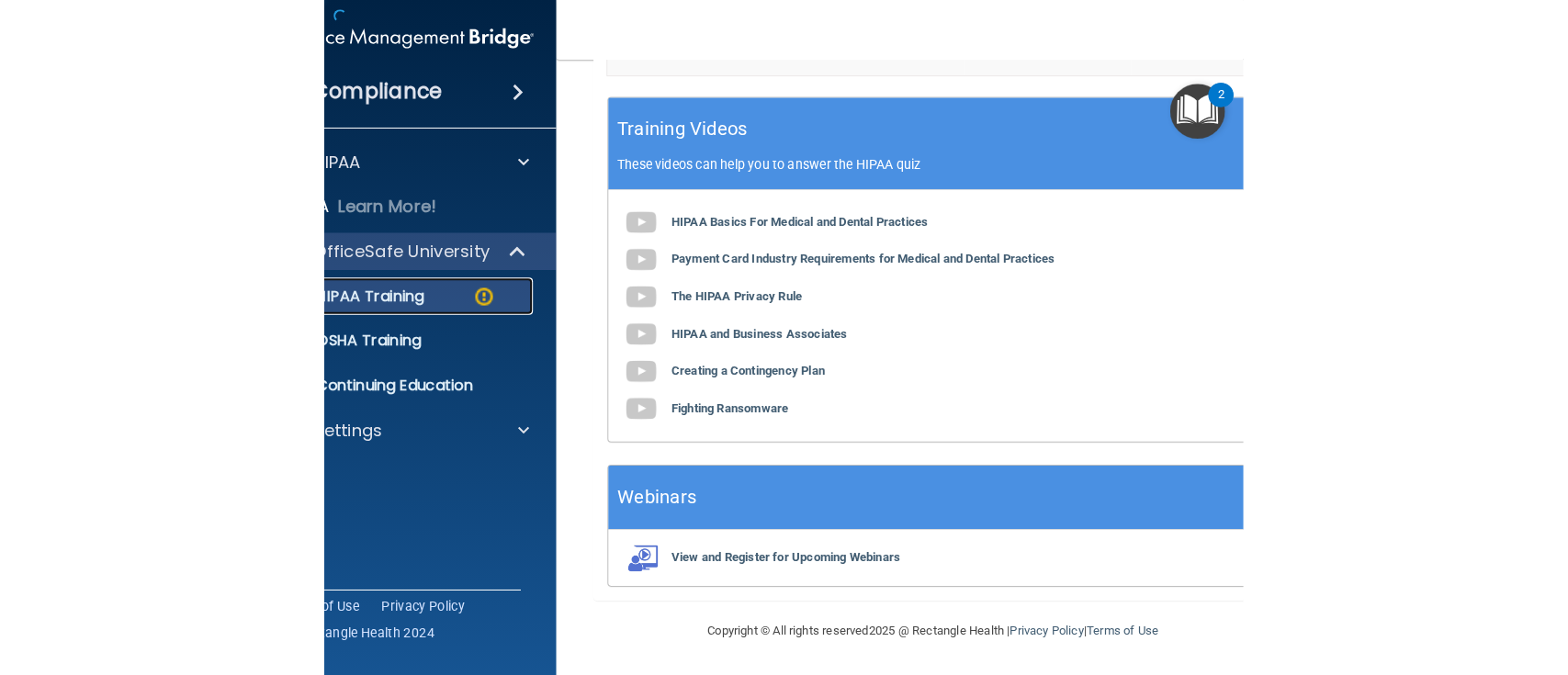 scroll, scrollTop: 914, scrollLeft: 0, axis: vertical 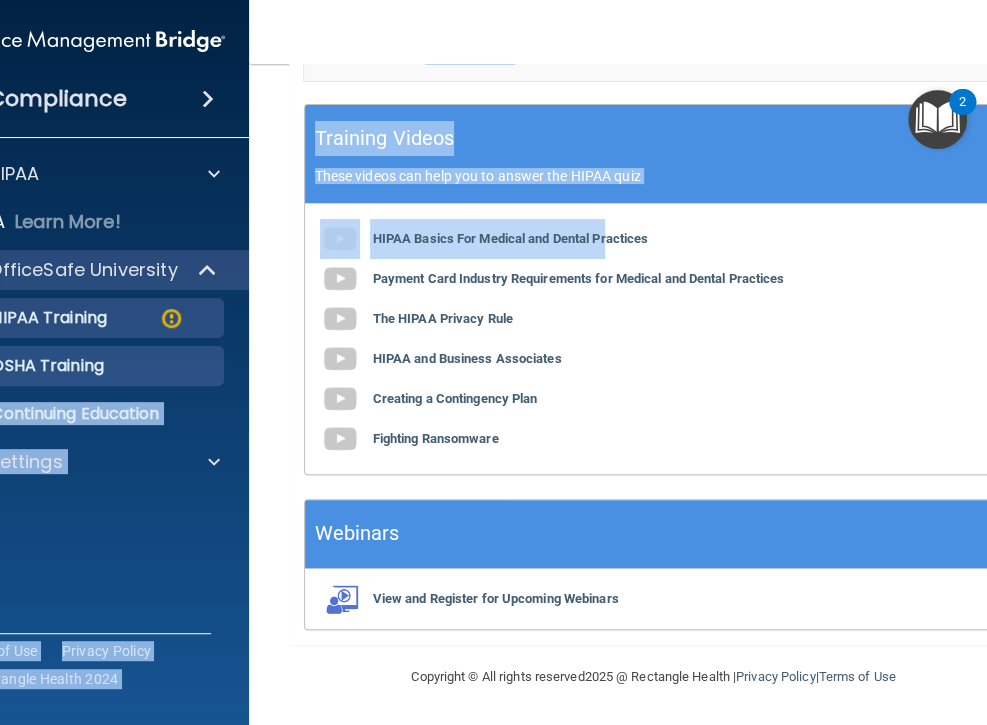 drag, startPoint x: 601, startPoint y: 233, endPoint x: 178, endPoint y: 380, distance: 447.8147 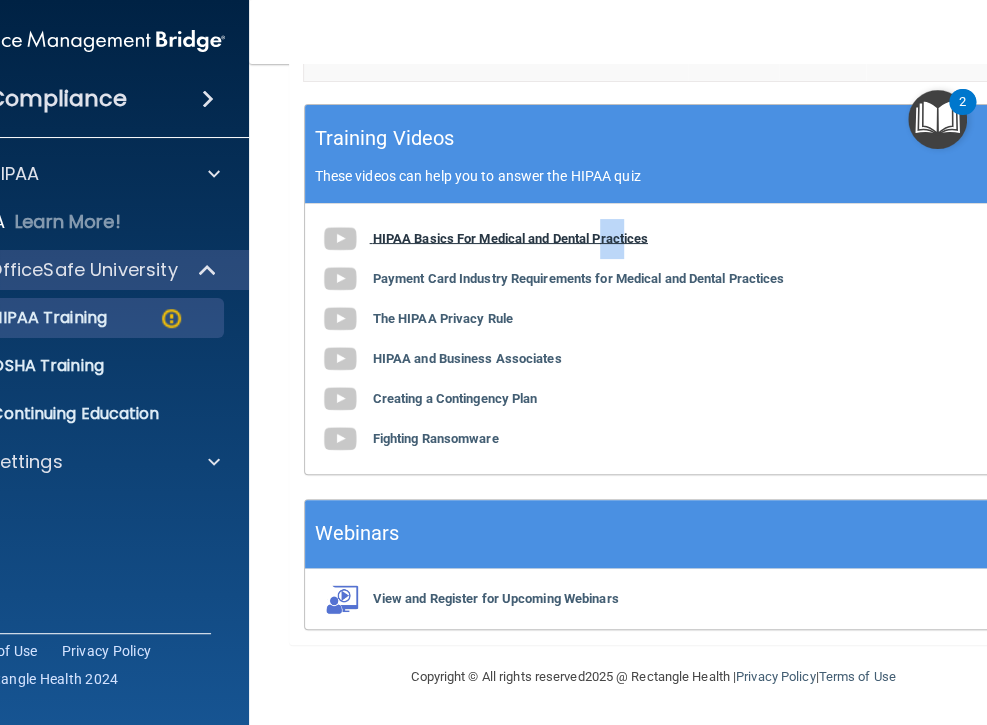 drag, startPoint x: 617, startPoint y: 237, endPoint x: 593, endPoint y: 238, distance: 24.020824 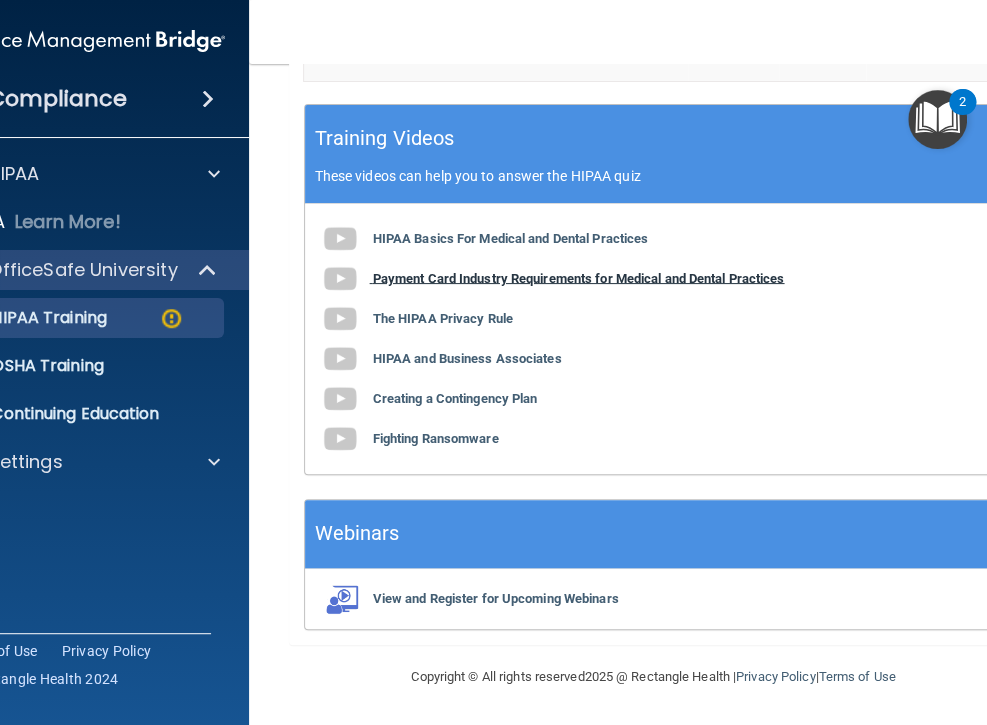 click on "Payment Card Industry Requirements for Medical and Dental Practices" at bounding box center (579, 277) 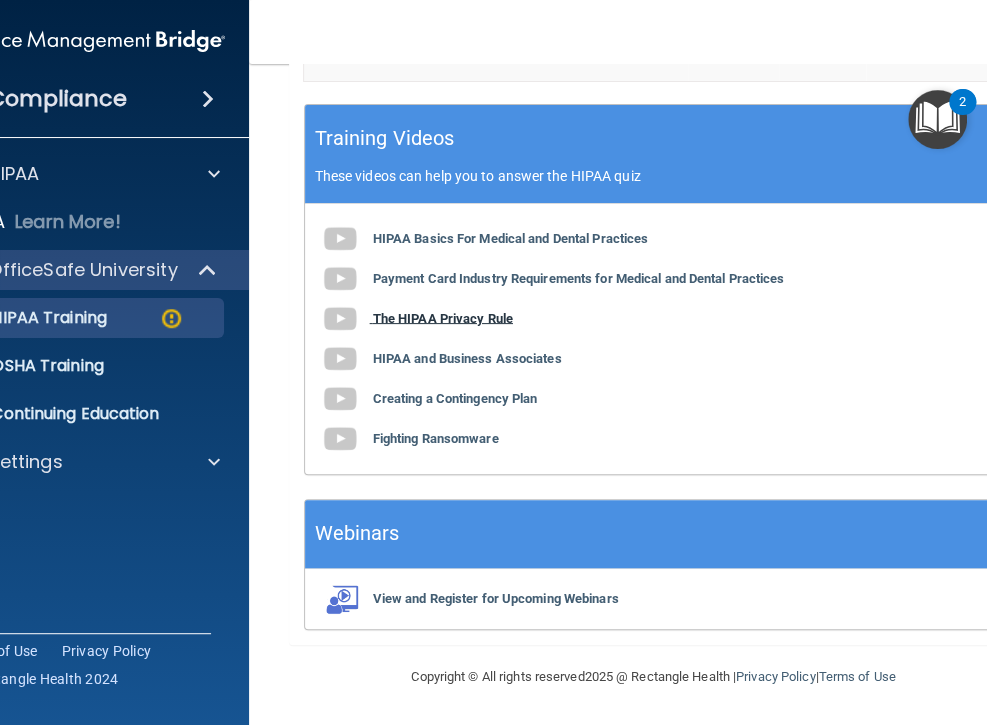 click on "The HIPAA Privacy Rule" at bounding box center [443, 317] 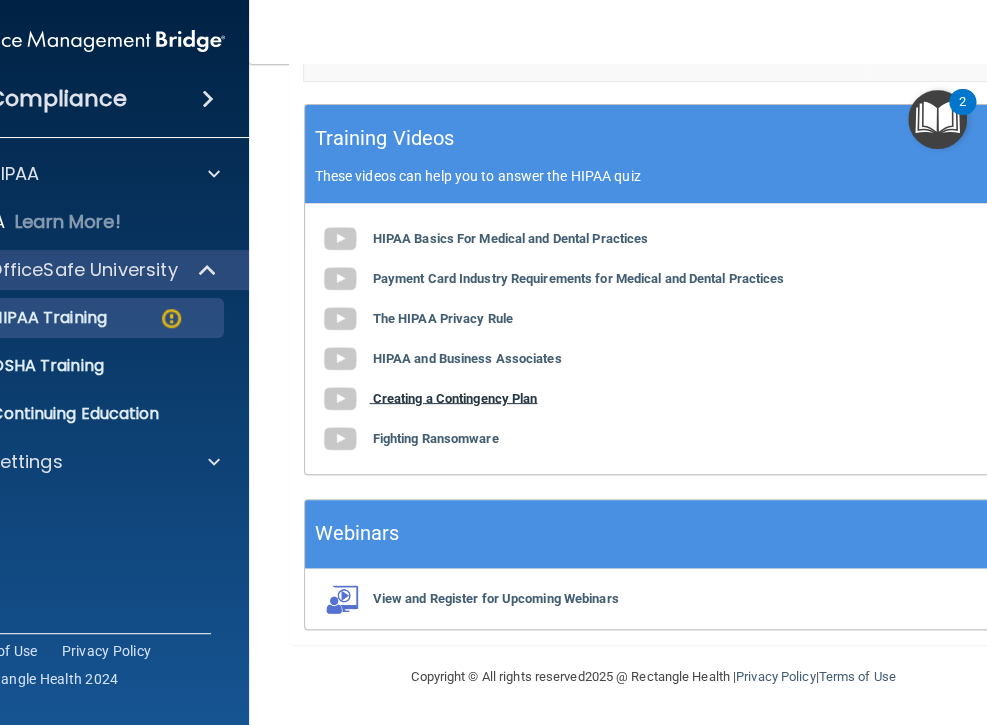 click on "Creating a Contingency Plan" at bounding box center [455, 397] 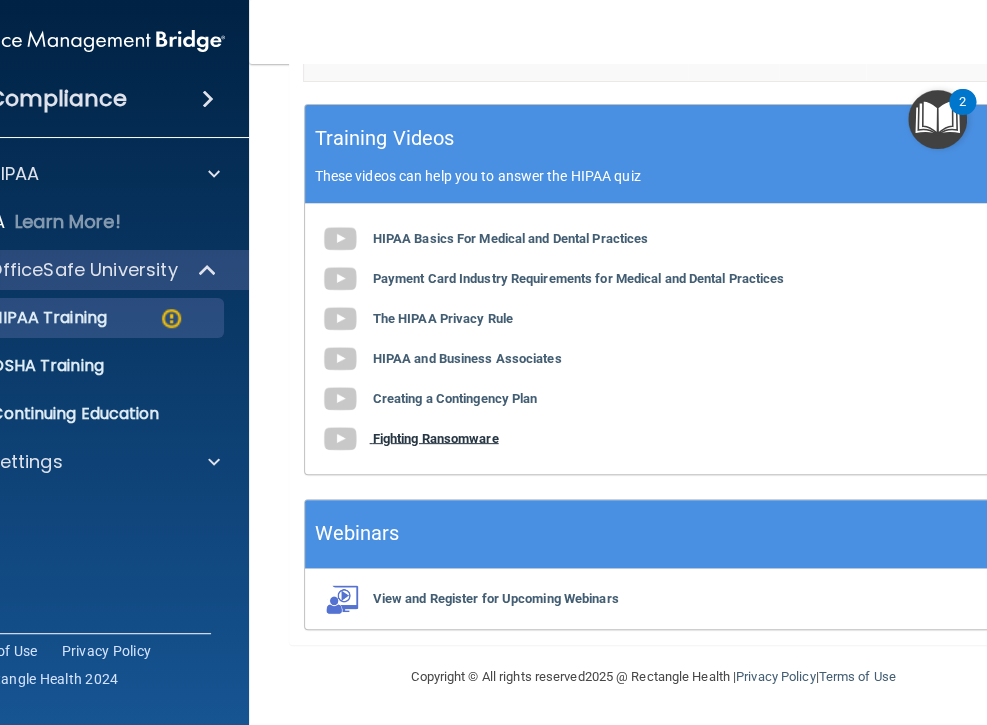 click on "Fighting Ransomware" at bounding box center [436, 437] 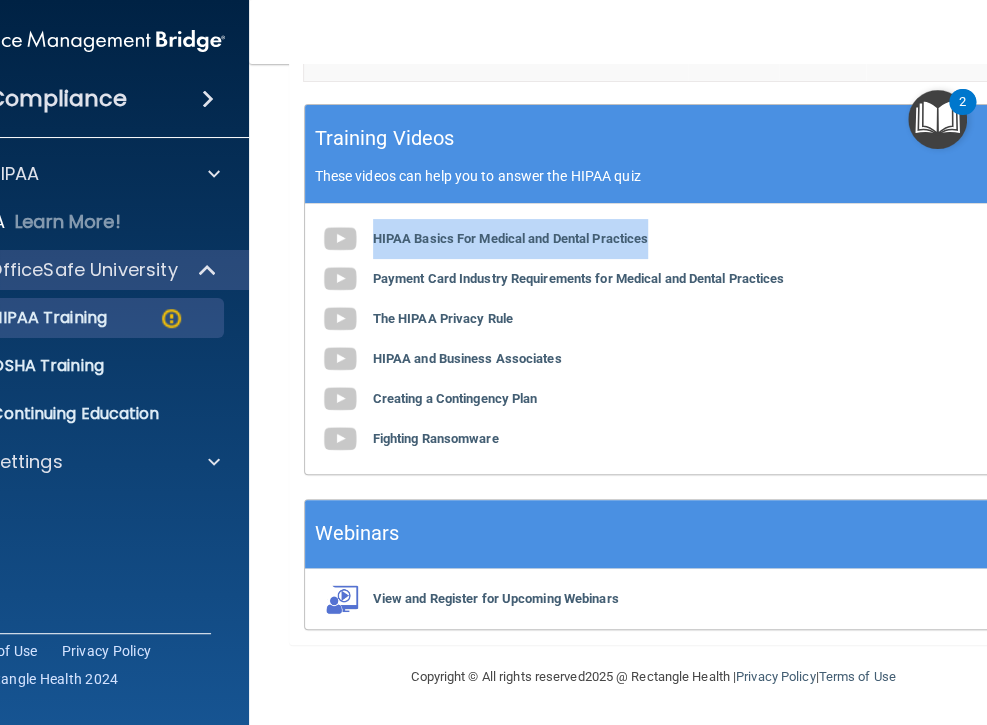 drag, startPoint x: 672, startPoint y: 234, endPoint x: 363, endPoint y: 219, distance: 309.36386 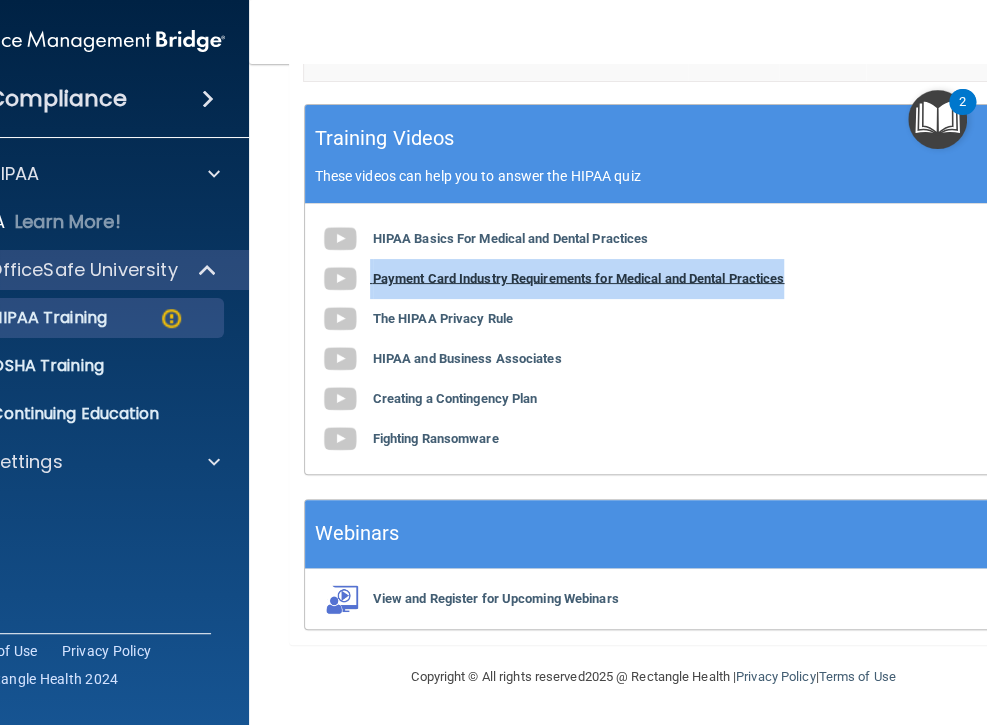 drag, startPoint x: 808, startPoint y: 284, endPoint x: 357, endPoint y: 278, distance: 451.03992 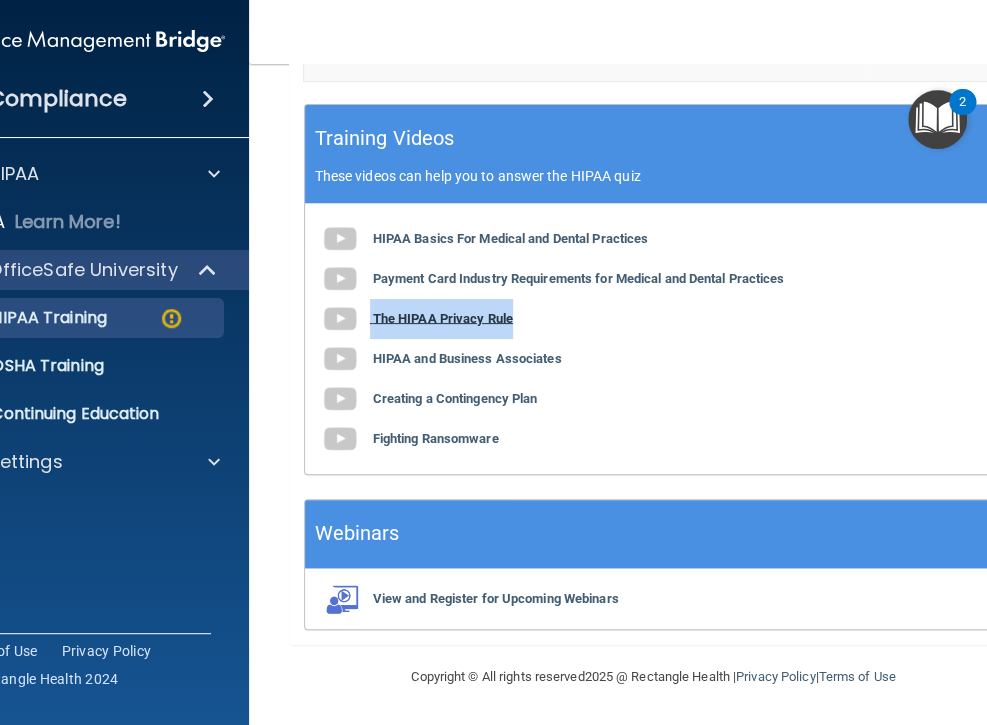 drag, startPoint x: 529, startPoint y: 322, endPoint x: 357, endPoint y: 320, distance: 172.01163 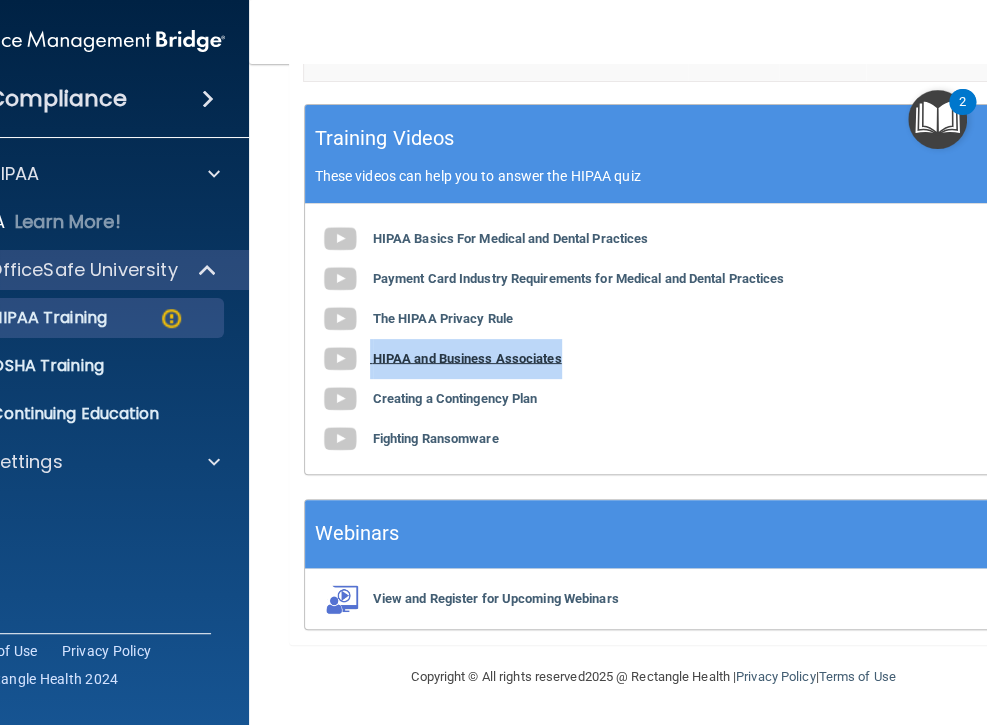 drag, startPoint x: 580, startPoint y: 359, endPoint x: 358, endPoint y: 364, distance: 222.0563 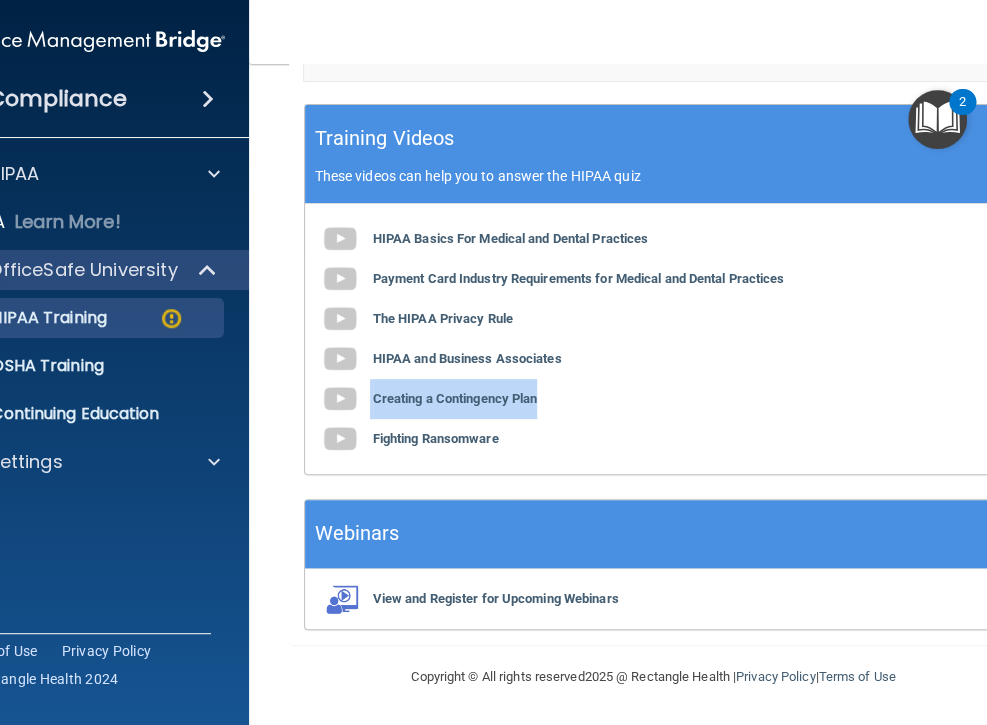 drag, startPoint x: 590, startPoint y: 402, endPoint x: 358, endPoint y: 412, distance: 232.21542 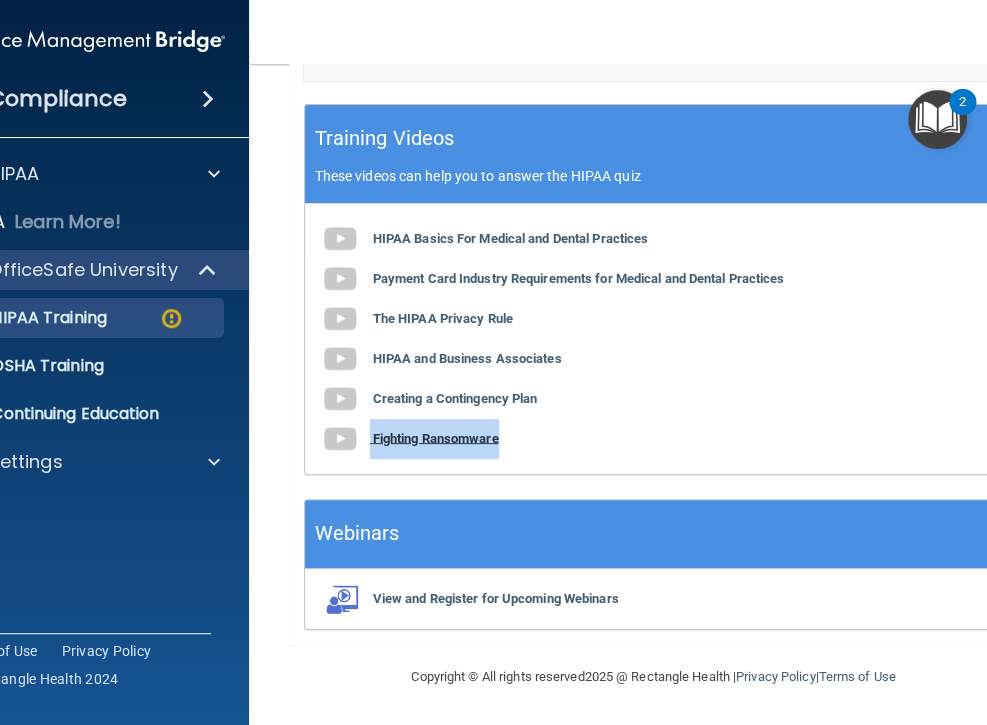 drag, startPoint x: 574, startPoint y: 452, endPoint x: 360, endPoint y: 443, distance: 214.18916 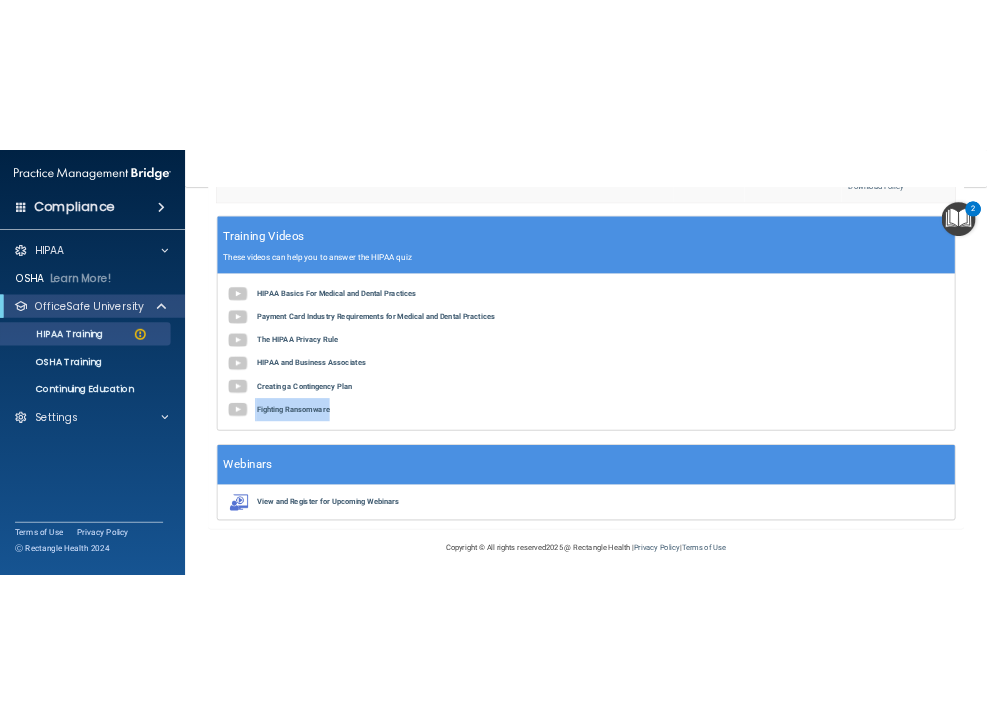scroll, scrollTop: 768, scrollLeft: 0, axis: vertical 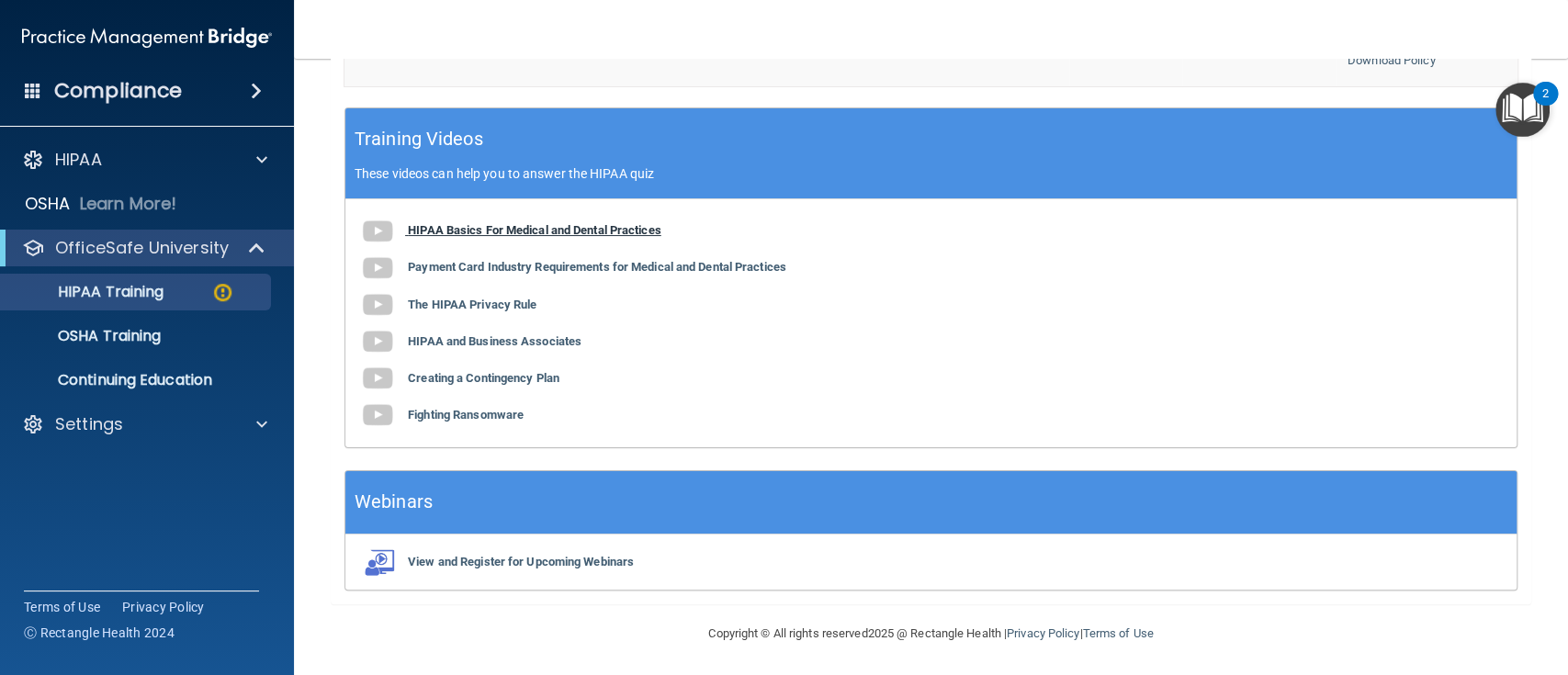 click on "HIPAA Basics For Medical and Dental Practices" at bounding box center (535, 230) 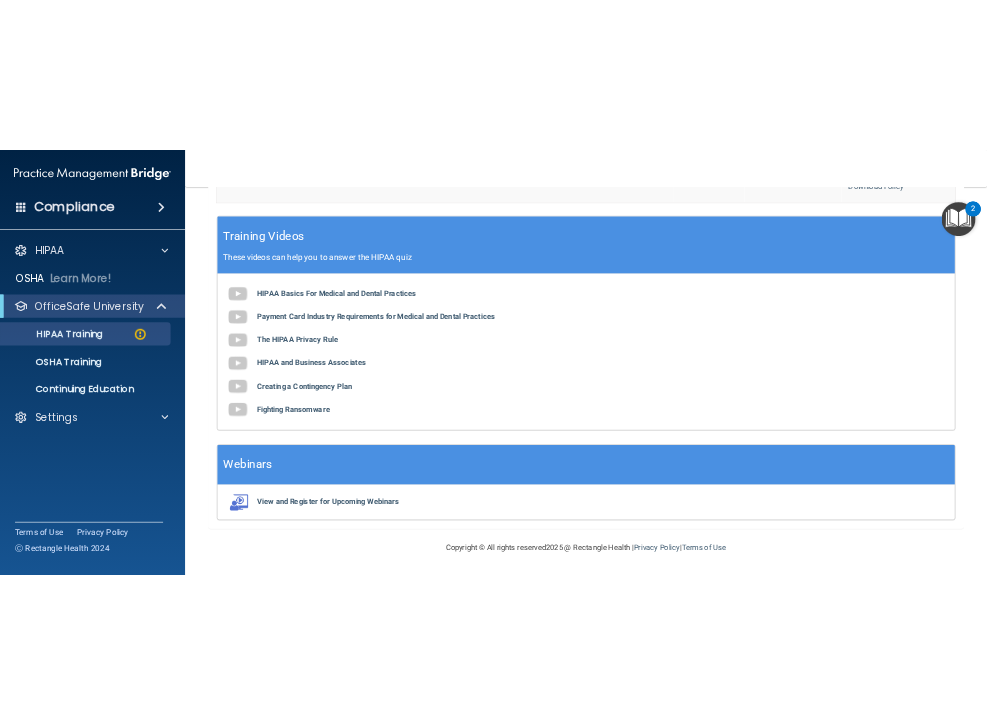 scroll, scrollTop: 768, scrollLeft: 0, axis: vertical 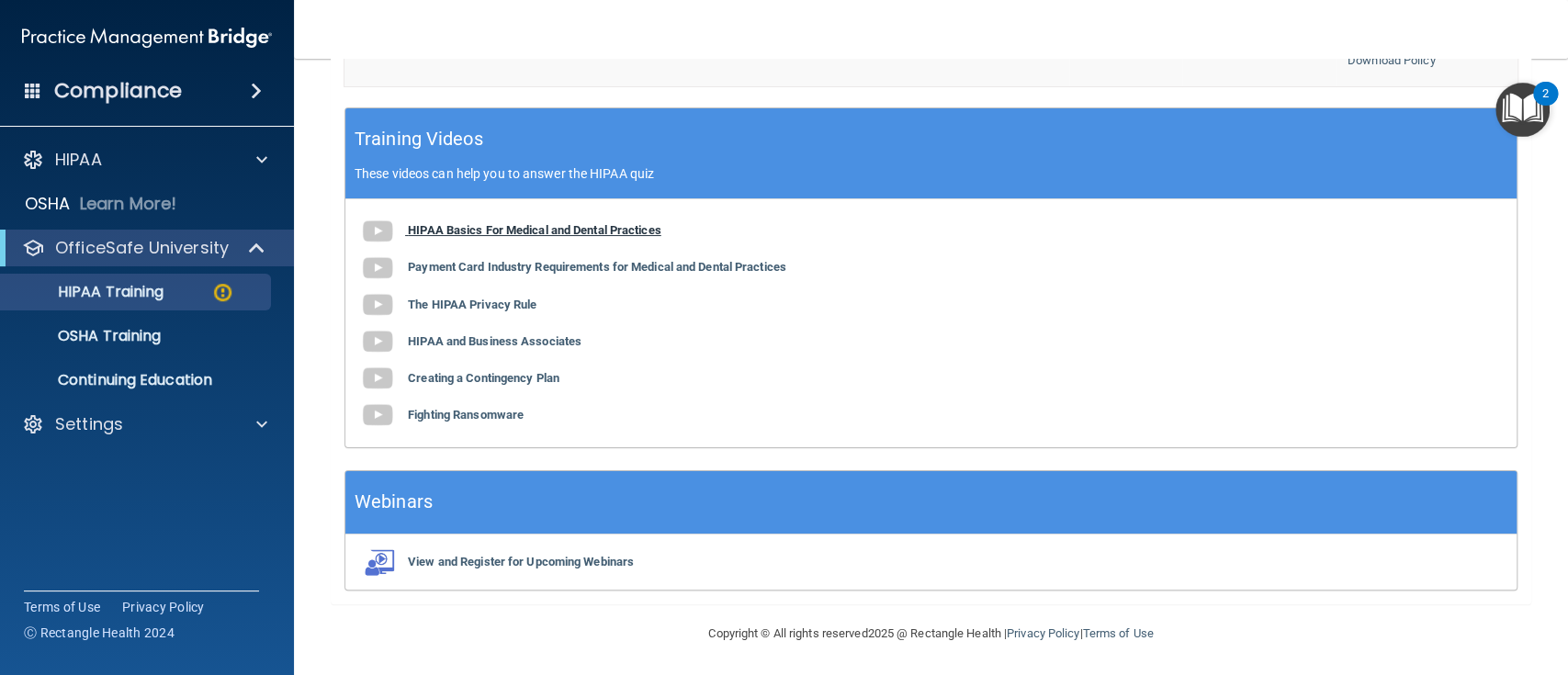 click on "HIPAA Basics For Medical and Dental Practices" at bounding box center [535, 230] 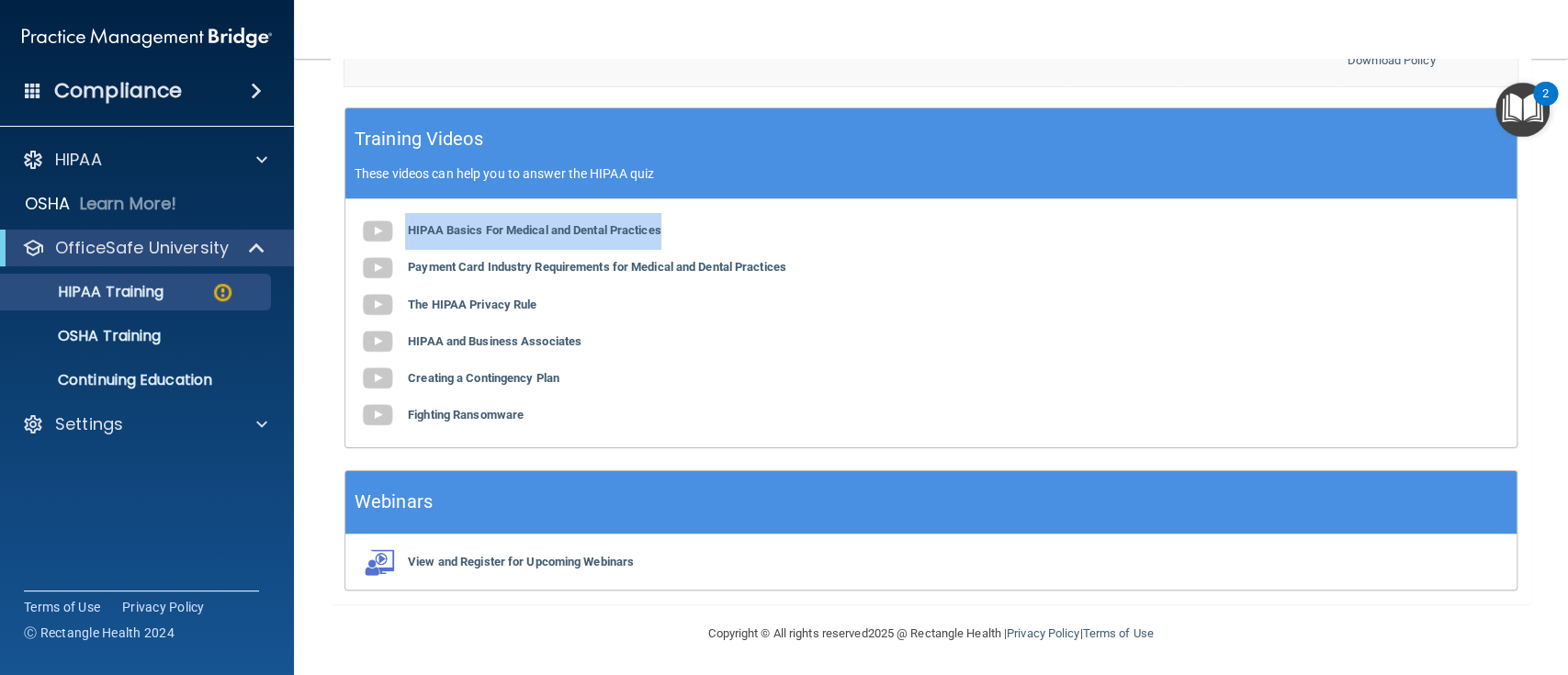 drag, startPoint x: 691, startPoint y: 224, endPoint x: 398, endPoint y: 212, distance: 293.24563 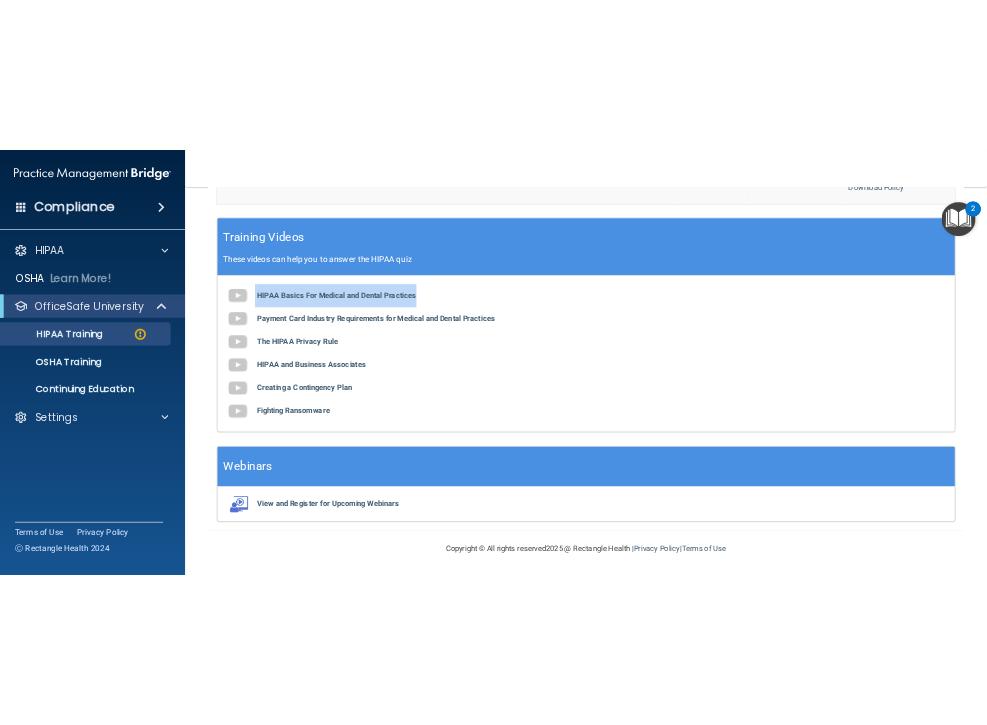 scroll, scrollTop: 995, scrollLeft: 0, axis: vertical 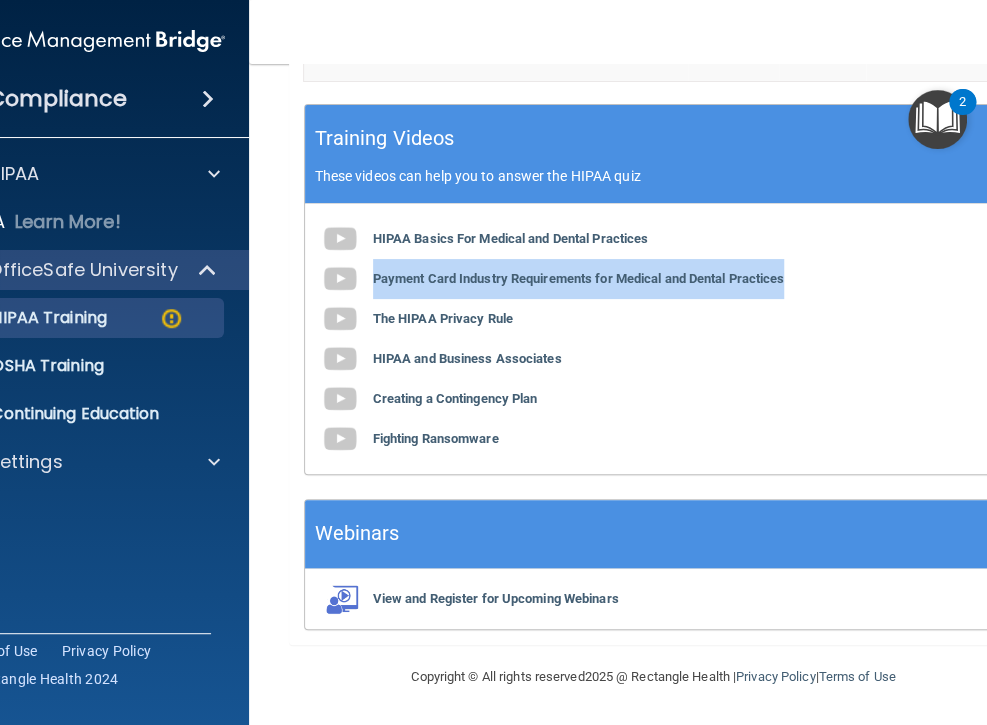 drag, startPoint x: 823, startPoint y: 282, endPoint x: 360, endPoint y: 289, distance: 463.05292 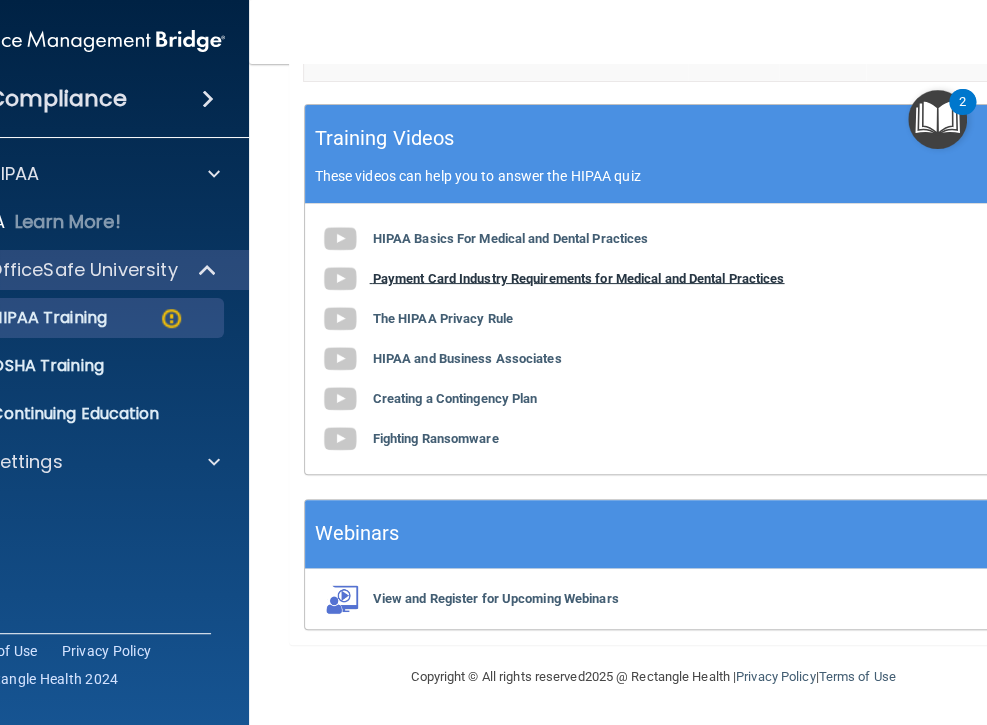 click on "Payment Card Industry Requirements for Medical and Dental Practices" at bounding box center [579, 277] 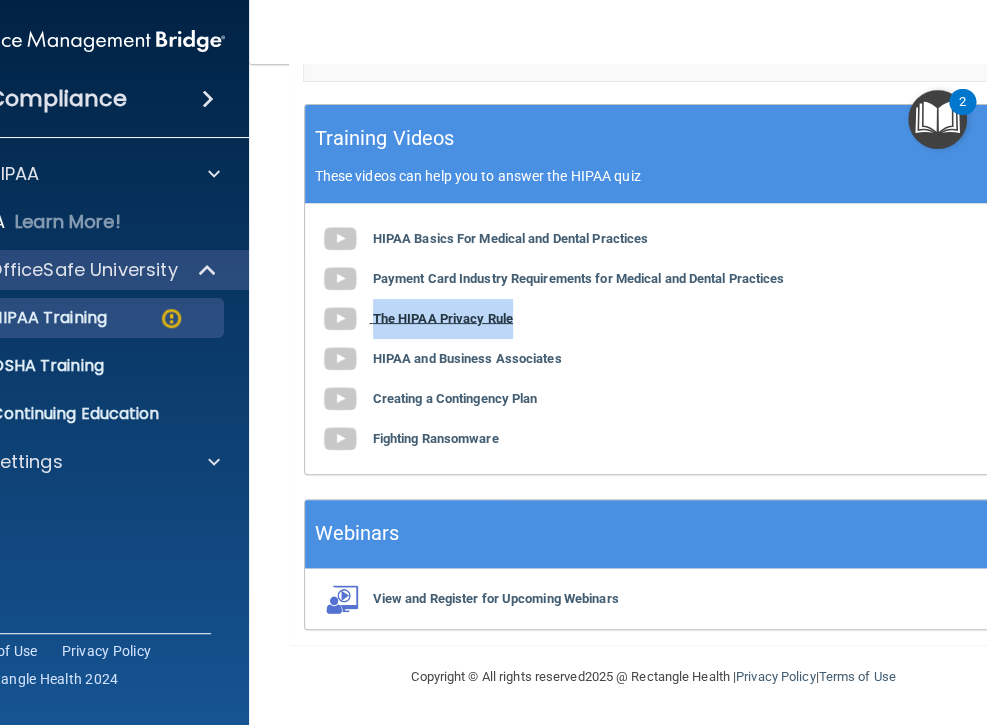 drag, startPoint x: 540, startPoint y: 316, endPoint x: 364, endPoint y: 316, distance: 176 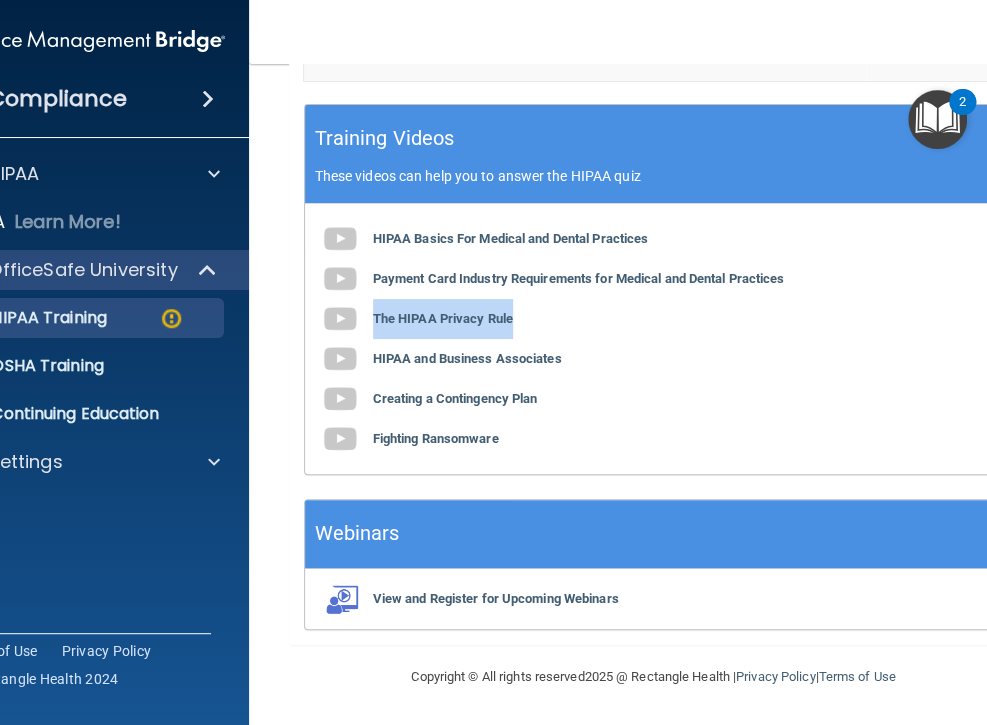 click on "HIPAA Basics For Medical and Dental Practices                     Payment Card Industry Requirements for Medical and Dental Practices                     The HIPAA Privacy Rule                     HIPAA and Business Associates                     Creating a Contingency Plan                     Fighting Ransomware" at bounding box center (654, 339) 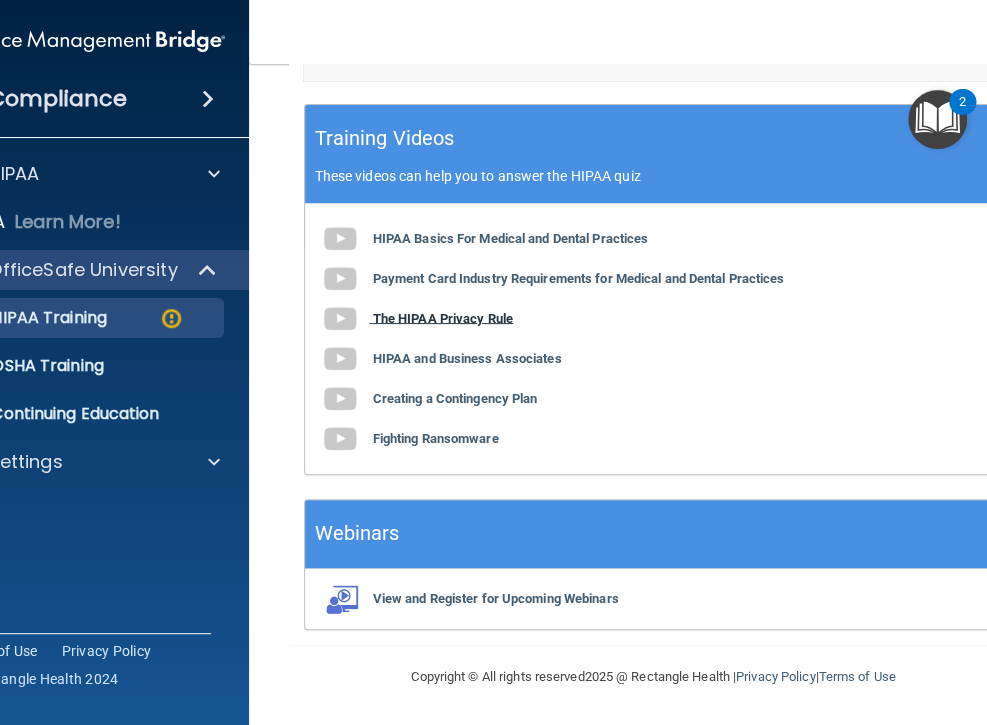 click on "The HIPAA Privacy Rule" at bounding box center [443, 317] 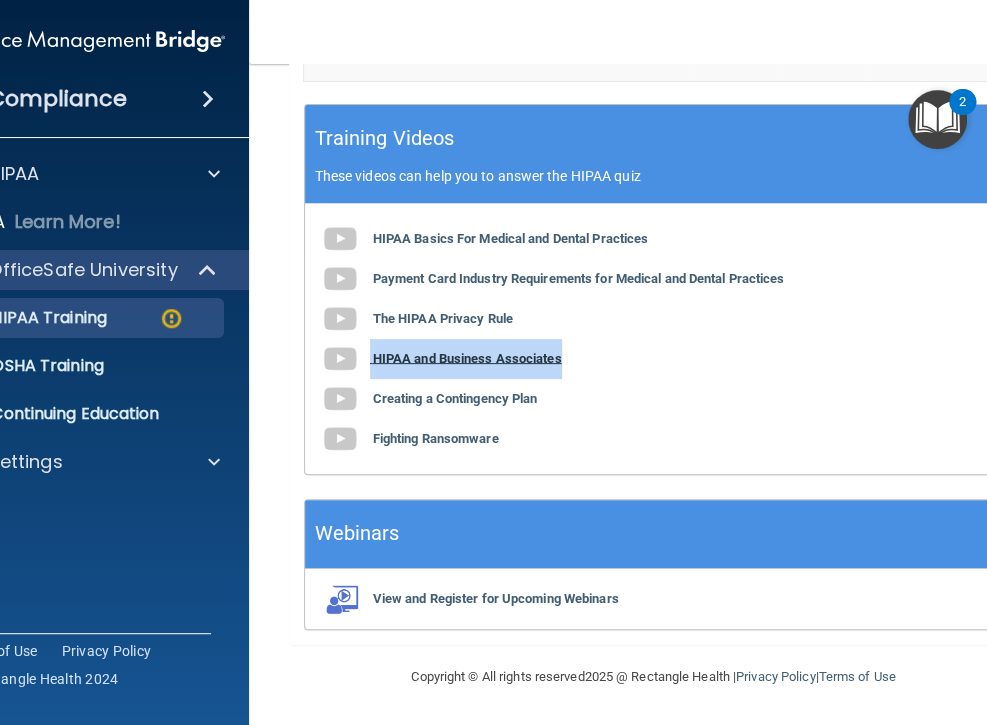 drag, startPoint x: 615, startPoint y: 344, endPoint x: 360, endPoint y: 352, distance: 255.12546 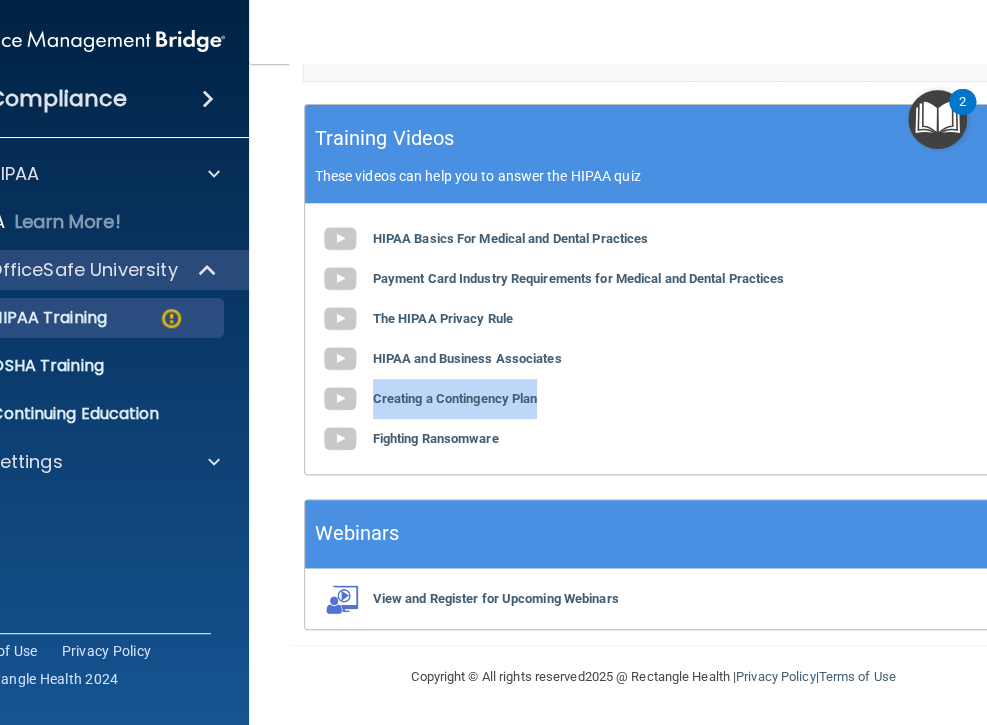 drag, startPoint x: 629, startPoint y: 412, endPoint x: 362, endPoint y: 417, distance: 267.0468 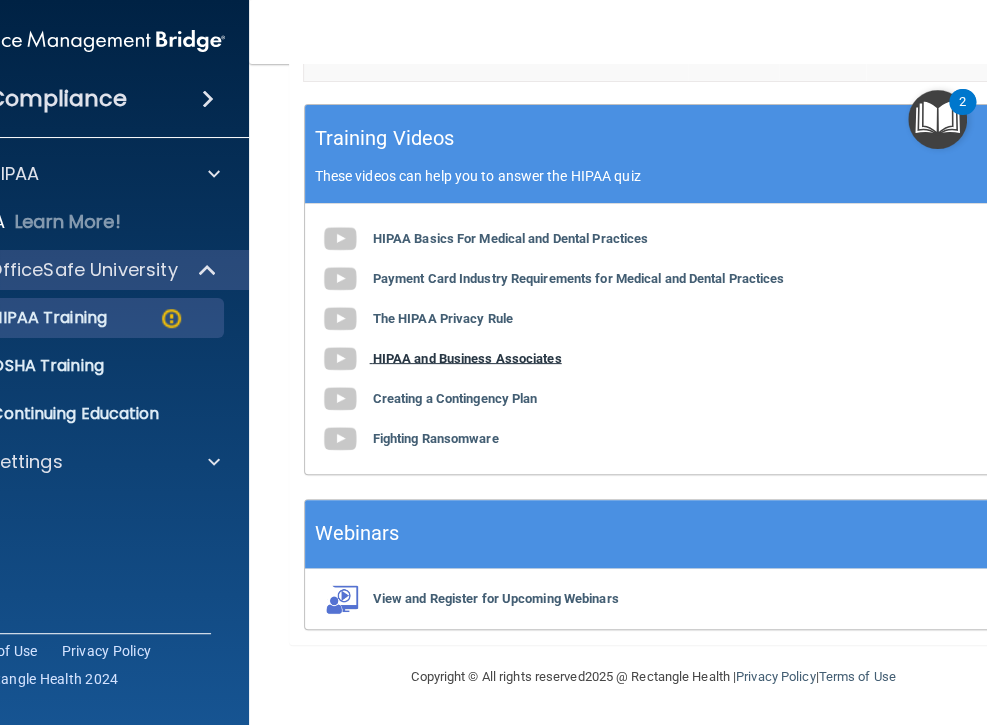 click on "HIPAA and Business Associates" at bounding box center [467, 357] 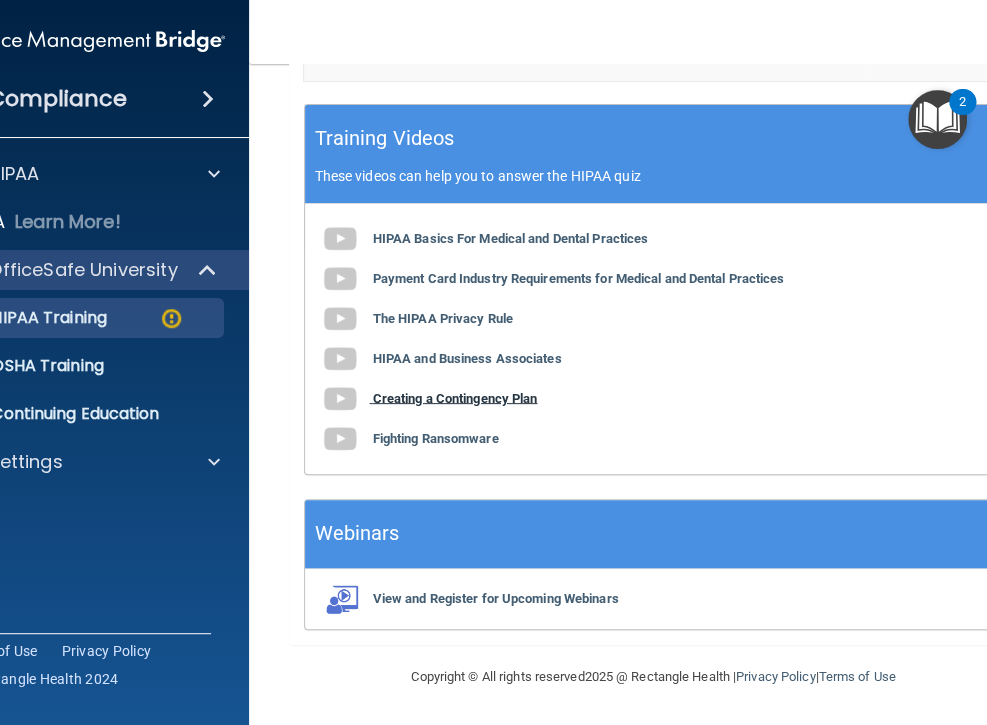 click on "Creating a Contingency Plan" at bounding box center [455, 397] 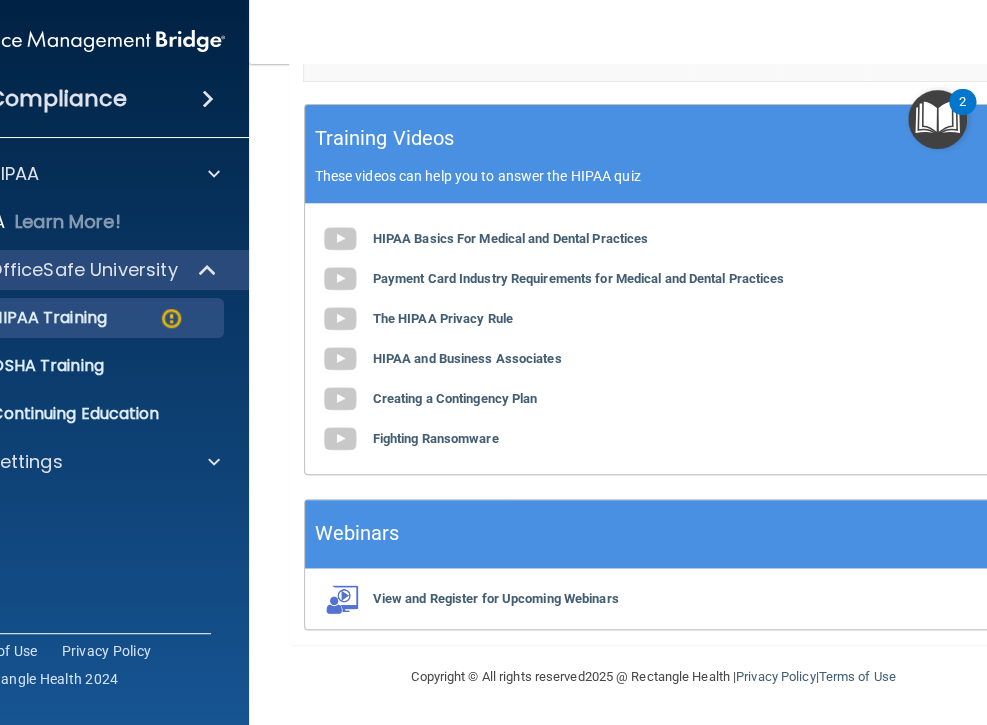click on "HIPAA Basics For Medical and Dental Practices                     Payment Card Industry Requirements for Medical and Dental Practices                     The HIPAA Privacy Rule                     HIPAA and Business Associates                     Creating a Contingency Plan                     Fighting Ransomware" at bounding box center [654, 339] 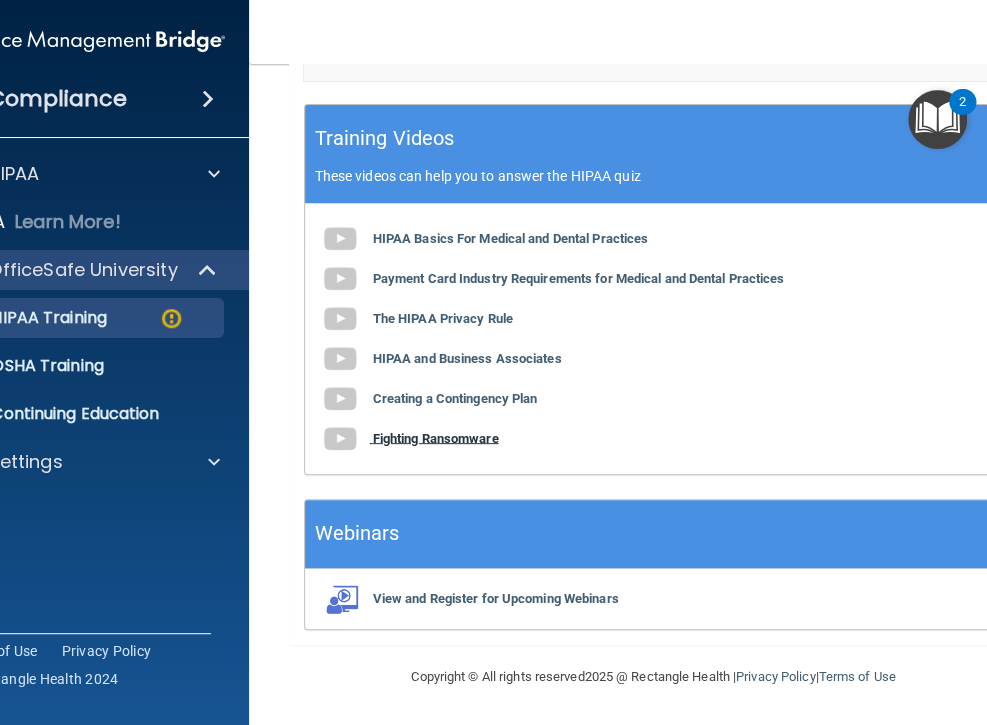 click on "Fighting Ransomware" at bounding box center (436, 437) 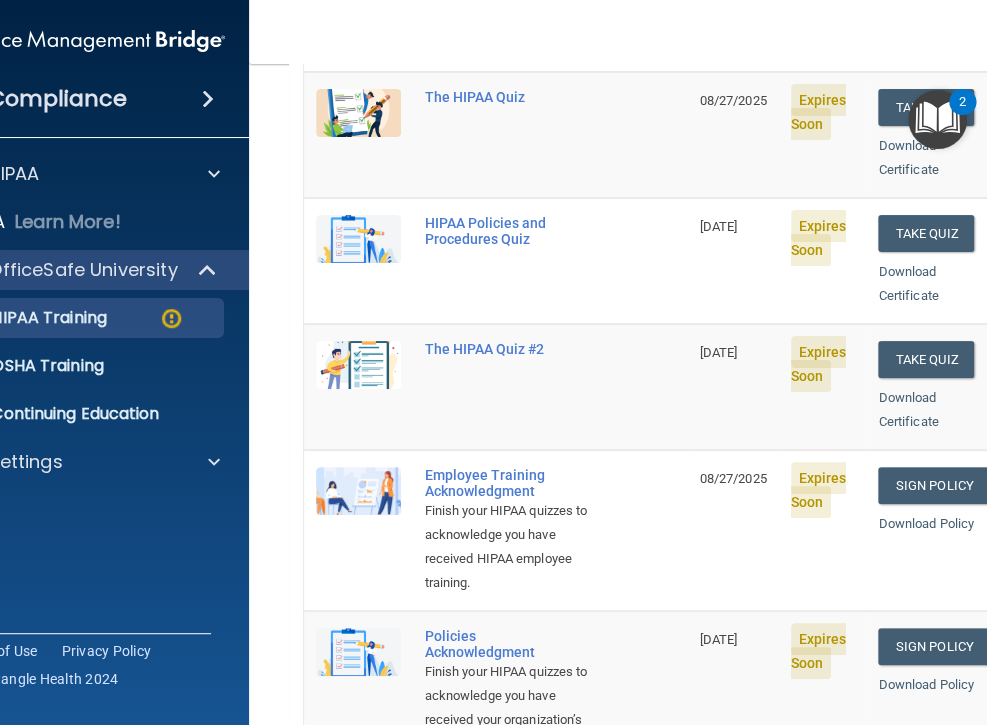 scroll, scrollTop: 187, scrollLeft: 0, axis: vertical 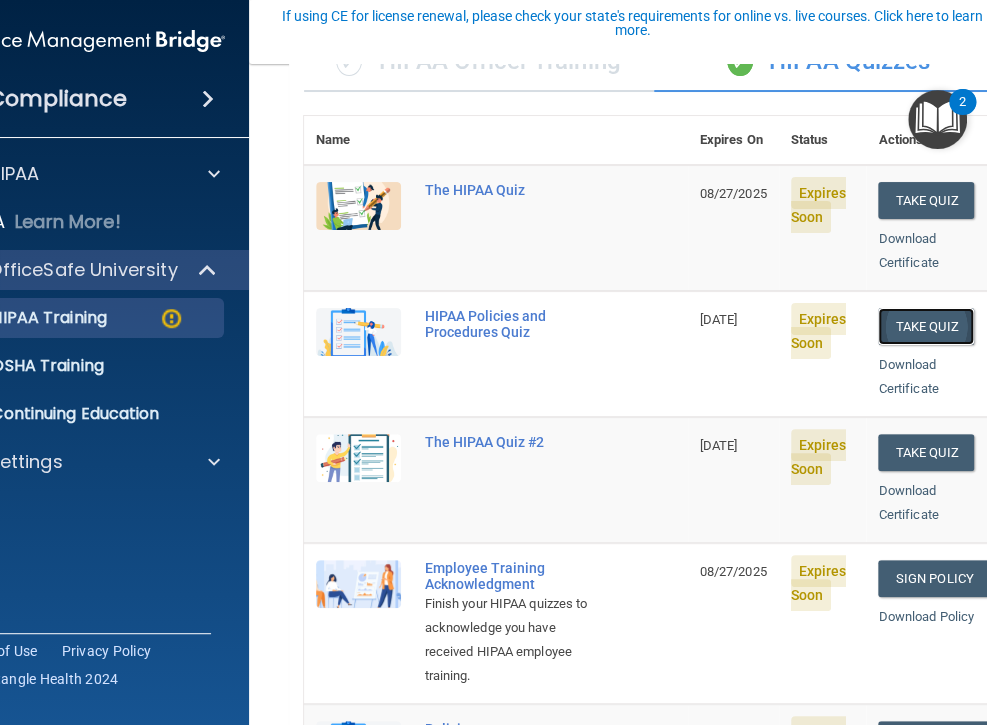 click on "Take Quiz" at bounding box center [926, 326] 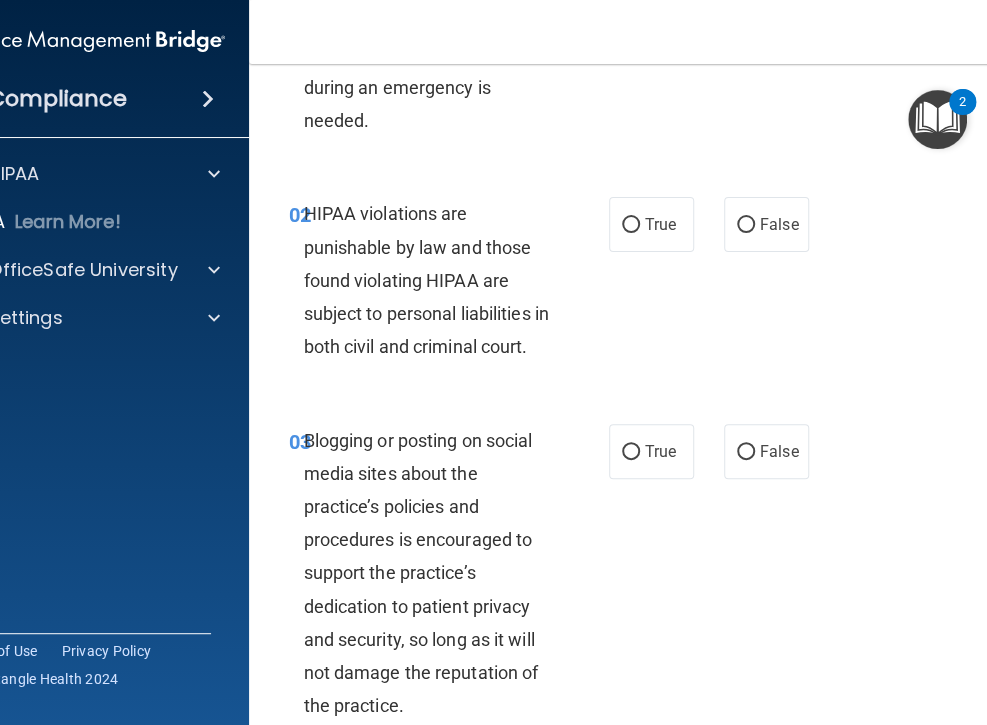 click on "HIPAA violations are punishable by law and those found violating HIPAA are subject to personal liabilities in both civil and criminal court." at bounding box center [435, 280] 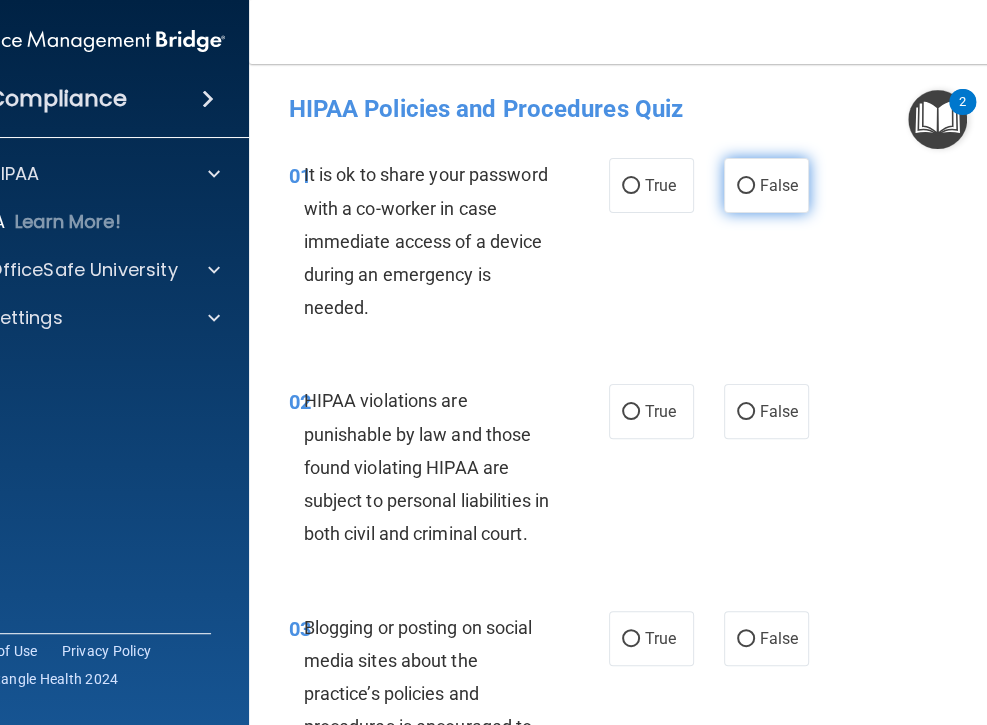 click on "False" at bounding box center [766, 185] 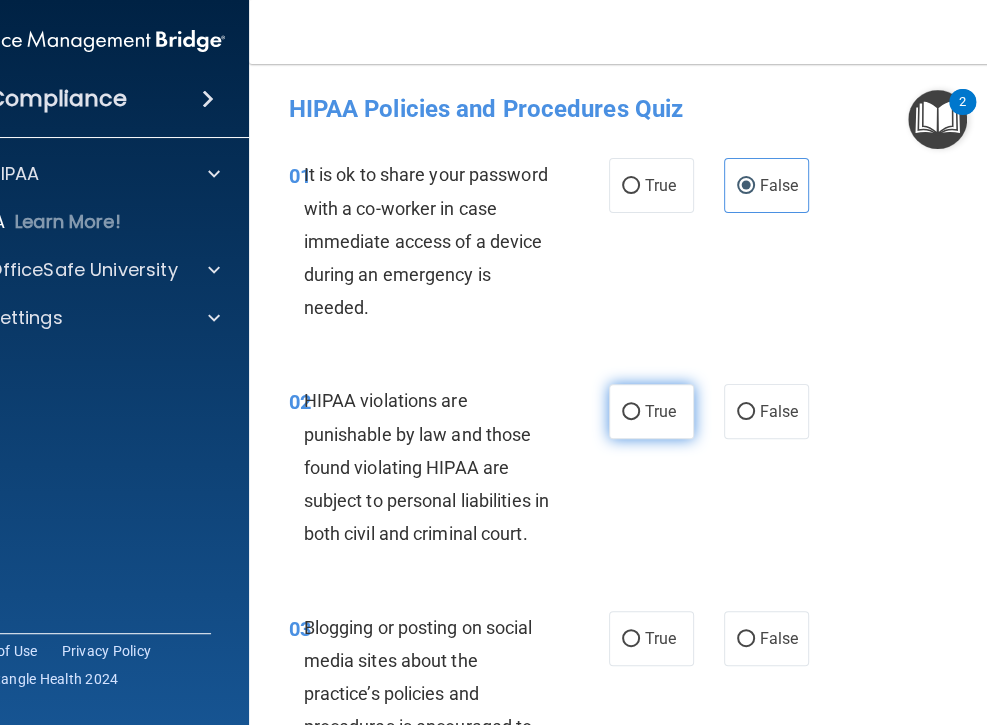 click on "True" at bounding box center (660, 411) 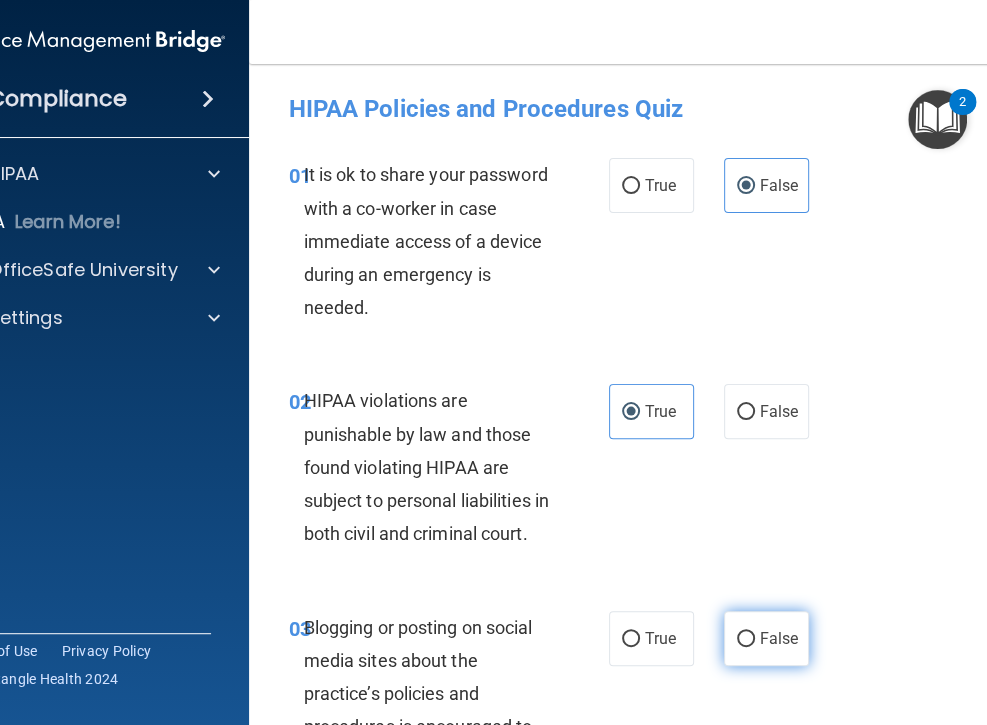 click on "False" at bounding box center (779, 638) 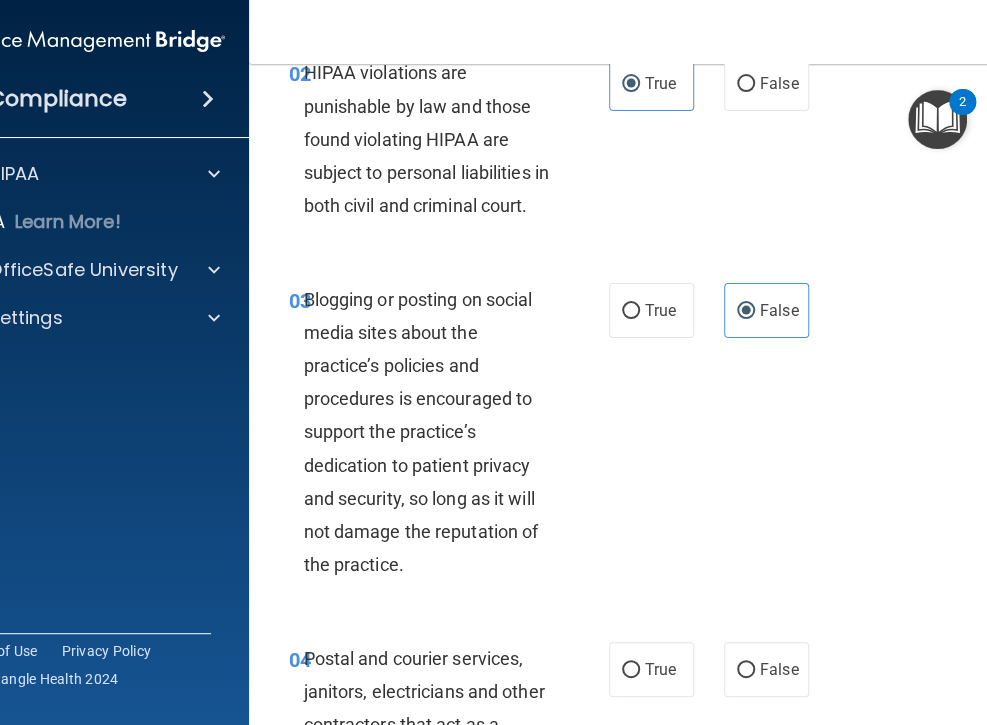 scroll, scrollTop: 329, scrollLeft: 0, axis: vertical 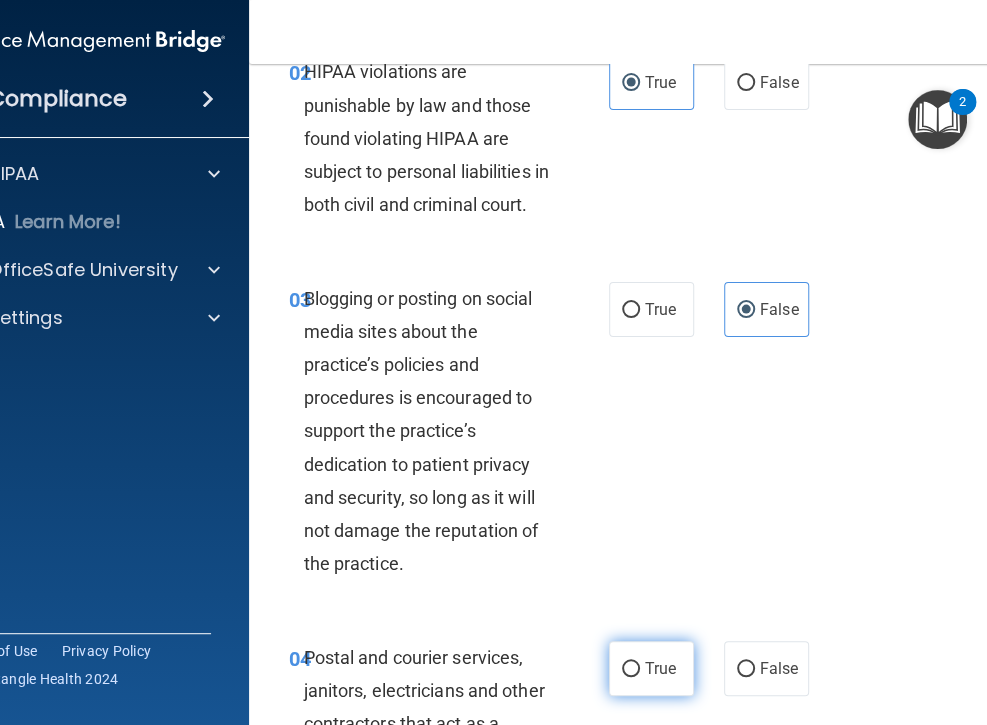 click on "True" at bounding box center (651, 668) 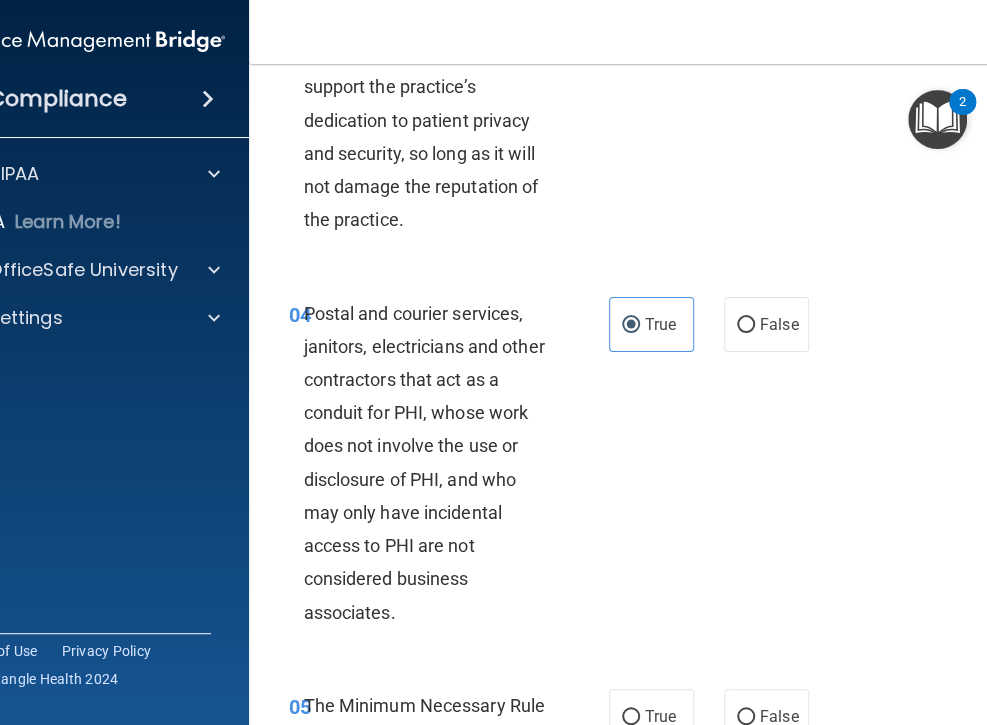 scroll, scrollTop: 1009, scrollLeft: 0, axis: vertical 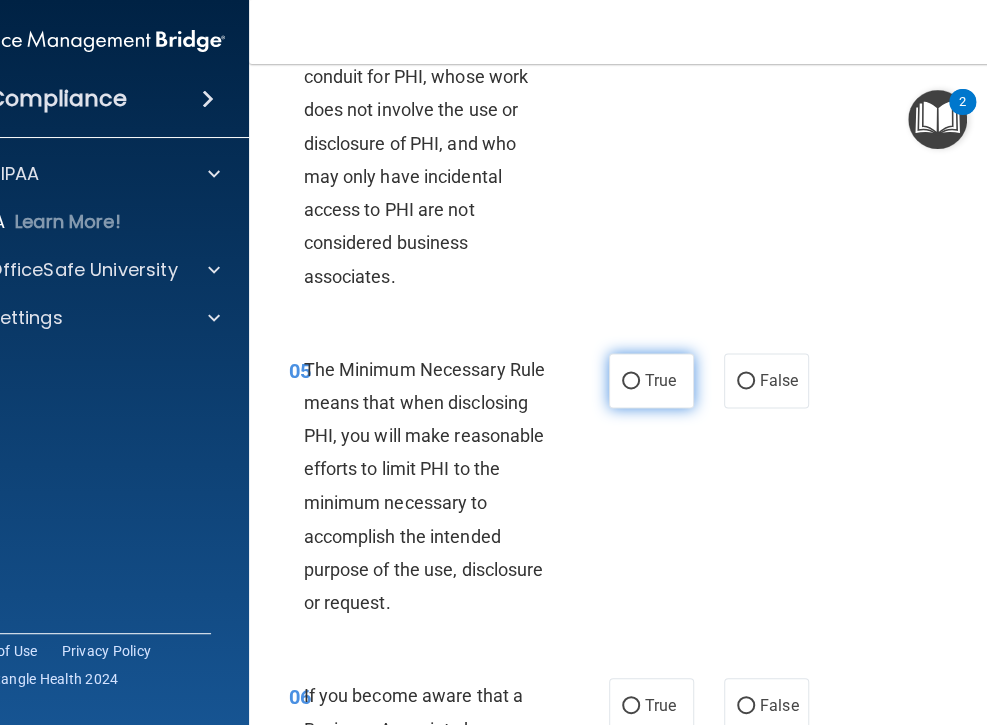 click on "True" at bounding box center [651, 380] 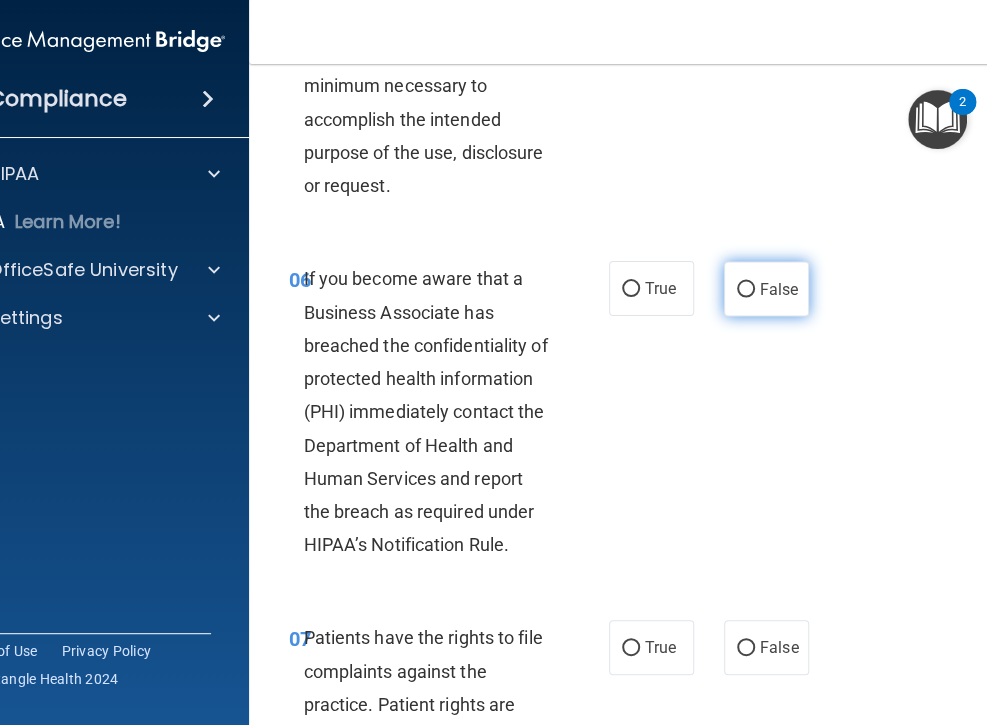 scroll, scrollTop: 1428, scrollLeft: 0, axis: vertical 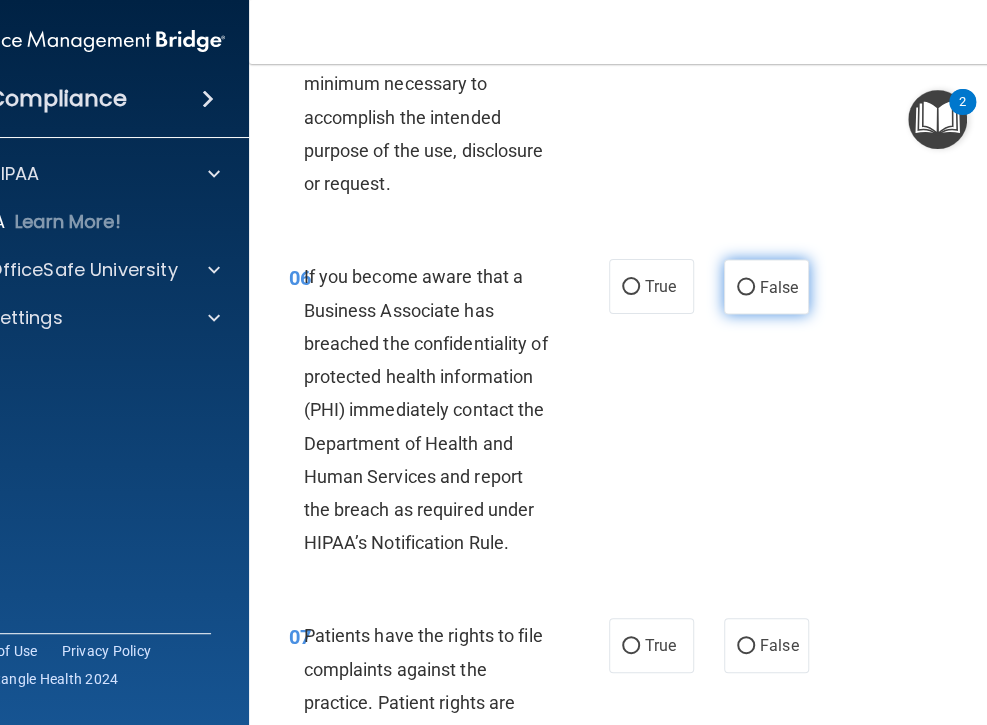 click on "False" at bounding box center (766, 286) 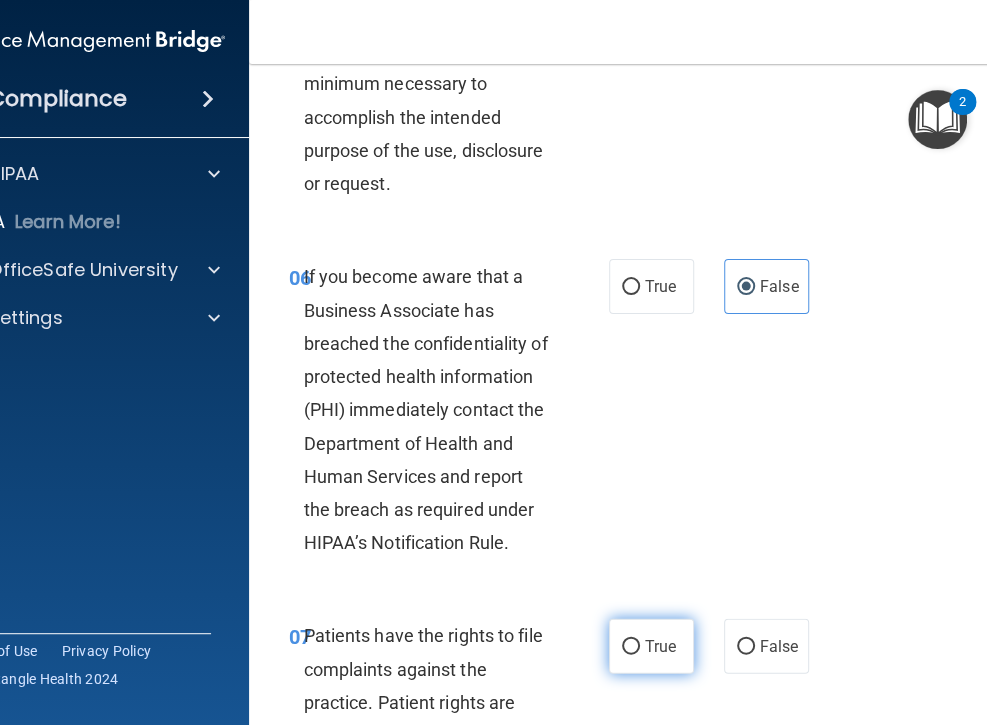 click on "True" at bounding box center (631, 646) 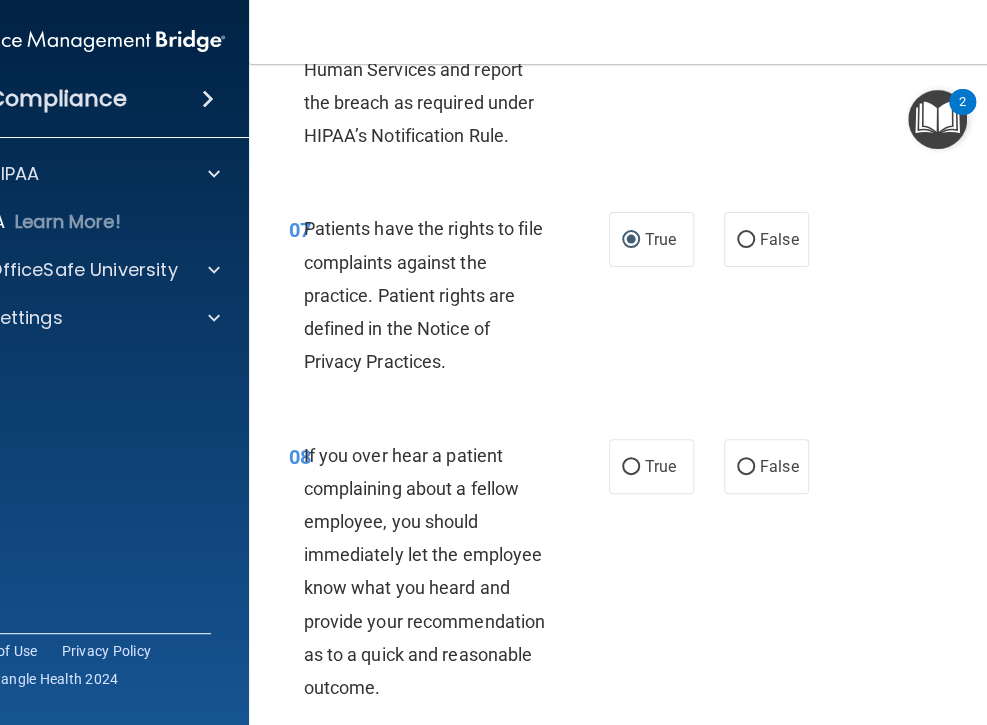 scroll, scrollTop: 1848, scrollLeft: 0, axis: vertical 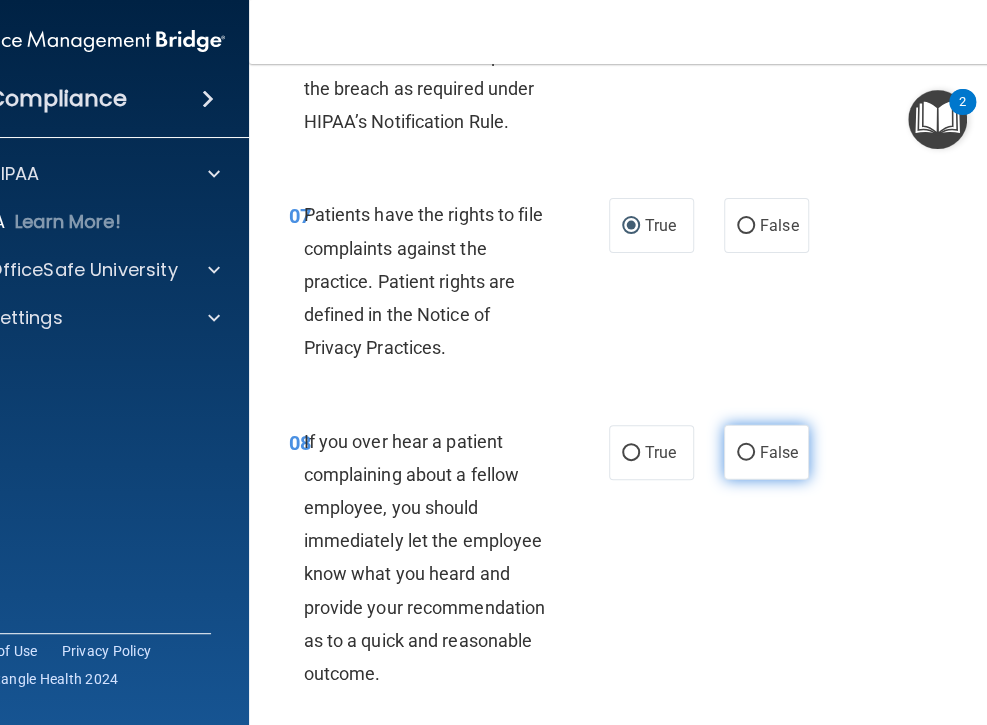 click on "False" at bounding box center [766, 452] 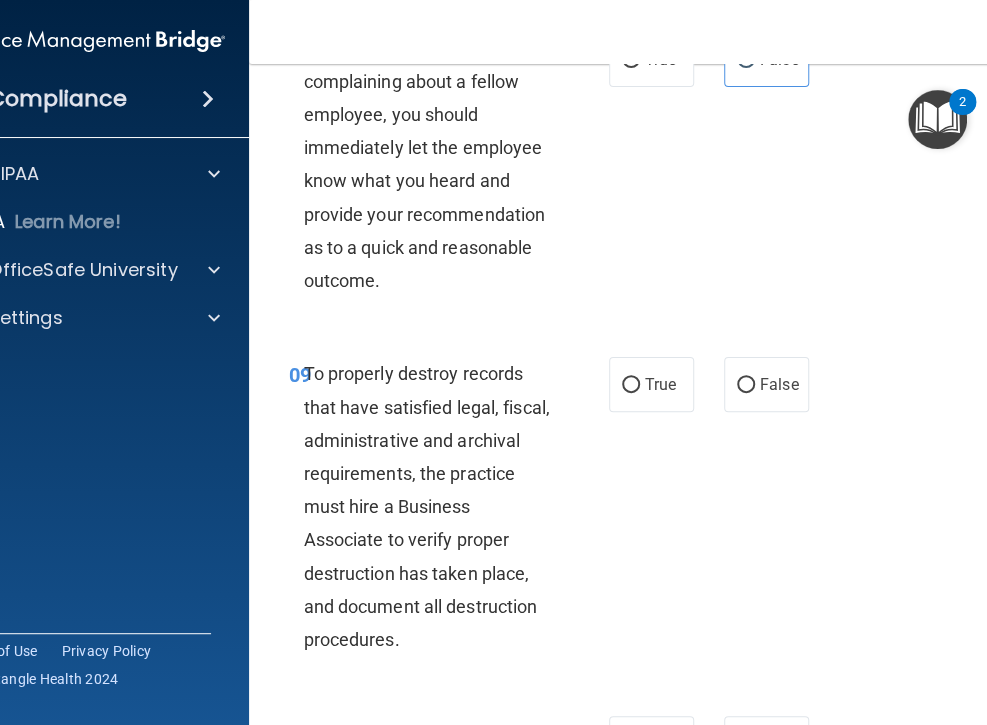 scroll, scrollTop: 2240, scrollLeft: 0, axis: vertical 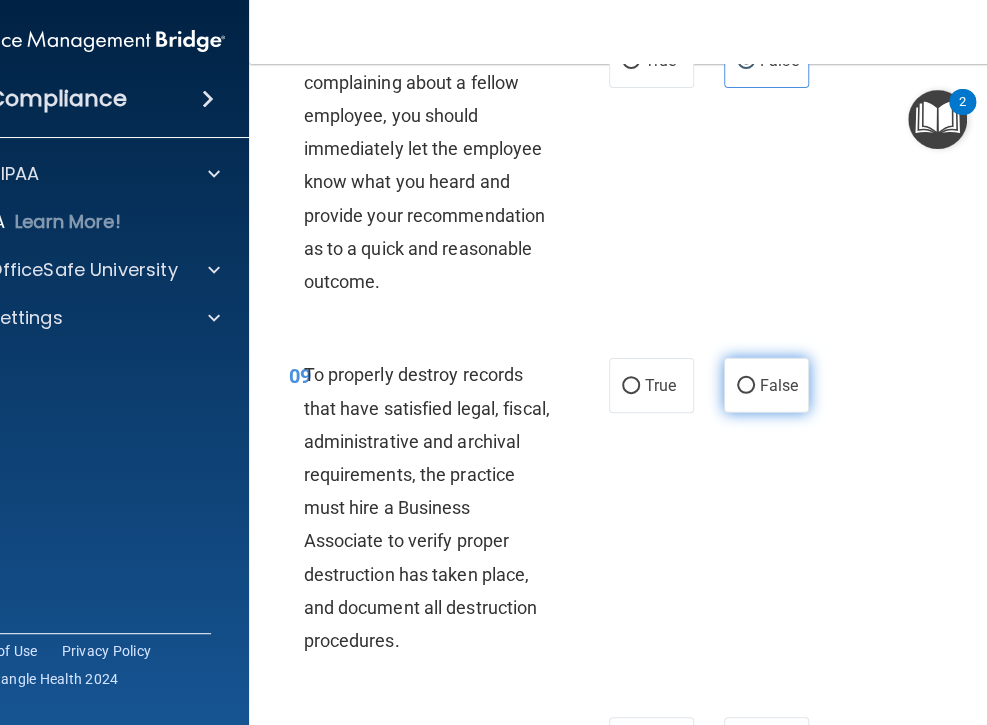 click on "False" at bounding box center [766, 385] 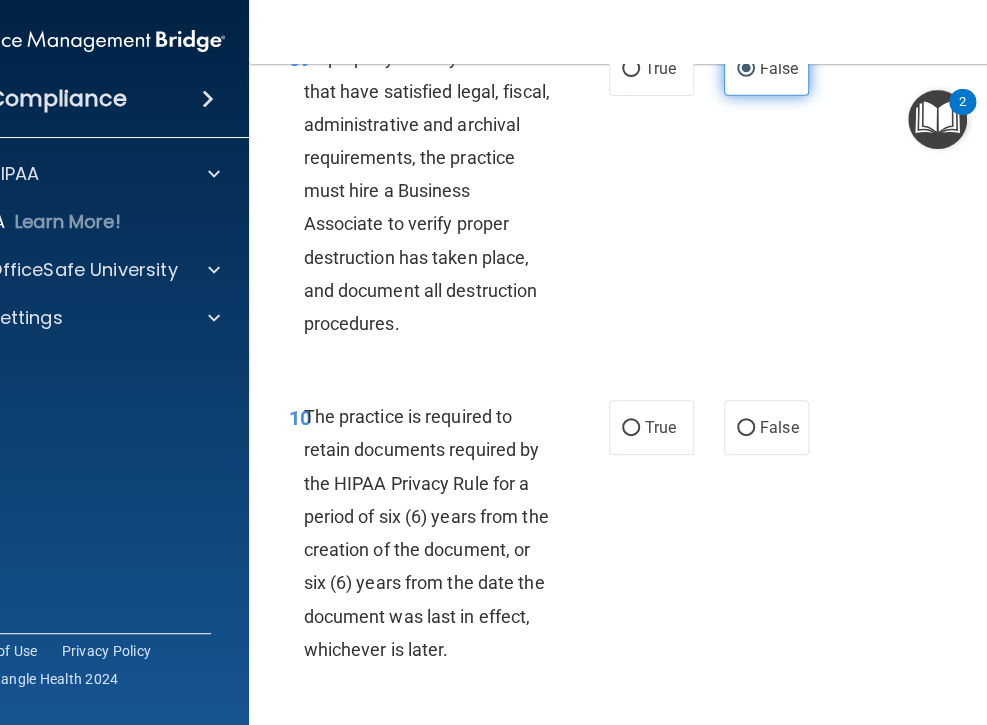 scroll, scrollTop: 2559, scrollLeft: 0, axis: vertical 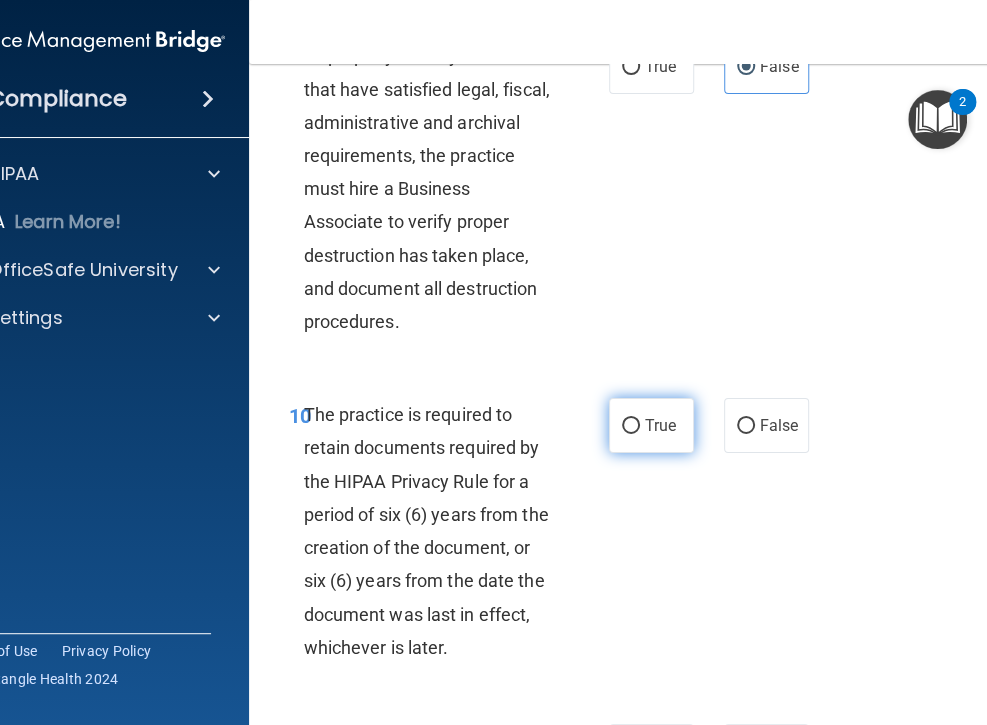 click on "True" at bounding box center (651, 425) 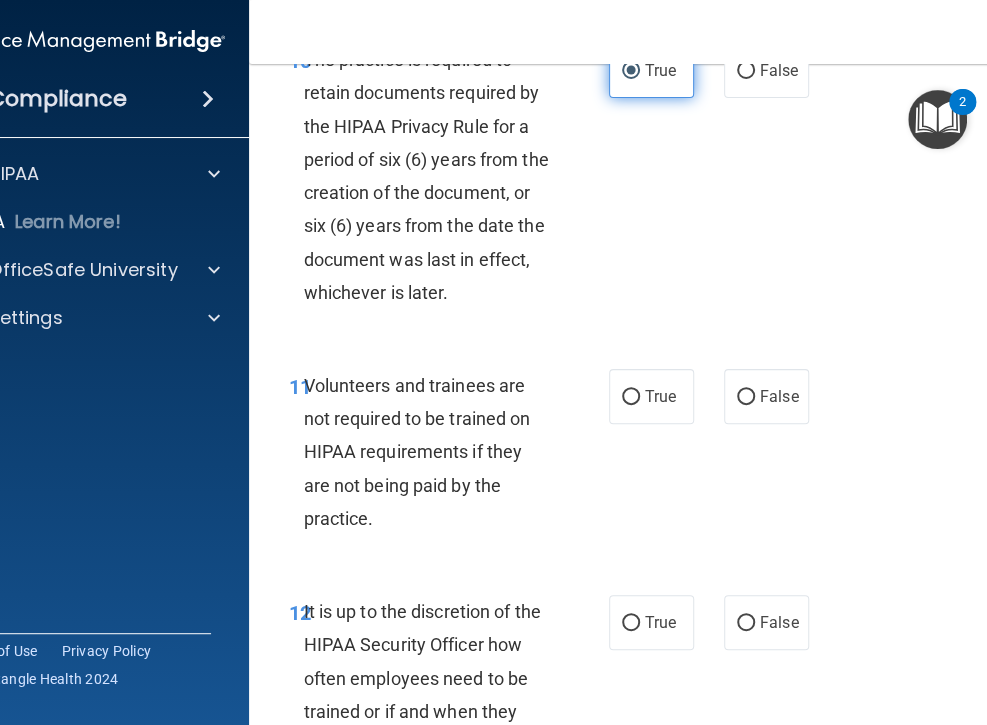 scroll, scrollTop: 2933, scrollLeft: 0, axis: vertical 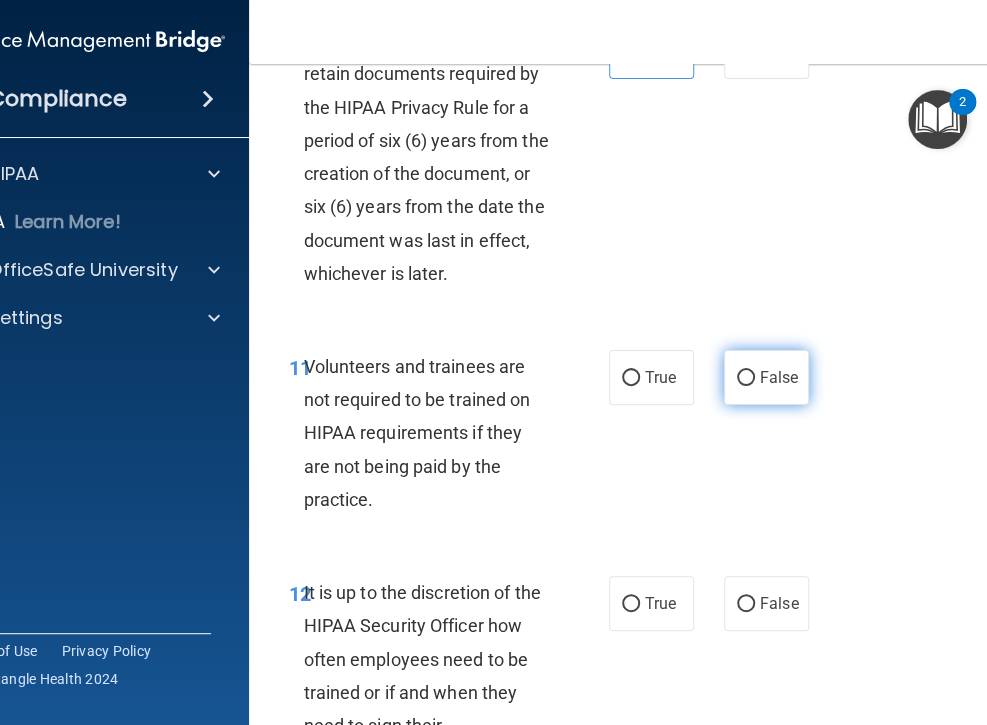 click on "False" at bounding box center (766, 377) 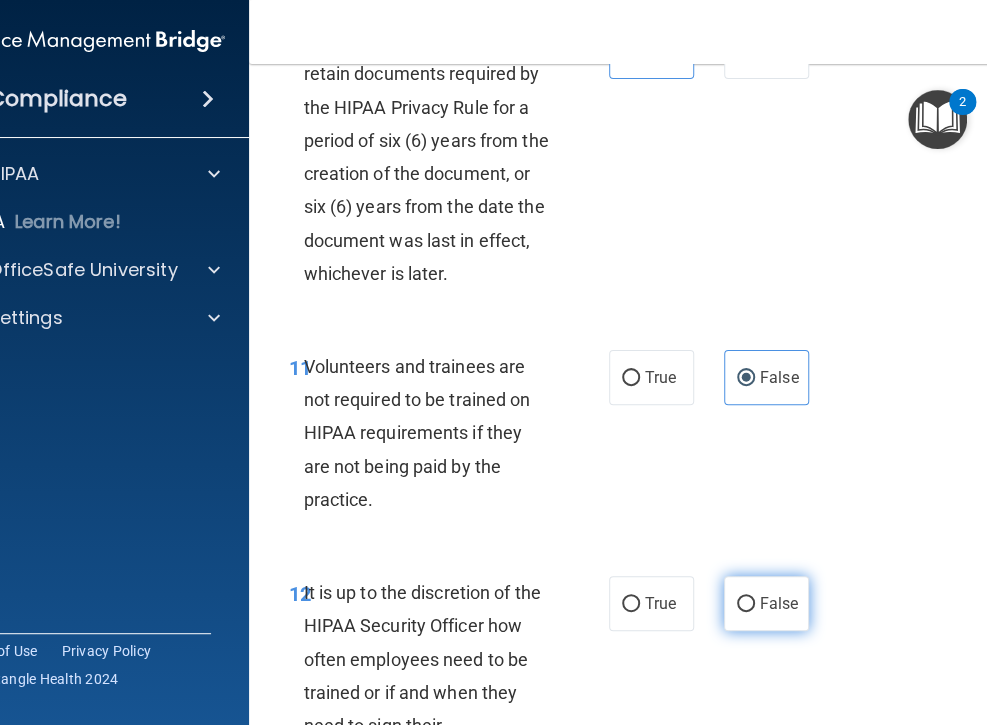 click on "False" at bounding box center (766, 603) 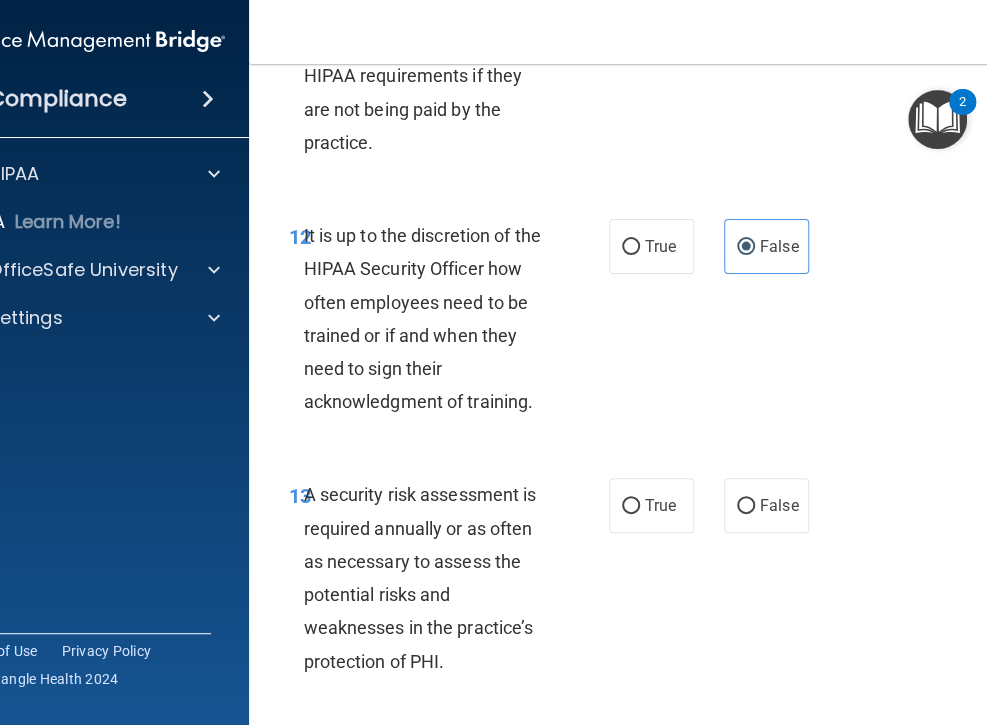 scroll, scrollTop: 3292, scrollLeft: 0, axis: vertical 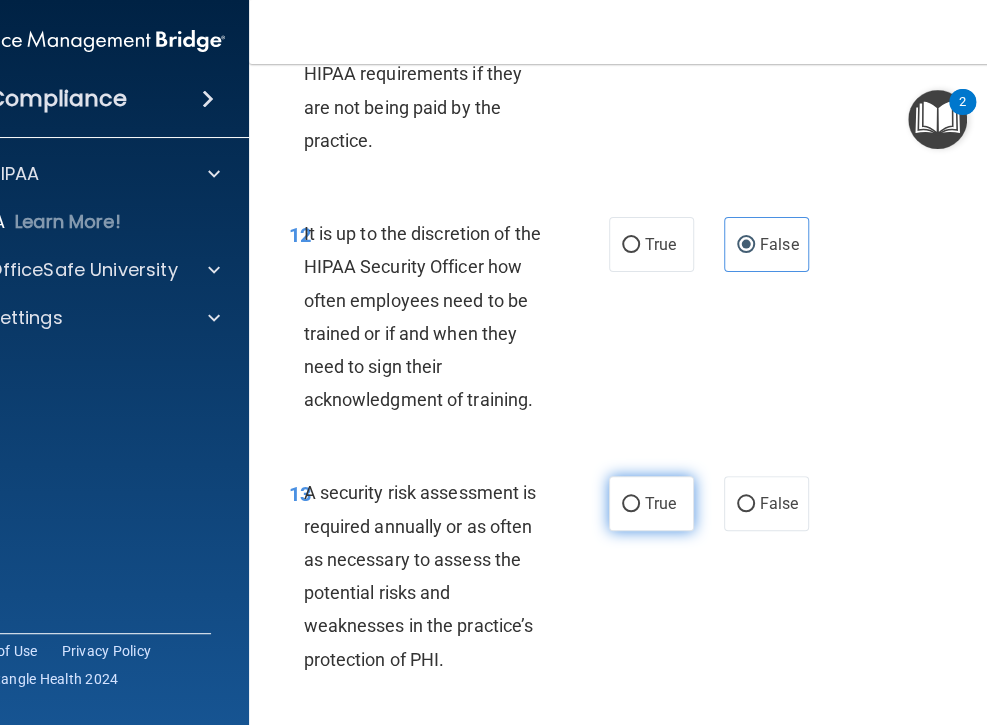 click on "True" at bounding box center [651, 503] 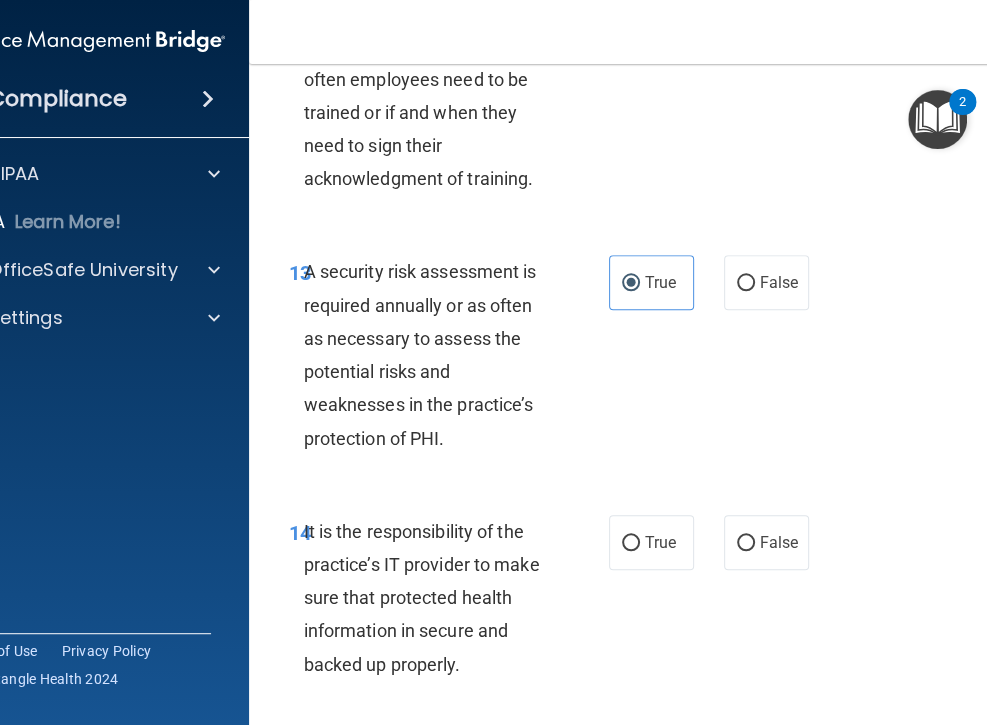 scroll, scrollTop: 3551, scrollLeft: 0, axis: vertical 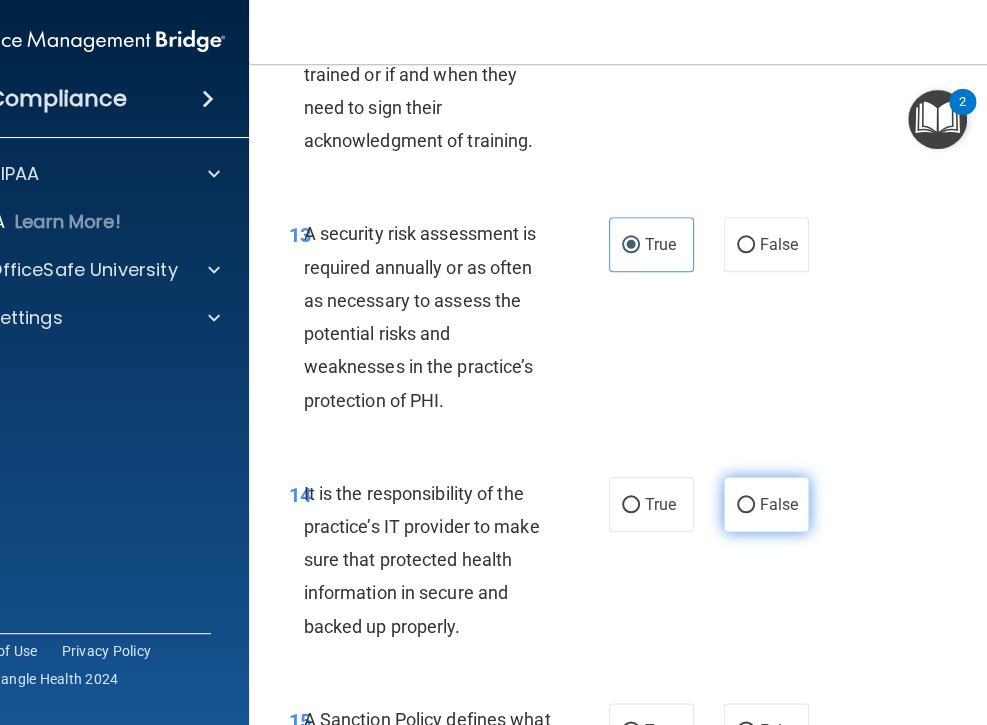 click on "False" at bounding box center [746, 505] 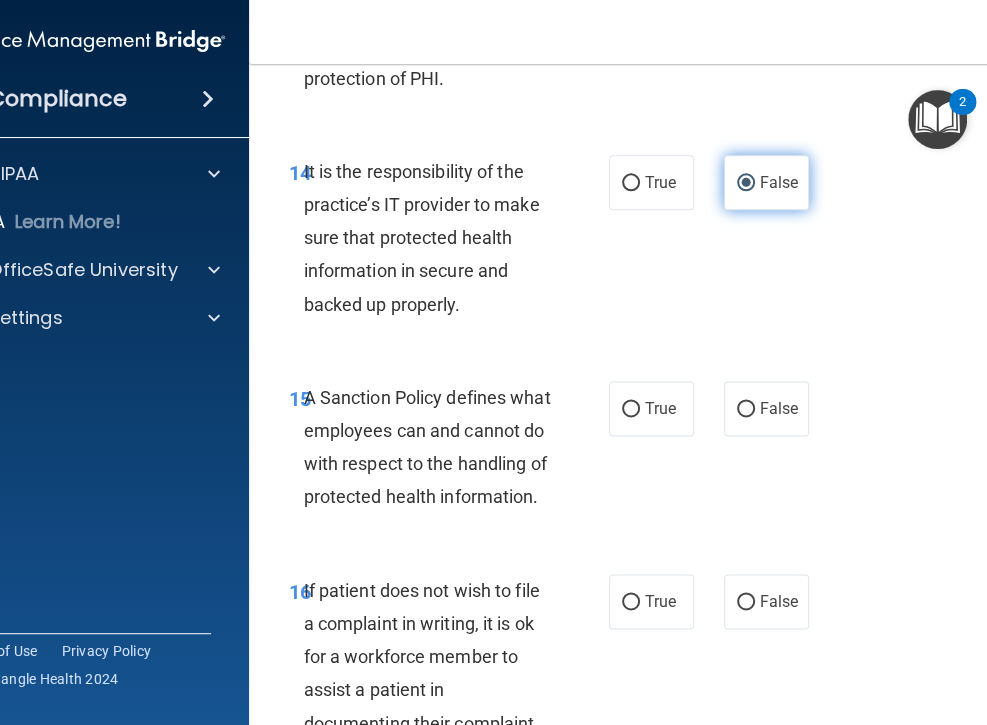 scroll, scrollTop: 3874, scrollLeft: 0, axis: vertical 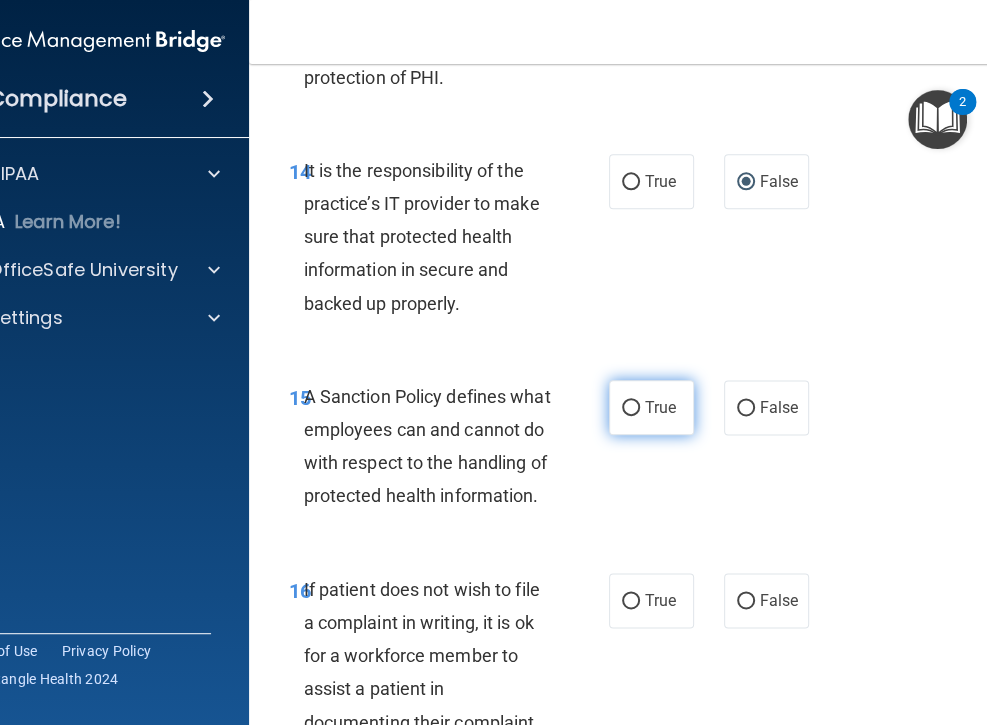 click on "True" at bounding box center [651, 407] 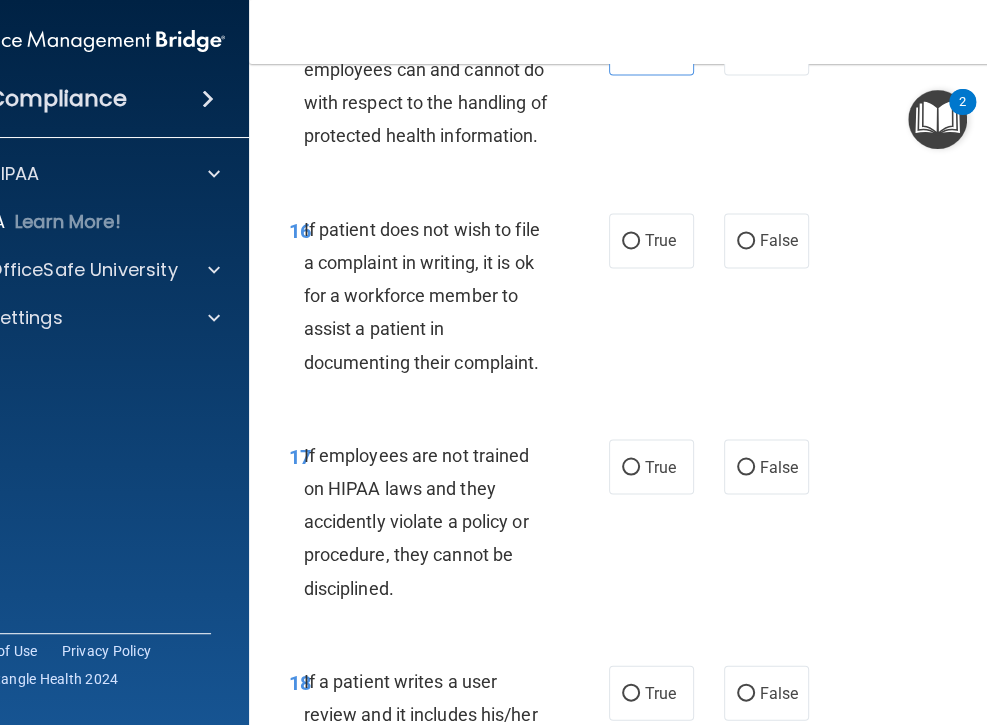 scroll, scrollTop: 4239, scrollLeft: 0, axis: vertical 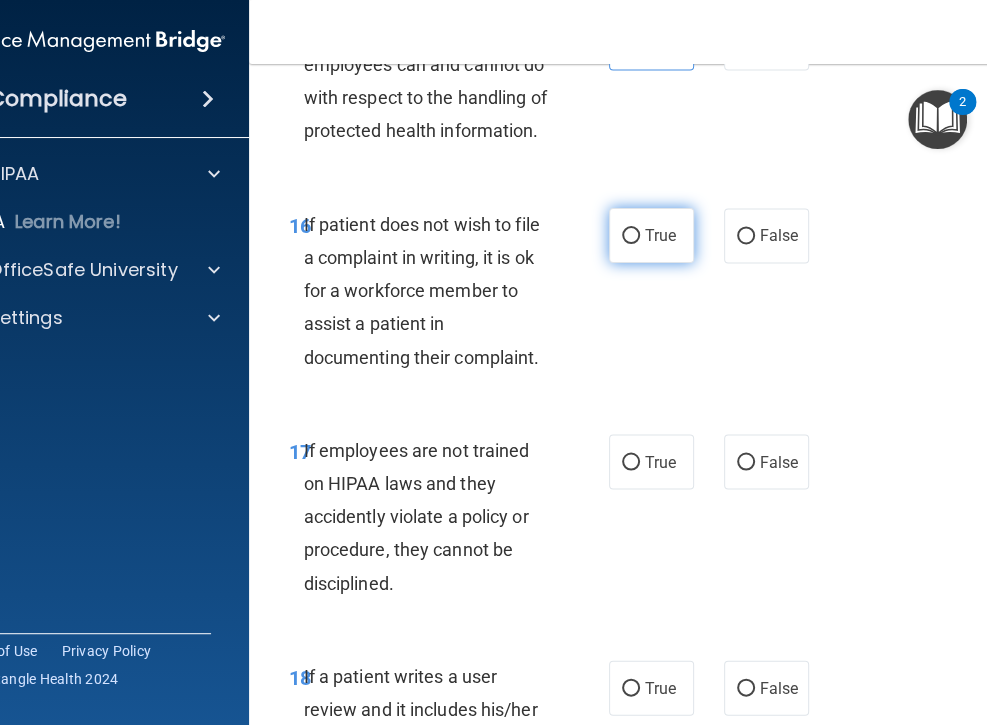 click on "True" at bounding box center [651, 235] 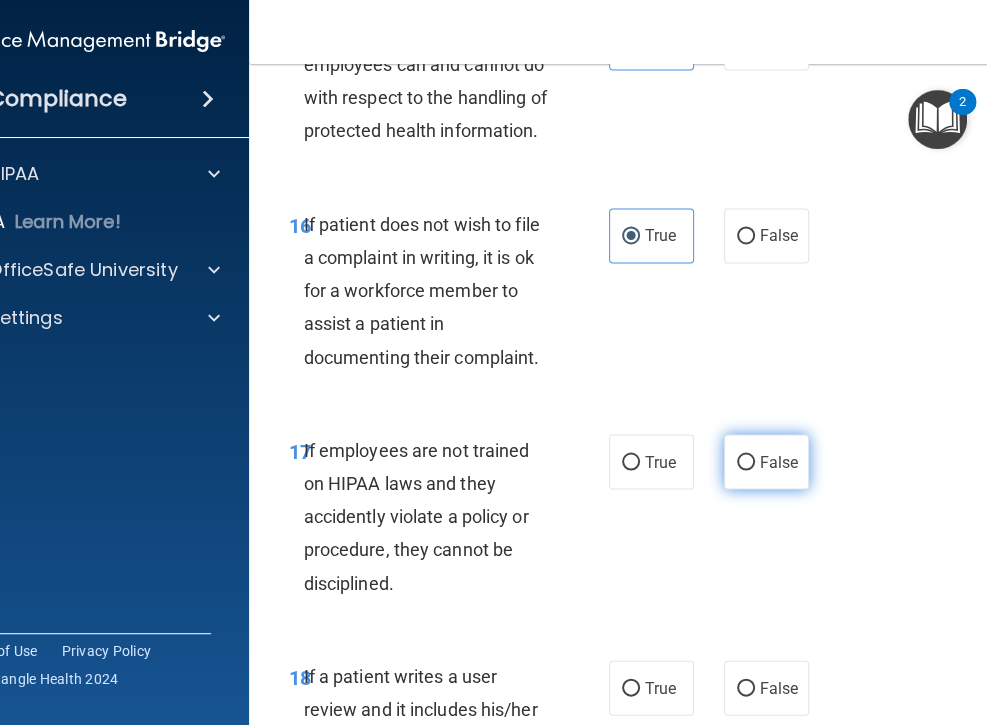 click on "False" at bounding box center [779, 461] 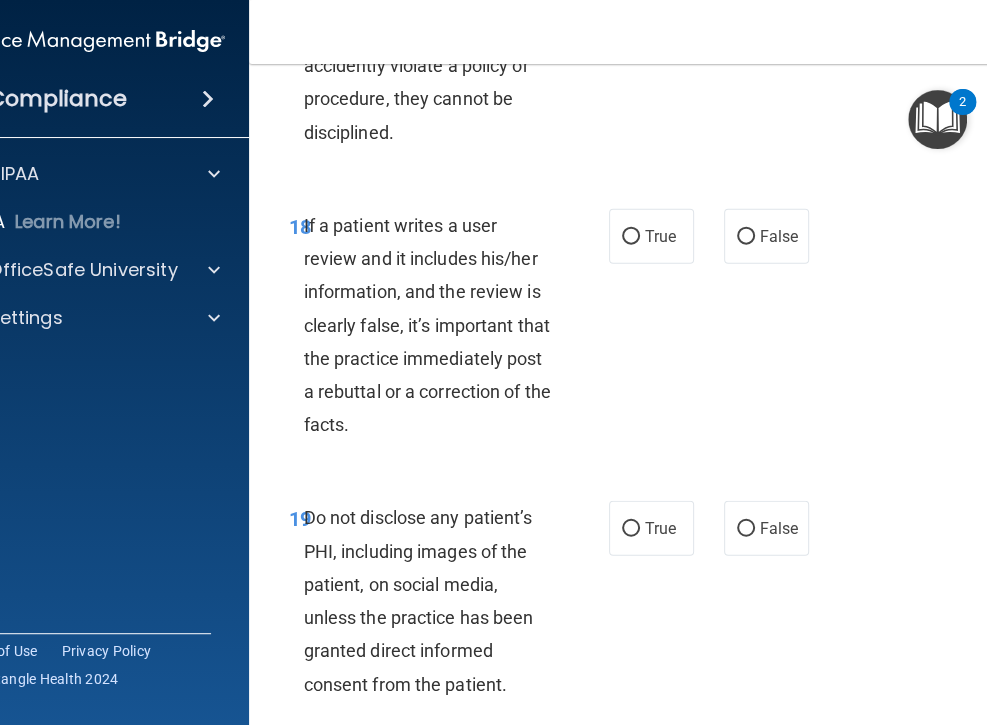 scroll, scrollTop: 4700, scrollLeft: 0, axis: vertical 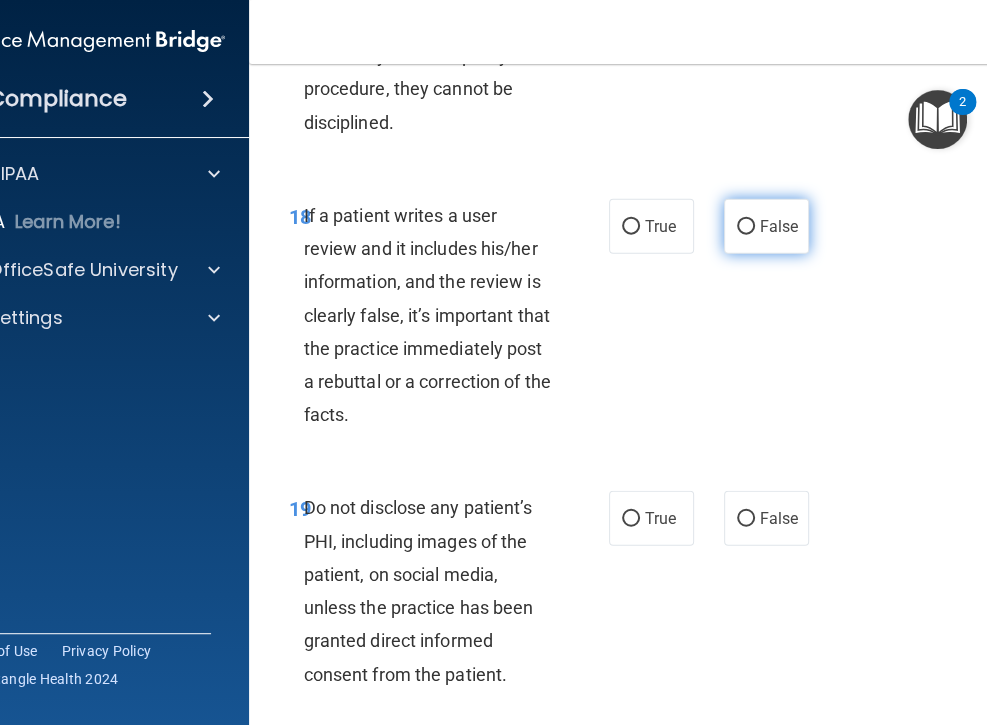 click on "False" at bounding box center (779, 226) 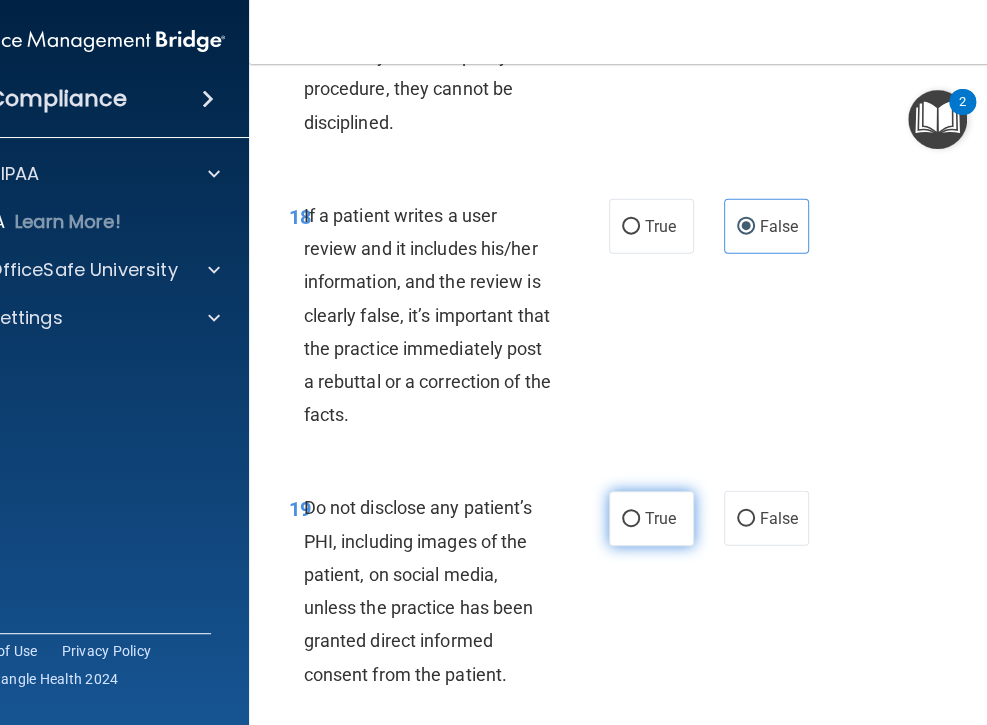 click on "True" at bounding box center (651, 518) 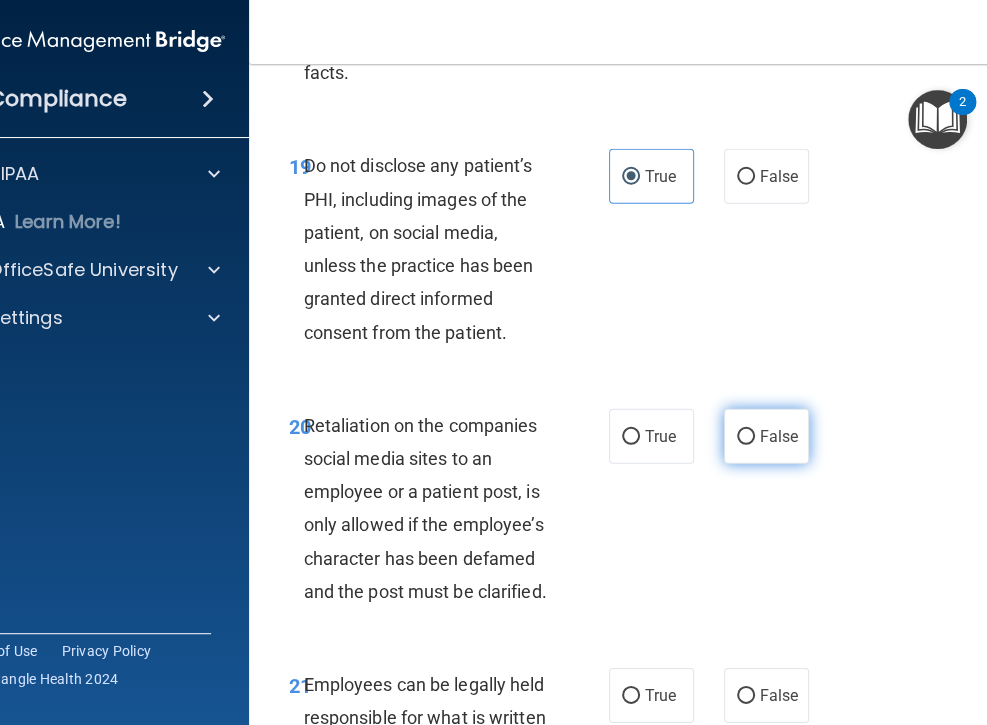 click on "False" at bounding box center [766, 436] 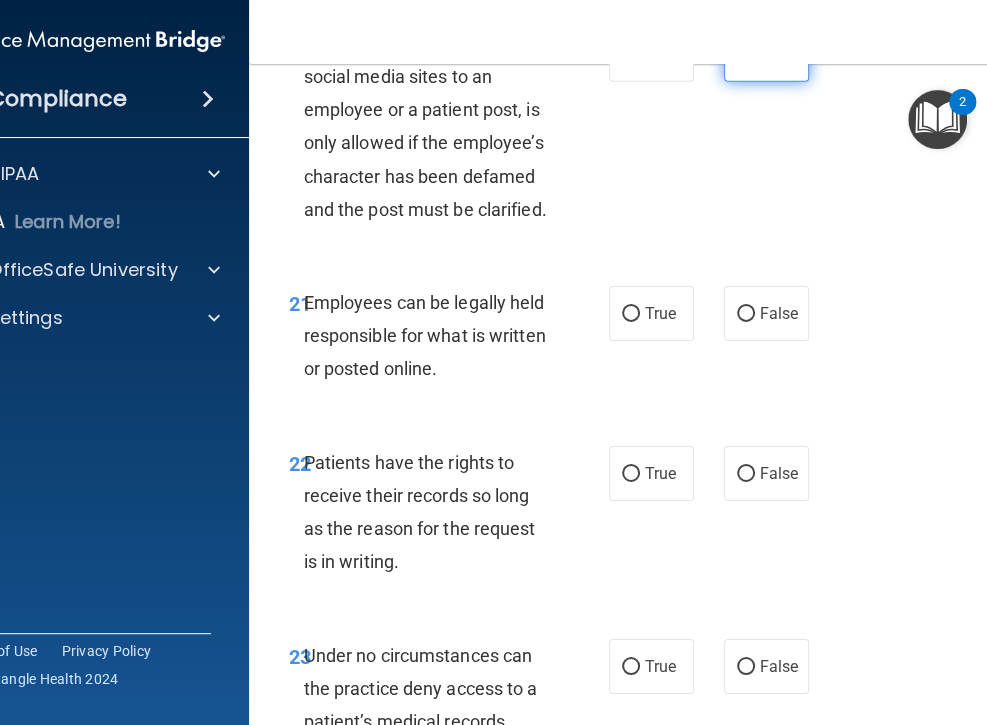 scroll, scrollTop: 5437, scrollLeft: 0, axis: vertical 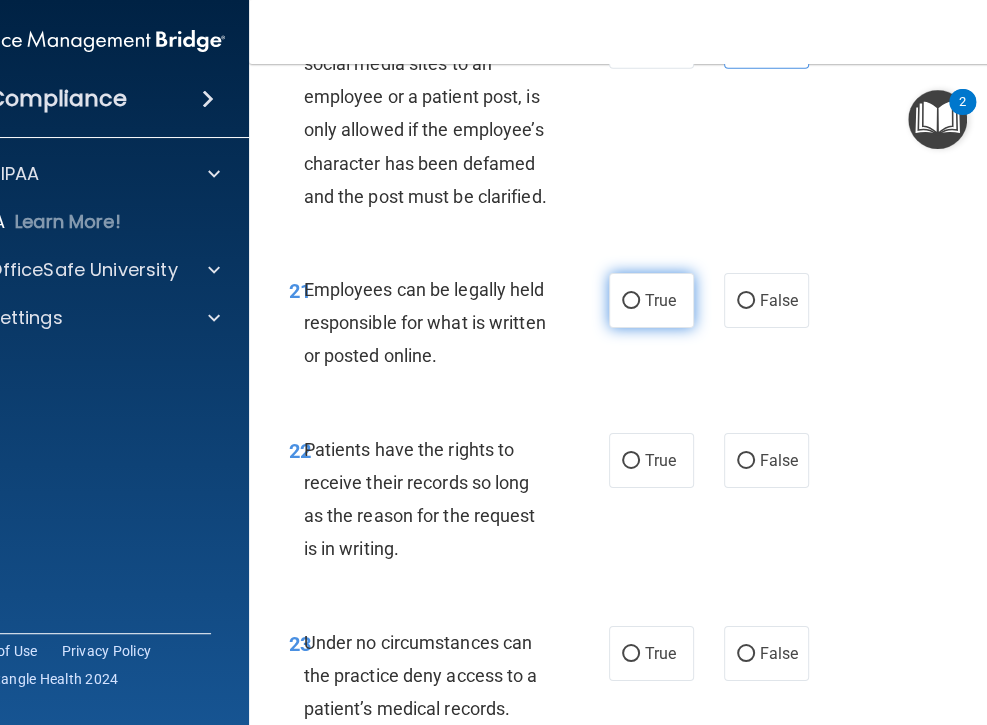 click on "True" at bounding box center [651, 300] 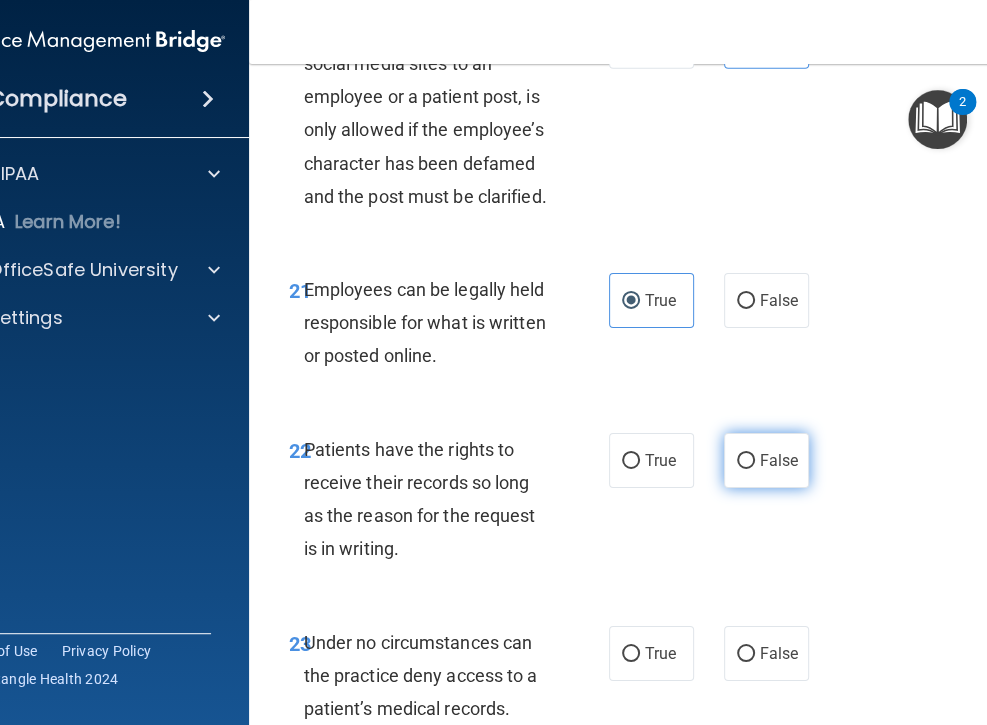click on "False" at bounding box center [766, 460] 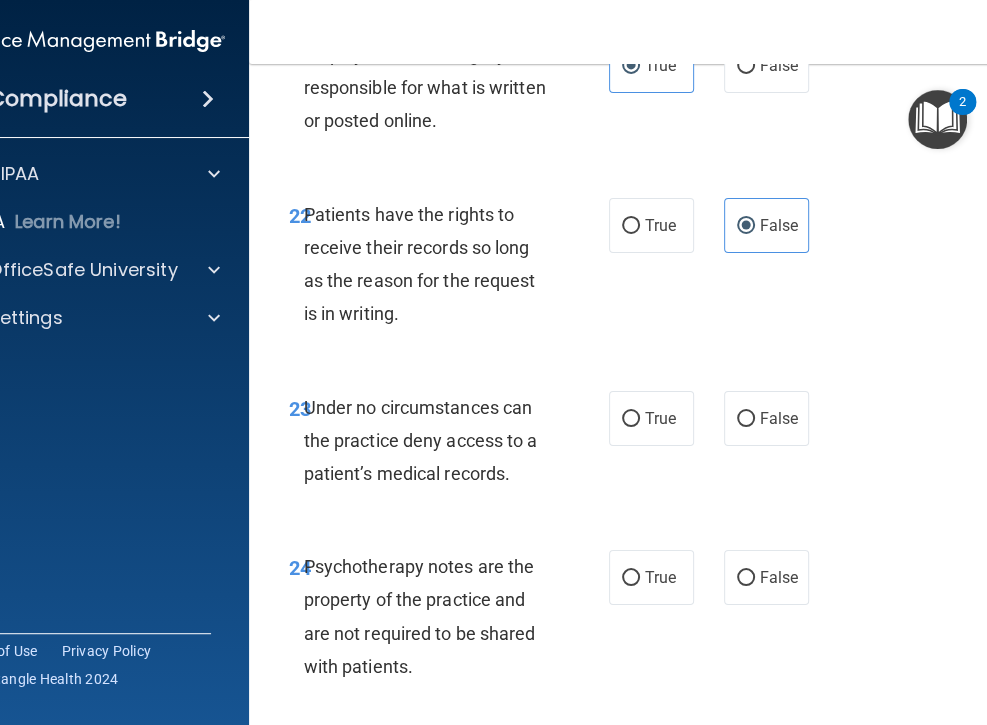 scroll, scrollTop: 5695, scrollLeft: 0, axis: vertical 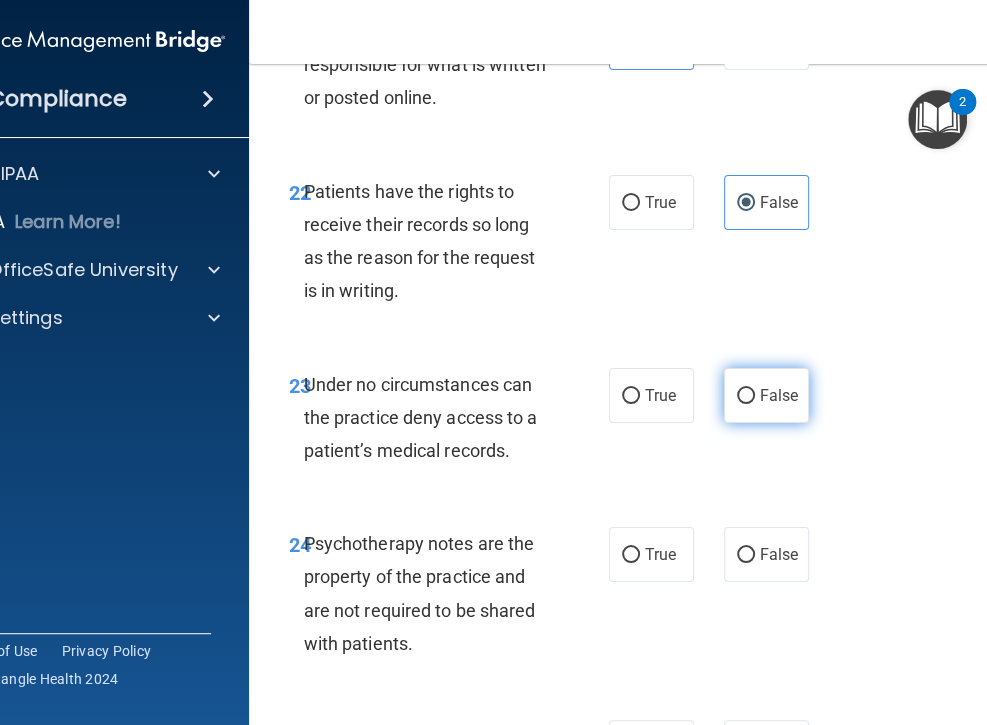 click on "False" at bounding box center (766, 395) 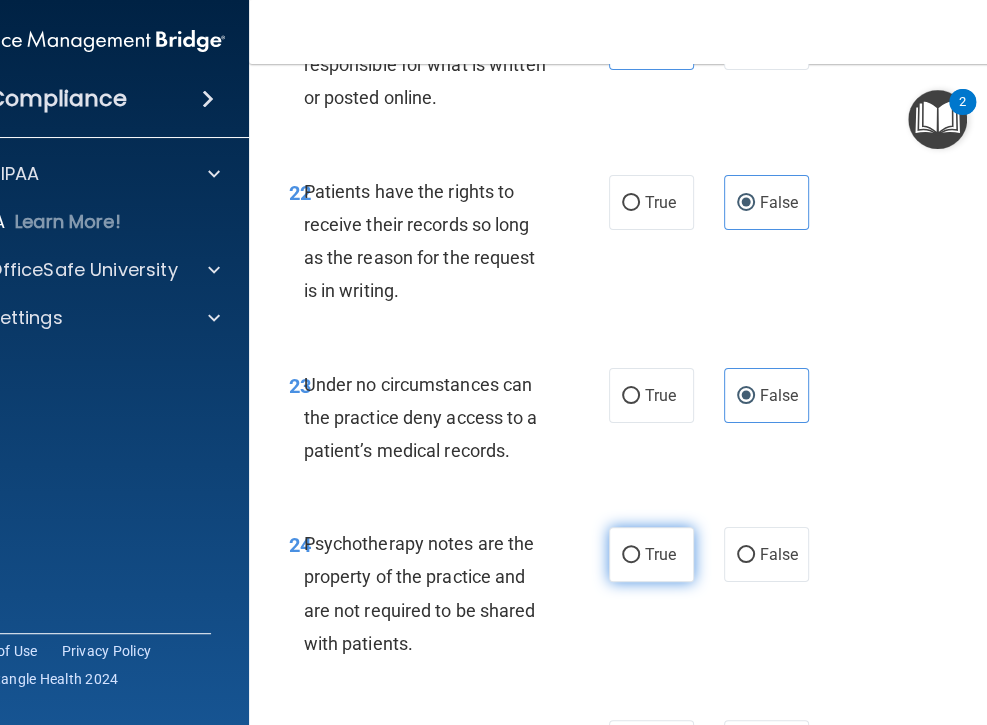 click on "True" at bounding box center (631, 555) 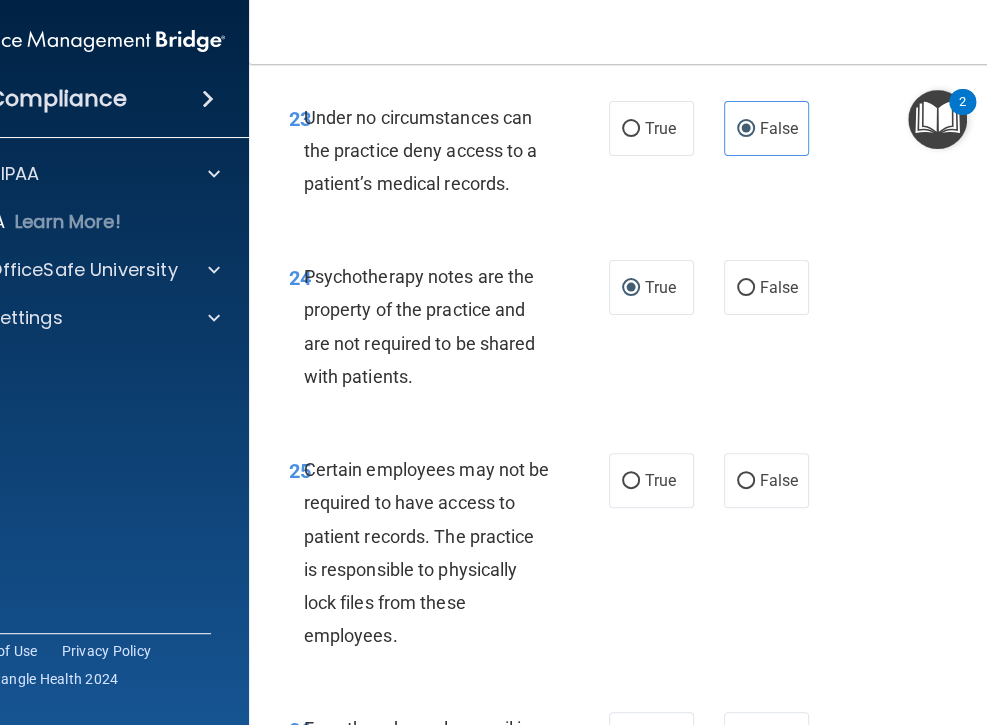 scroll, scrollTop: 5973, scrollLeft: 0, axis: vertical 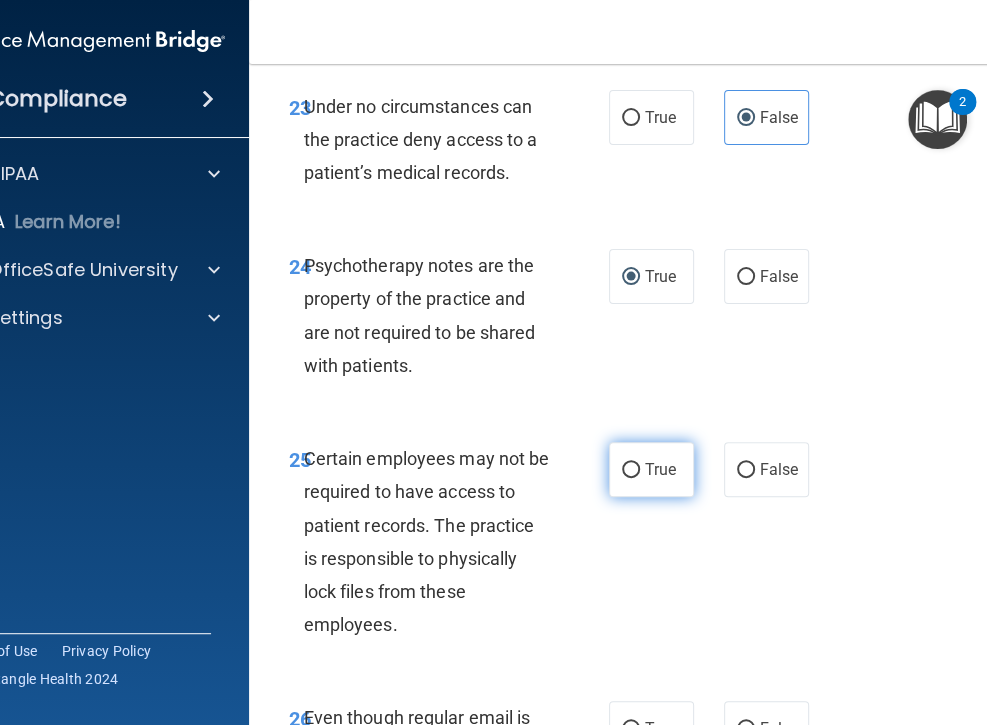 click on "True" at bounding box center (651, 469) 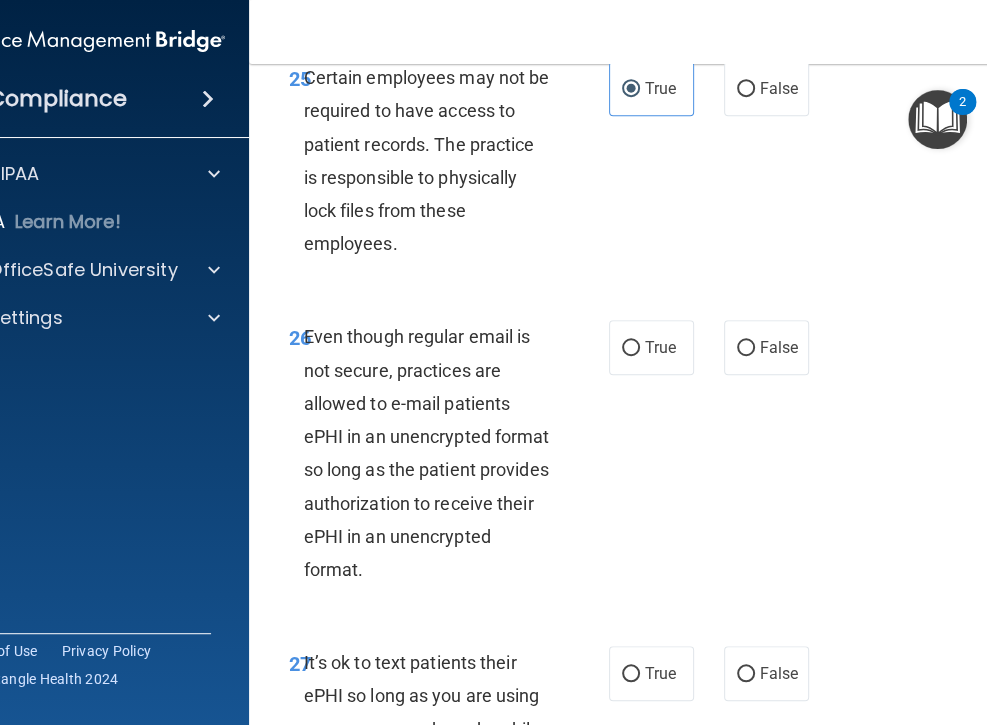 scroll, scrollTop: 6368, scrollLeft: 0, axis: vertical 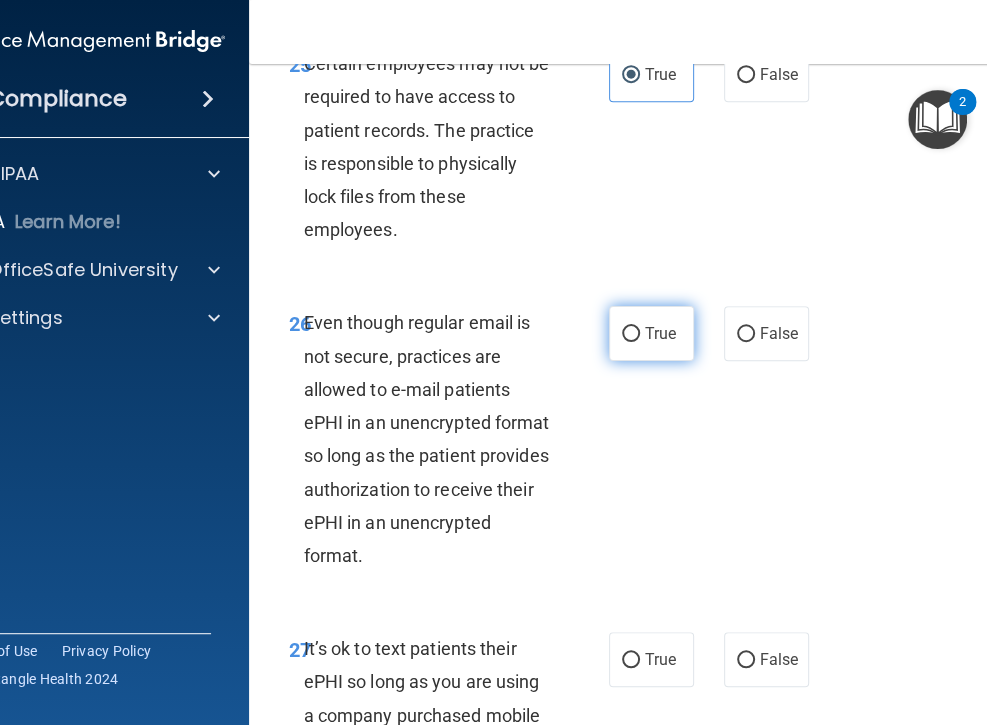 click on "True" at bounding box center (651, 333) 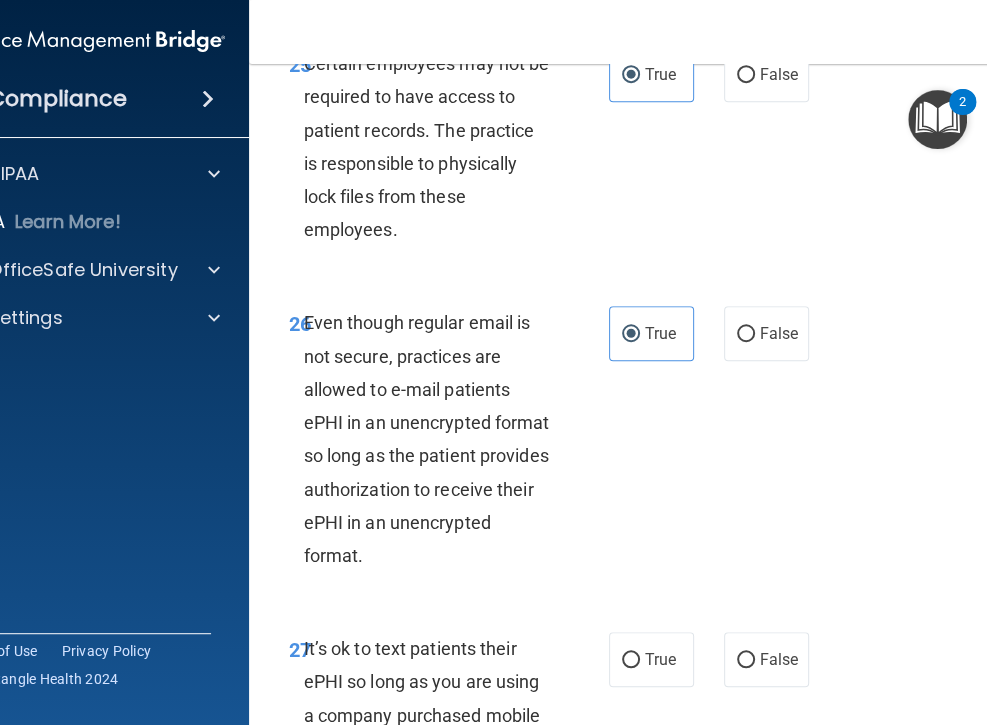 scroll, scrollTop: 6592, scrollLeft: 0, axis: vertical 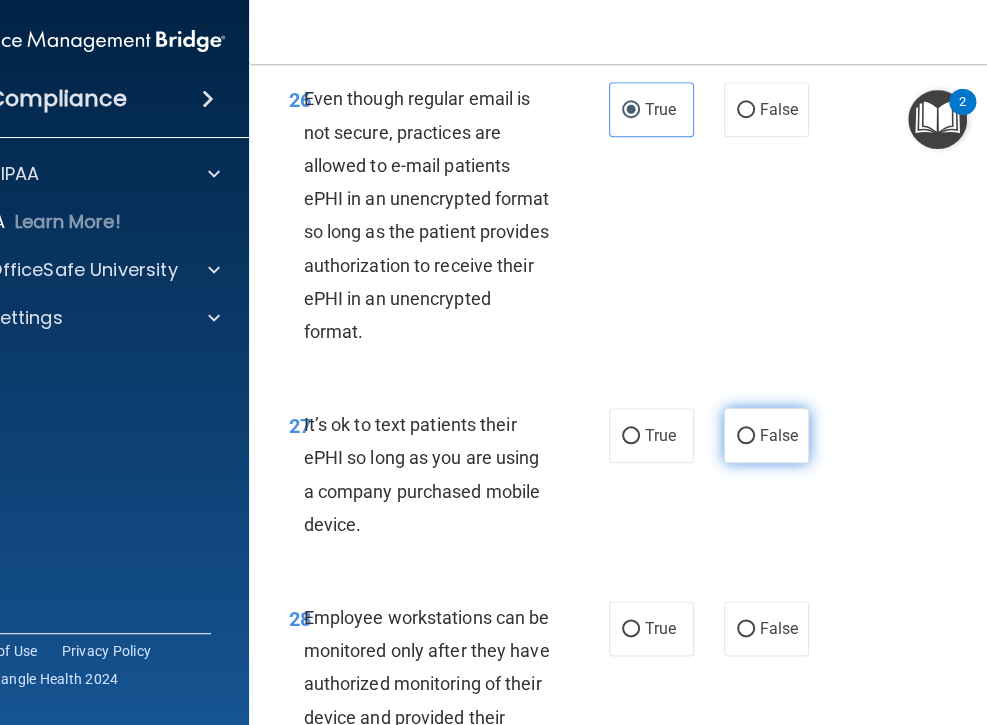 click on "False" at bounding box center [779, 435] 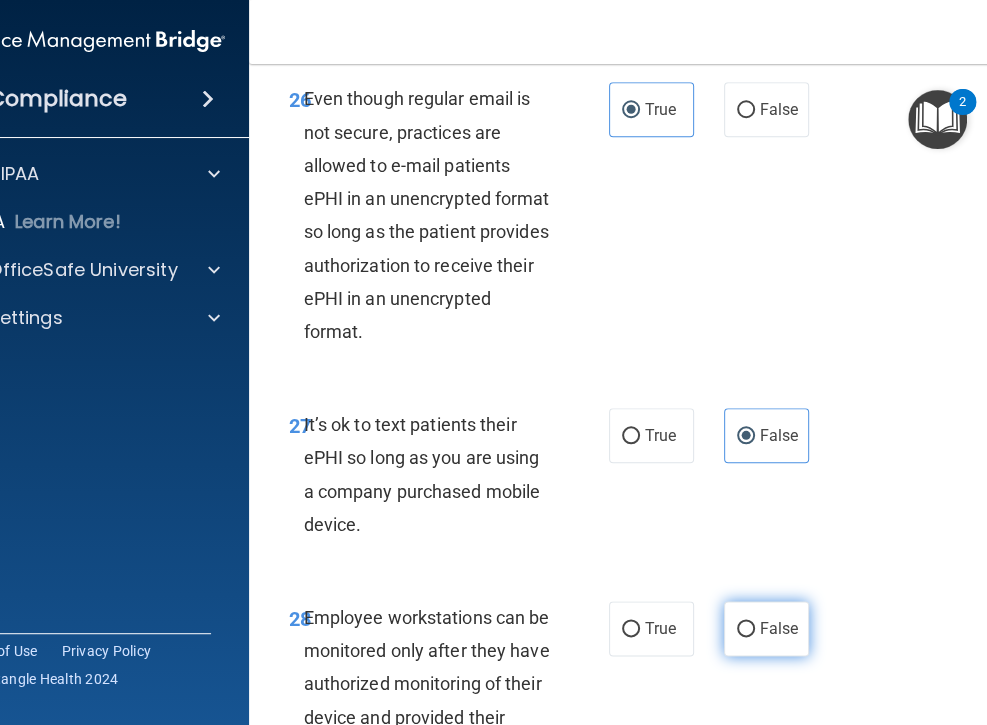 click on "False" at bounding box center [779, 628] 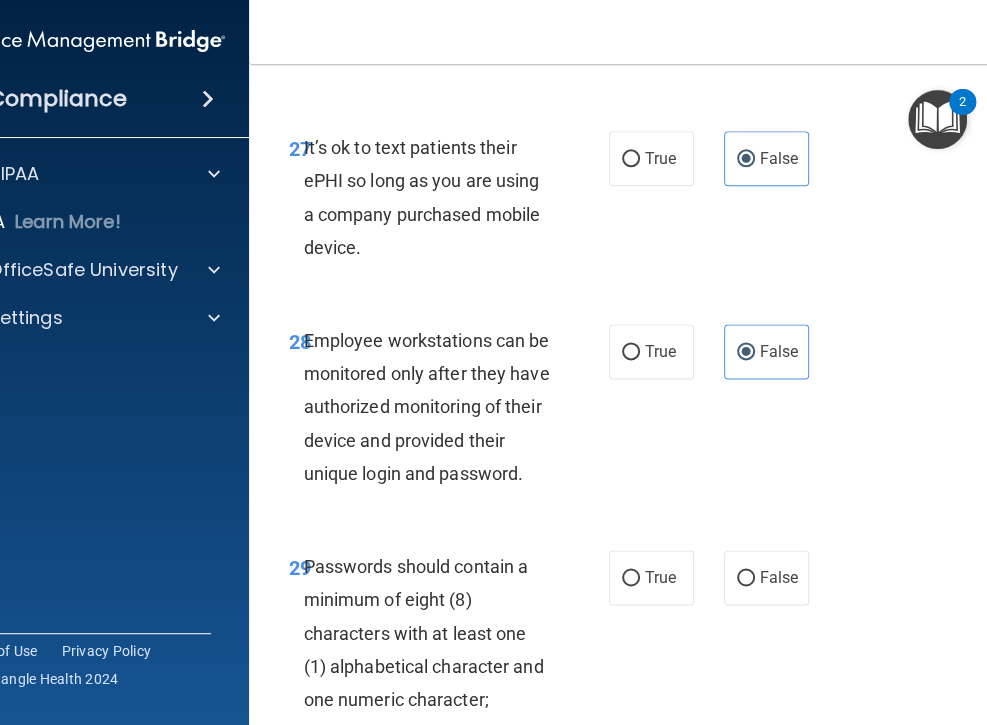 scroll, scrollTop: 6877, scrollLeft: 0, axis: vertical 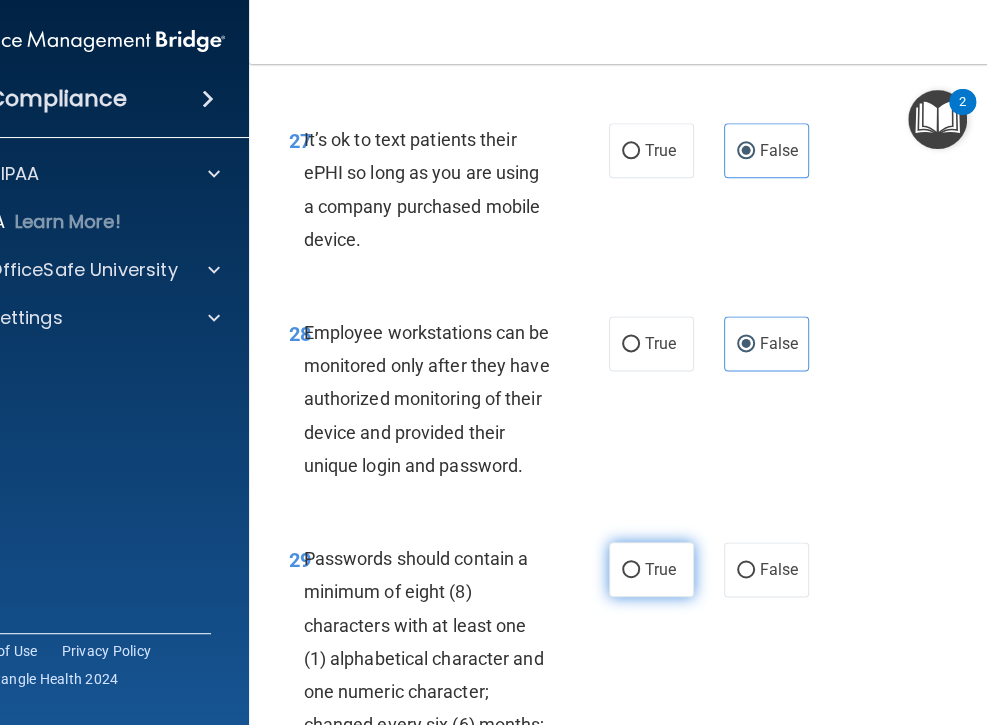 click on "True" at bounding box center (651, 569) 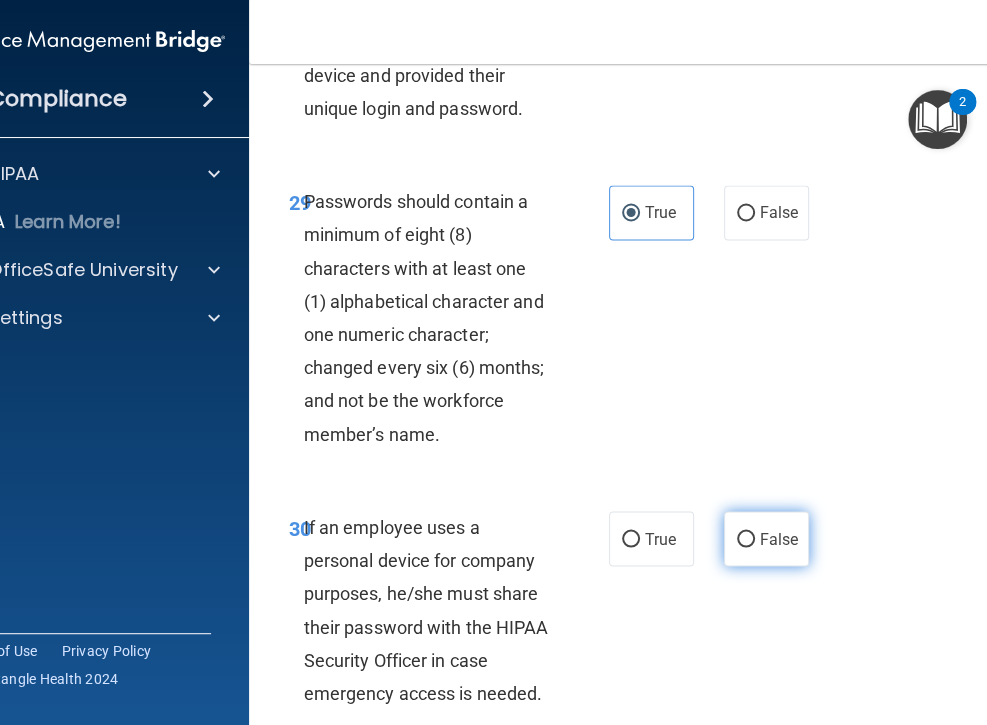 click on "False" at bounding box center [779, 538] 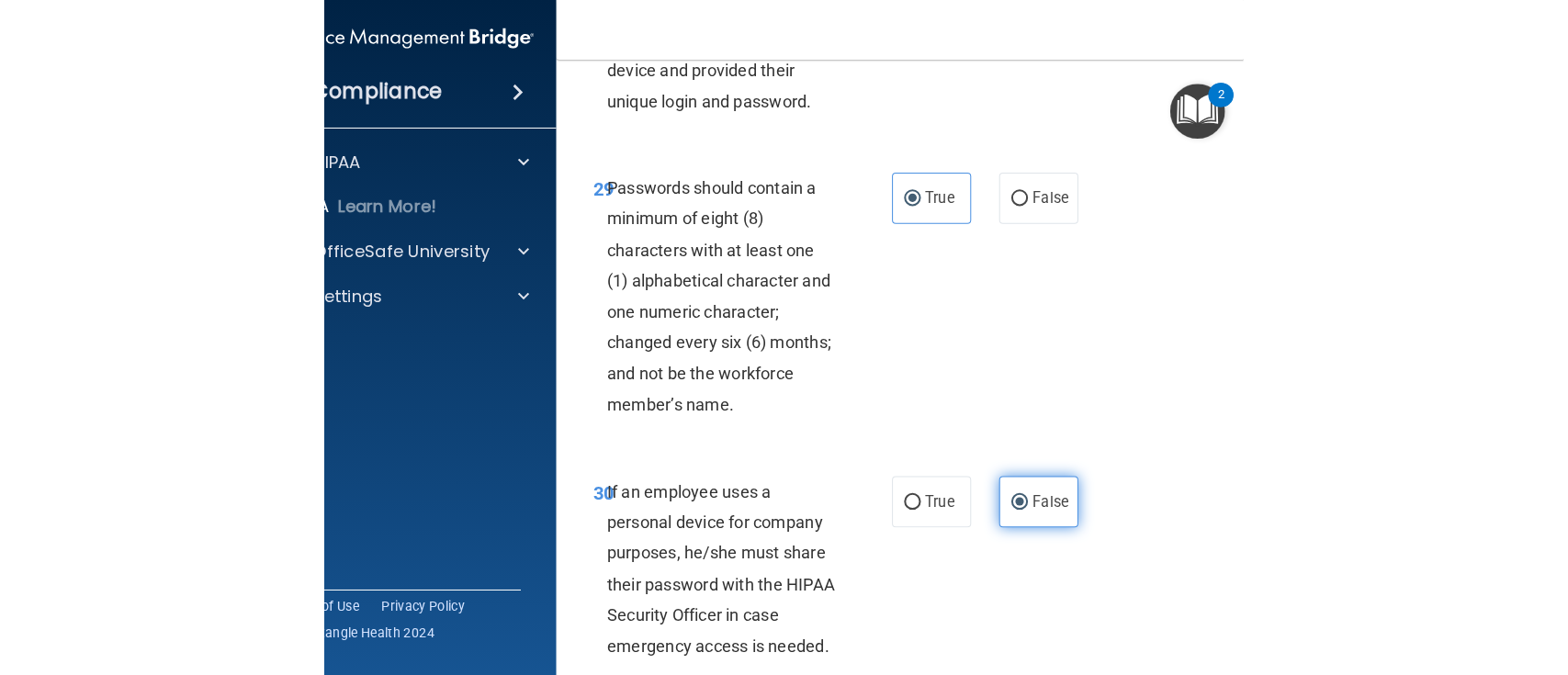 scroll, scrollTop: 6843, scrollLeft: 0, axis: vertical 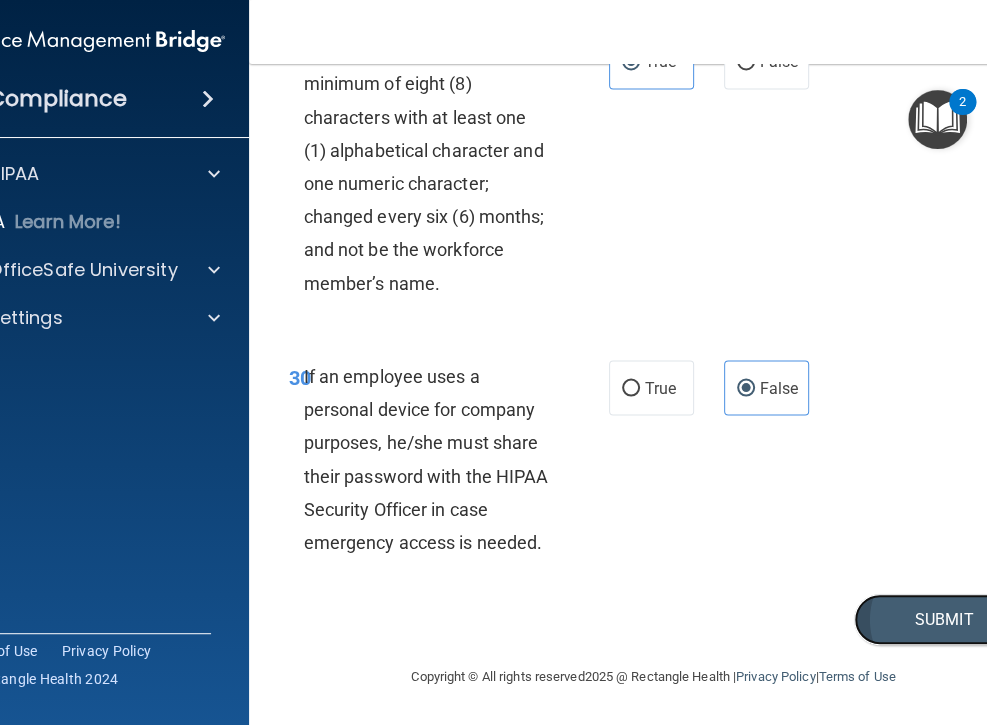 click on "Submit" at bounding box center (944, 619) 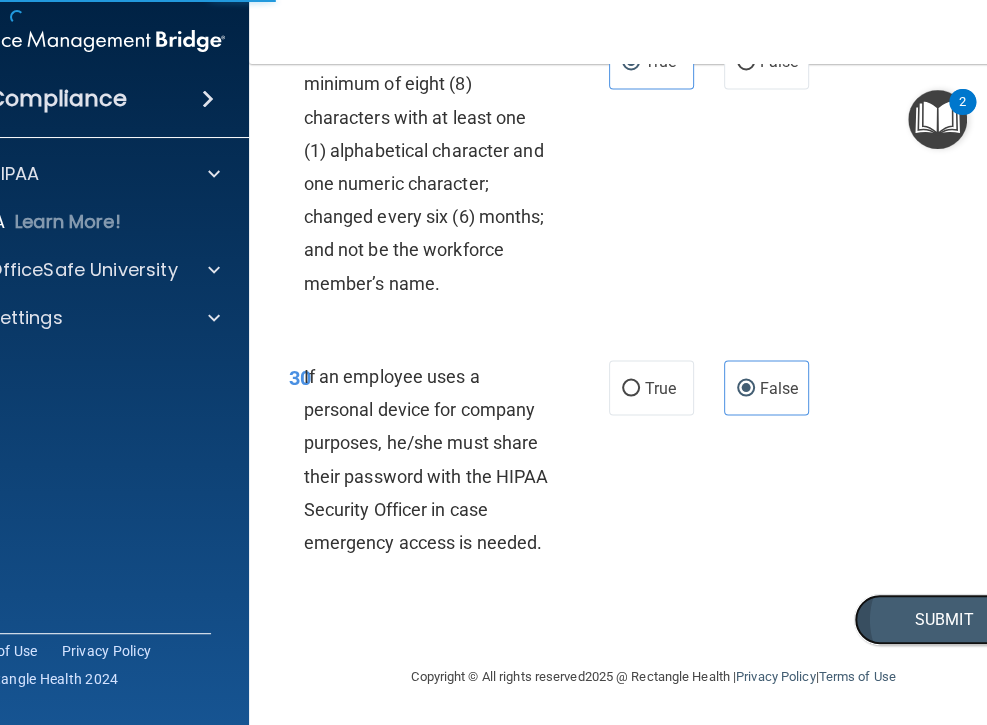 click on "Submit" at bounding box center (944, 619) 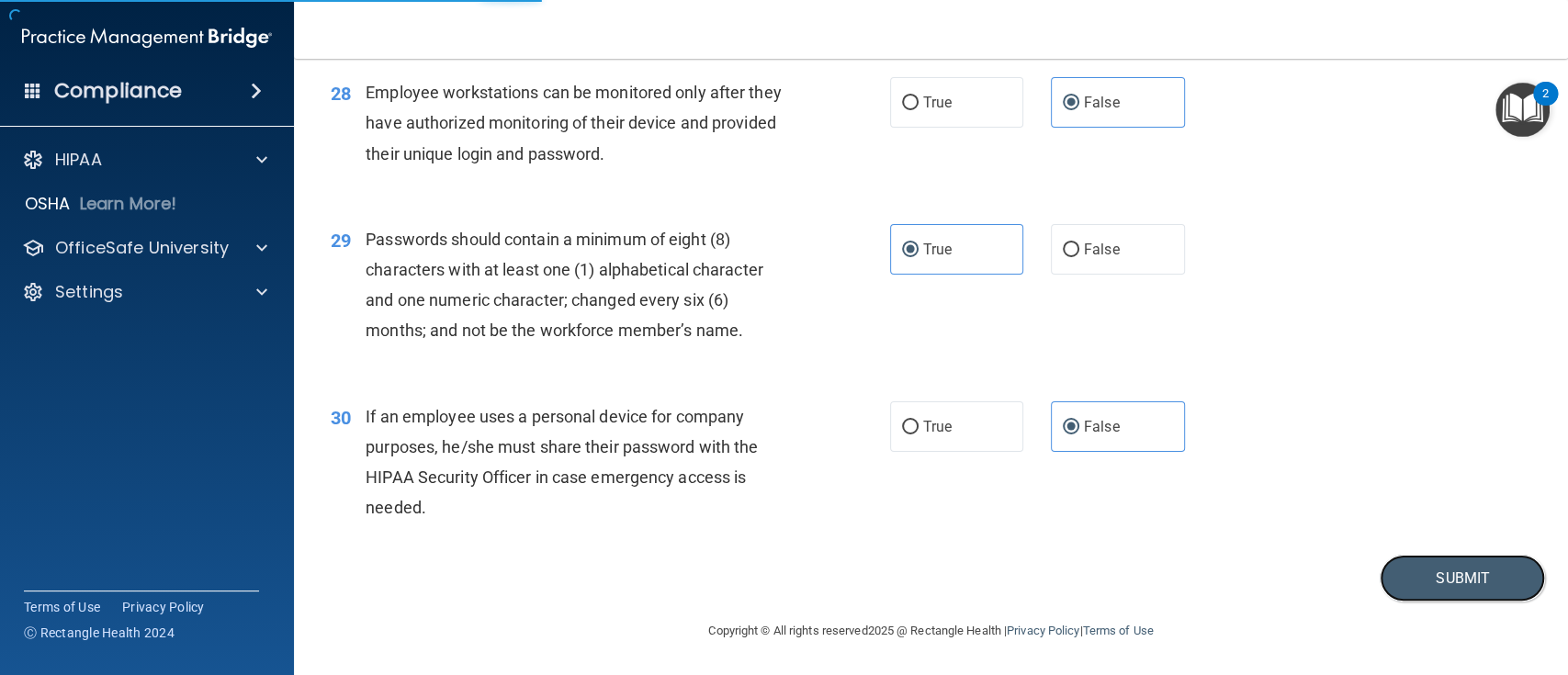 scroll, scrollTop: 4302, scrollLeft: 0, axis: vertical 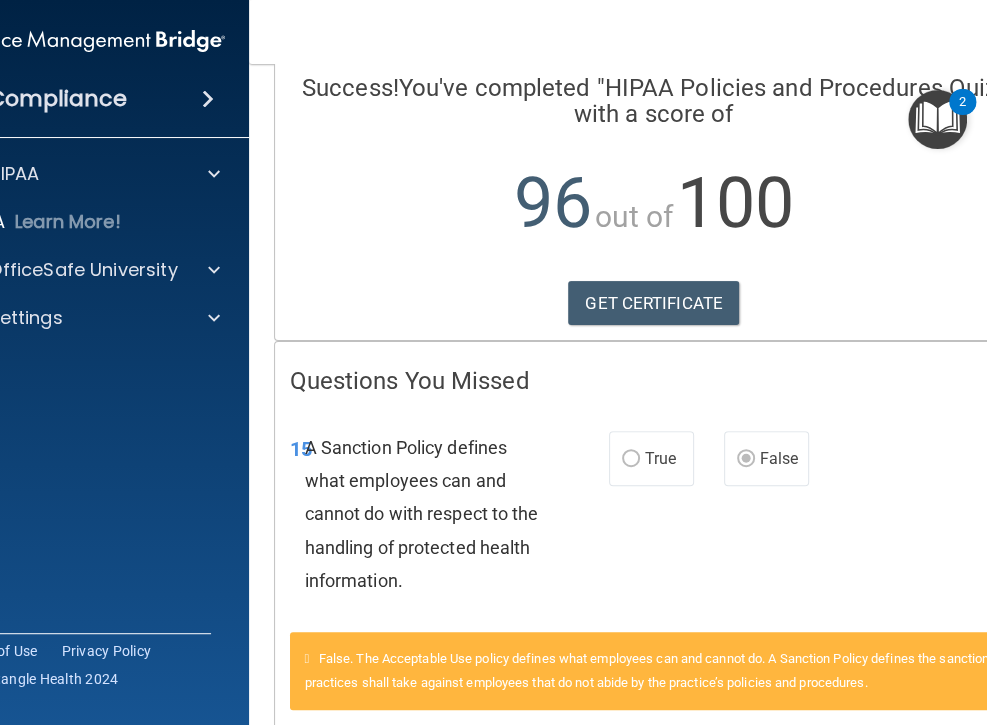 click on "Questions You Missed              15       A Sanction Policy defines what employees can and cannot do with respect to the handling of protected health information.                 True           False                       False. The Acceptable Use policy defines what employees can and cannot do.  A Sanction Policy defines the sanctions practices shall take against employees that do not abide by the practice’s policies and procedures." at bounding box center (654, 545) 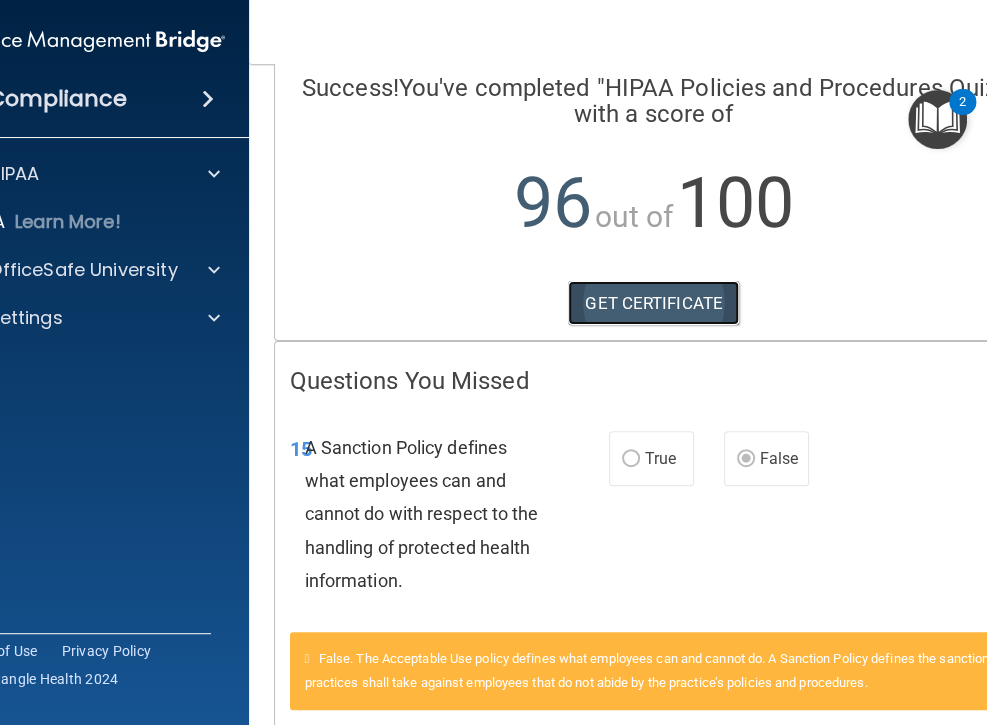 click on "GET CERTIFICATE" at bounding box center (653, 303) 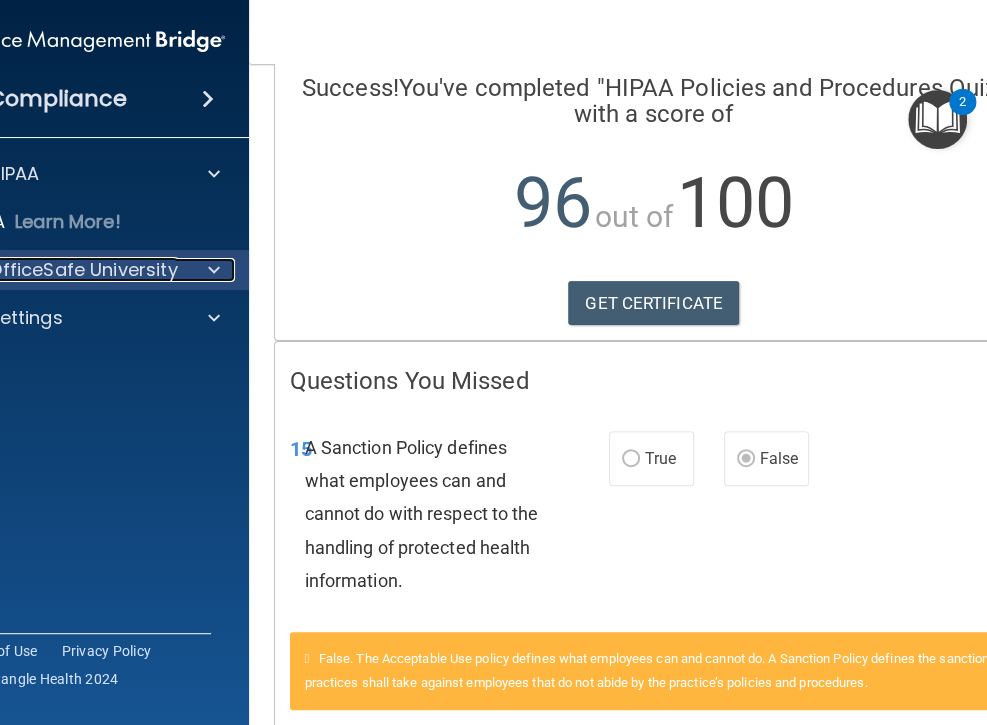 click at bounding box center (210, 270) 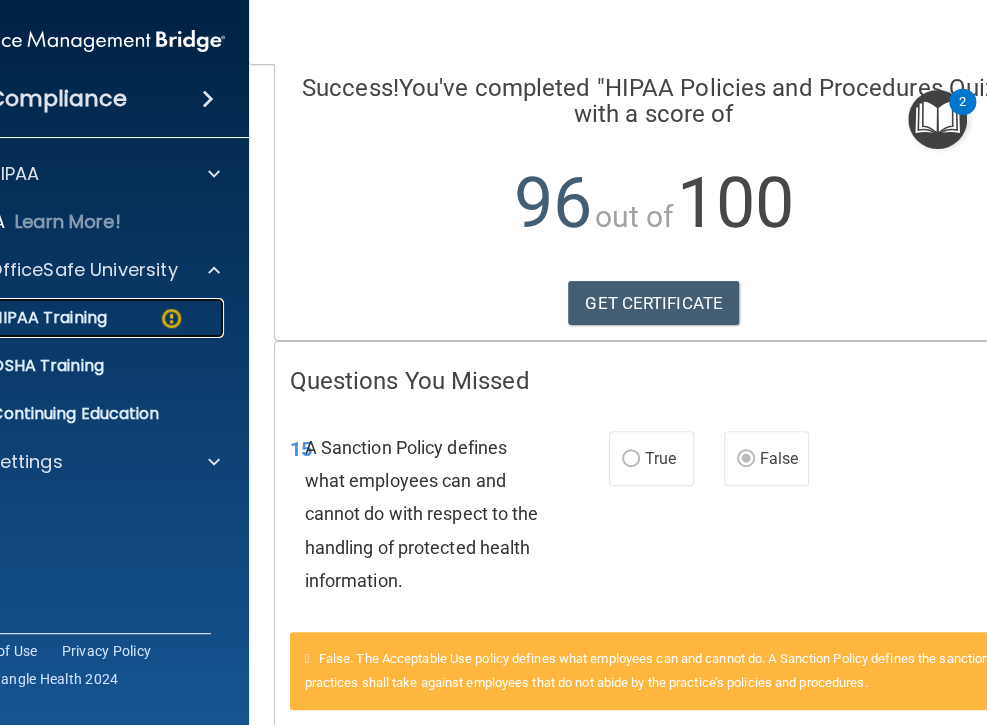 click on "HIPAA Training" at bounding box center [78, 318] 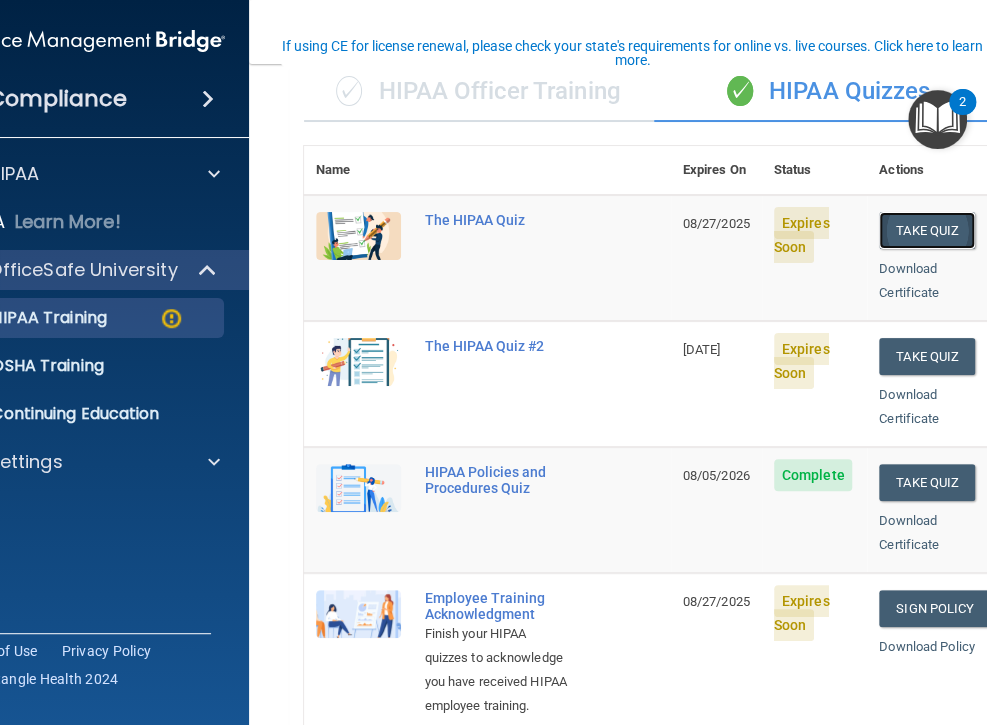 click on "Take Quiz" at bounding box center [927, 230] 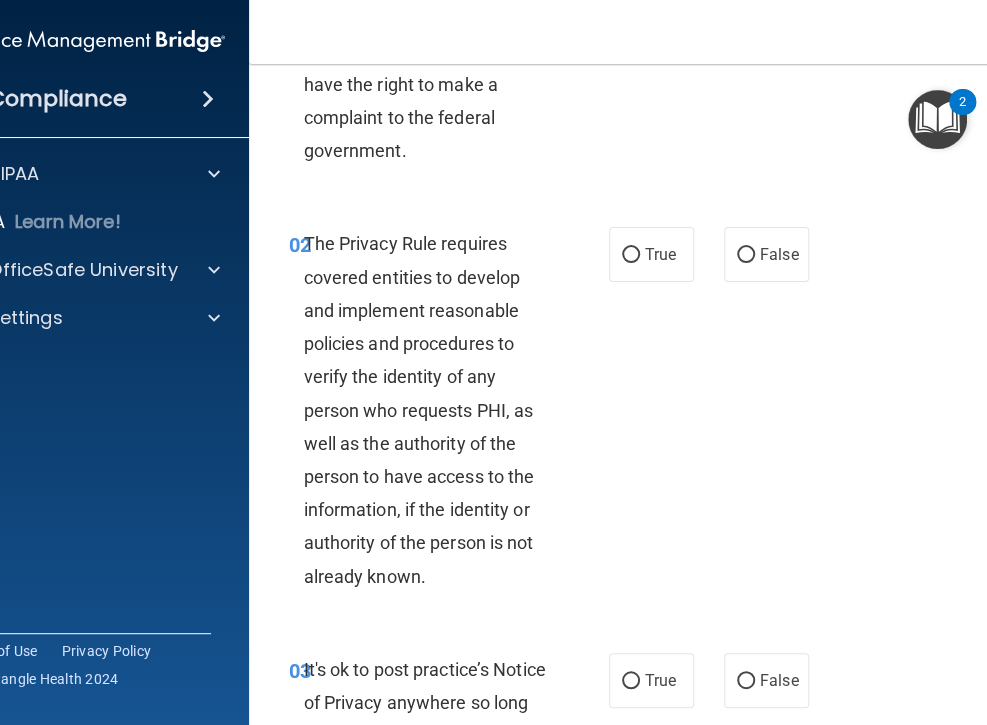 scroll, scrollTop: 0, scrollLeft: 0, axis: both 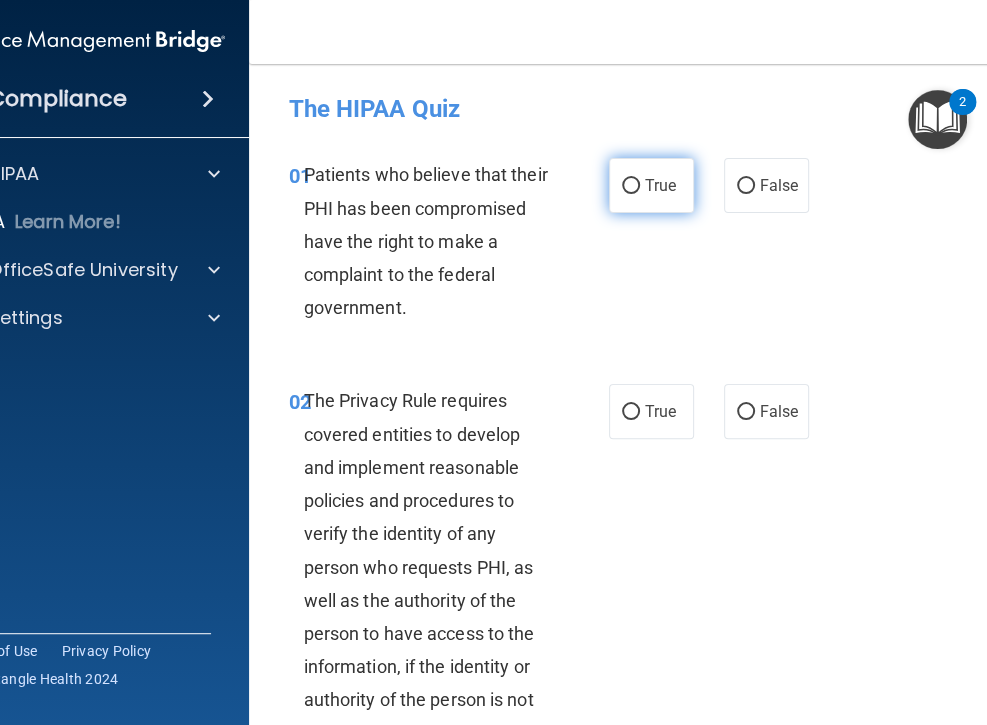 click on "True" at bounding box center [651, 185] 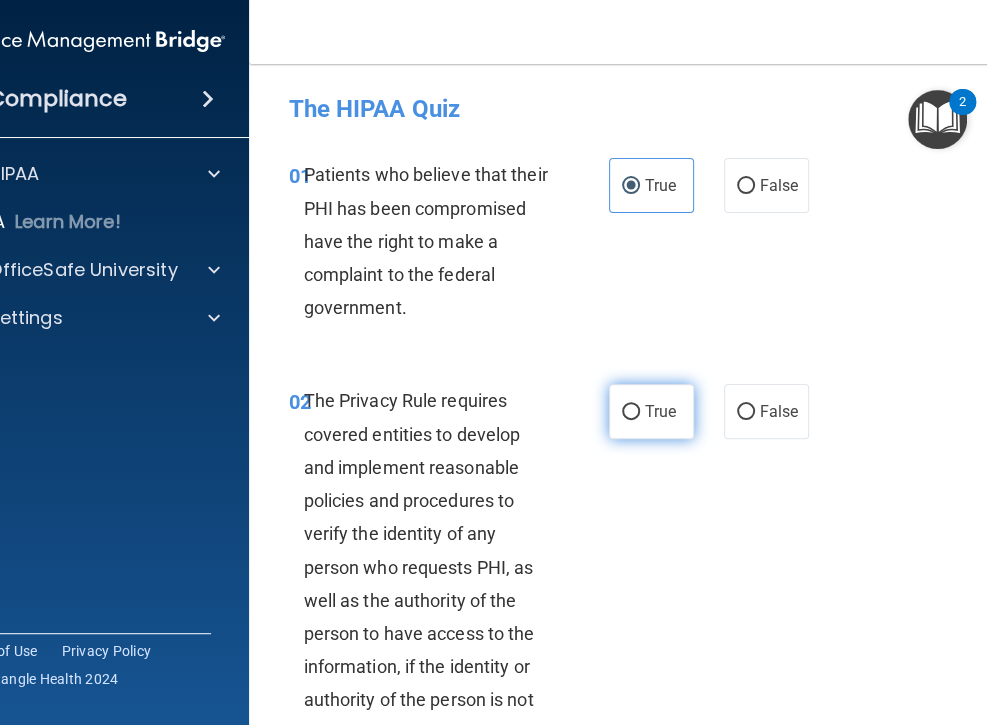 click on "True" at bounding box center [660, 411] 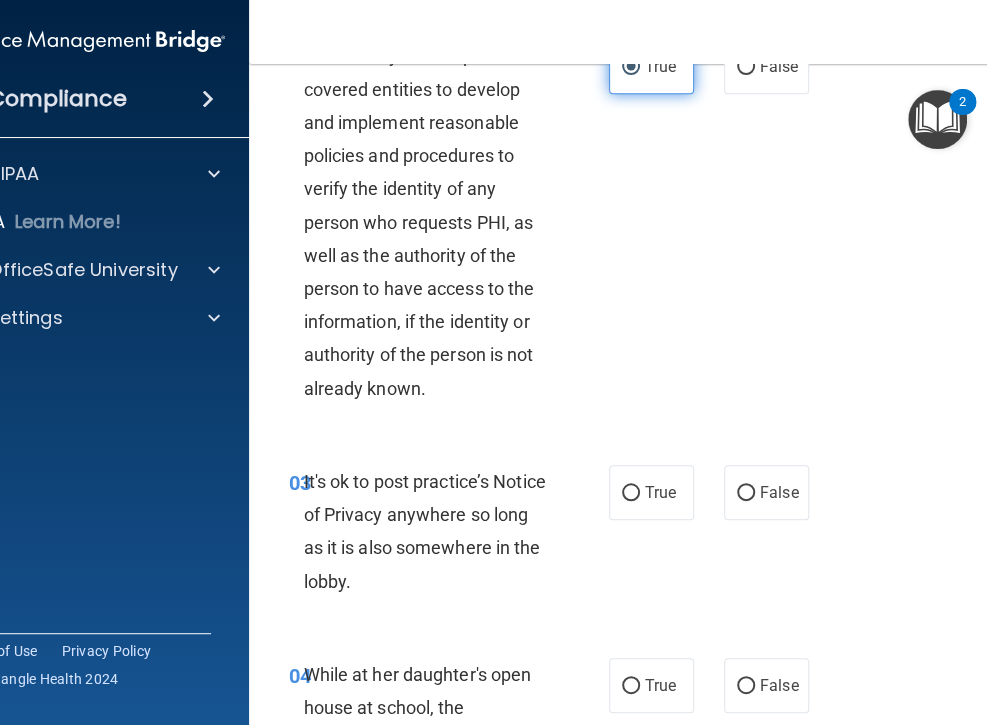 scroll, scrollTop: 351, scrollLeft: 0, axis: vertical 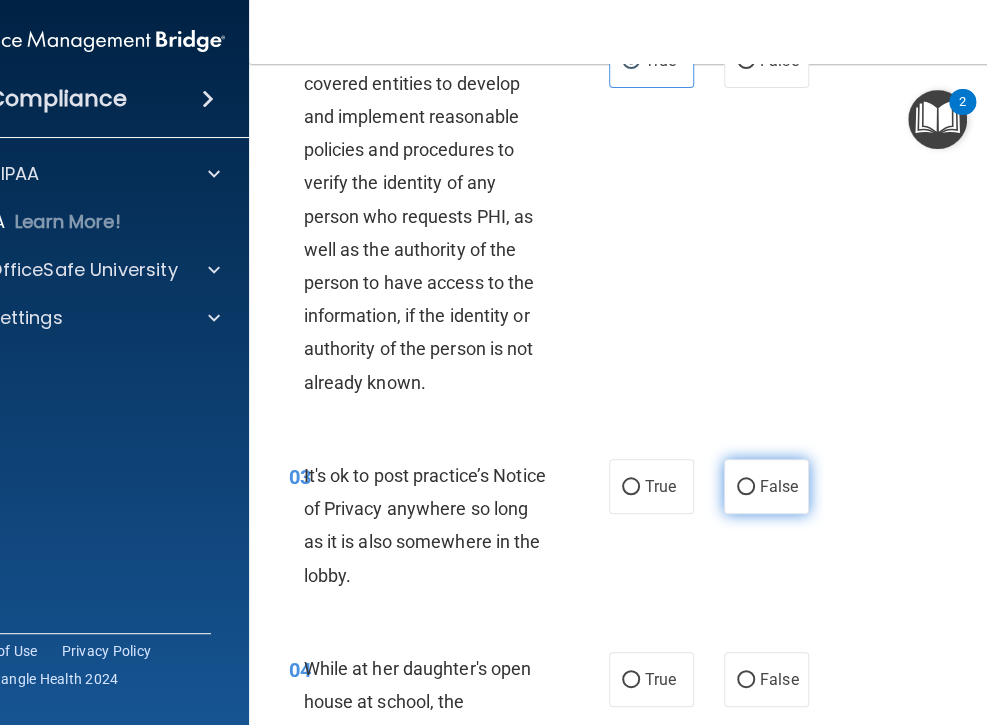 click on "False" at bounding box center [766, 486] 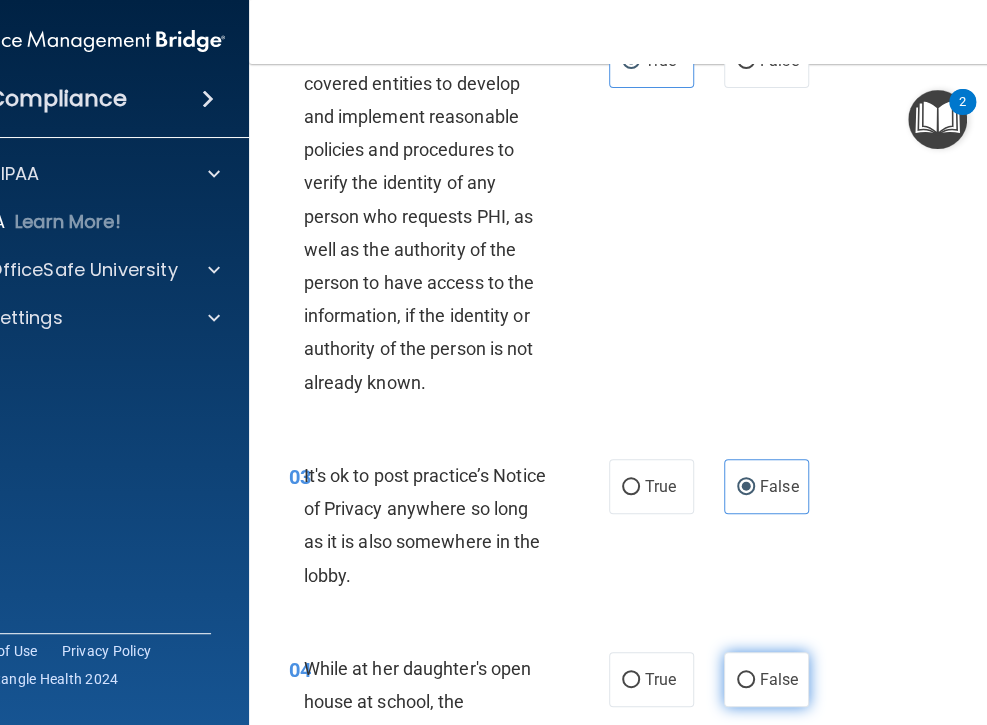 click on "False" at bounding box center [746, 680] 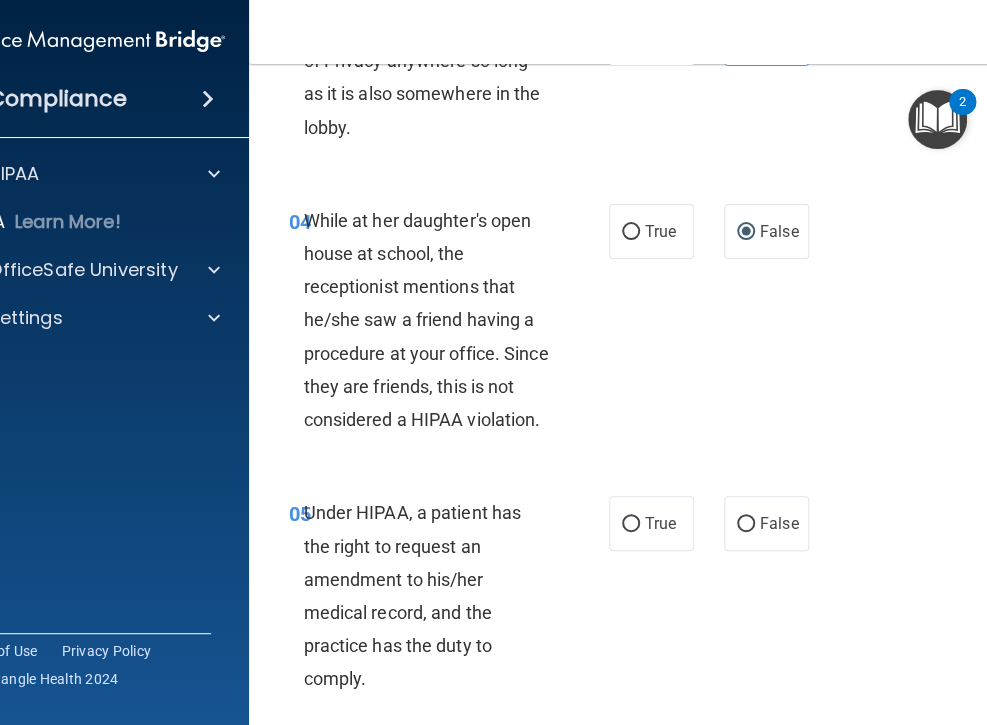 scroll, scrollTop: 800, scrollLeft: 0, axis: vertical 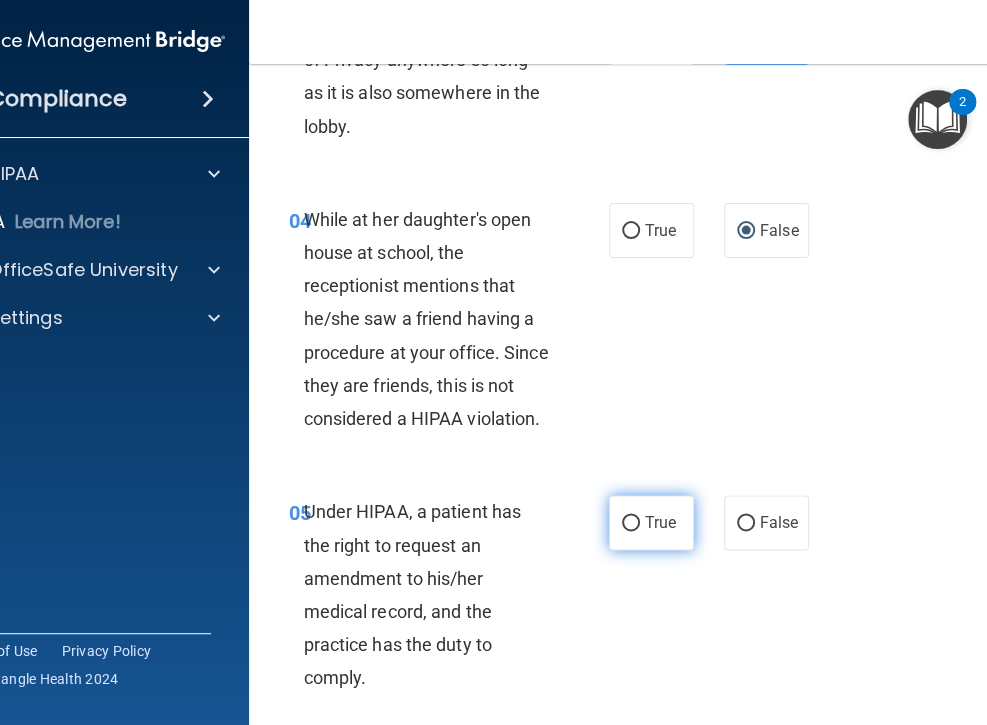 click on "True" at bounding box center (651, 522) 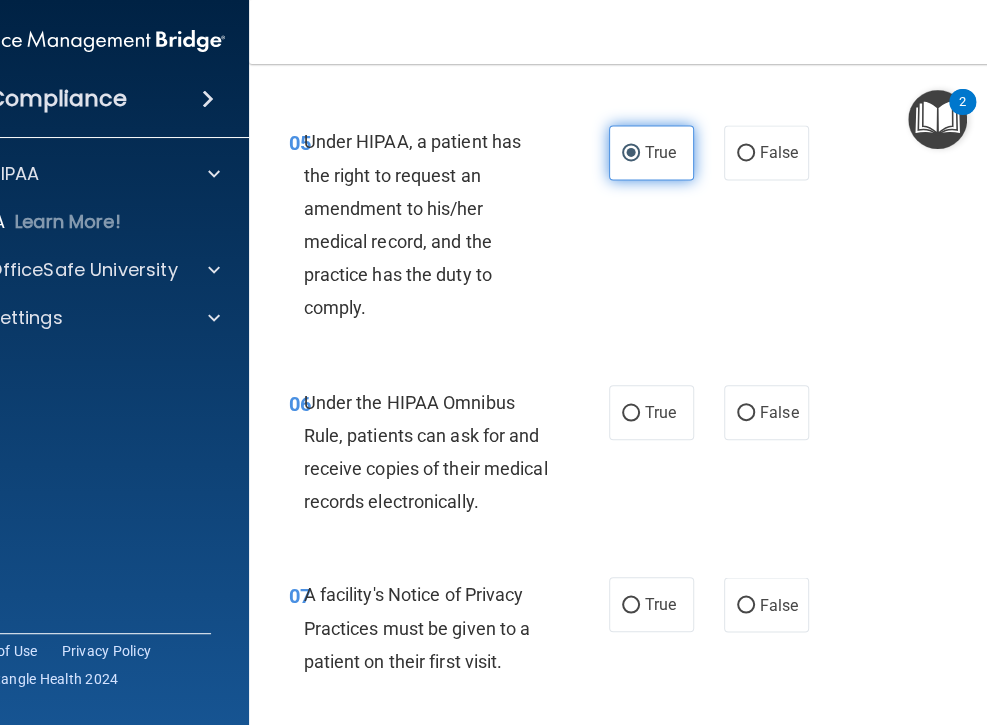 scroll, scrollTop: 1172, scrollLeft: 0, axis: vertical 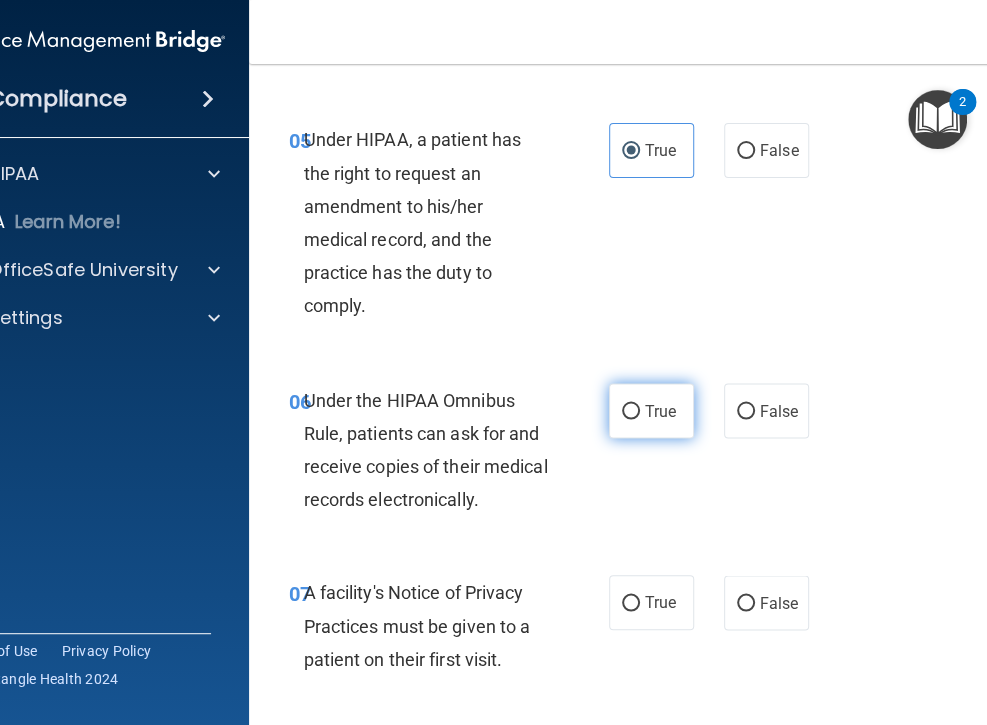 click on "True" at bounding box center [660, 410] 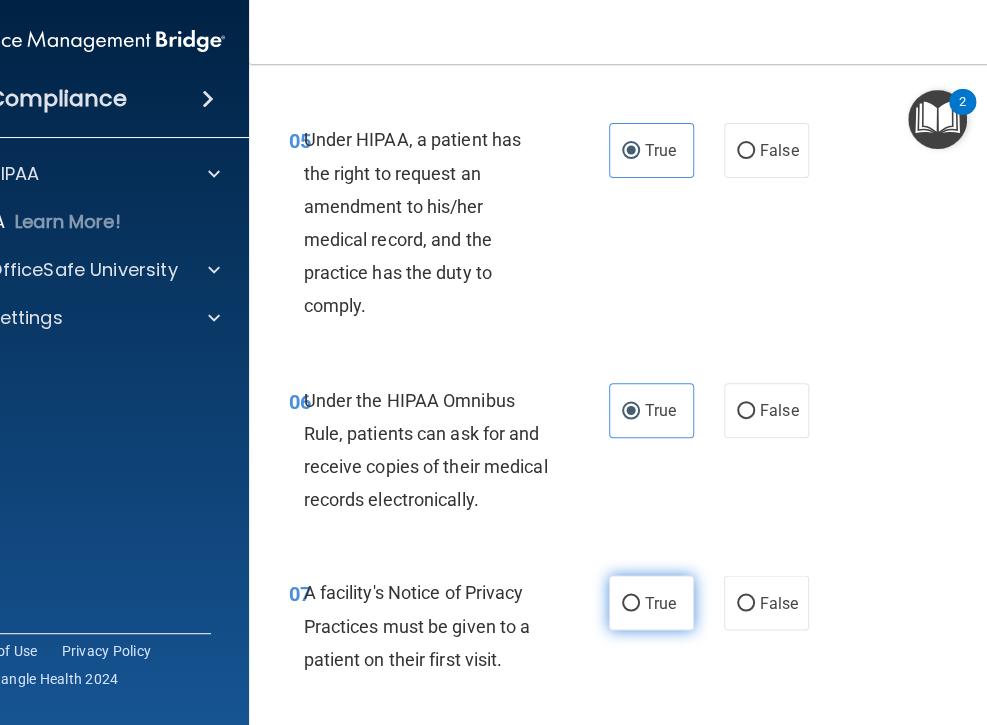 click on "True" at bounding box center (660, 602) 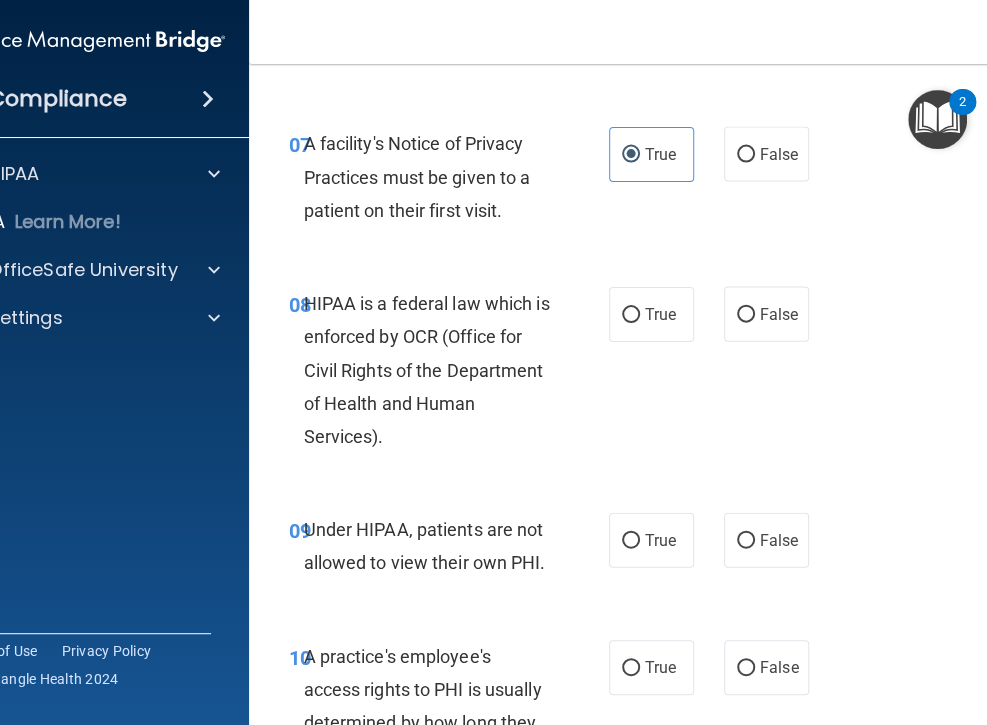 scroll, scrollTop: 1625, scrollLeft: 0, axis: vertical 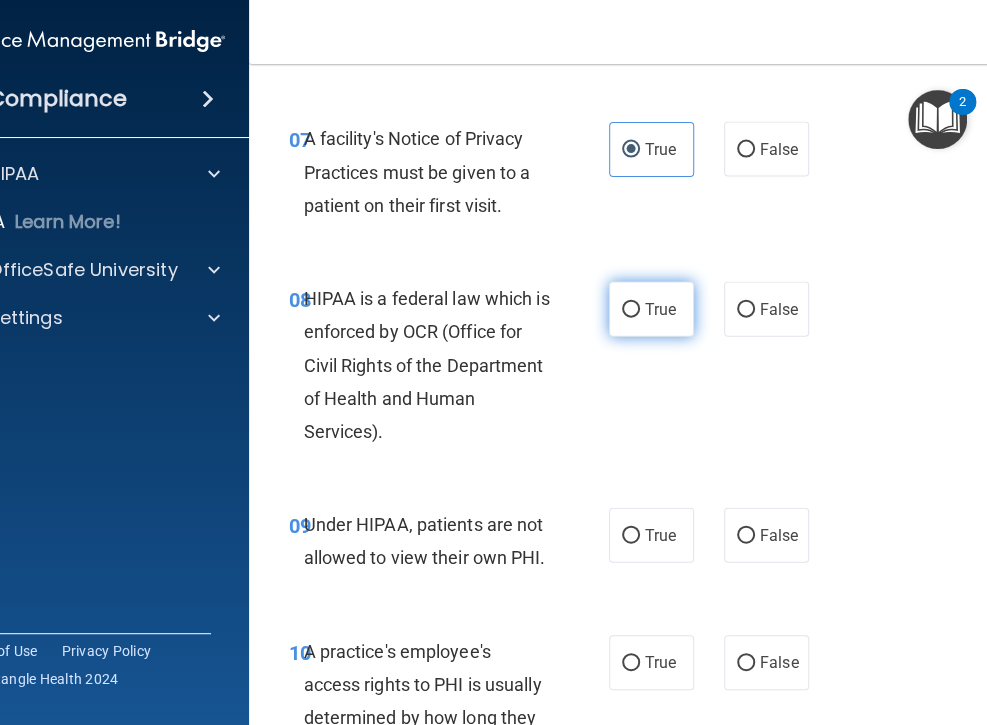 click on "True" at bounding box center [651, 309] 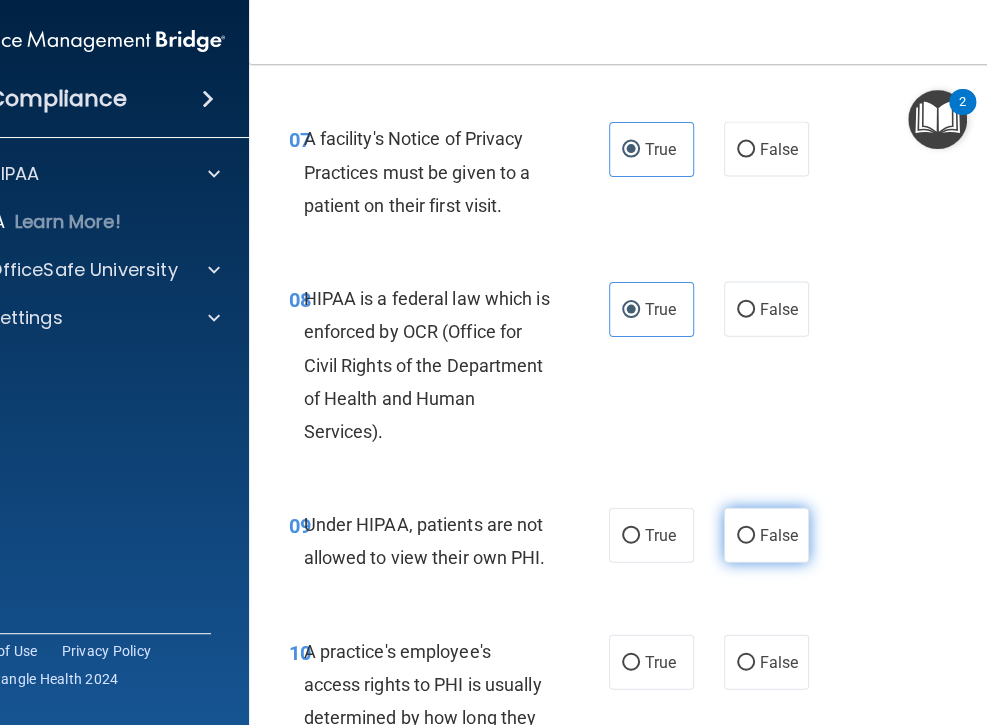click on "False" at bounding box center (779, 535) 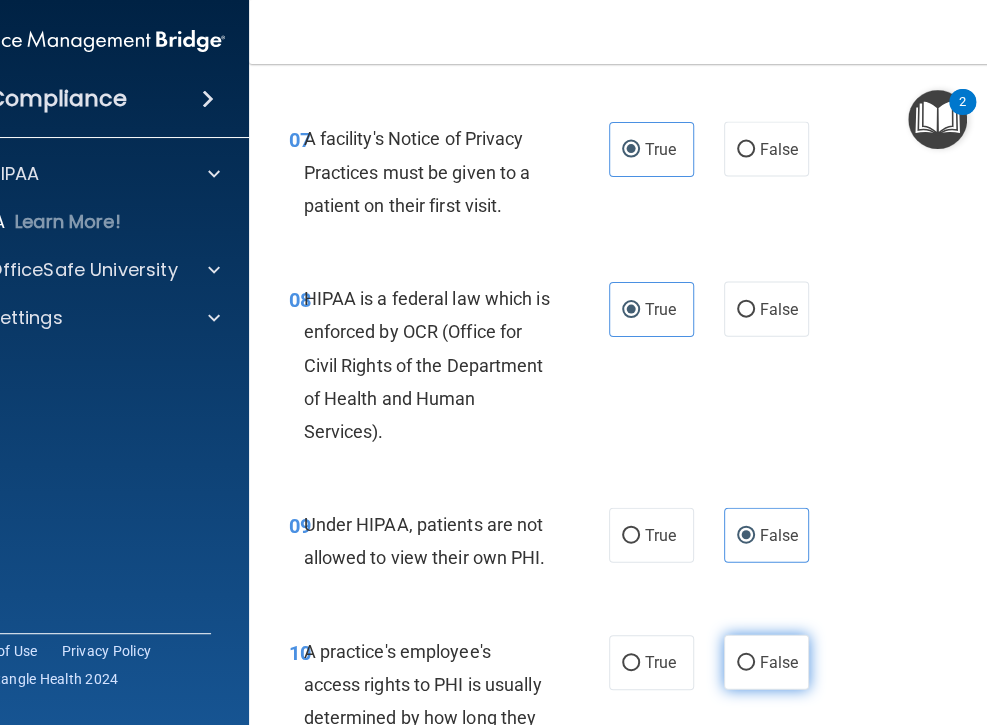click on "False" at bounding box center [766, 662] 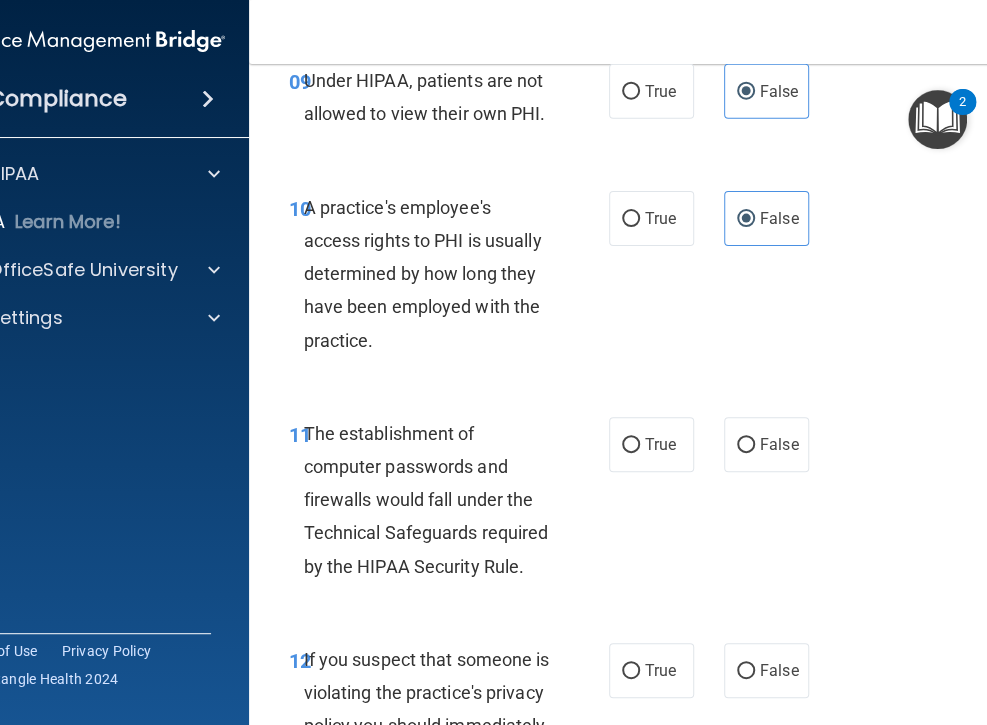 scroll, scrollTop: 2071, scrollLeft: 0, axis: vertical 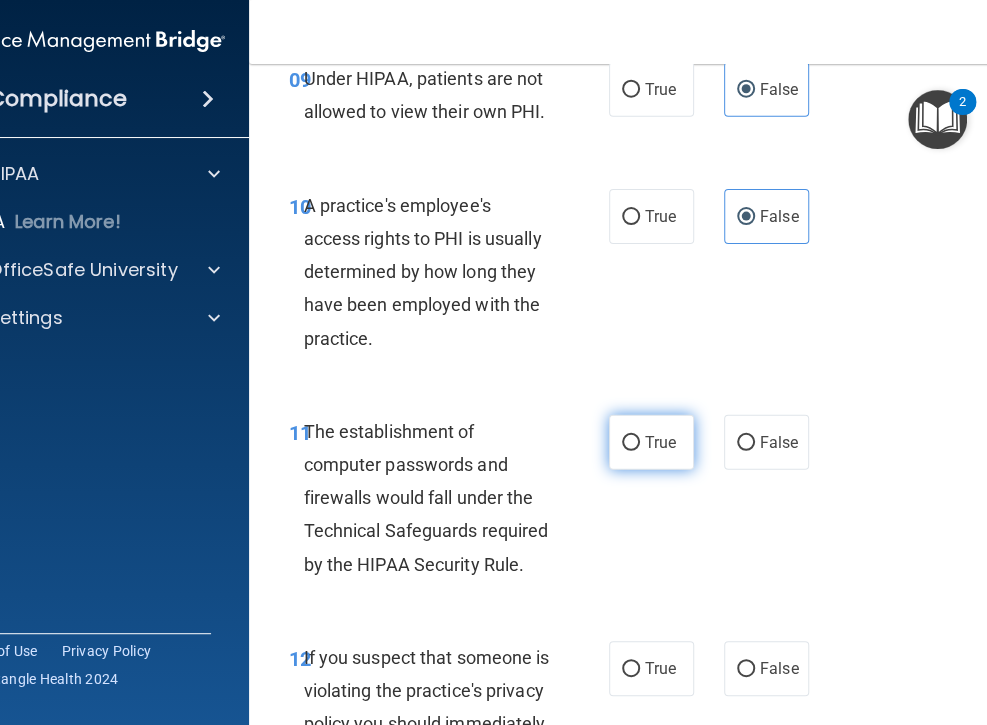 click on "True" at bounding box center [651, 442] 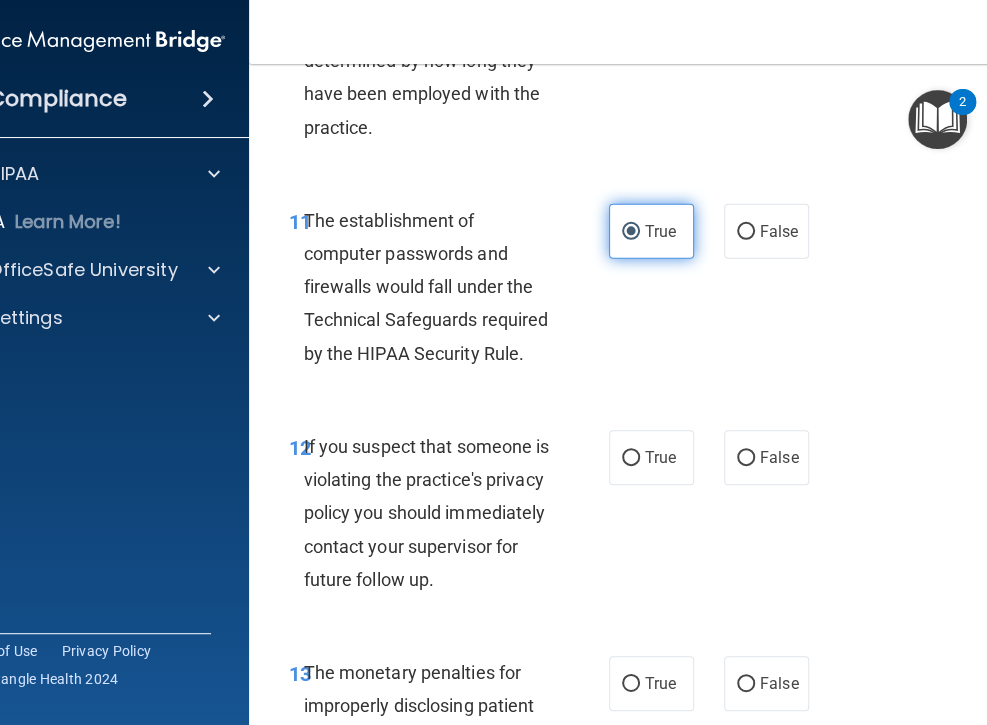 scroll, scrollTop: 2292, scrollLeft: 0, axis: vertical 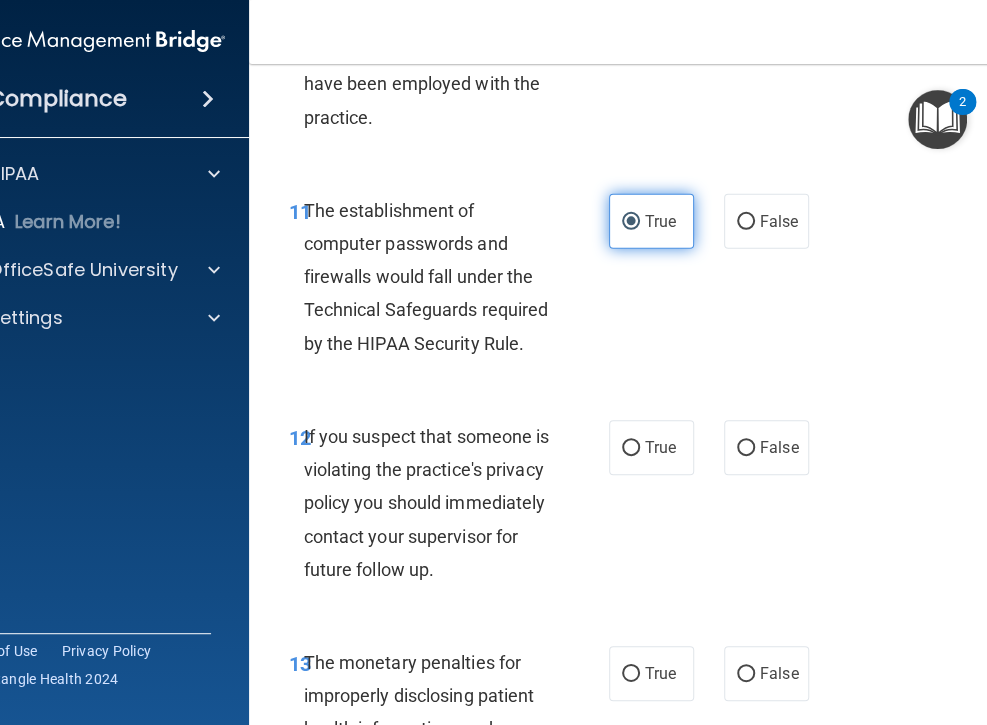 click on "True" at bounding box center (651, 447) 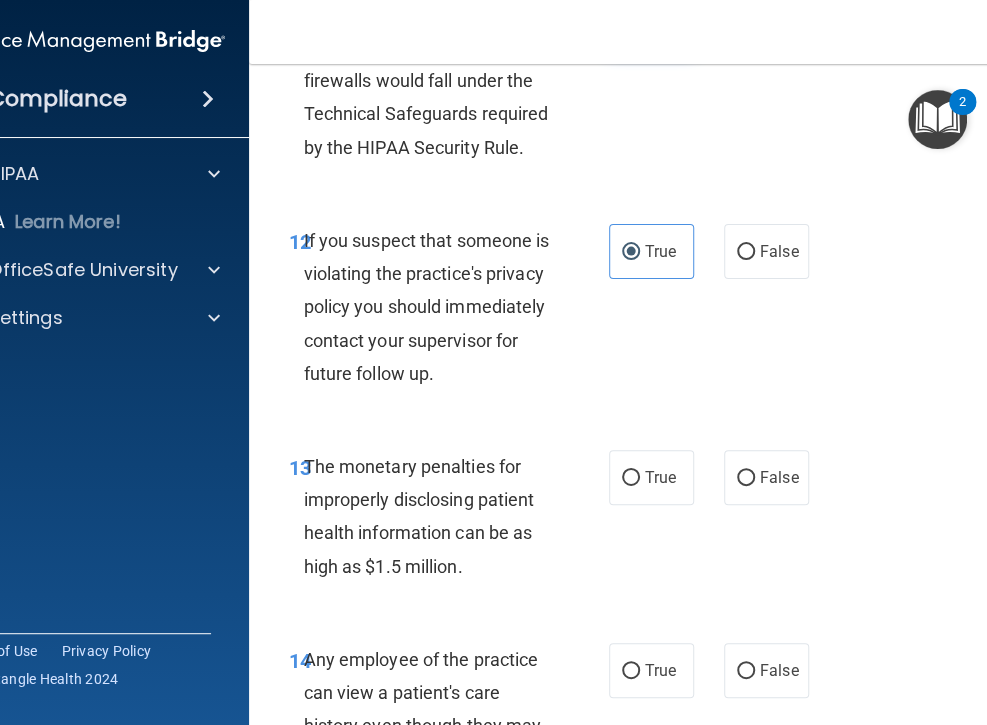 scroll, scrollTop: 2492, scrollLeft: 0, axis: vertical 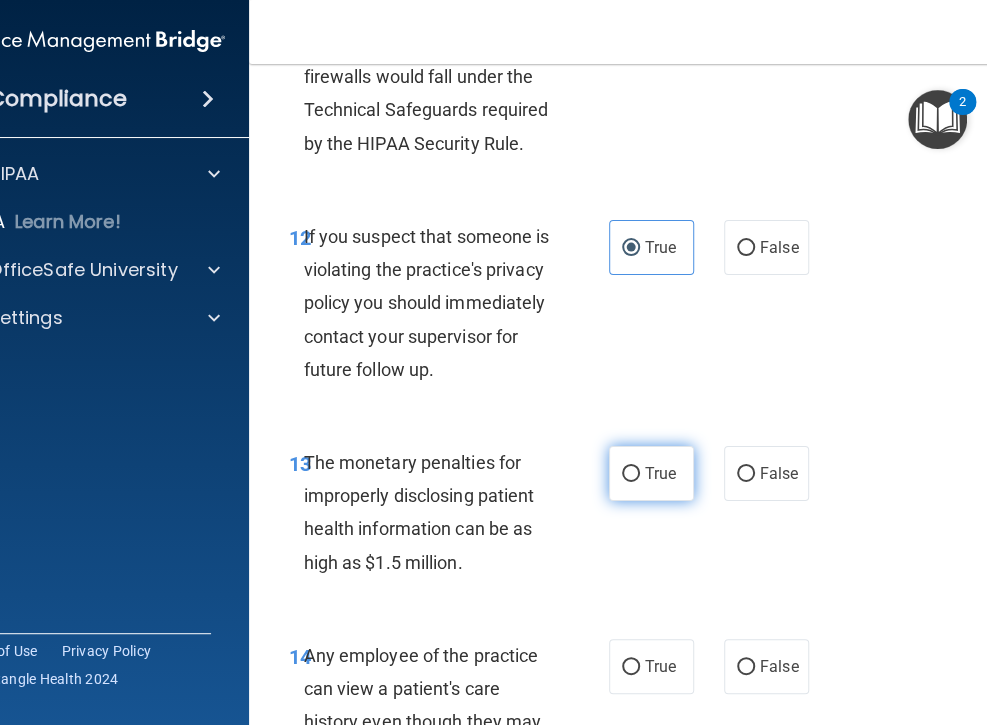click on "True" at bounding box center [631, 474] 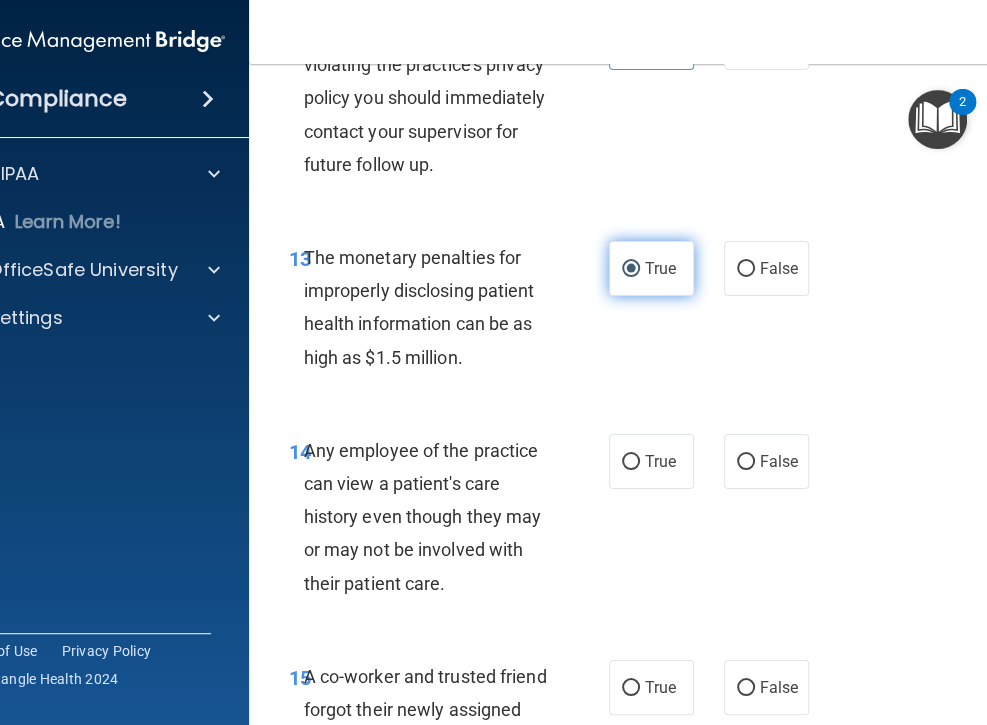 scroll, scrollTop: 2701, scrollLeft: 0, axis: vertical 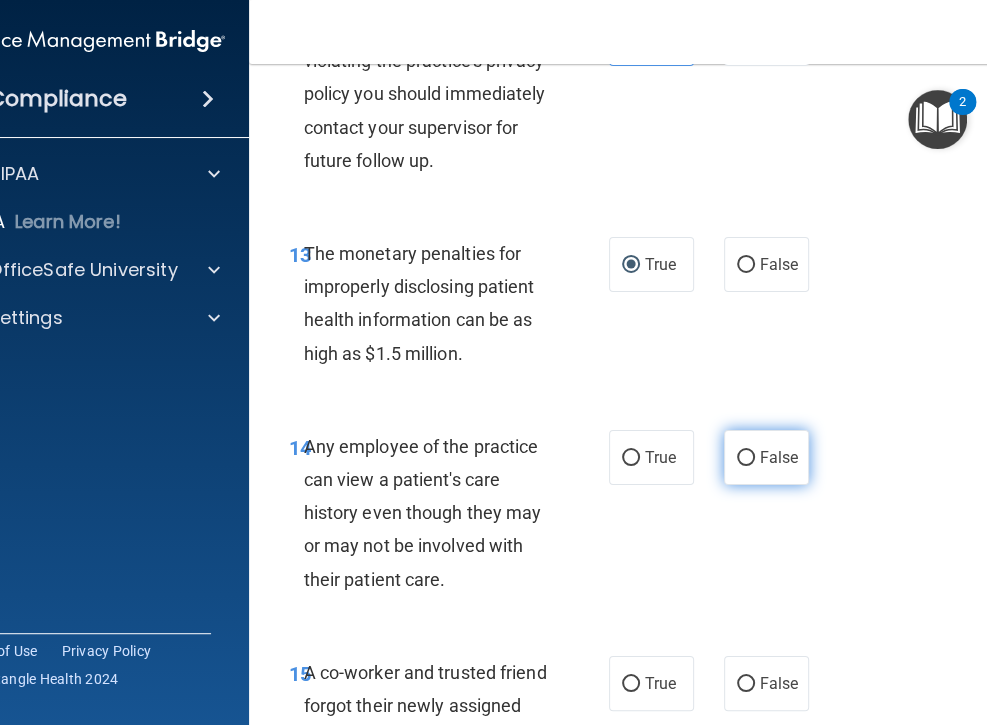 click on "False" at bounding box center (766, 457) 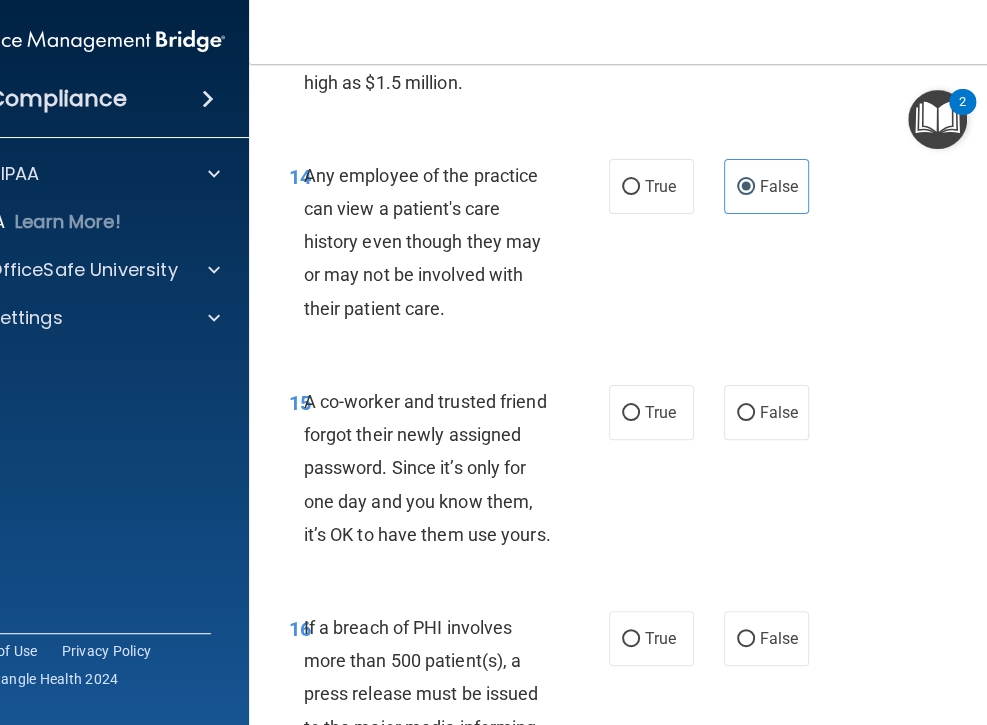 scroll, scrollTop: 2976, scrollLeft: 0, axis: vertical 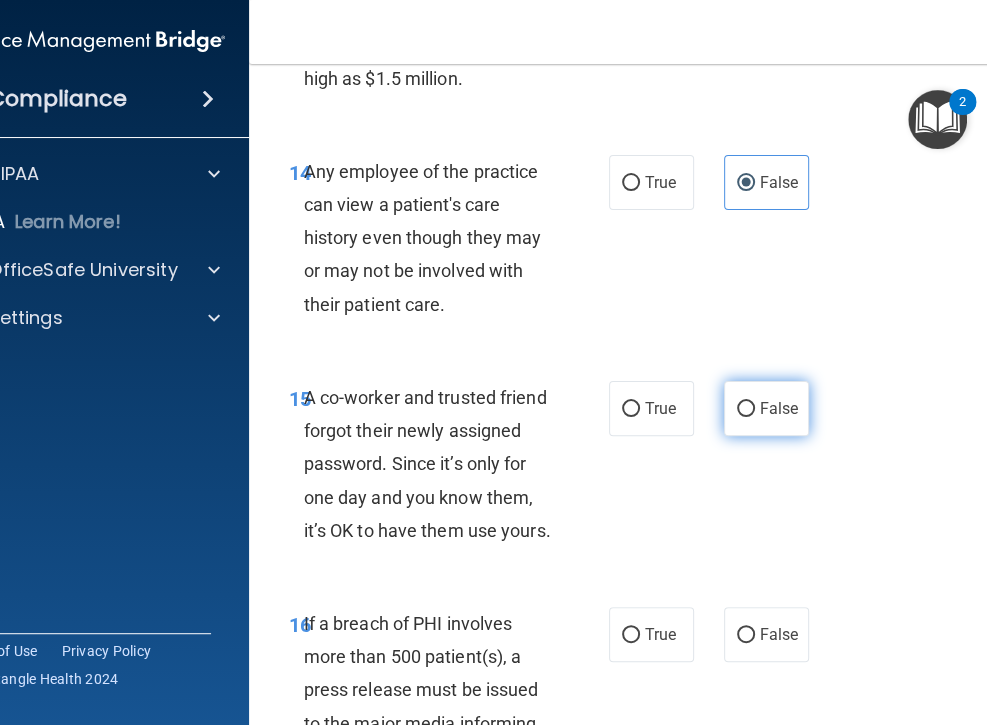 click on "False" at bounding box center (746, 409) 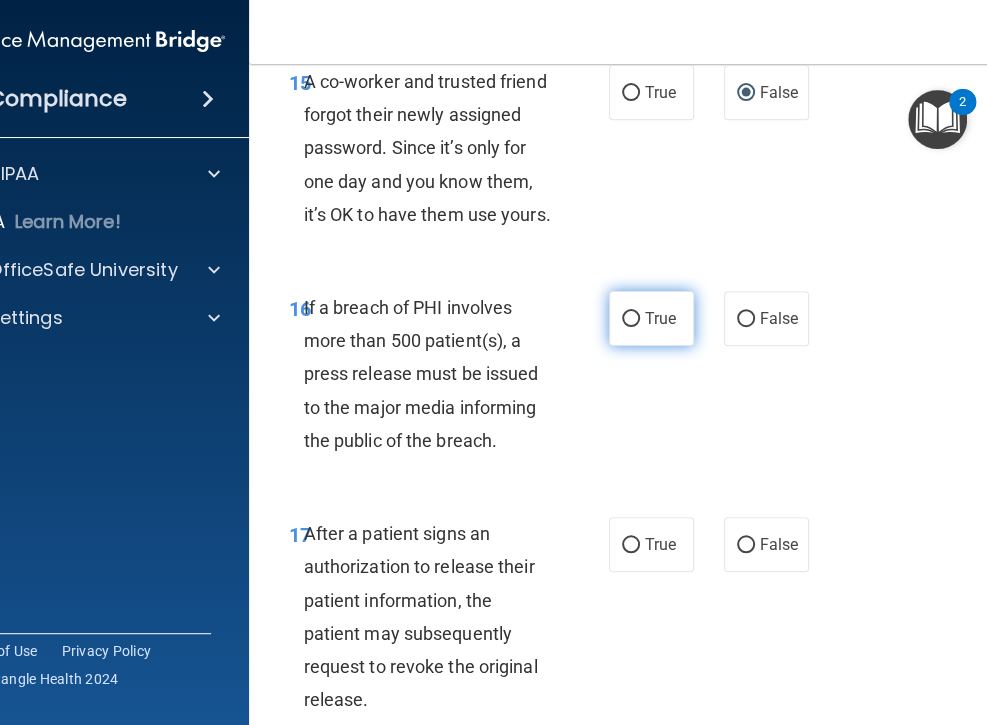 scroll, scrollTop: 3293, scrollLeft: 0, axis: vertical 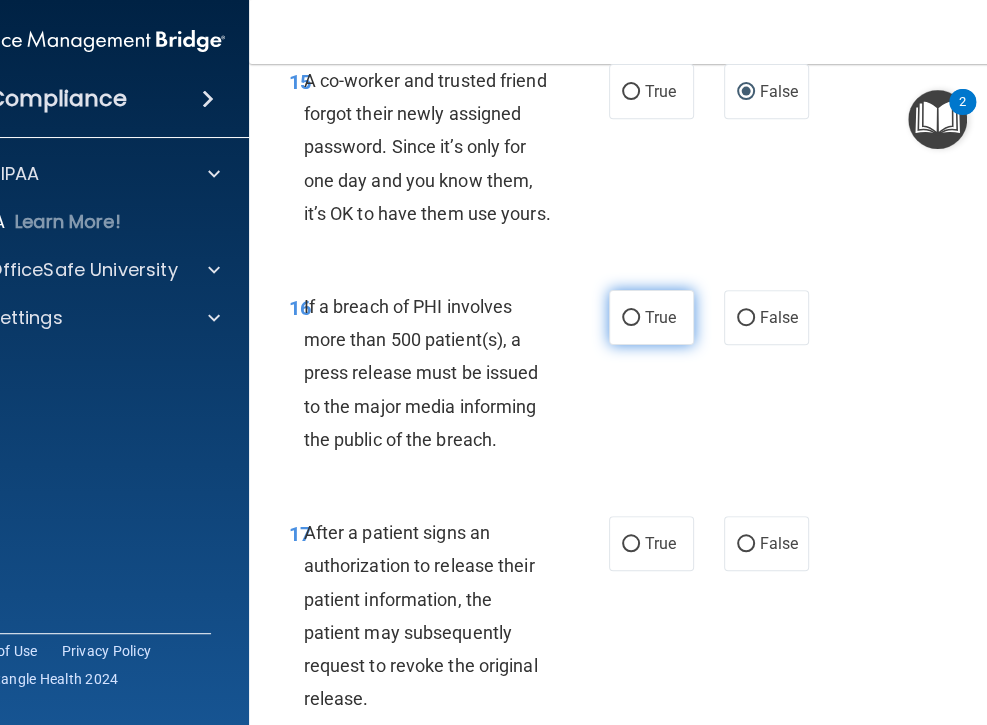 click on "True" at bounding box center (651, 317) 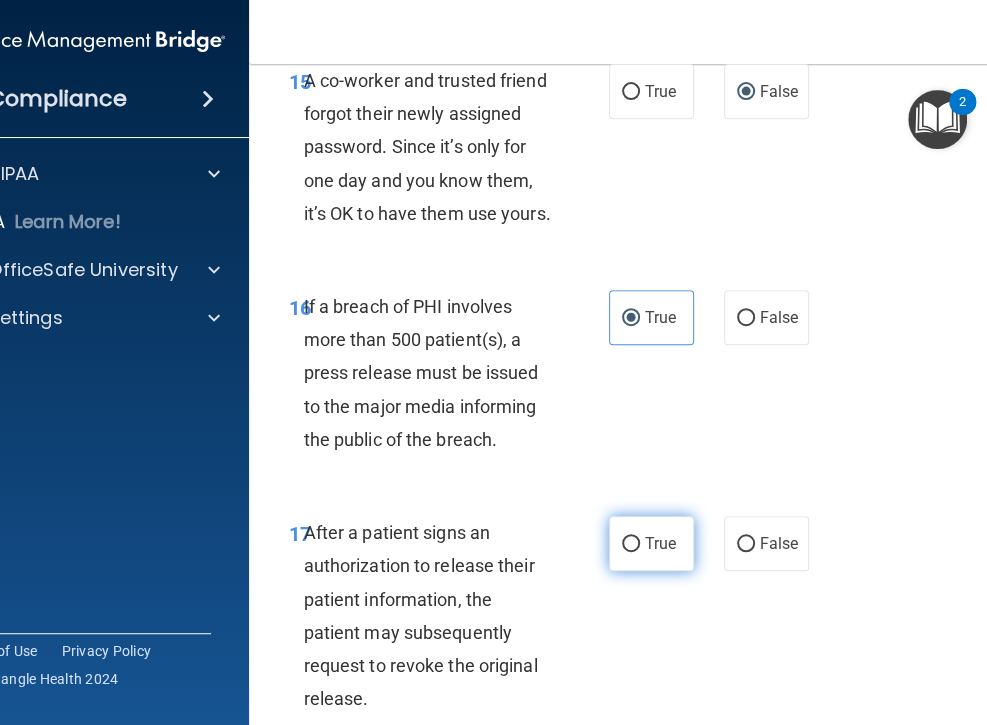 click on "True" at bounding box center (660, 543) 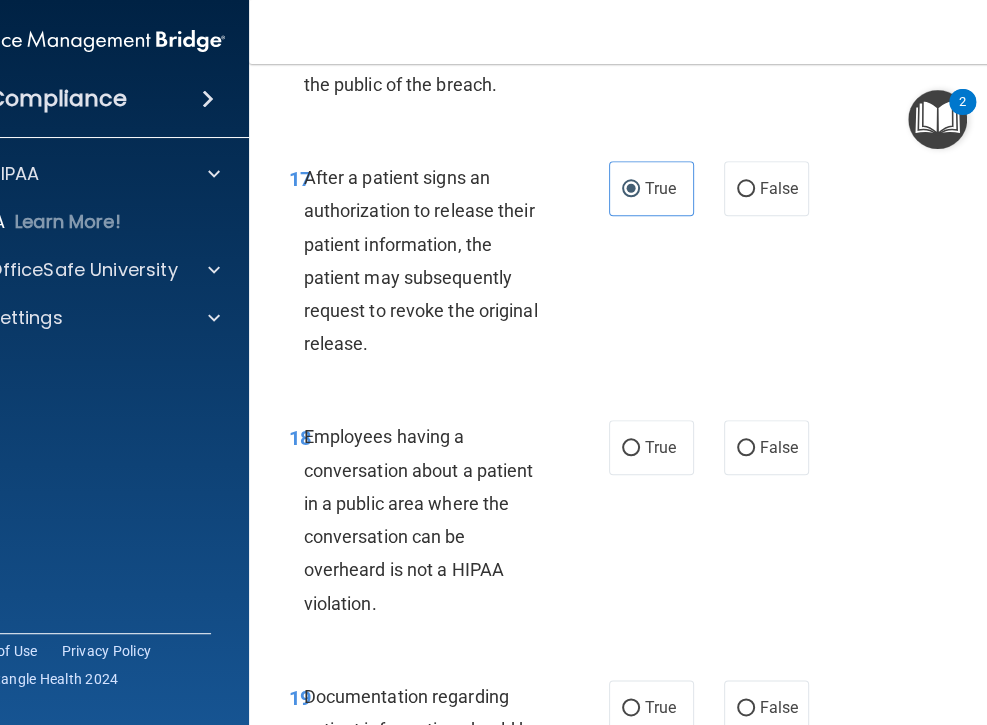 scroll, scrollTop: 3680, scrollLeft: 0, axis: vertical 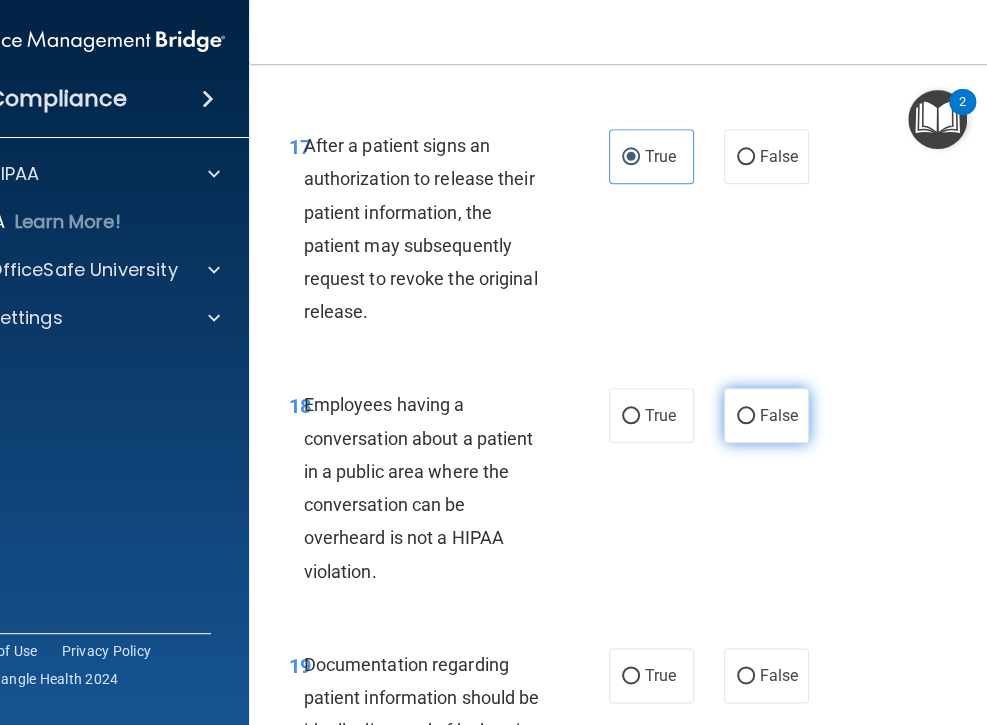 click on "False" at bounding box center [766, 415] 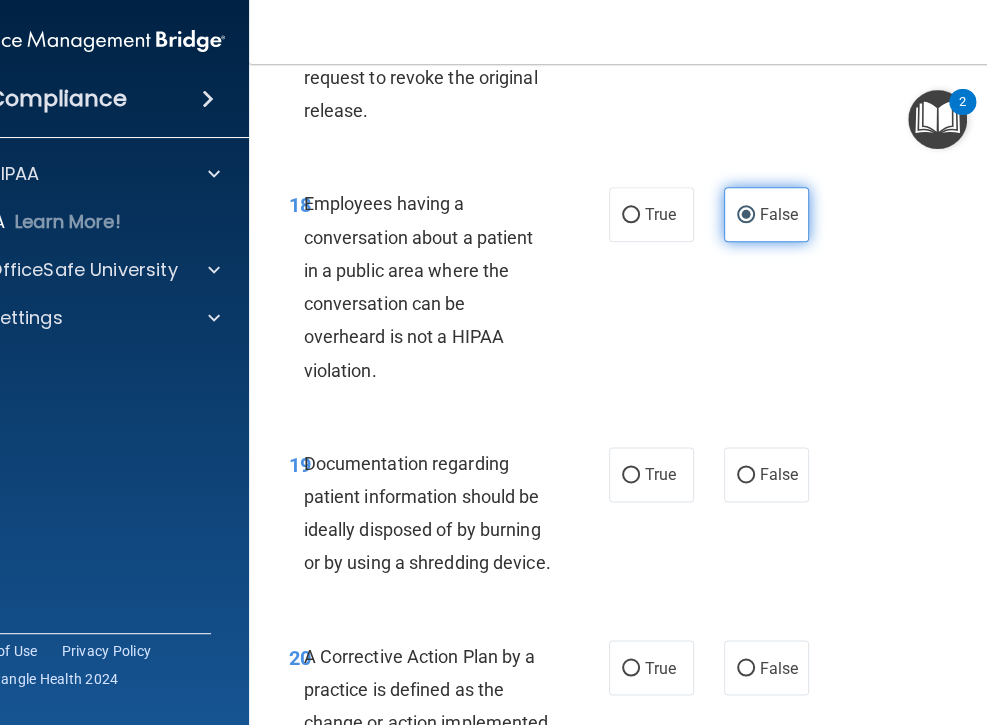 scroll, scrollTop: 3920, scrollLeft: 0, axis: vertical 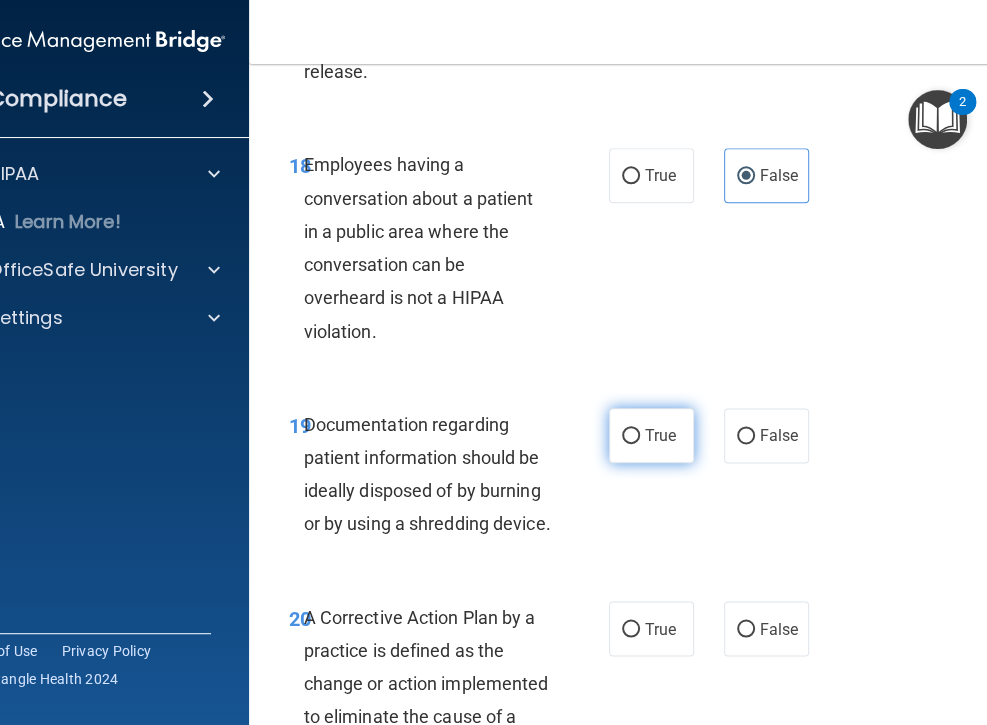 click on "True" at bounding box center [660, 435] 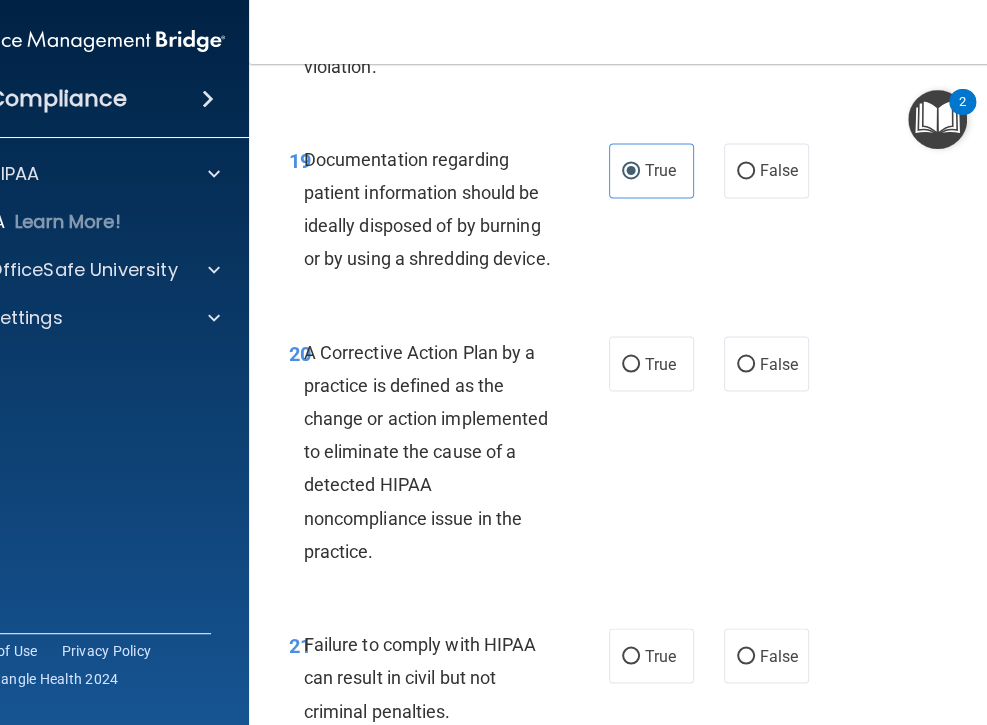 scroll, scrollTop: 4186, scrollLeft: 0, axis: vertical 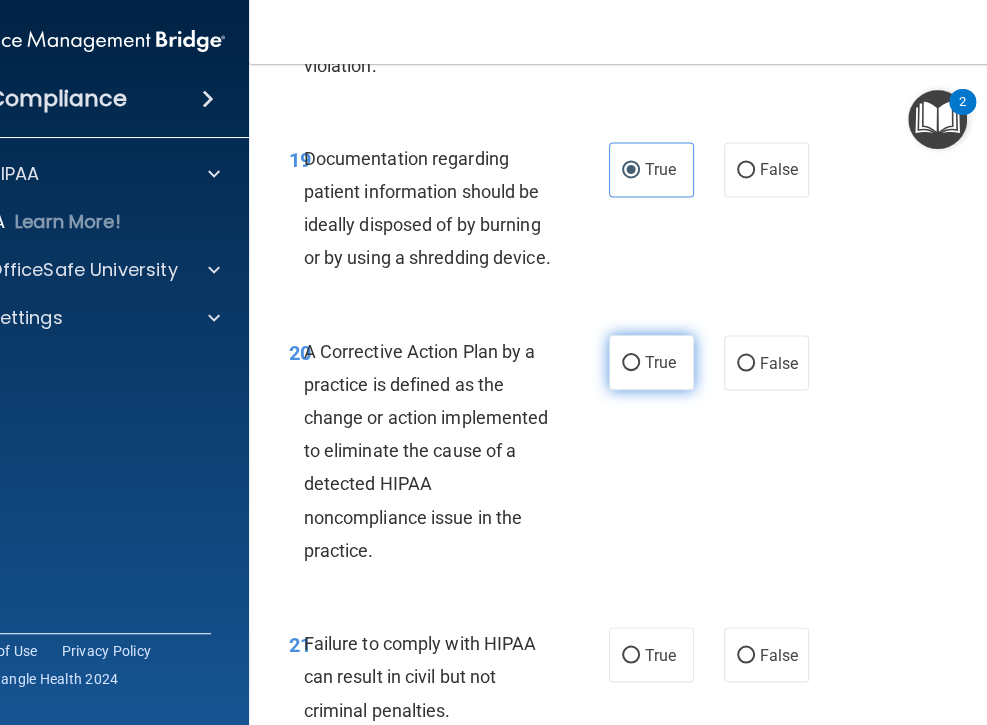 click on "True" at bounding box center [631, 363] 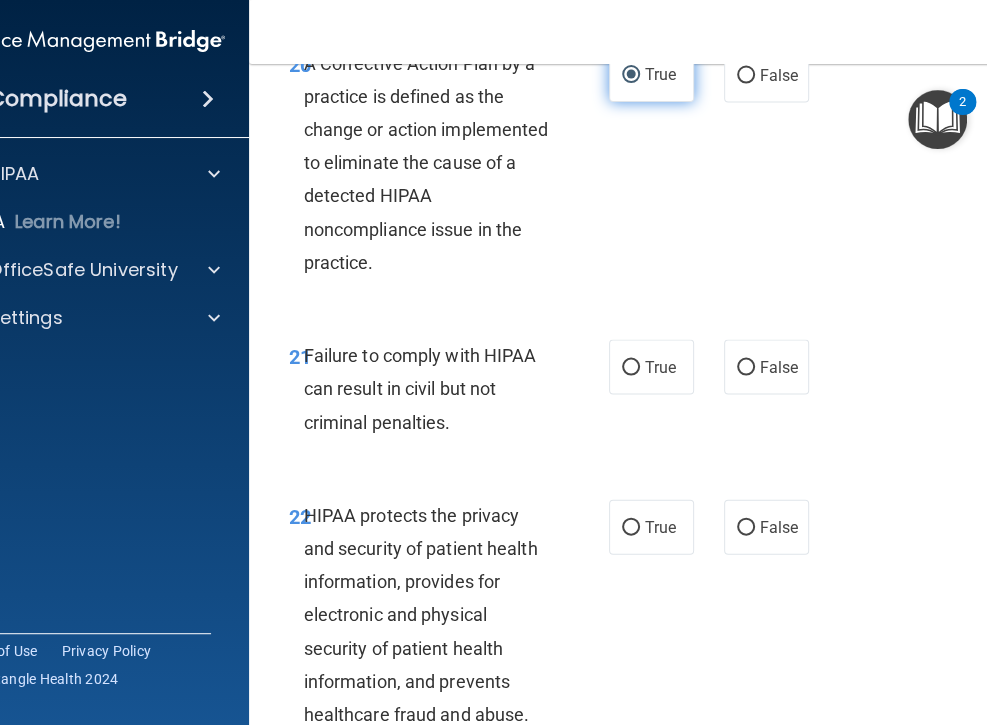 scroll, scrollTop: 4479, scrollLeft: 0, axis: vertical 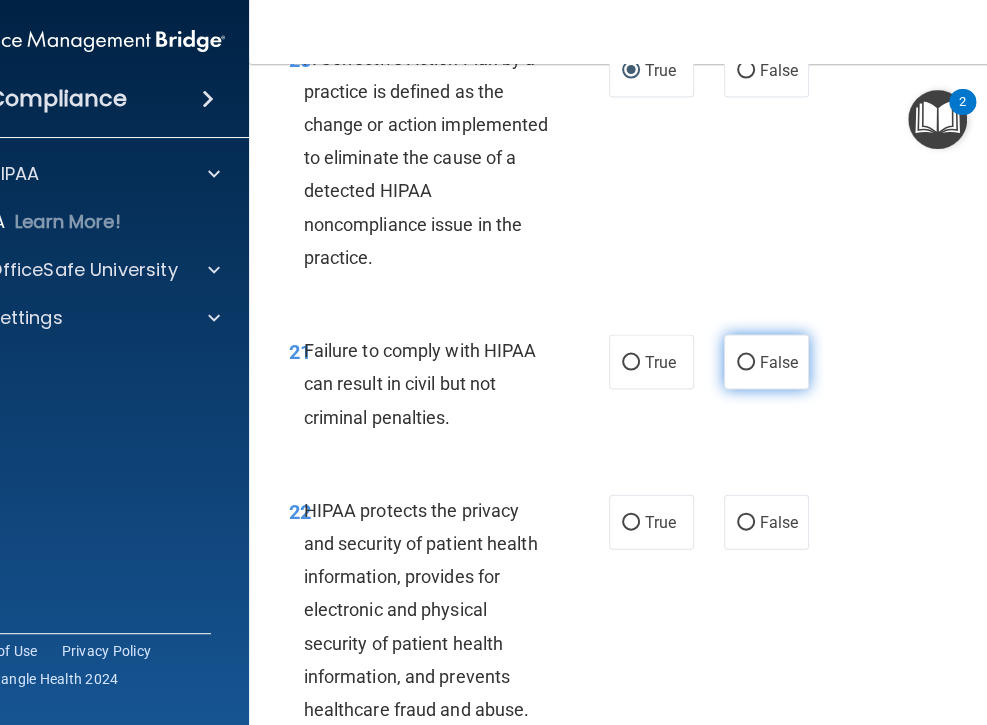 click on "False" at bounding box center (746, 362) 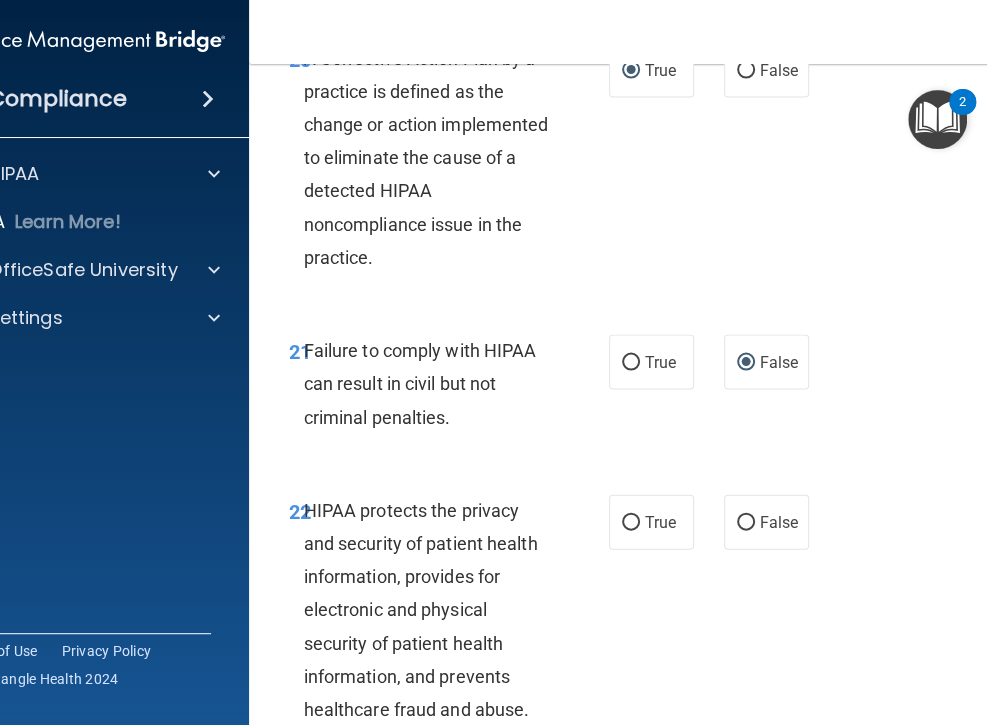 scroll, scrollTop: 4701, scrollLeft: 0, axis: vertical 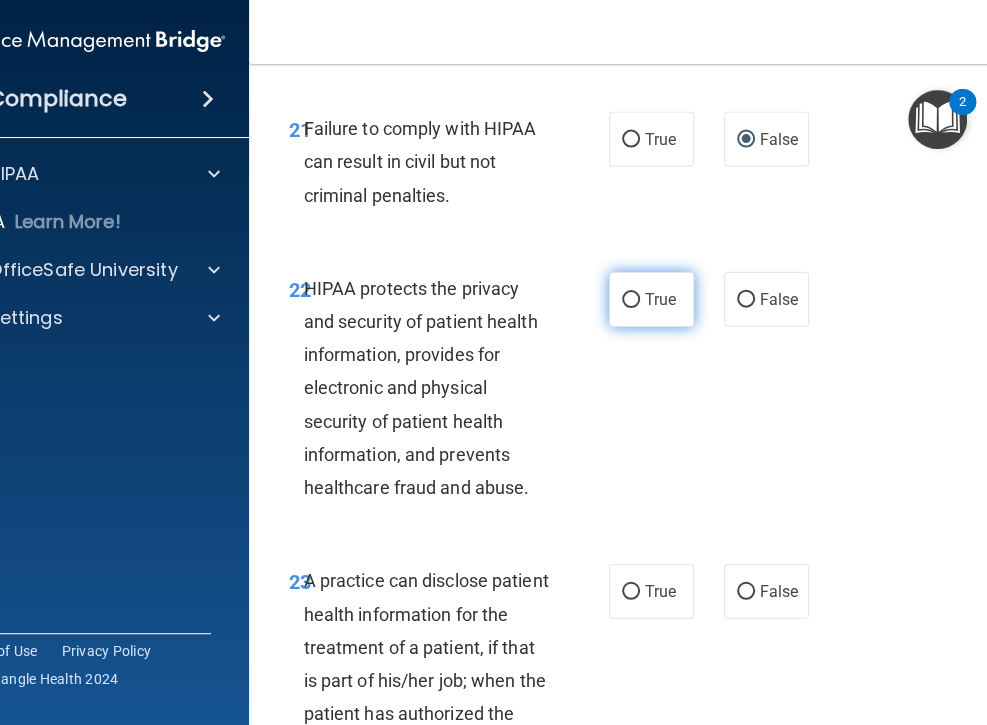 click on "True" at bounding box center [651, 299] 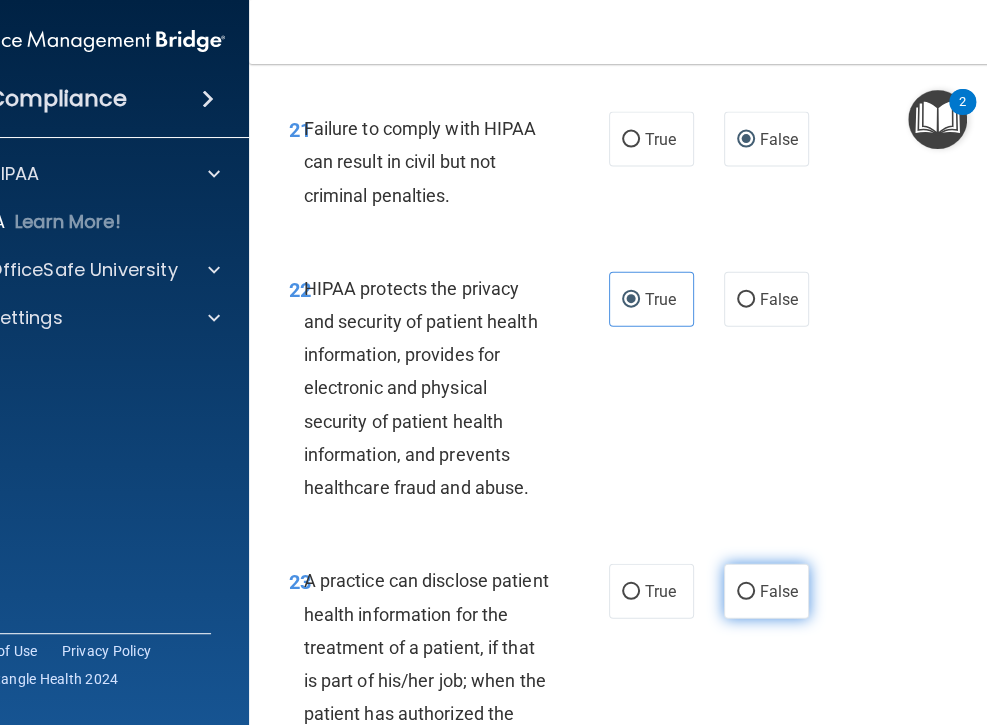 click on "False" at bounding box center [766, 591] 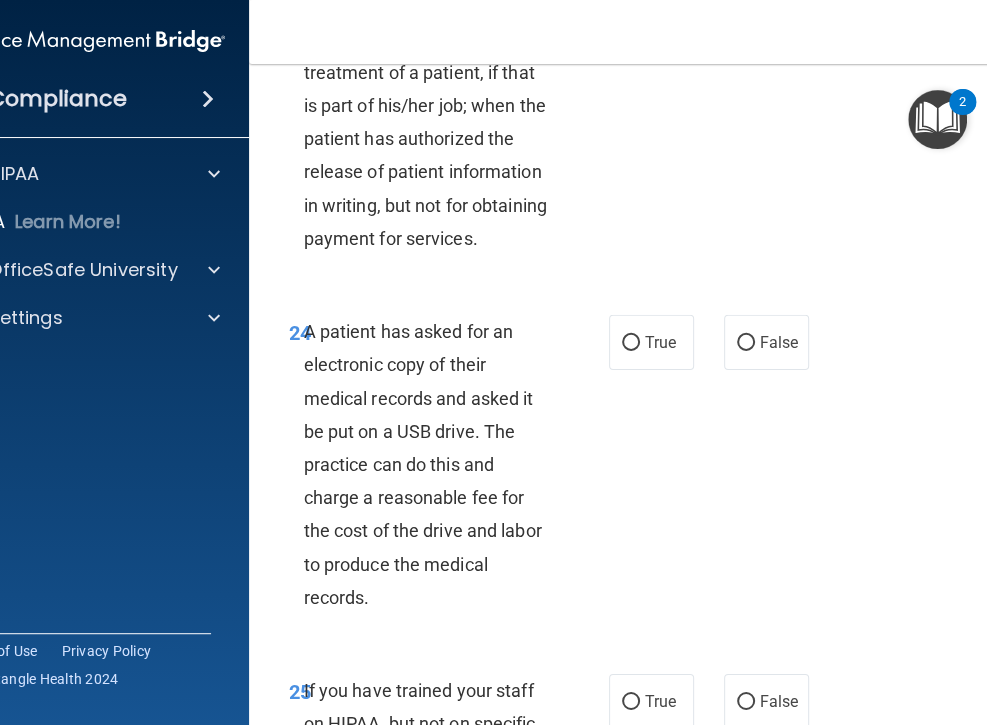 scroll, scrollTop: 5330, scrollLeft: 0, axis: vertical 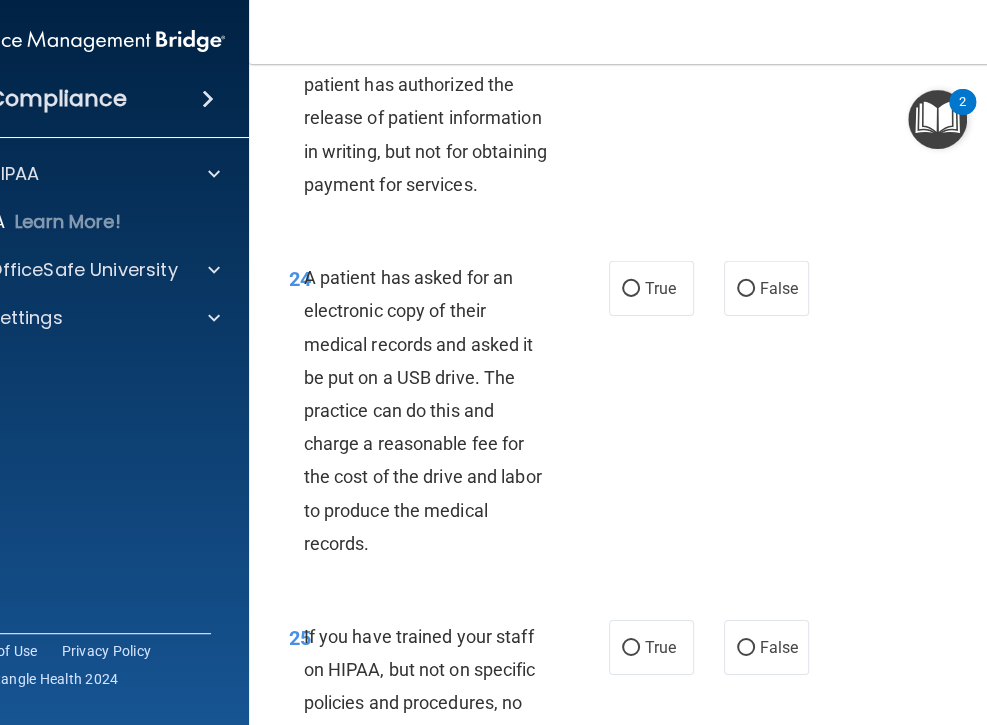 click on "24       A patient has asked for an electronic copy of their medical records and asked it be put on a USB drive.  The practice can do this and charge a reasonable fee for the cost of the drive and labor to produce the medical records.                 True           False" at bounding box center (654, 415) 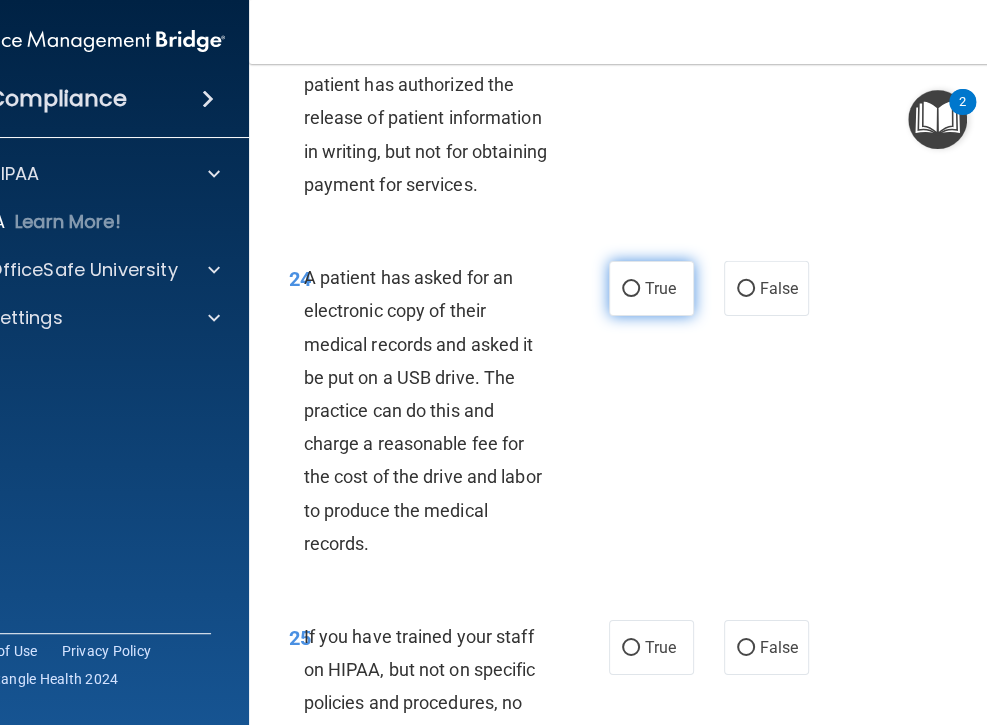 click on "True" at bounding box center (651, 288) 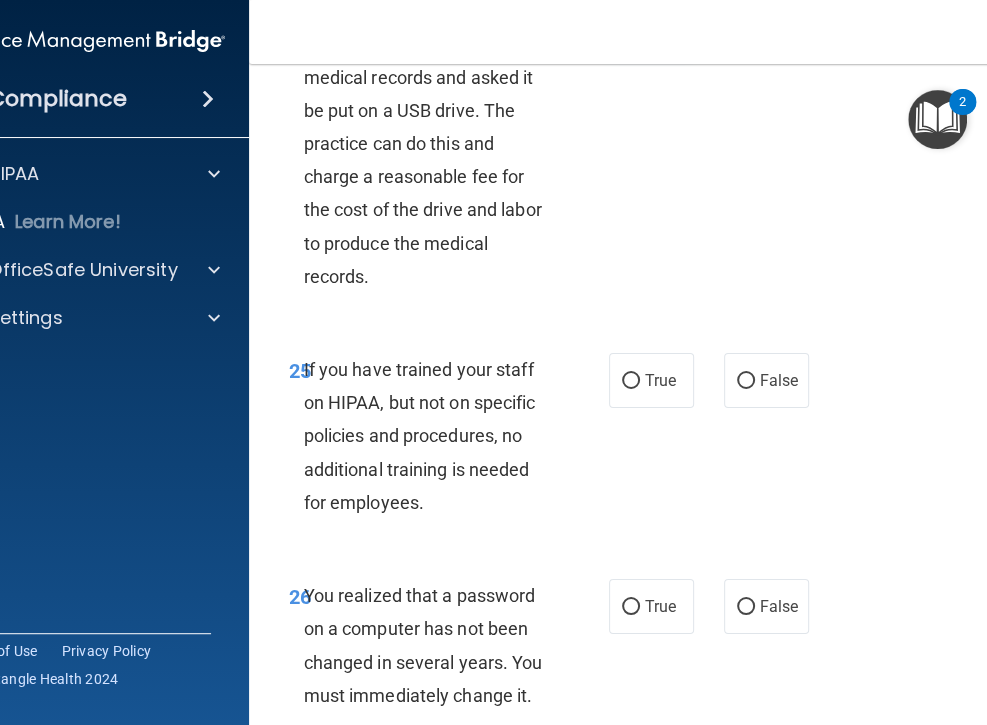 scroll, scrollTop: 5600, scrollLeft: 0, axis: vertical 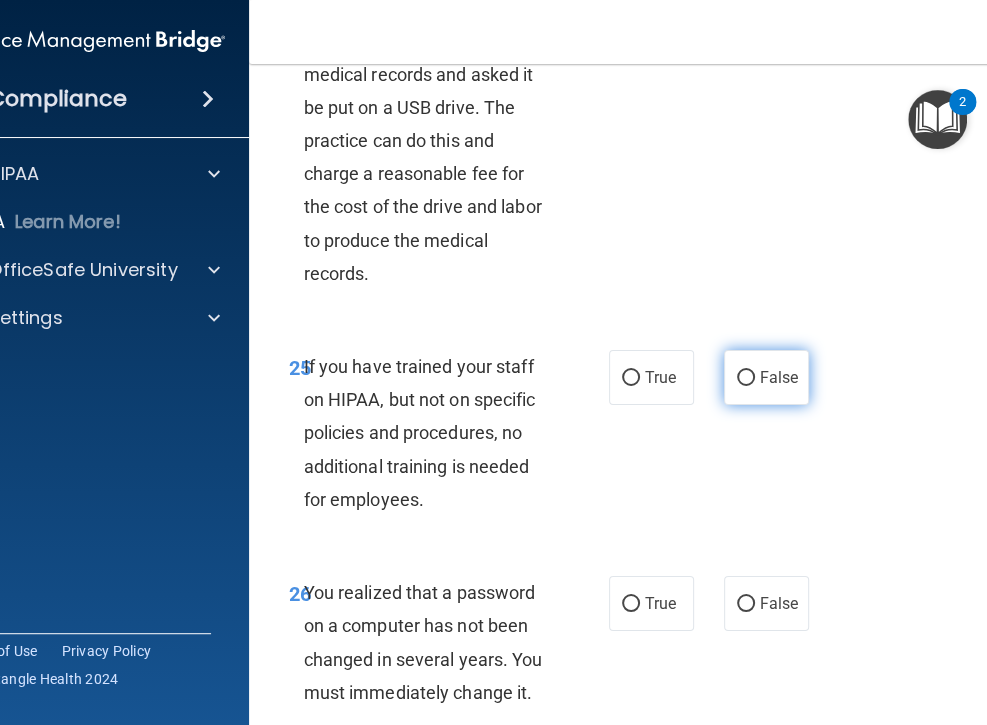 click on "False" at bounding box center [766, 377] 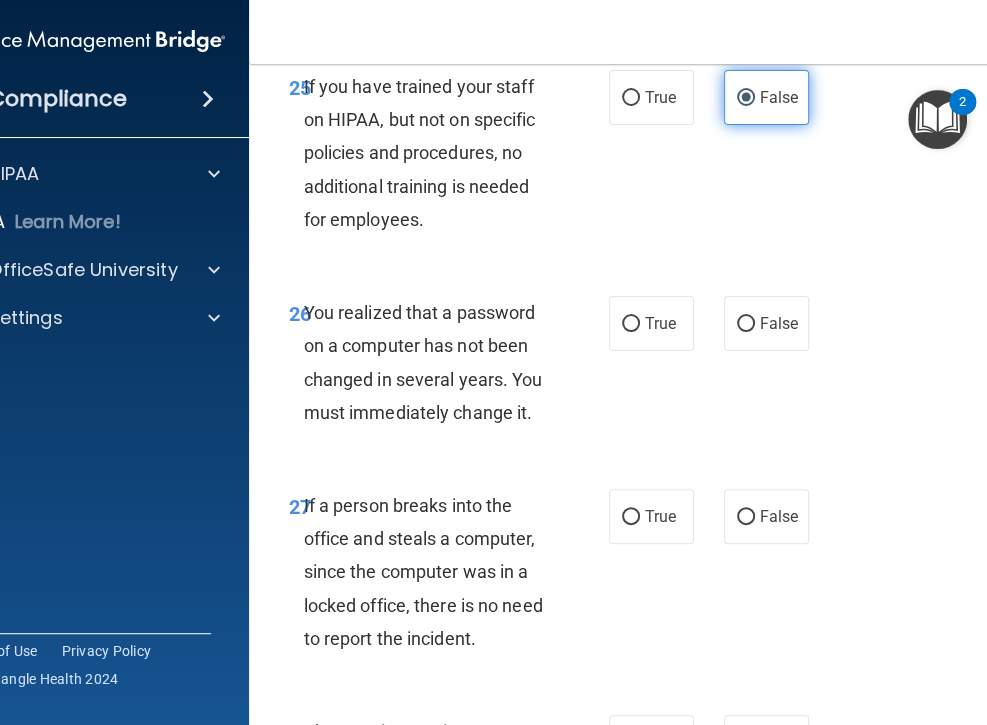scroll, scrollTop: 5887, scrollLeft: 0, axis: vertical 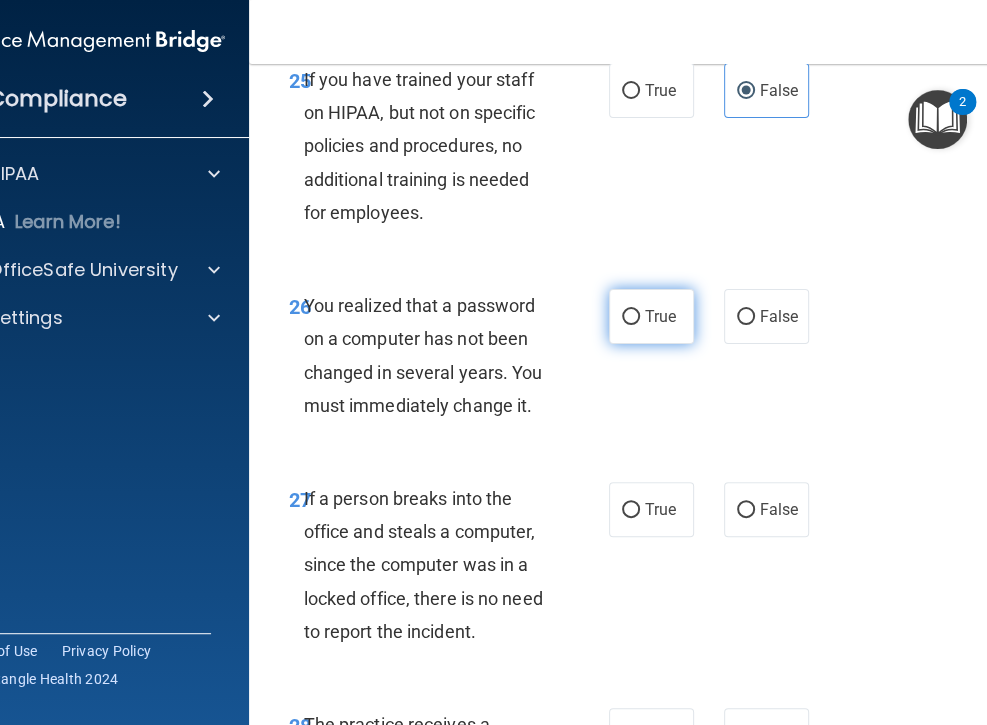 click on "True" at bounding box center (651, 316) 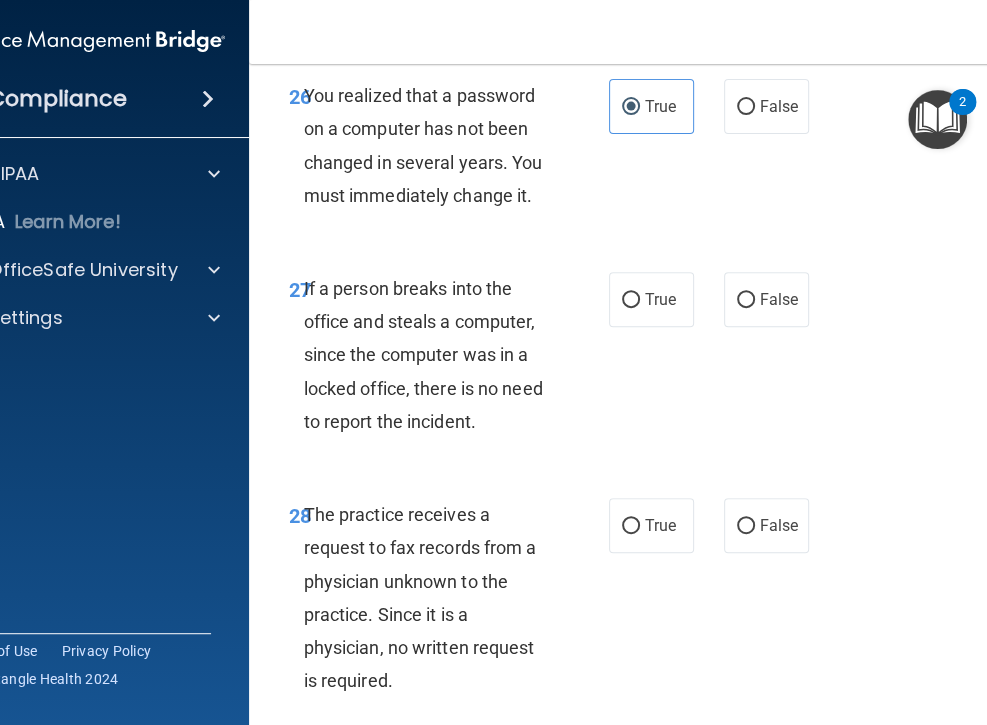 scroll, scrollTop: 6104, scrollLeft: 0, axis: vertical 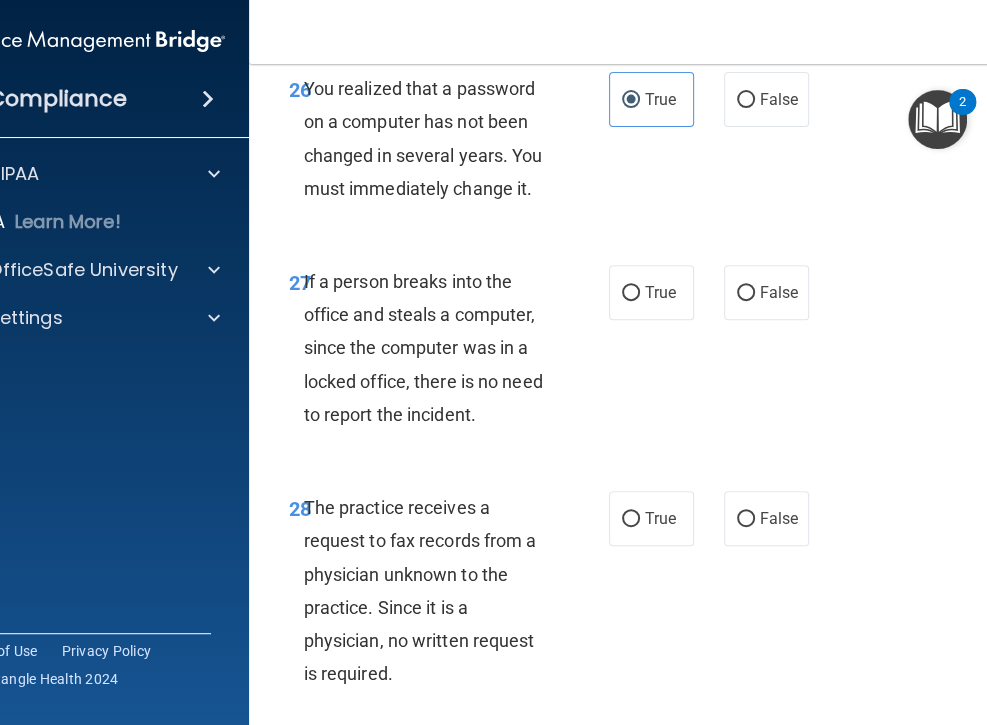 click on "True           False" at bounding box center [711, 292] 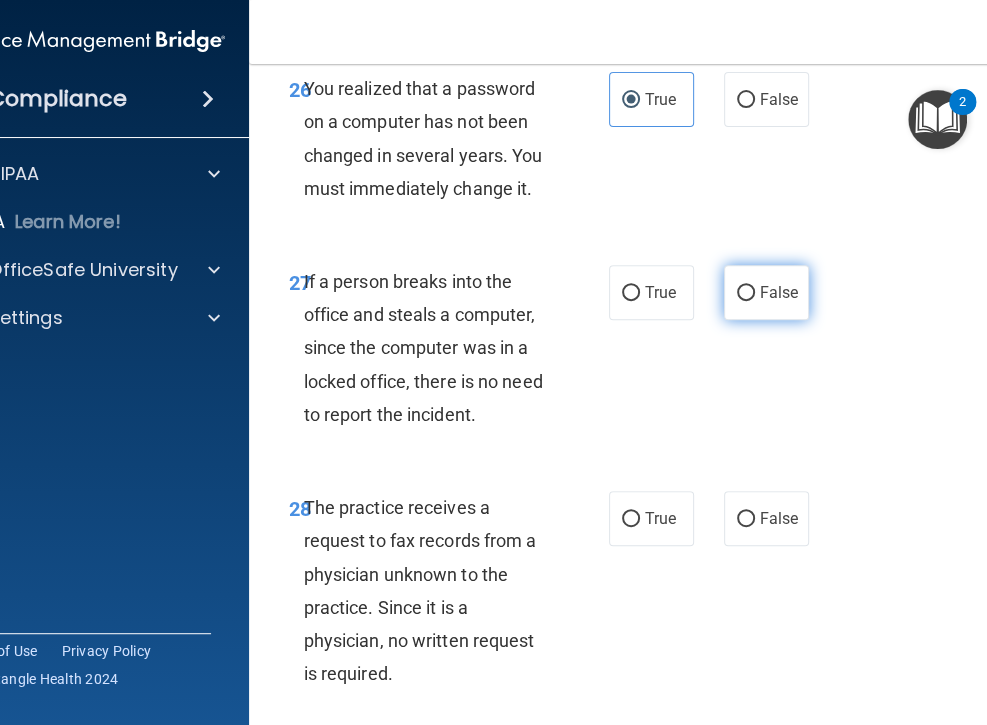 click on "False" at bounding box center [766, 292] 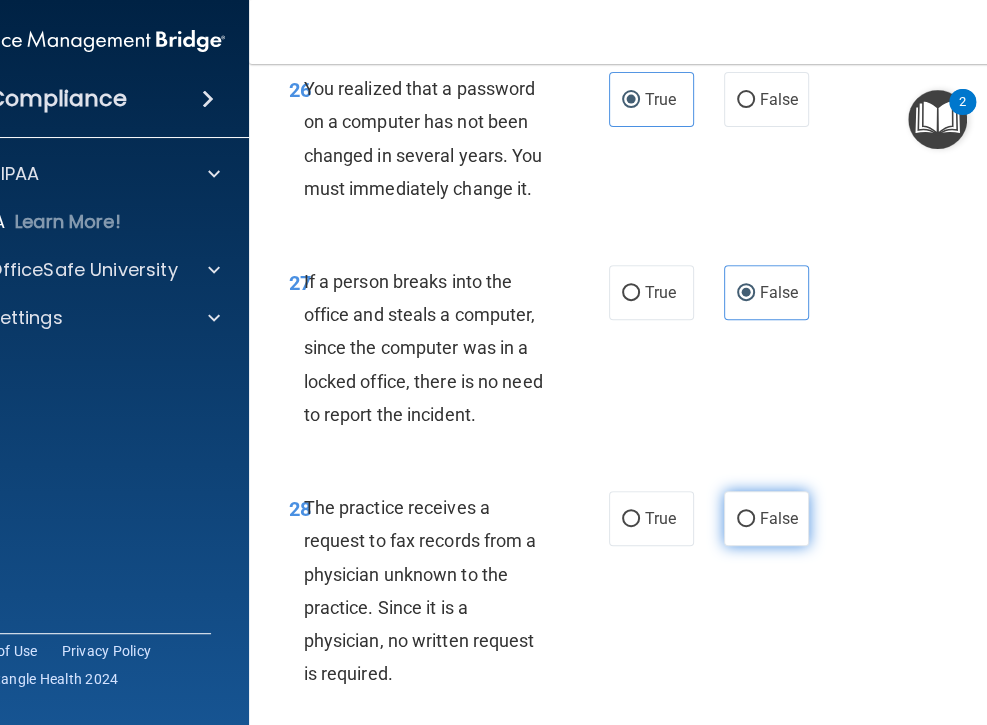 click on "False" at bounding box center (766, 518) 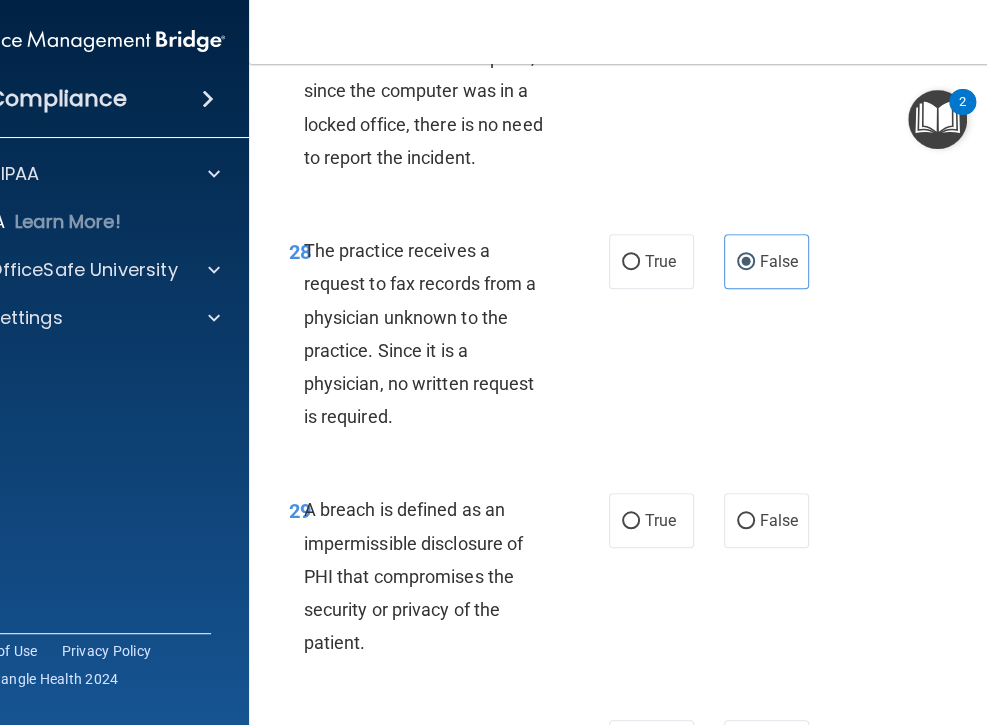 scroll, scrollTop: 6362, scrollLeft: 0, axis: vertical 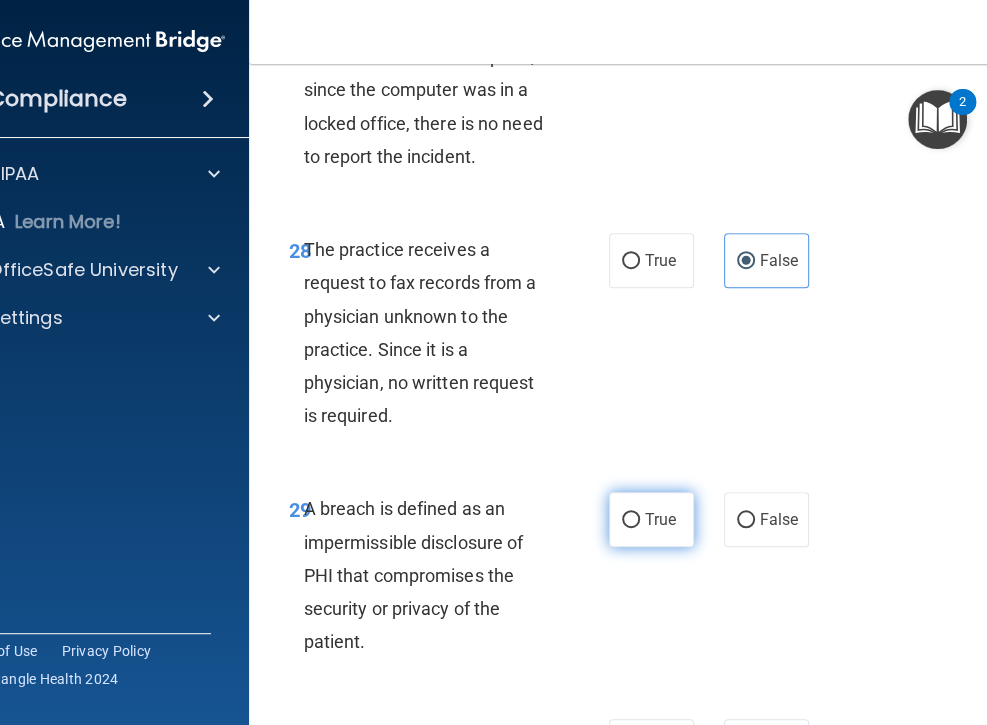 click on "True" at bounding box center (651, 519) 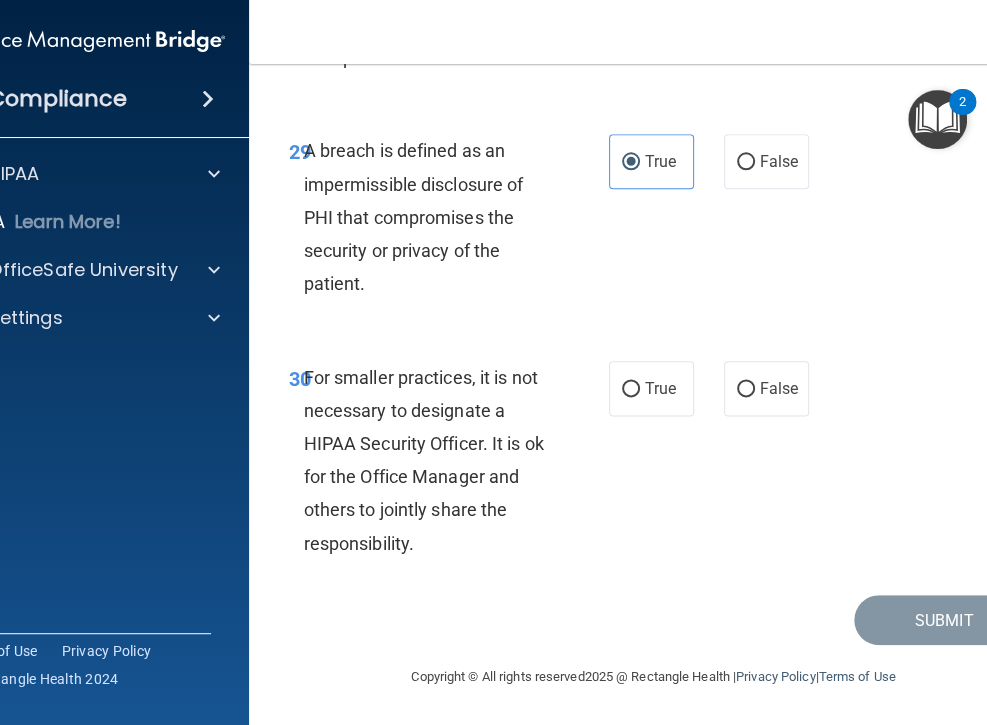 scroll, scrollTop: 6840, scrollLeft: 0, axis: vertical 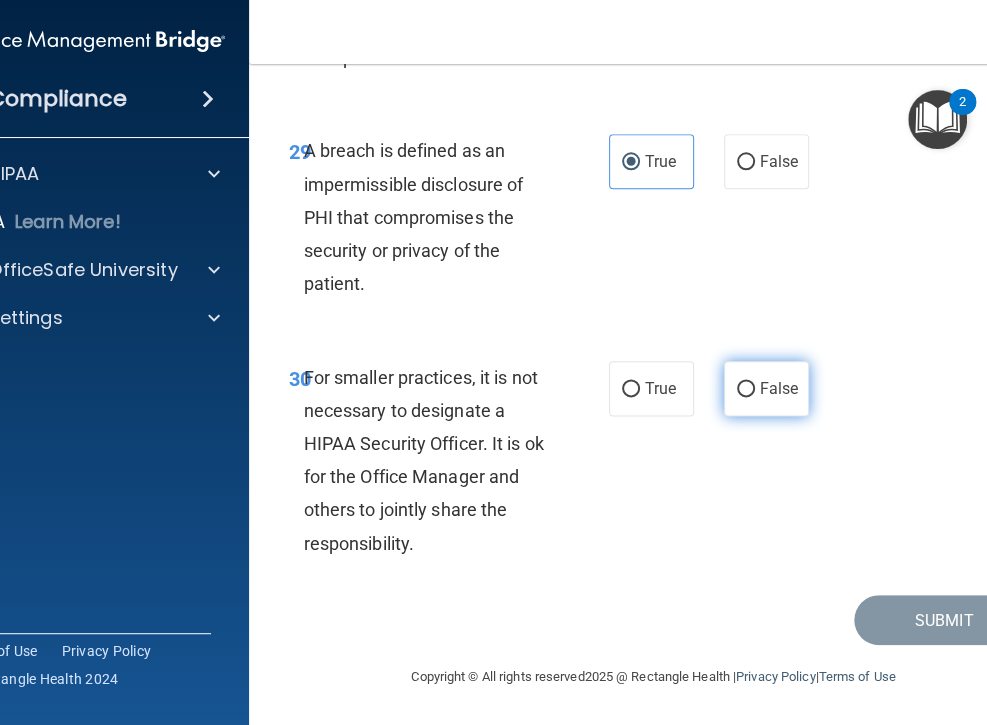 click on "False" at bounding box center [779, 388] 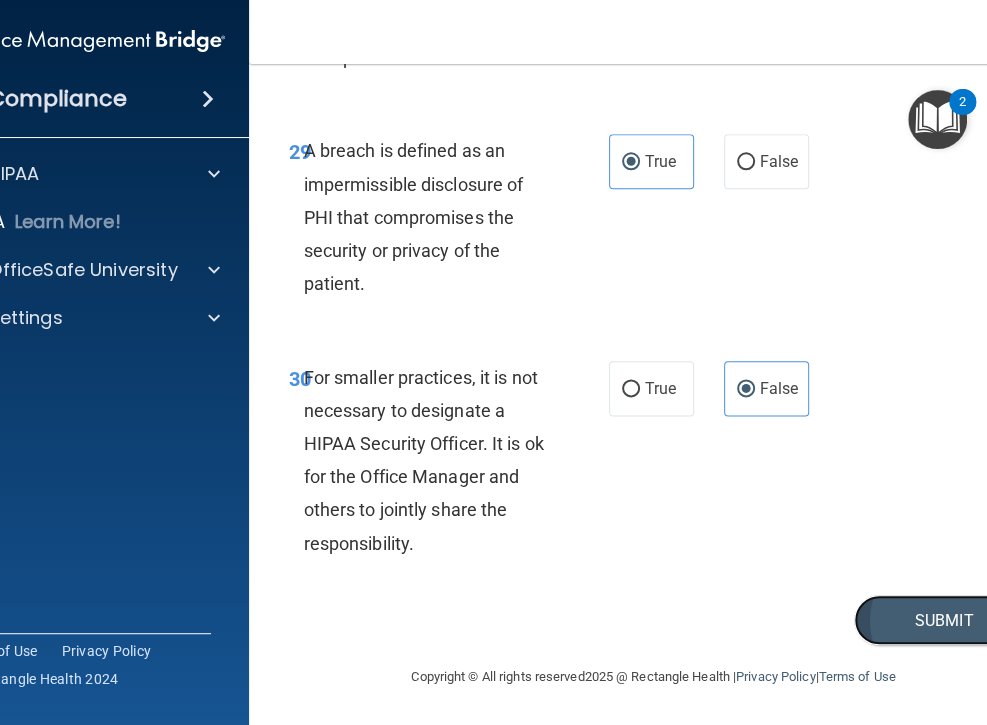 click on "Submit" at bounding box center [944, 620] 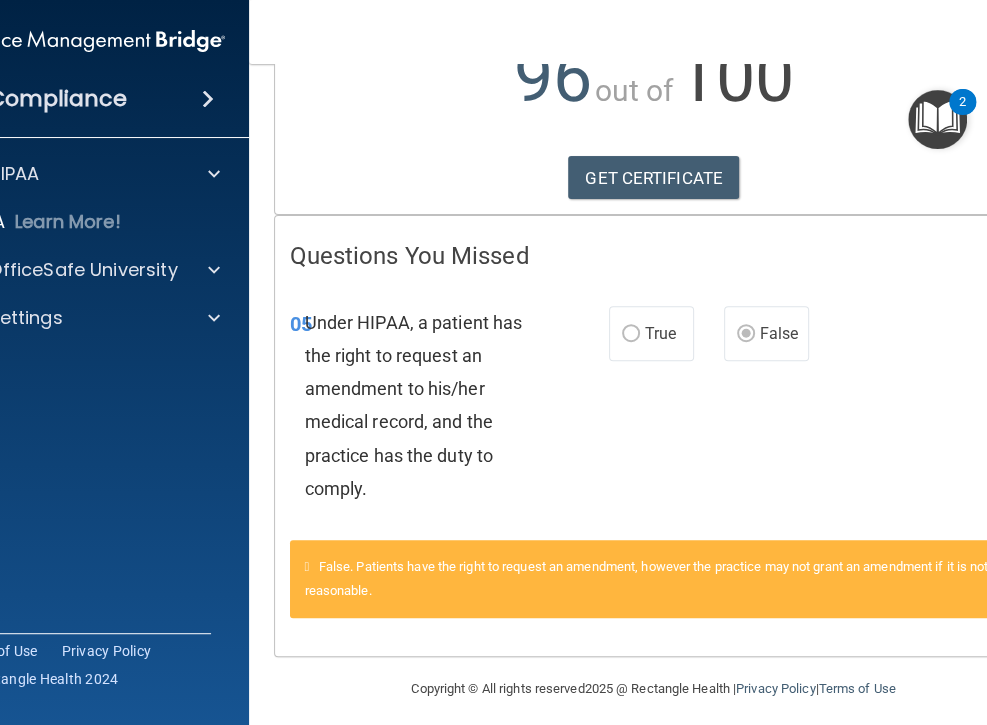 scroll, scrollTop: 253, scrollLeft: 0, axis: vertical 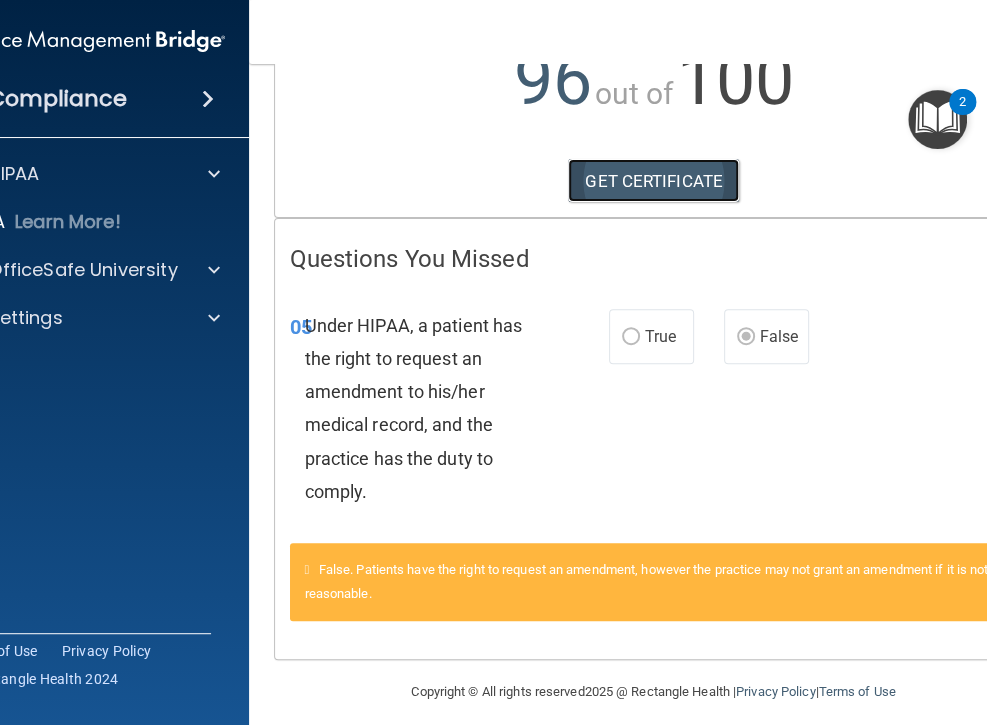 click on "GET CERTIFICATE" at bounding box center (653, 181) 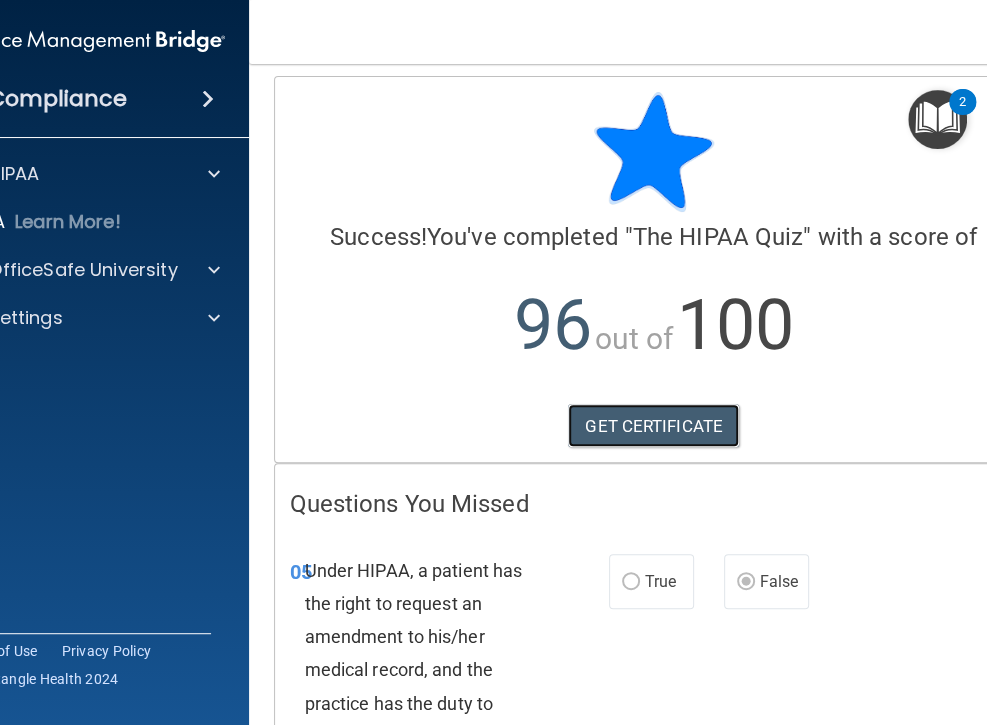 scroll, scrollTop: 0, scrollLeft: 0, axis: both 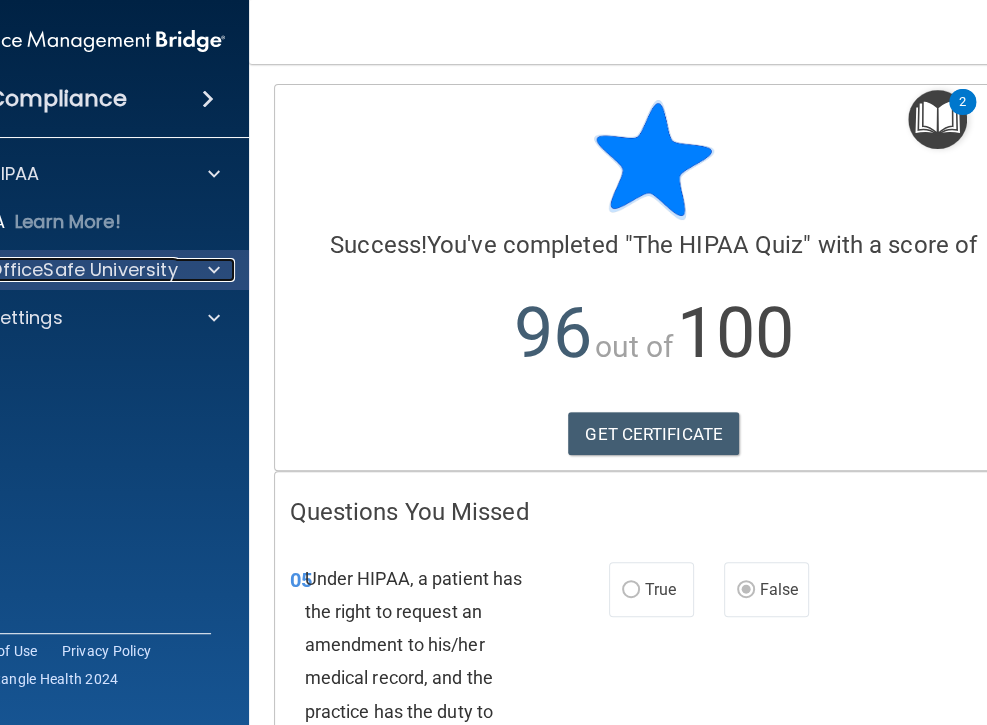 click at bounding box center [210, 270] 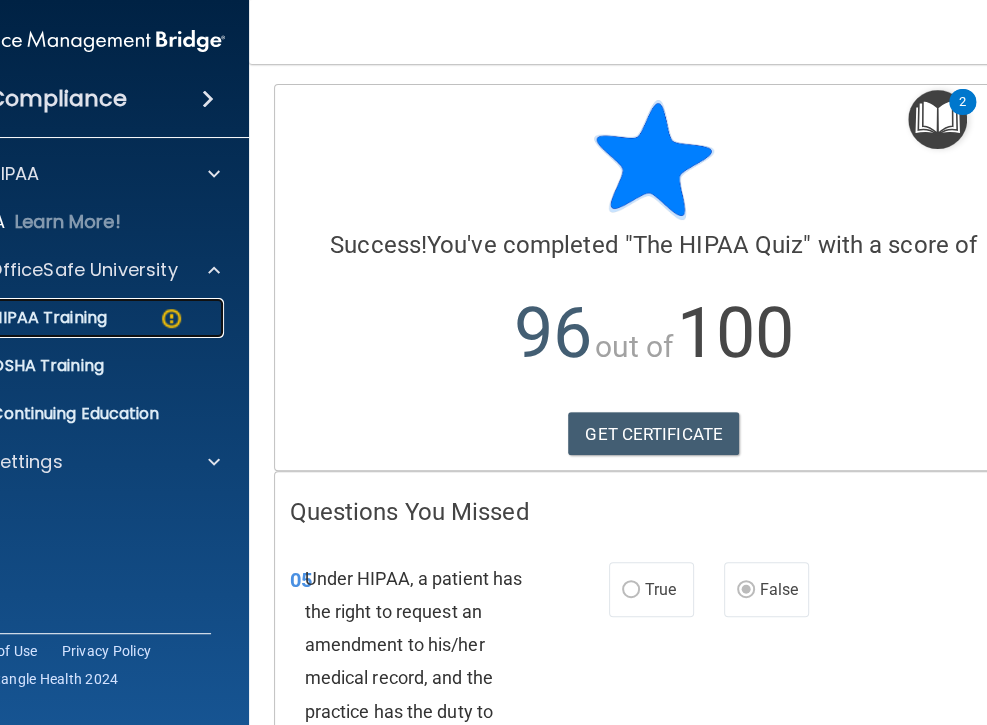 click on "HIPAA Training" at bounding box center (66, 318) 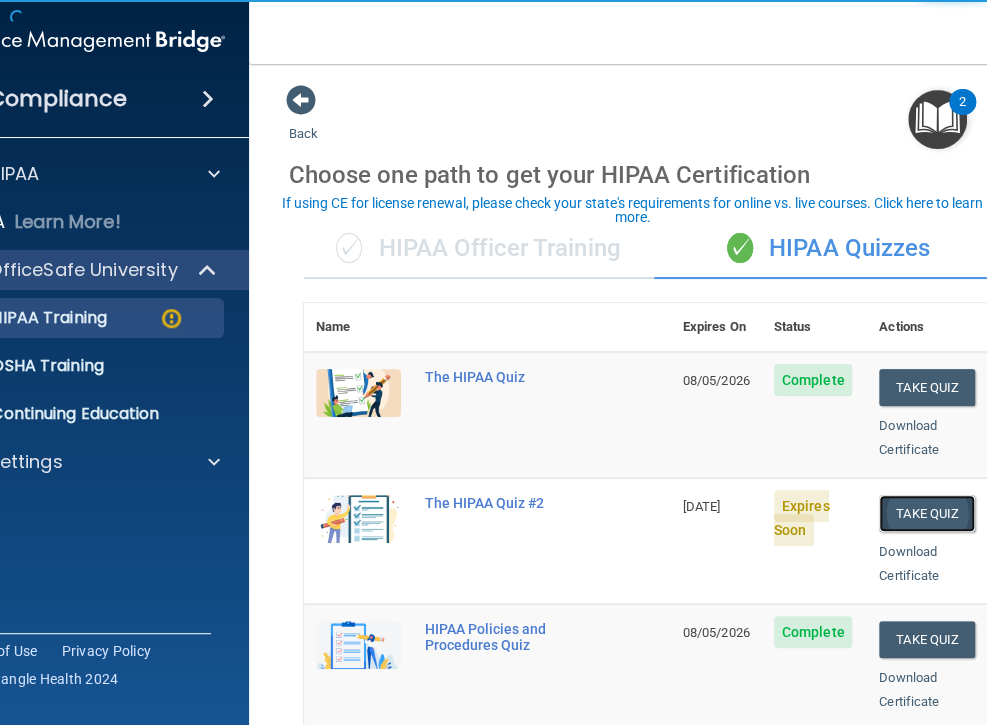 click on "Take Quiz" at bounding box center [927, 513] 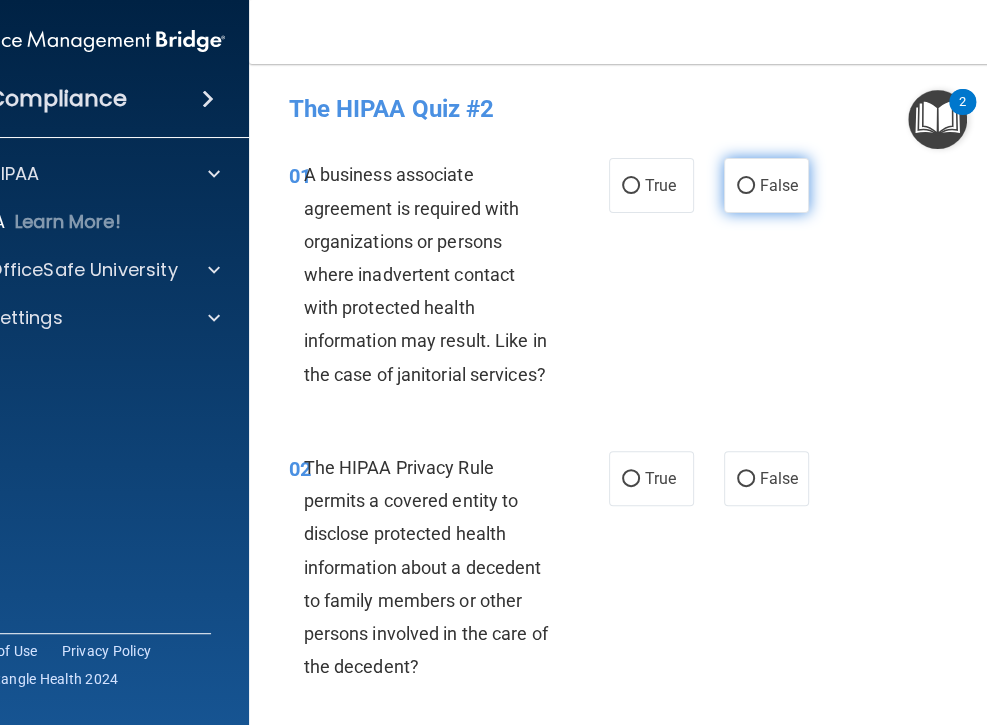 click on "False" at bounding box center (779, 185) 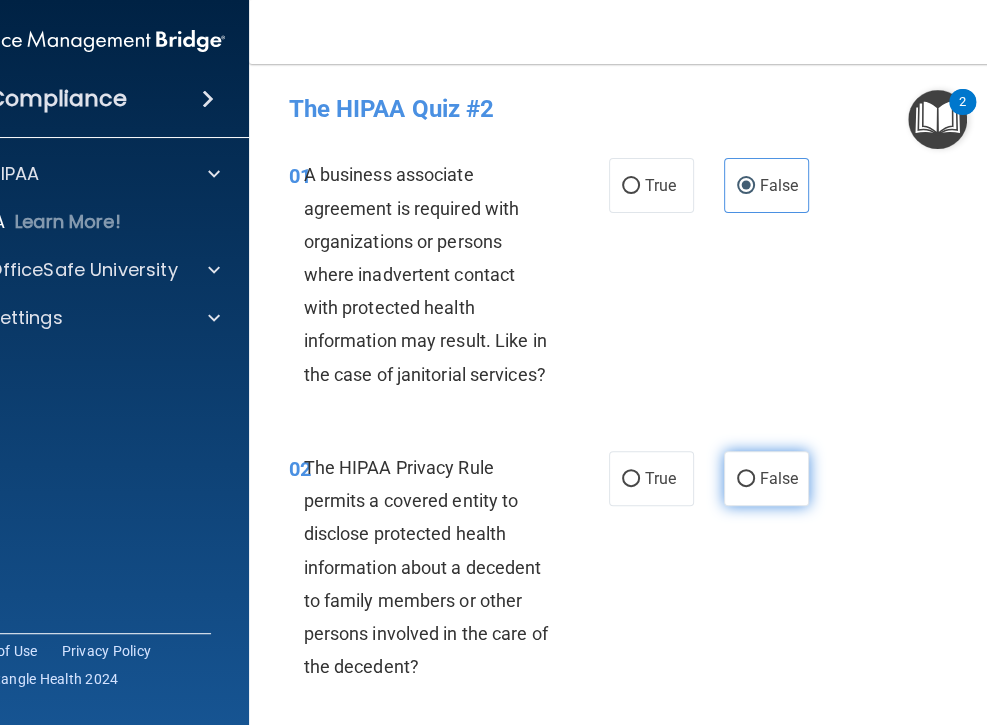 click on "False" at bounding box center [779, 478] 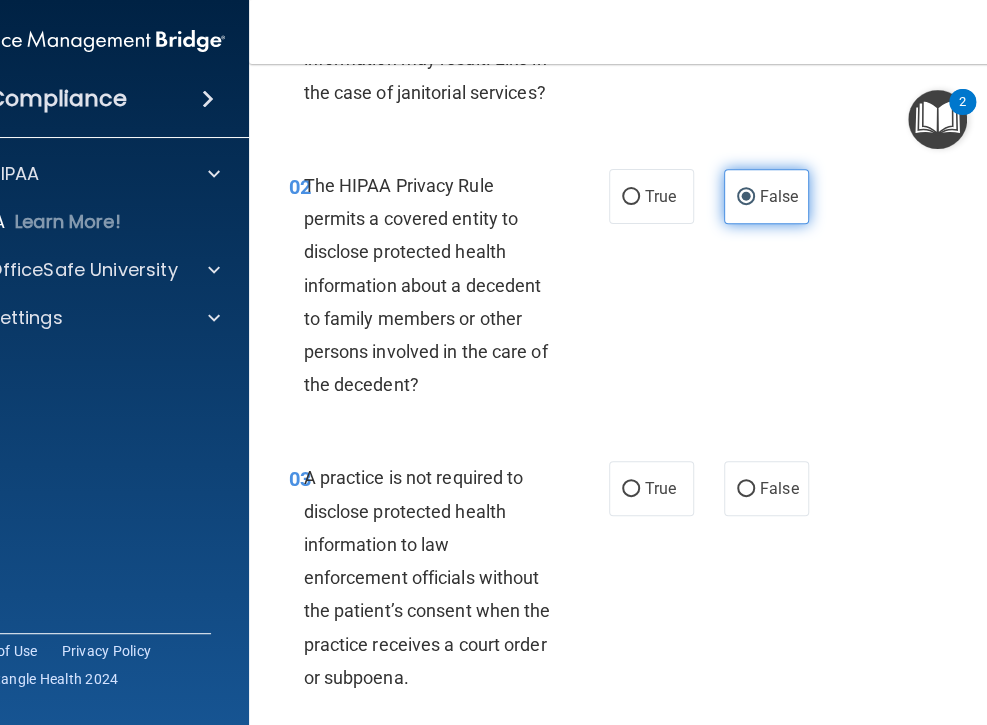click on "False" at bounding box center [779, 488] 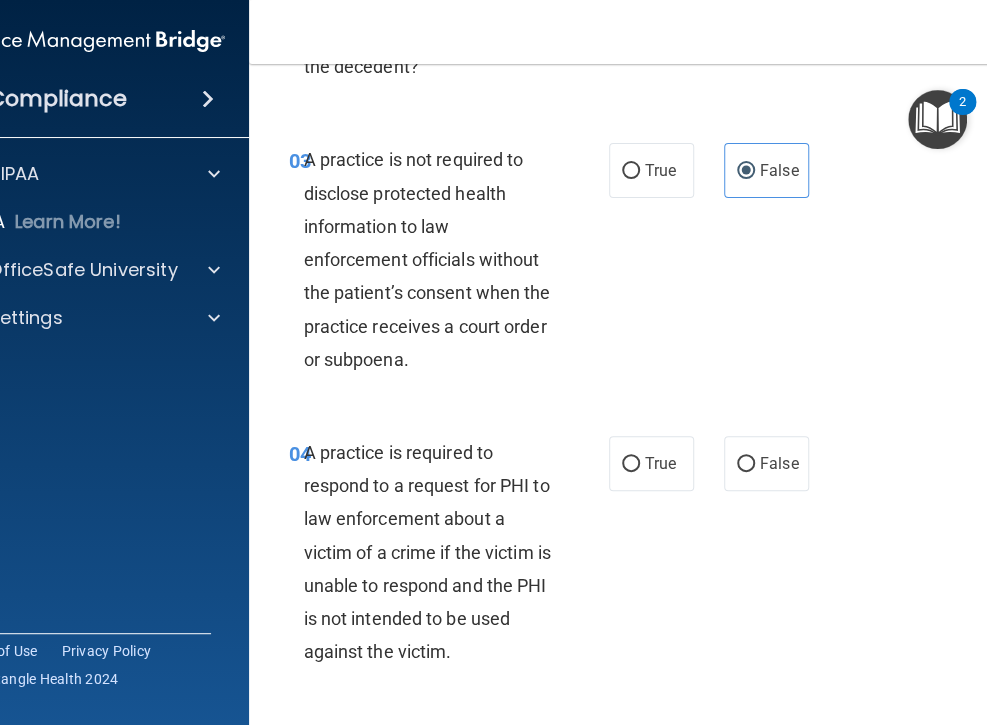 scroll, scrollTop: 640, scrollLeft: 0, axis: vertical 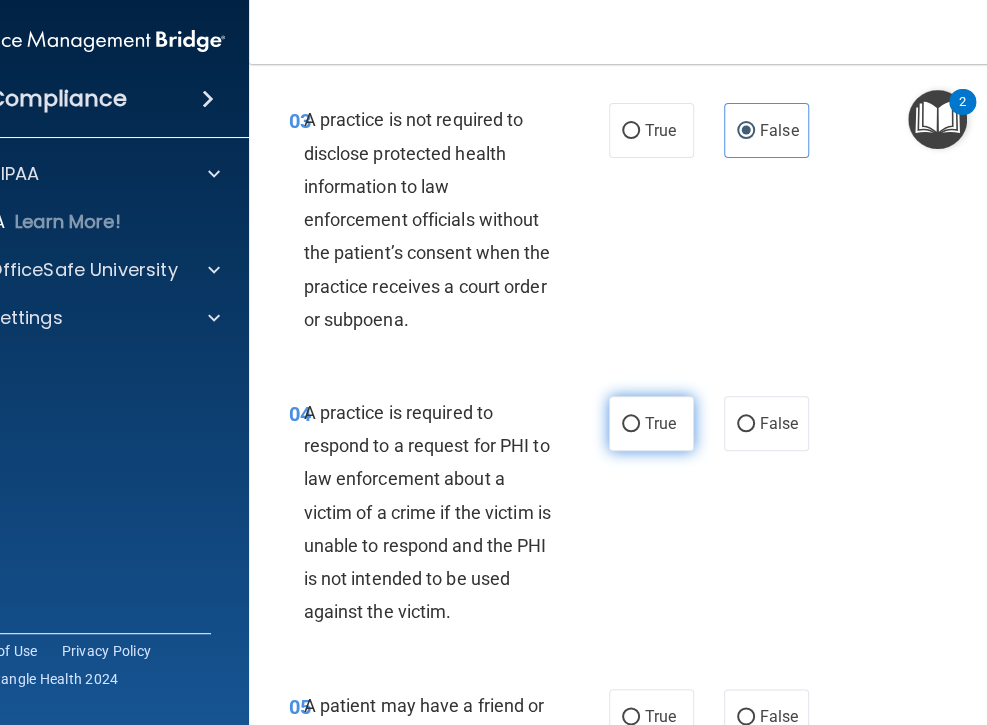 click on "True" at bounding box center [660, 423] 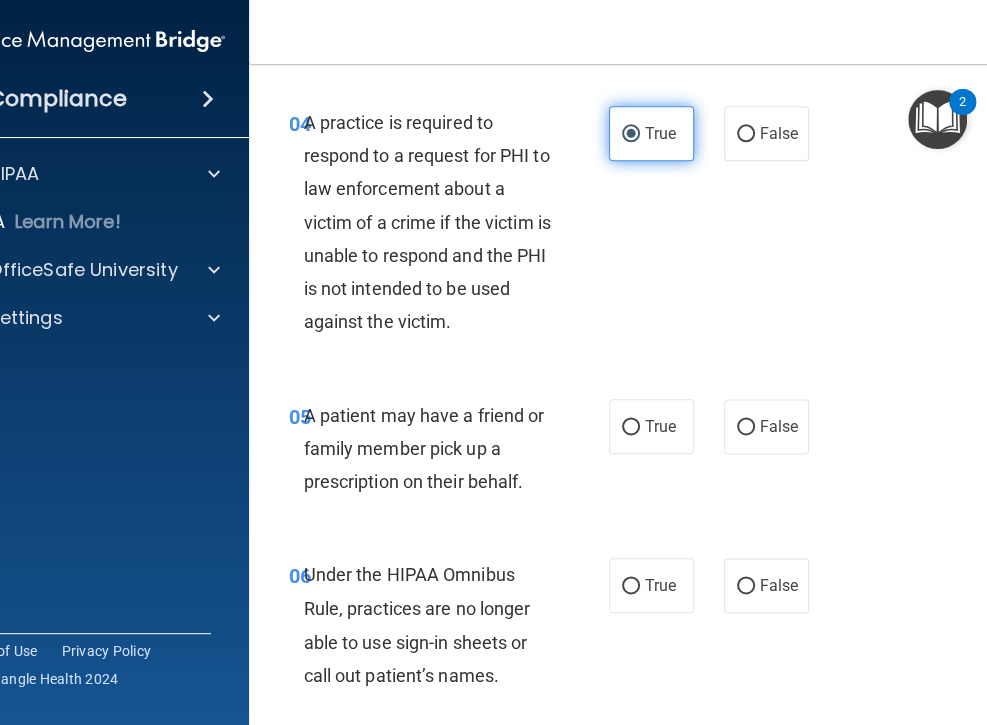 scroll, scrollTop: 930, scrollLeft: 0, axis: vertical 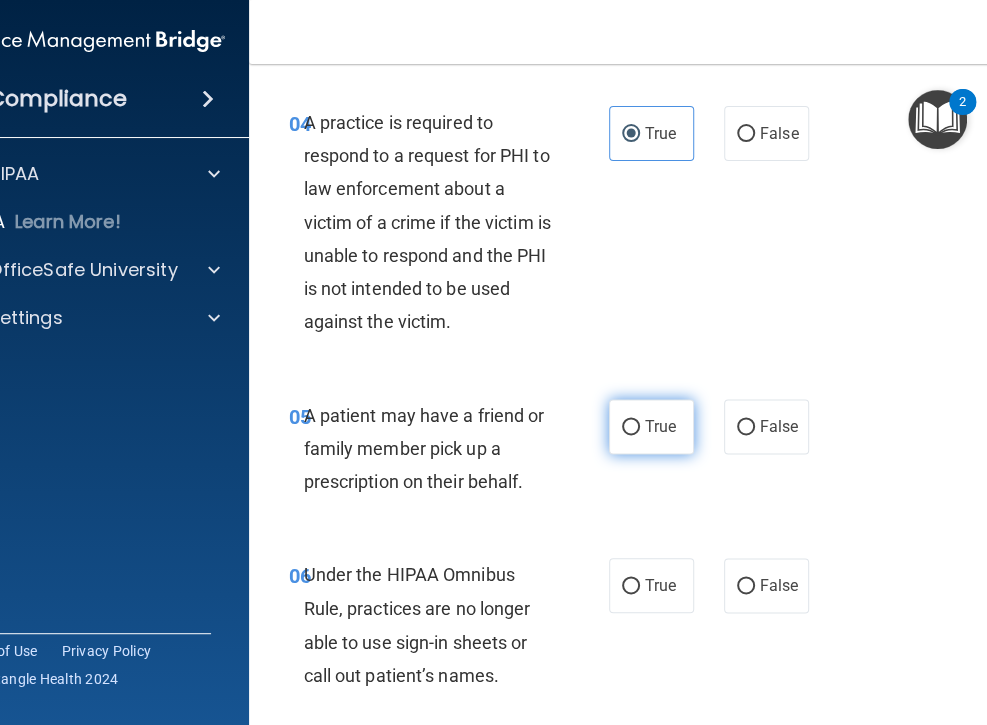 click on "True" at bounding box center (651, 426) 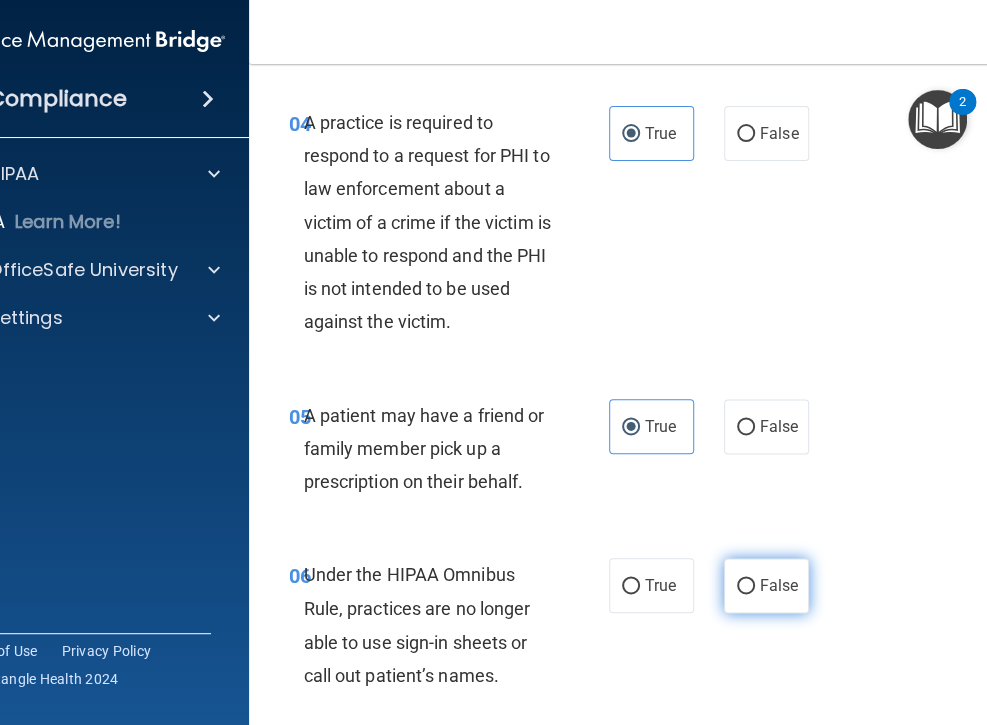 click on "False" at bounding box center [746, 586] 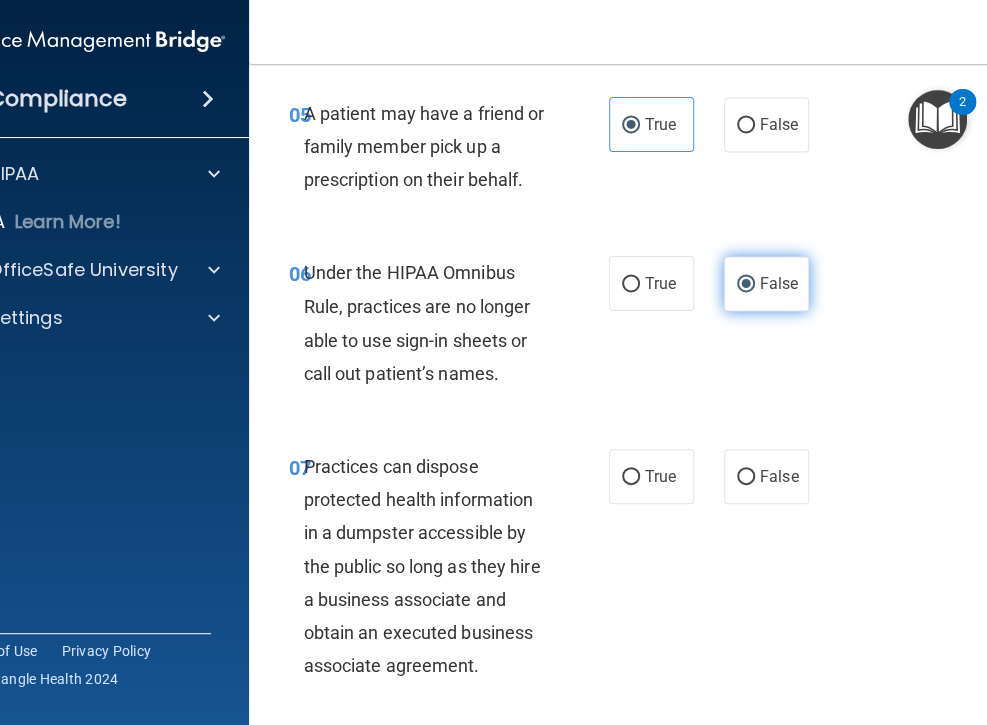 scroll, scrollTop: 1264, scrollLeft: 0, axis: vertical 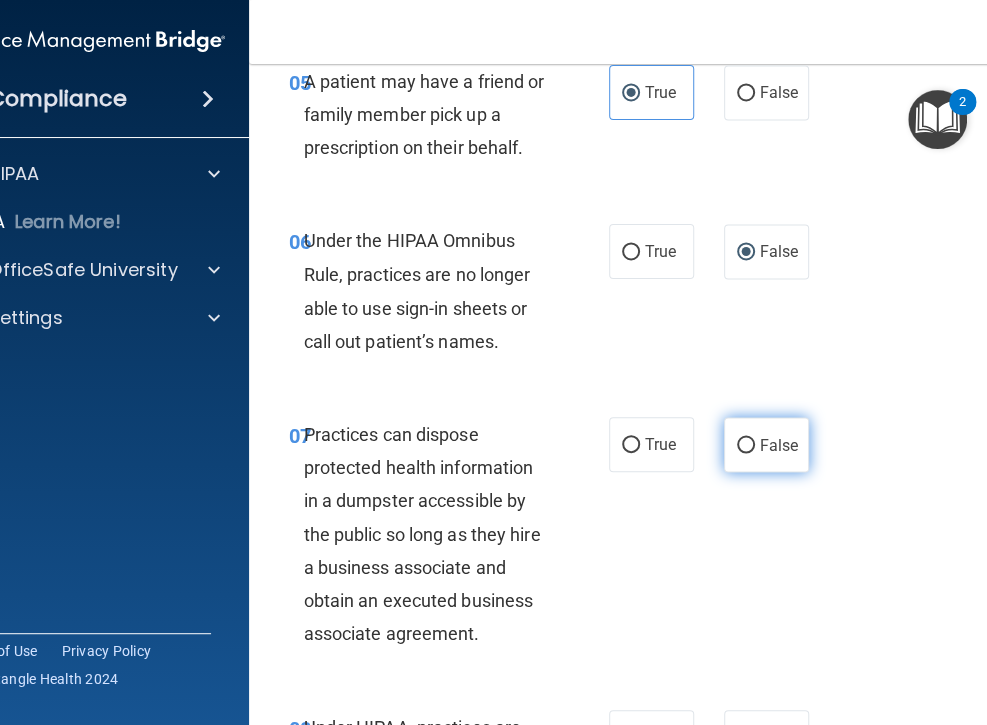 click on "False" at bounding box center [766, 444] 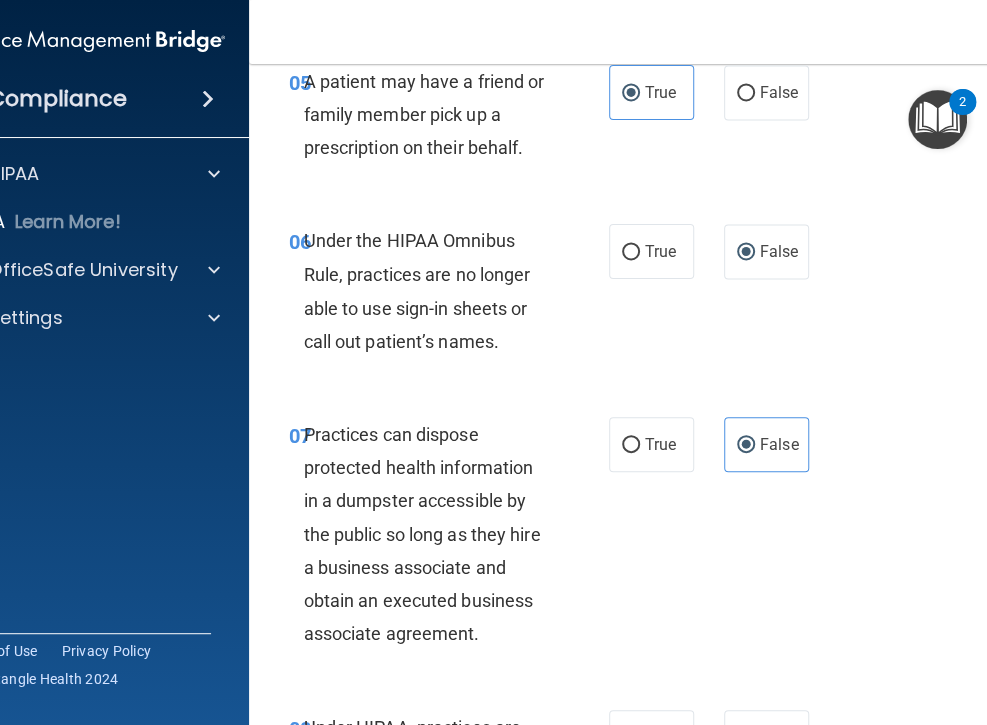 scroll, scrollTop: 1517, scrollLeft: 0, axis: vertical 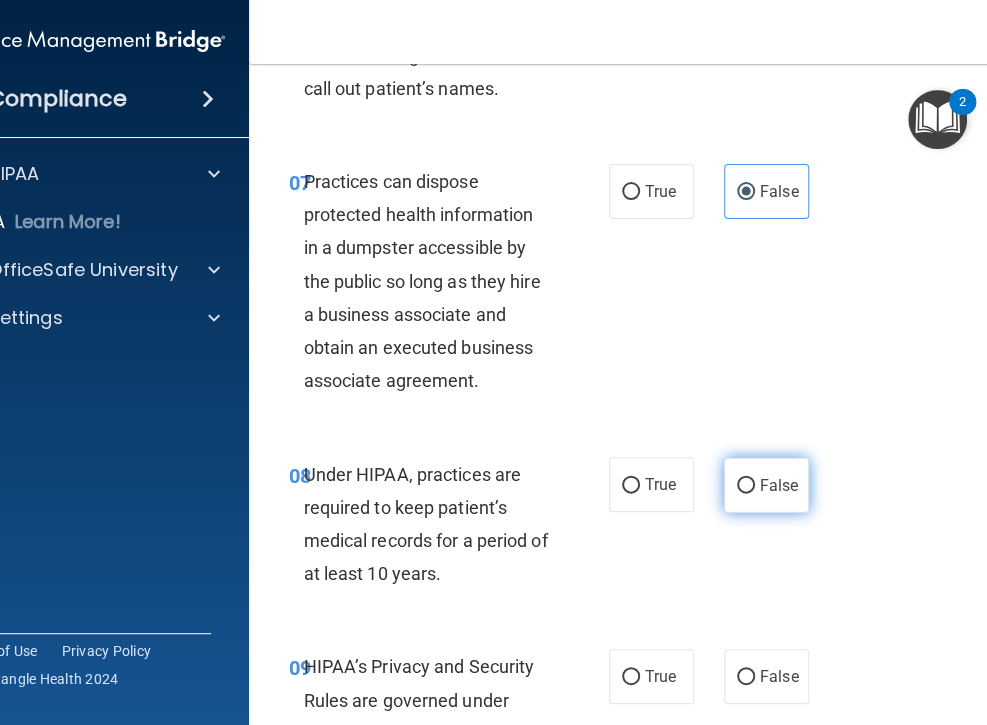 click on "False" at bounding box center (766, 484) 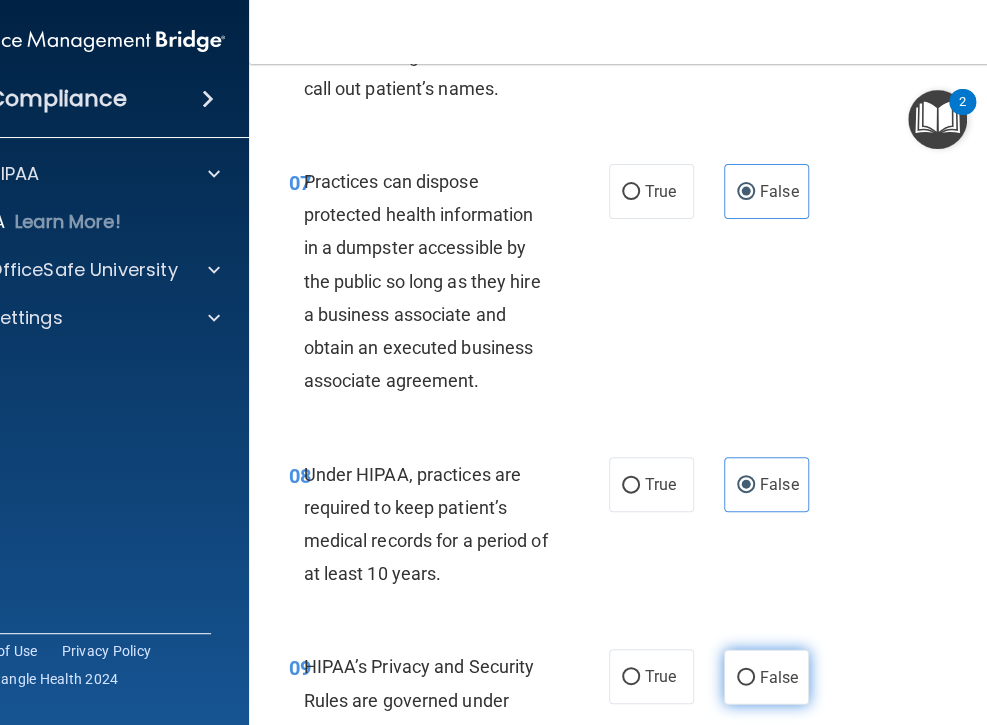 click on "False" at bounding box center [746, 677] 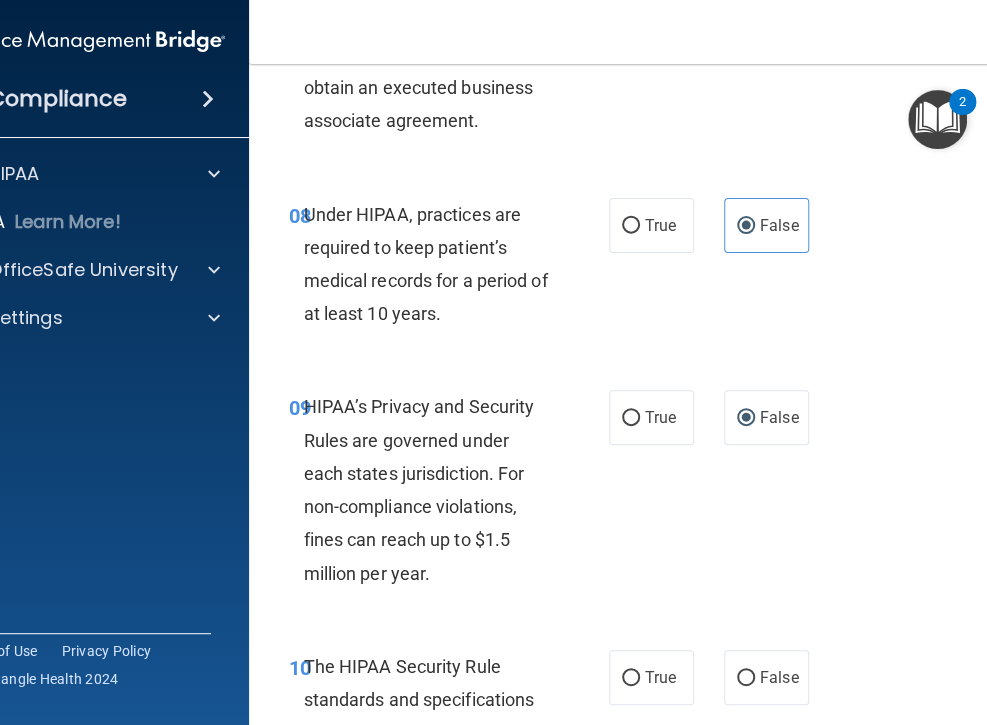 scroll, scrollTop: 1784, scrollLeft: 0, axis: vertical 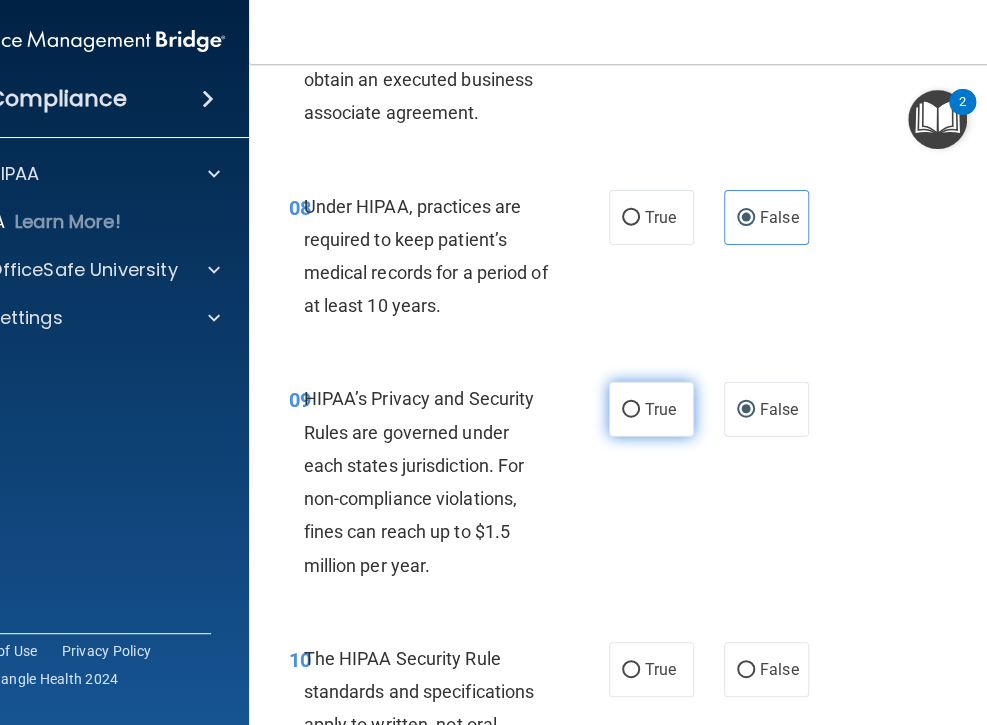click on "True" at bounding box center (651, 409) 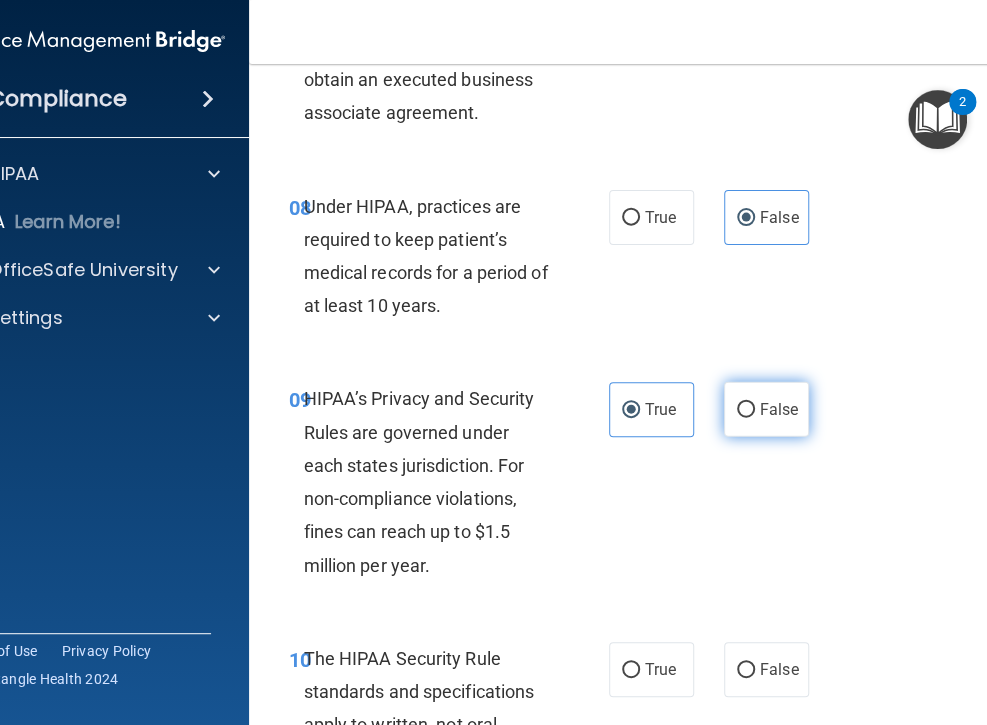 click on "False" at bounding box center (766, 409) 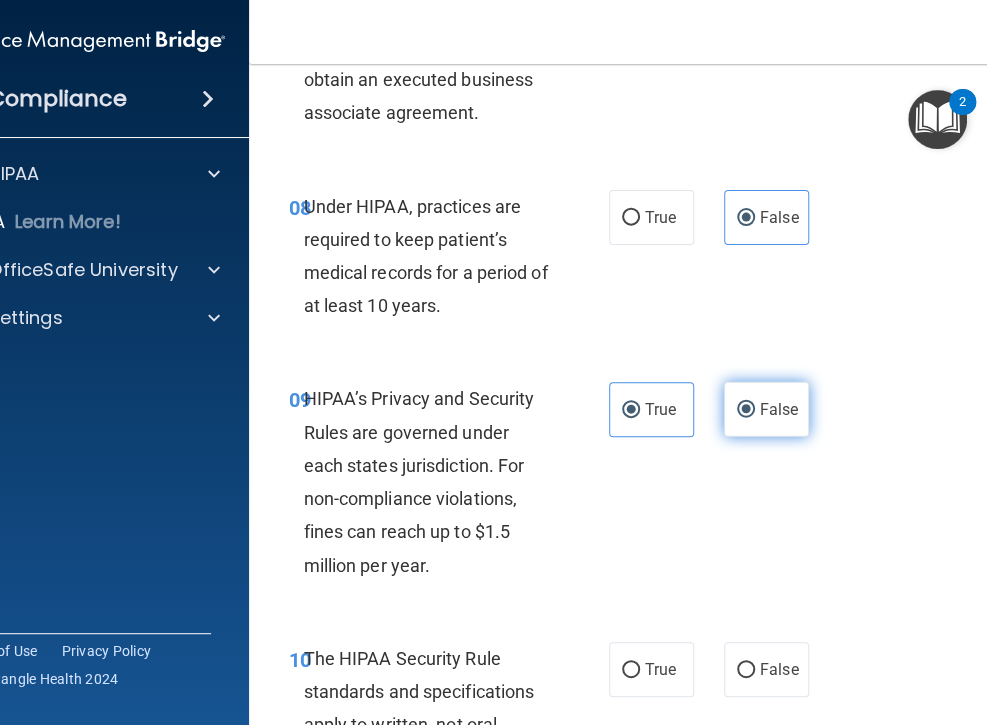 radio on "false" 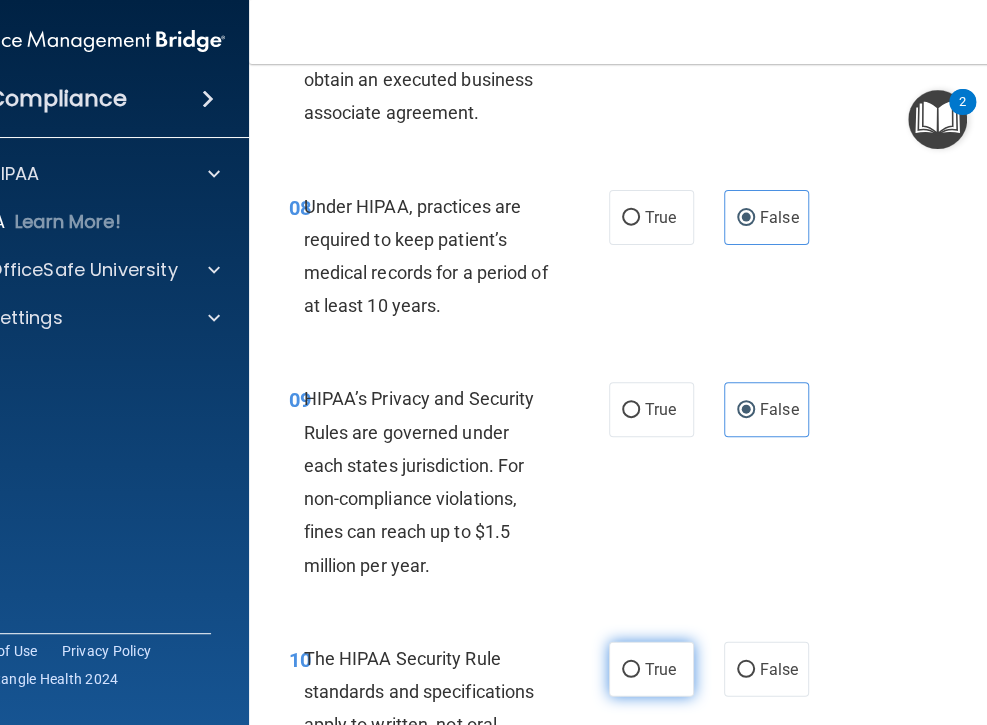 click on "True" at bounding box center [660, 669] 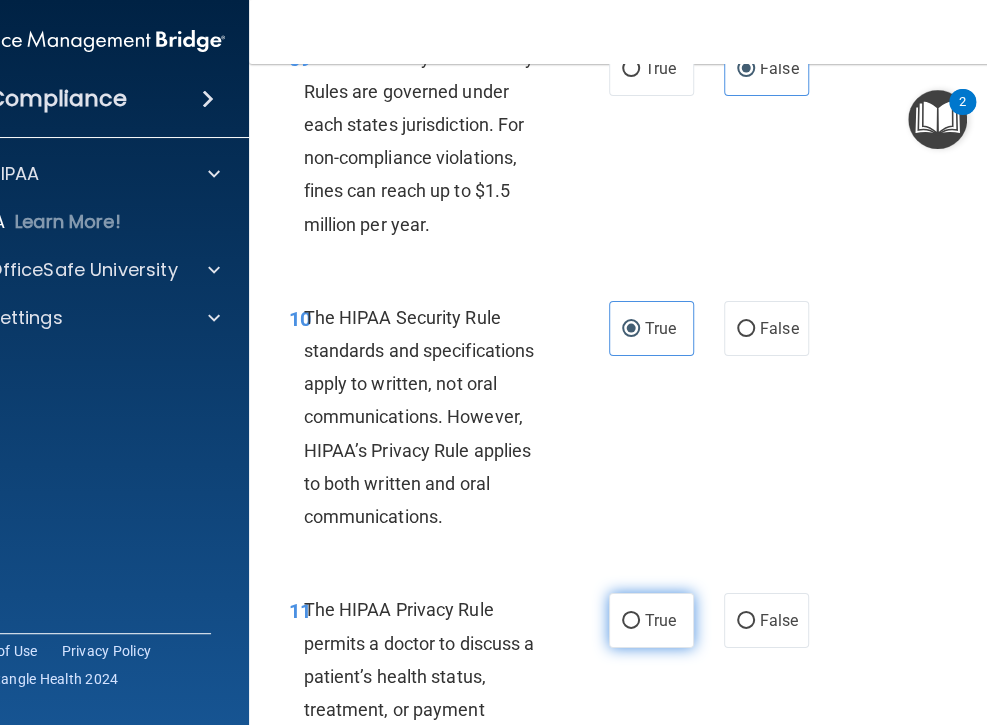 scroll, scrollTop: 2394, scrollLeft: 0, axis: vertical 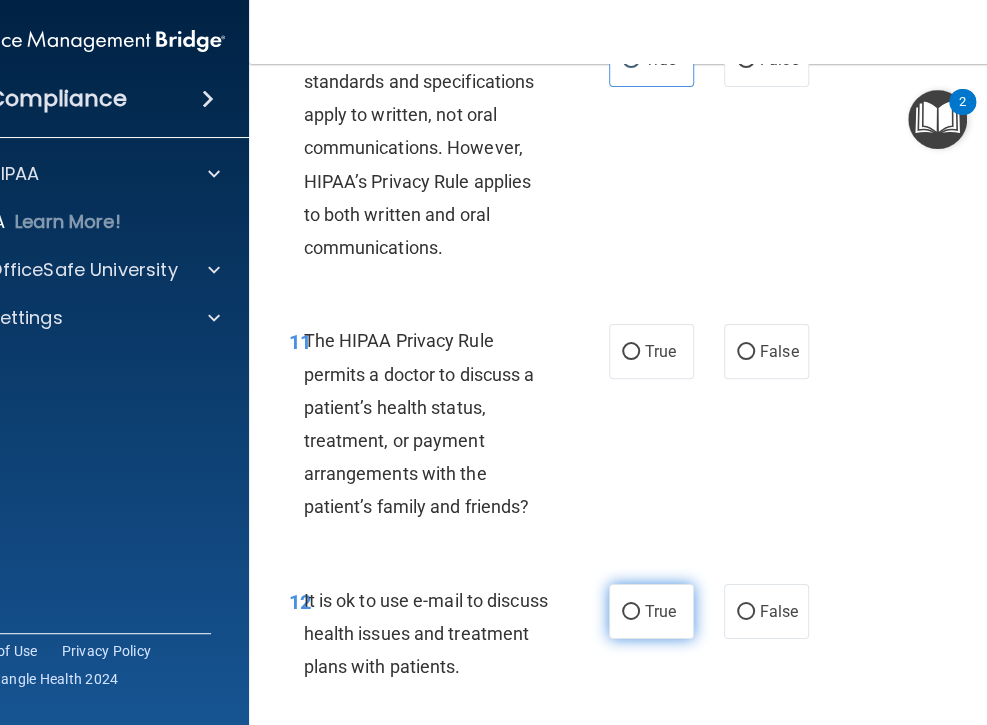 click on "True" at bounding box center (660, 611) 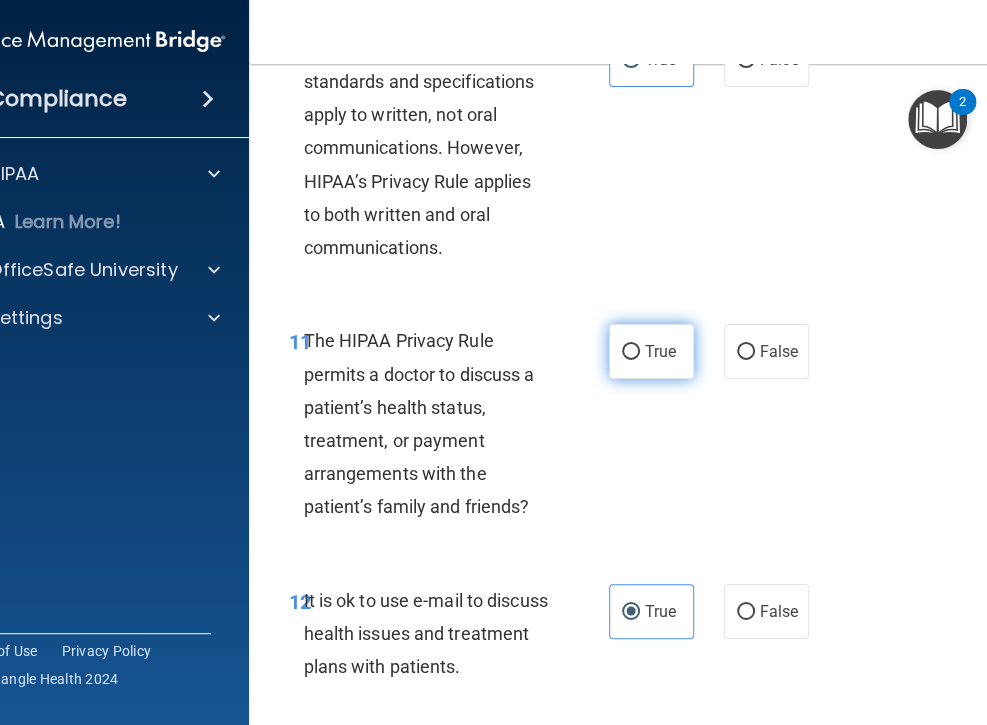 click on "True" at bounding box center (651, 351) 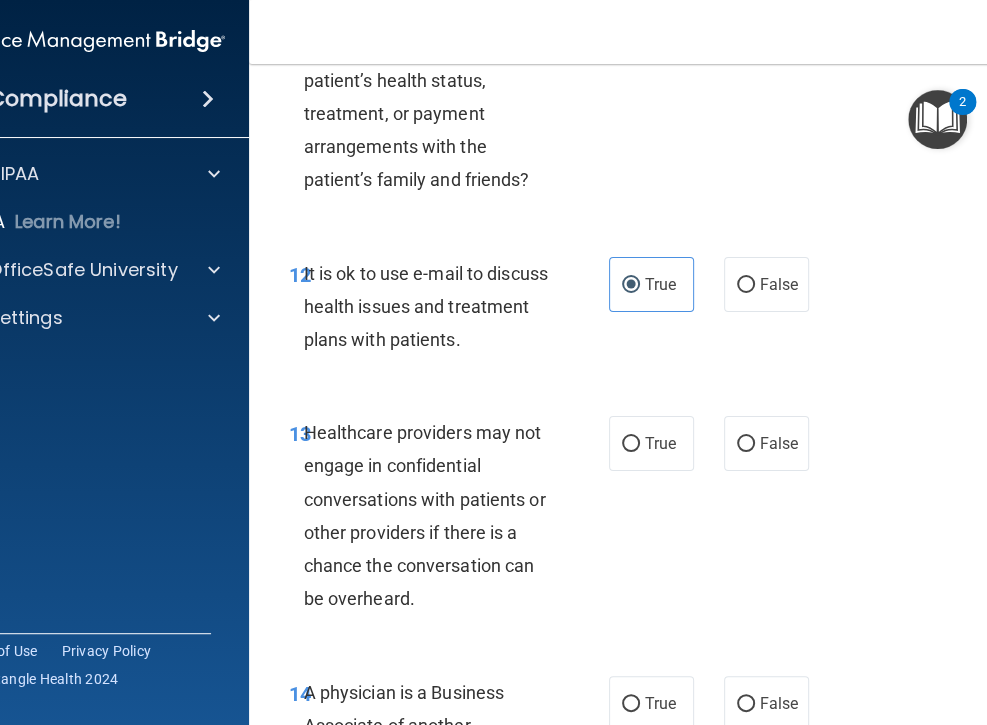 scroll, scrollTop: 2728, scrollLeft: 0, axis: vertical 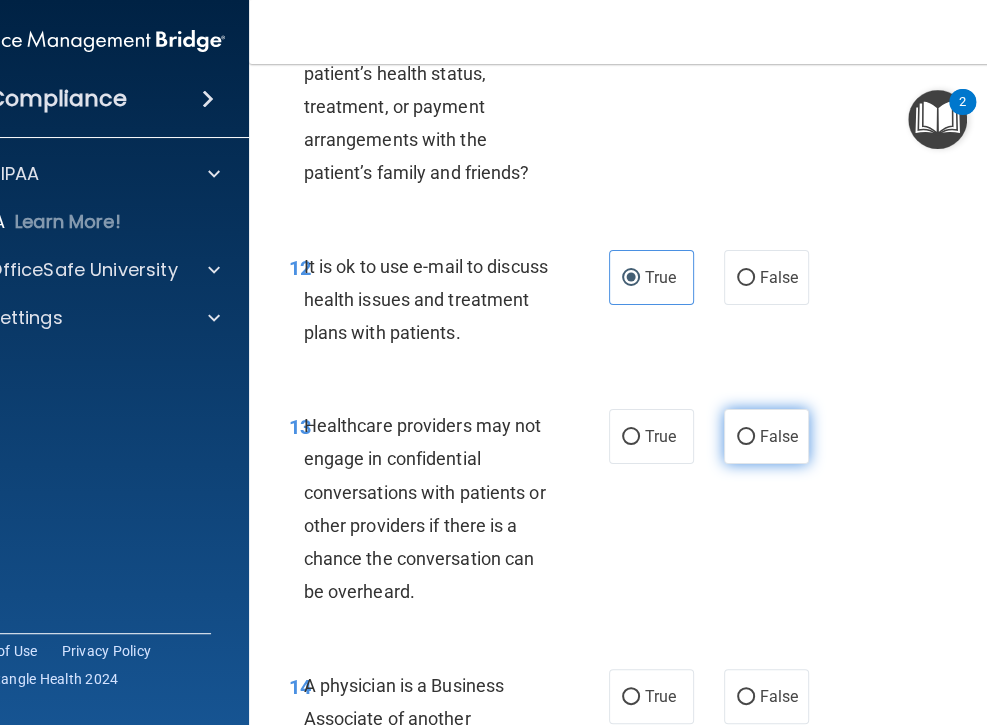 click on "False" at bounding box center (766, 436) 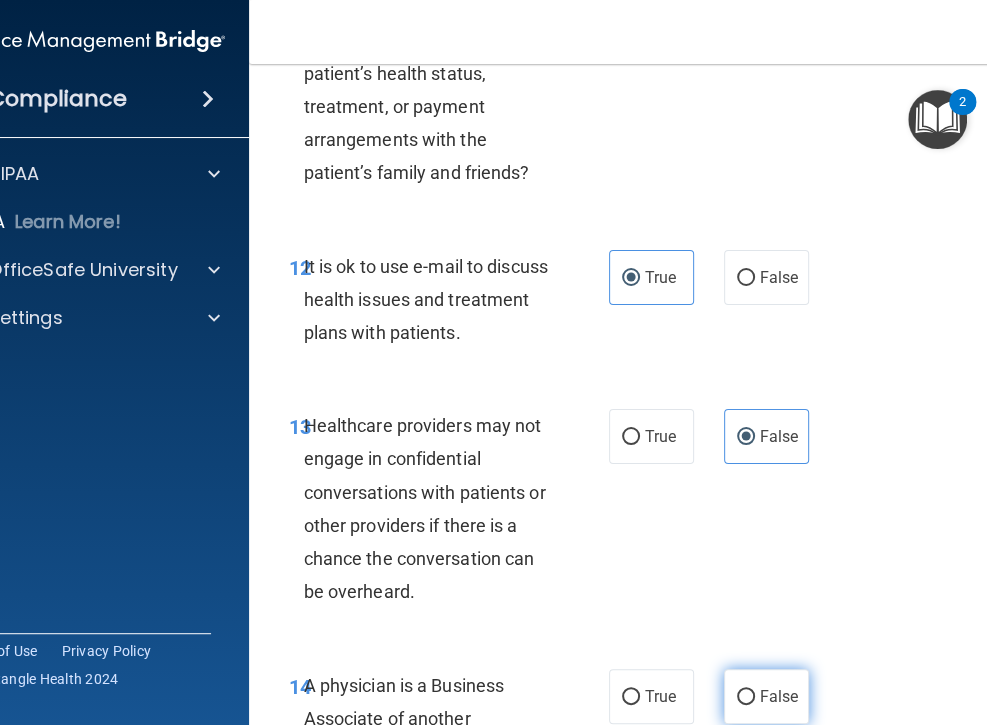 click on "False" at bounding box center [766, 696] 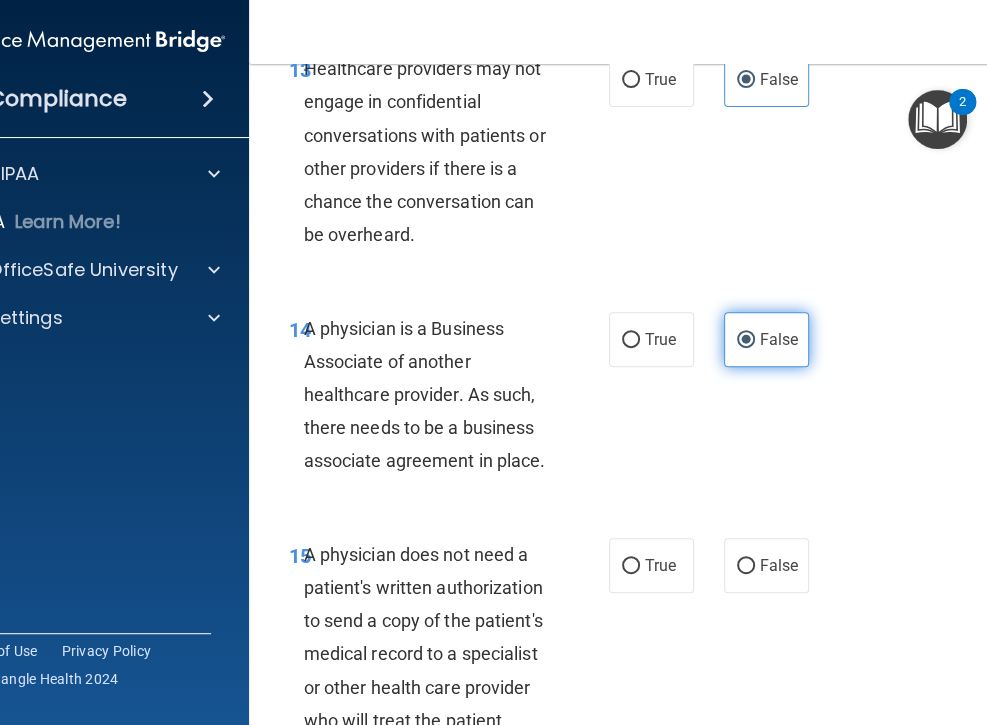 scroll, scrollTop: 3096, scrollLeft: 0, axis: vertical 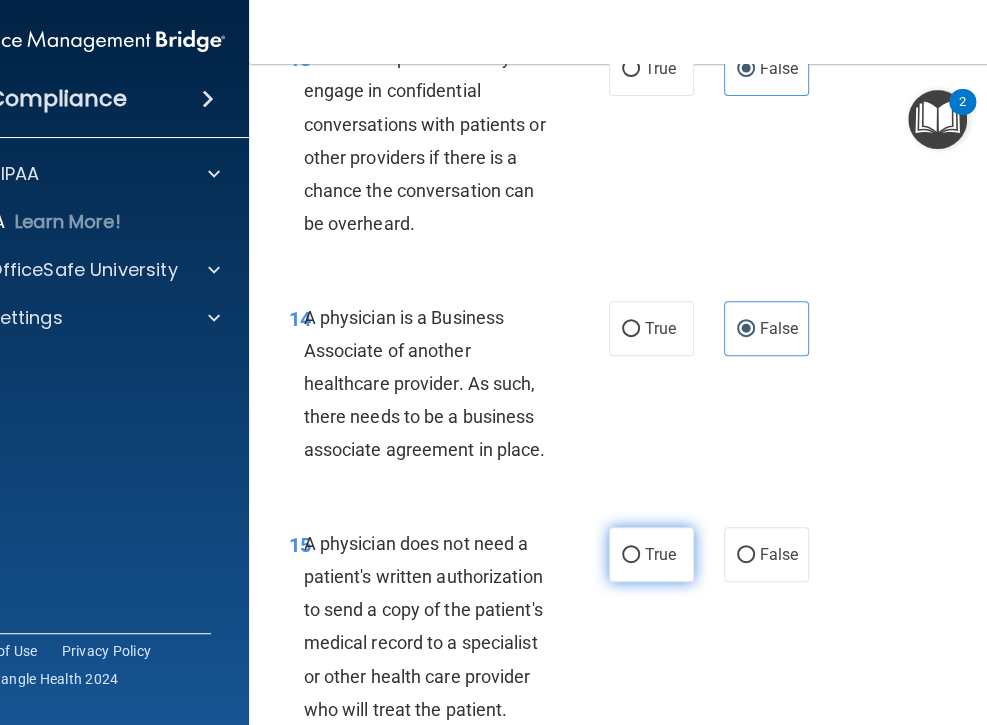 click on "True" at bounding box center (660, 554) 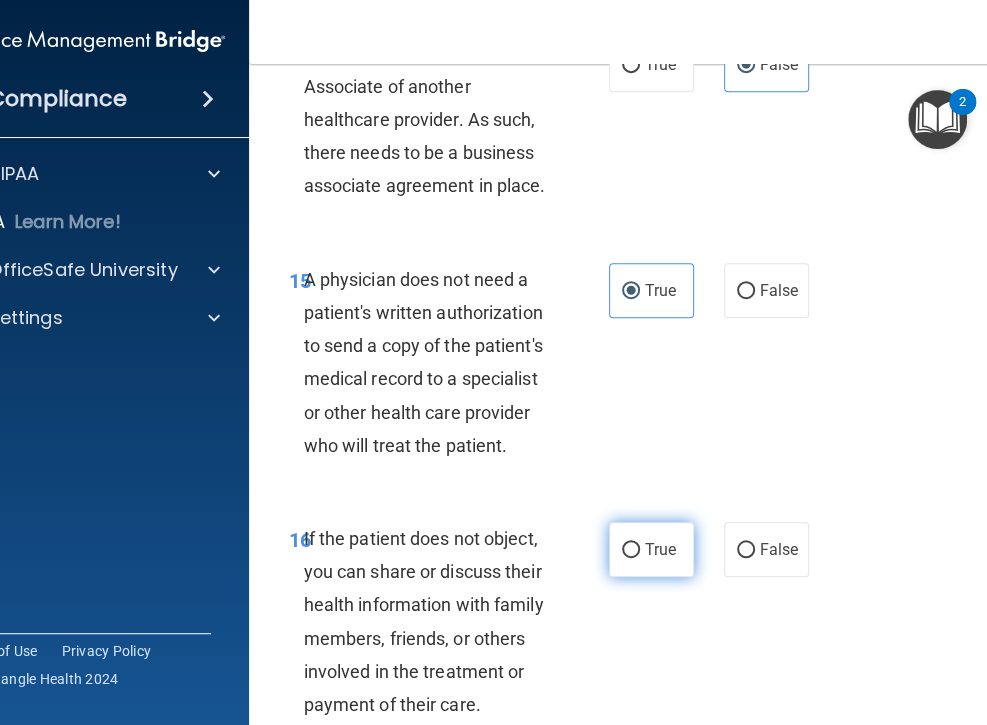 click on "True" at bounding box center [651, 549] 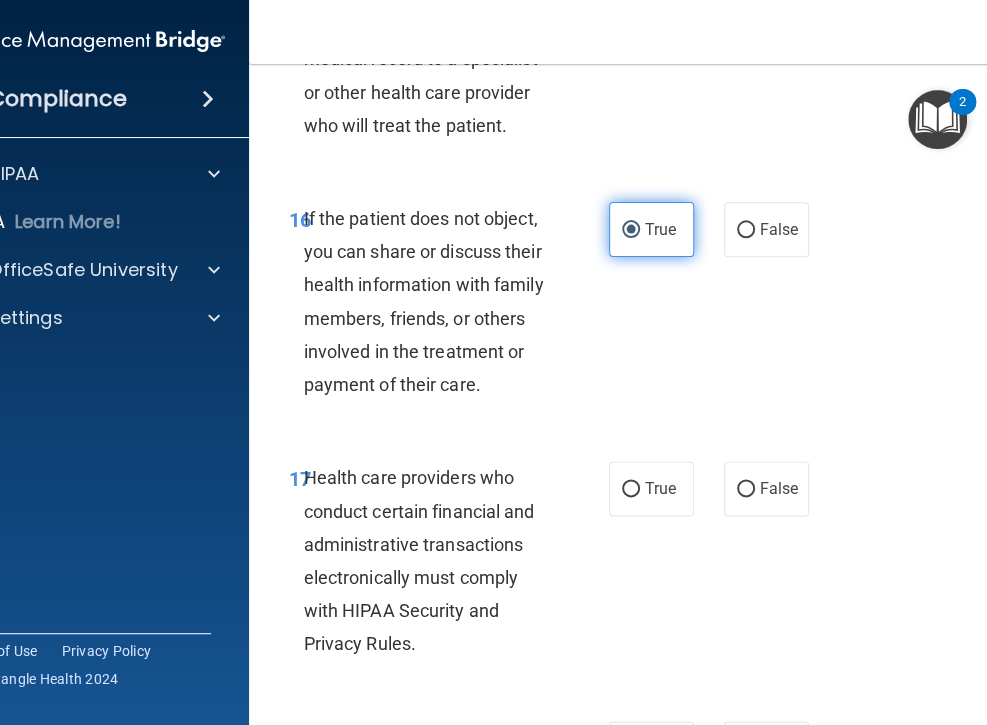 scroll, scrollTop: 3690, scrollLeft: 0, axis: vertical 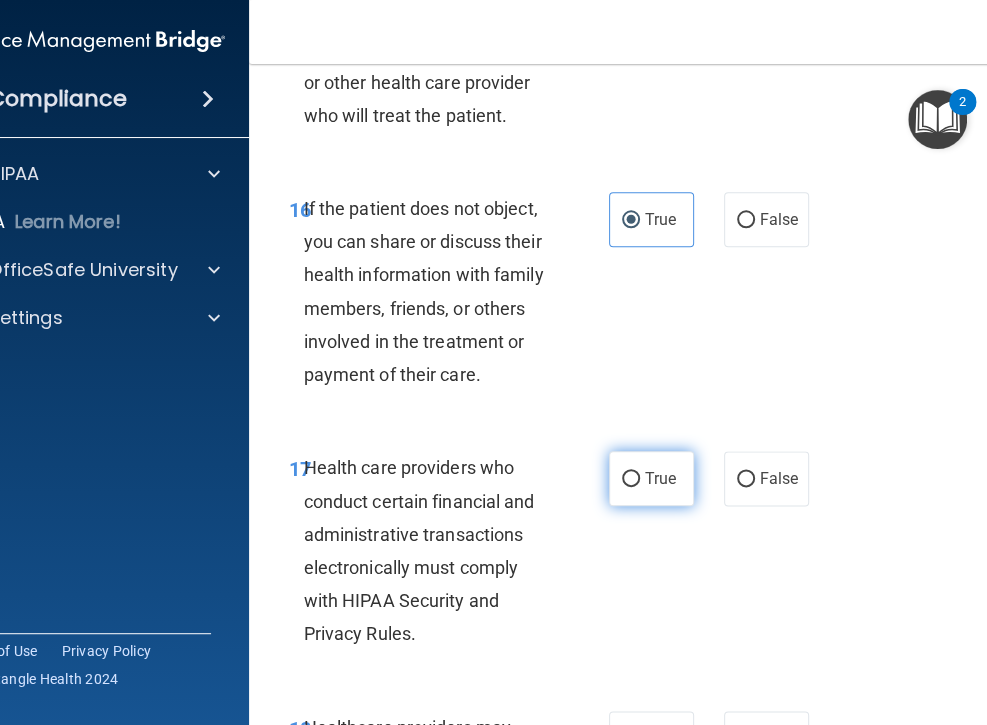 click on "True" at bounding box center (660, 478) 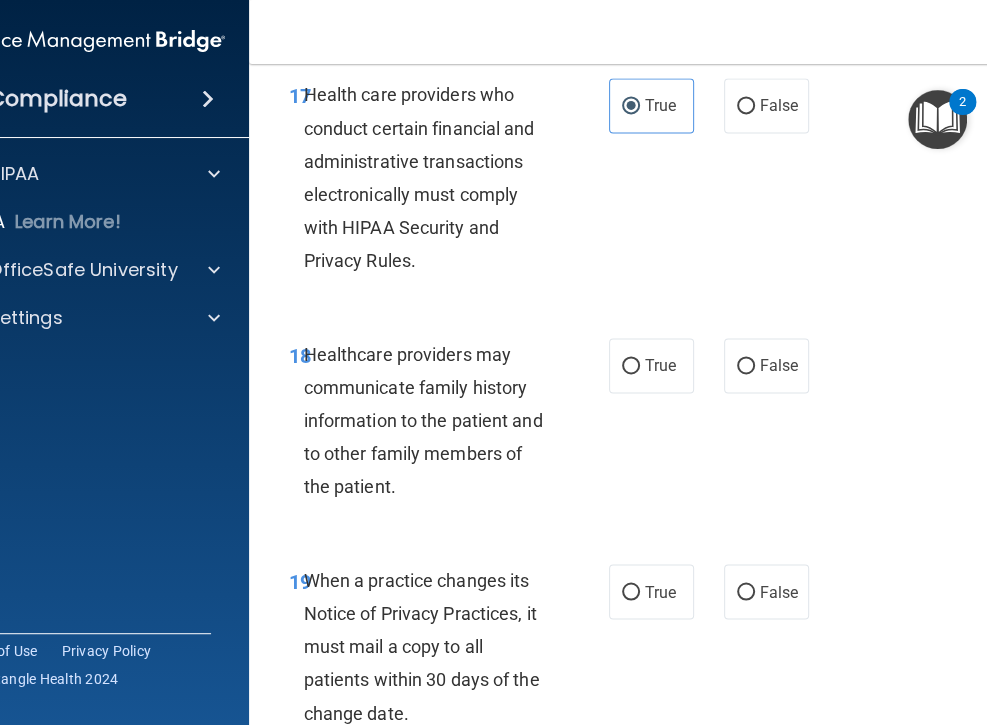scroll, scrollTop: 4064, scrollLeft: 0, axis: vertical 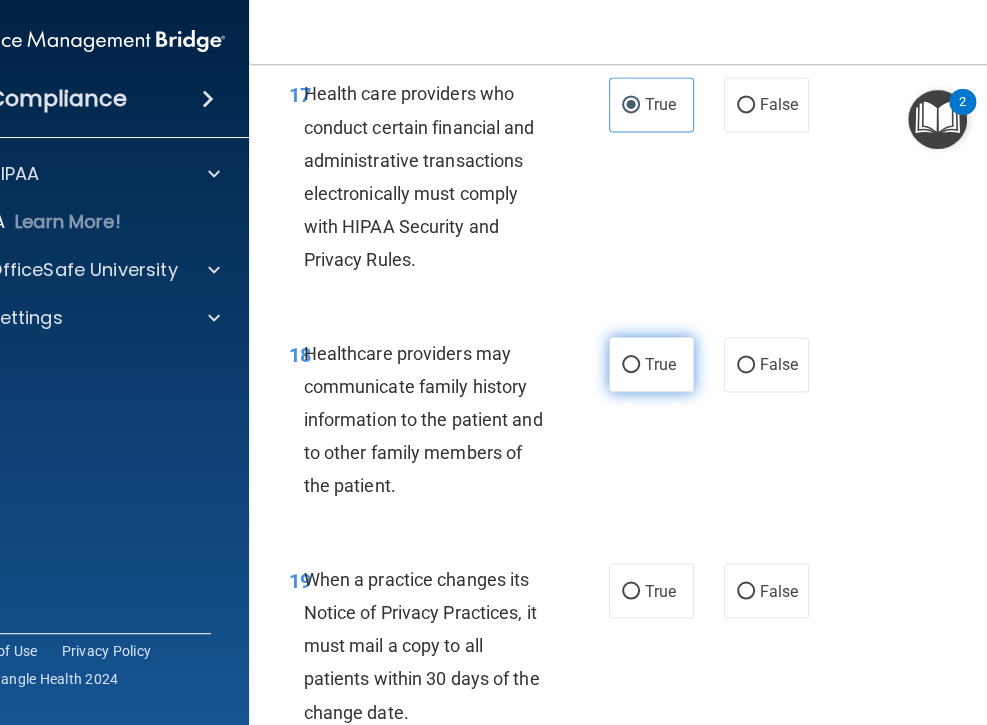 click on "True" at bounding box center (651, 364) 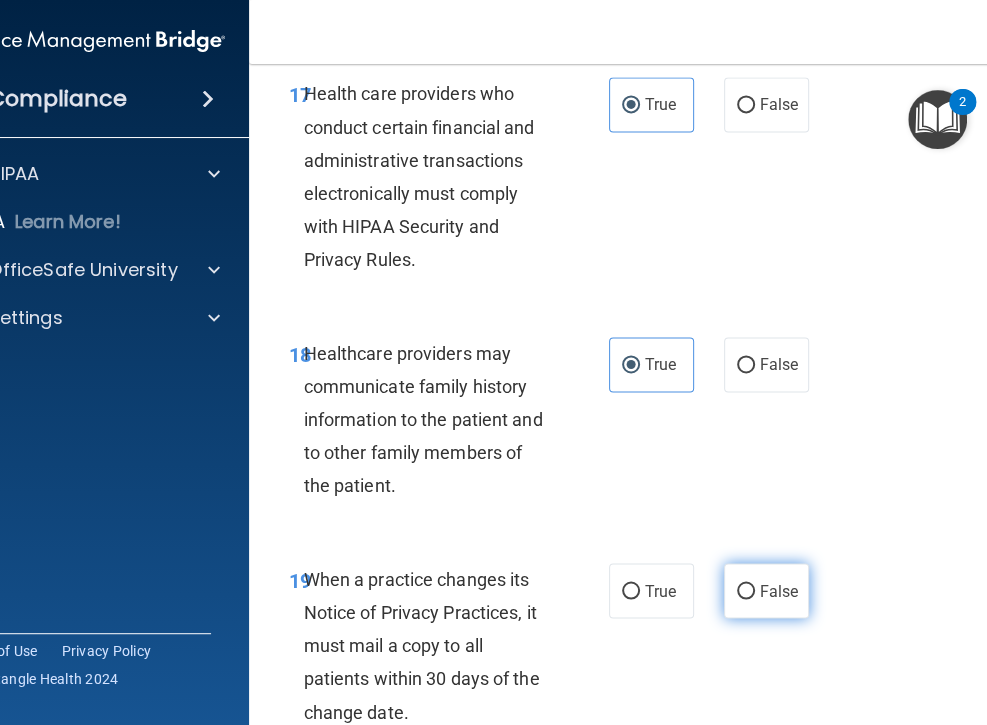 click on "False" at bounding box center [766, 590] 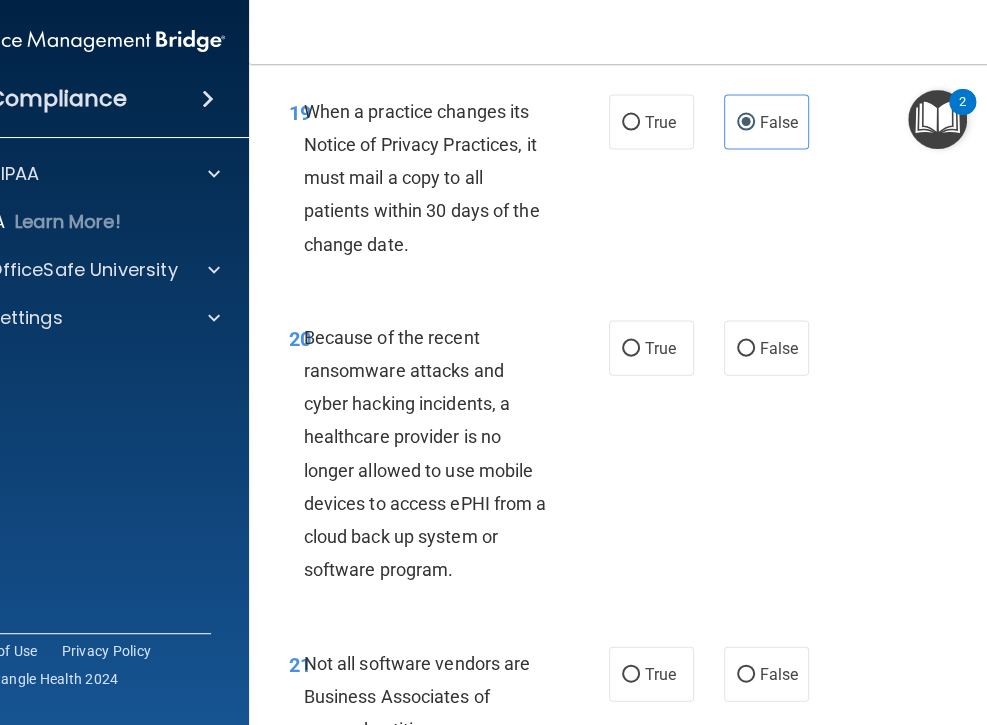 scroll, scrollTop: 4609, scrollLeft: 0, axis: vertical 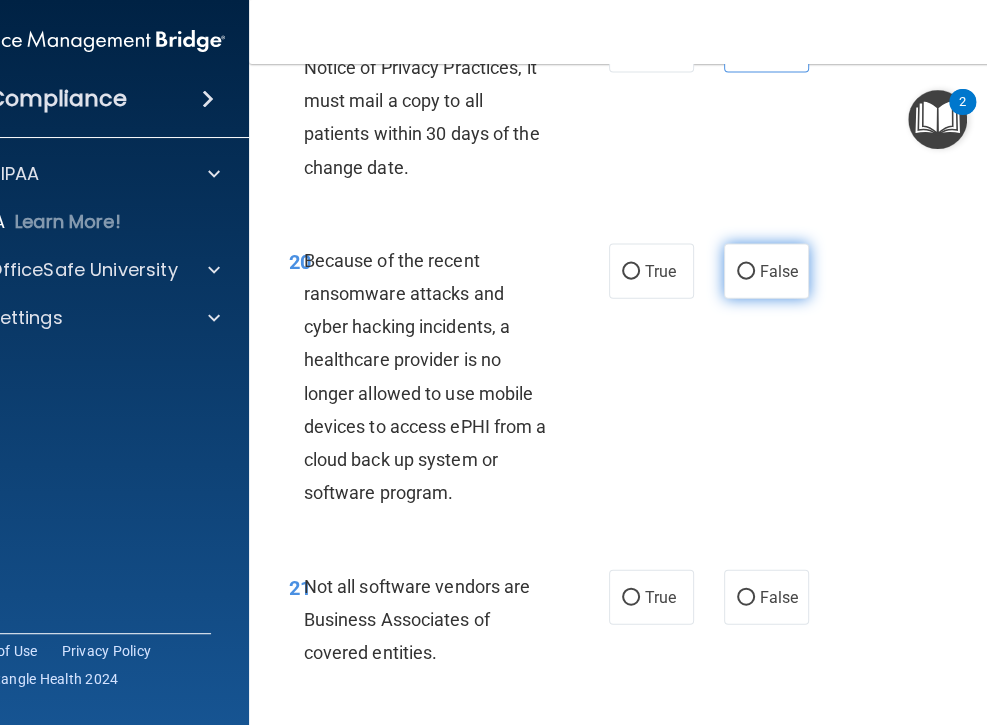 click on "False" at bounding box center (779, 271) 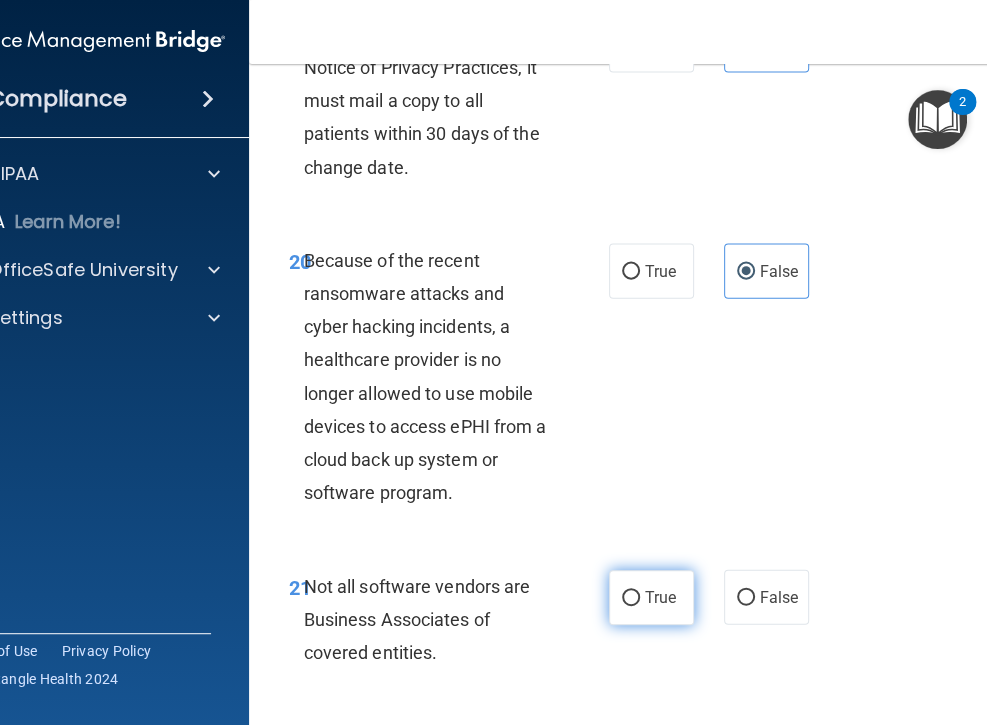 click on "True" at bounding box center [651, 597] 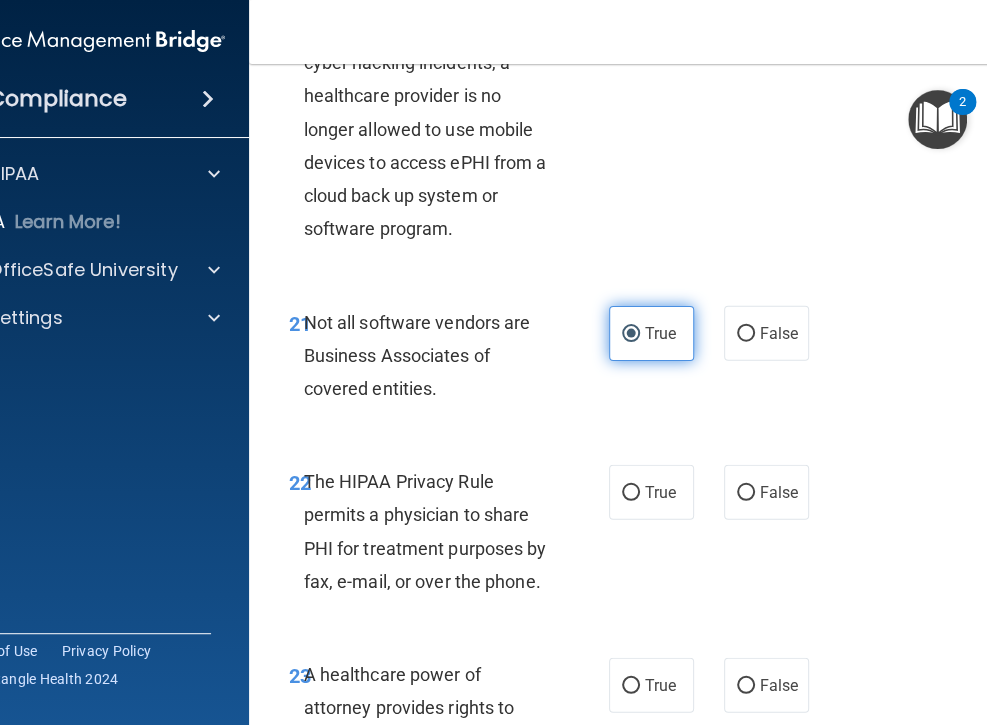 scroll, scrollTop: 4880, scrollLeft: 0, axis: vertical 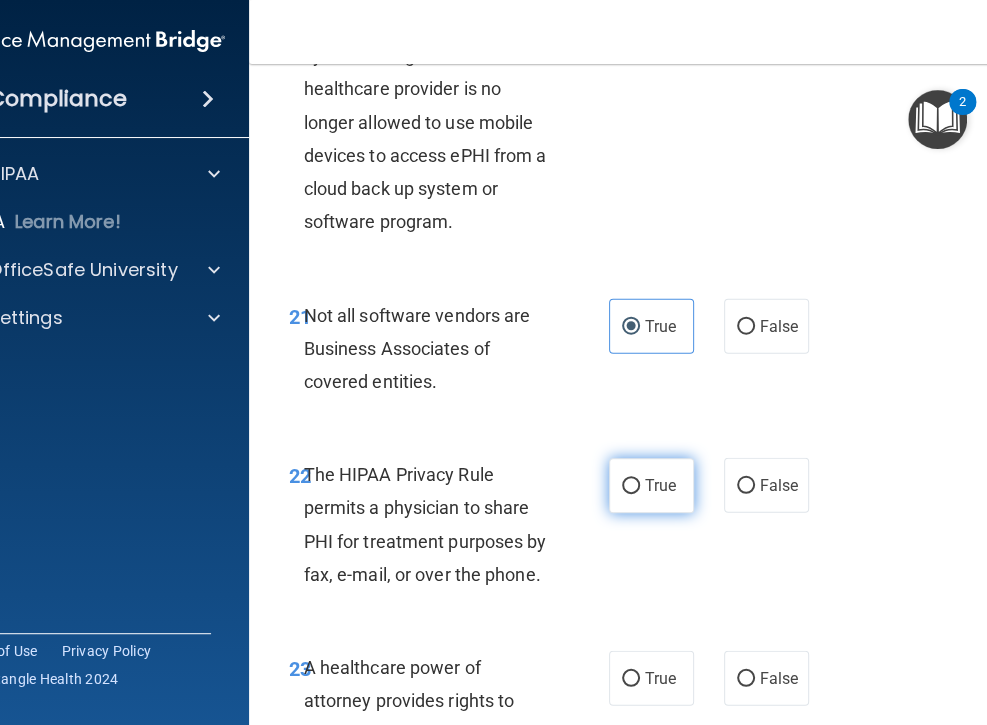 click on "True" at bounding box center (660, 485) 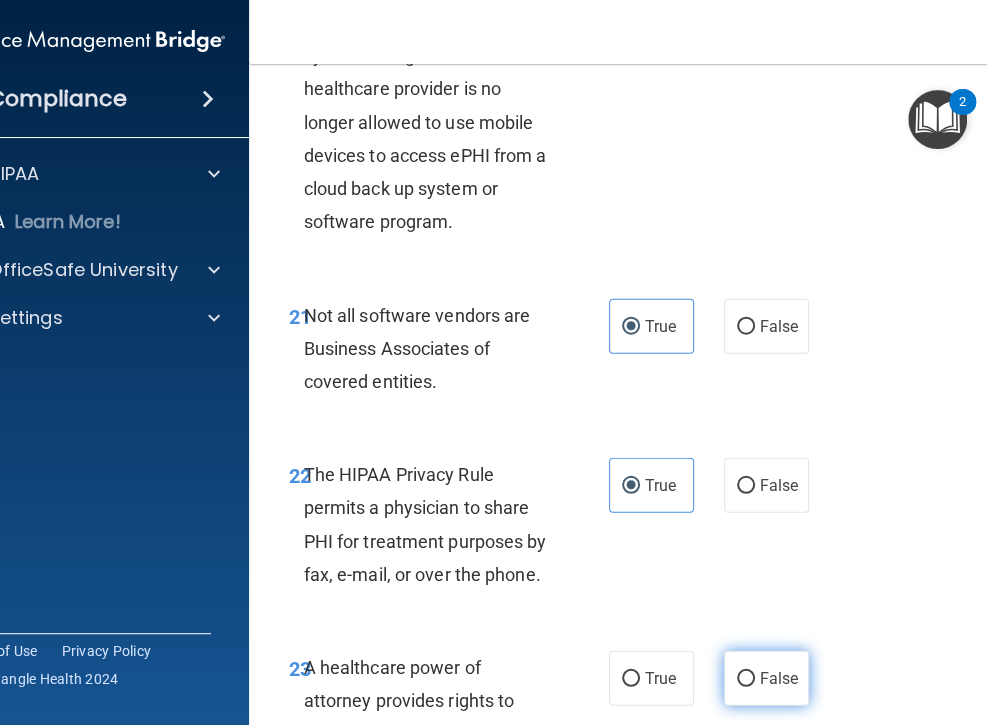 click on "False" at bounding box center (779, 678) 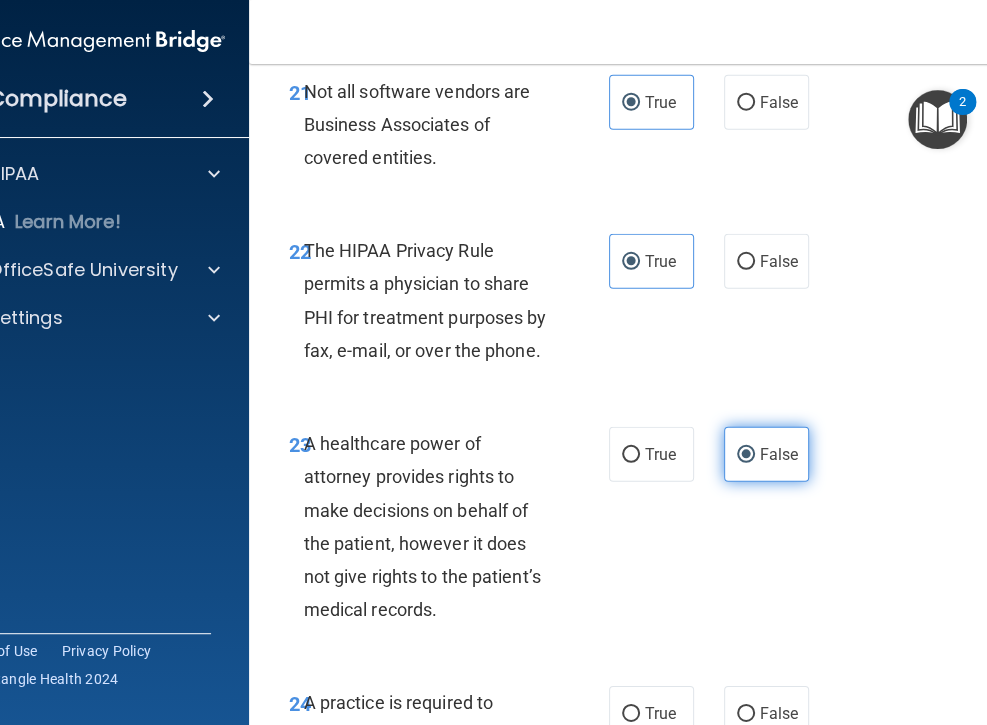 scroll, scrollTop: 5112, scrollLeft: 0, axis: vertical 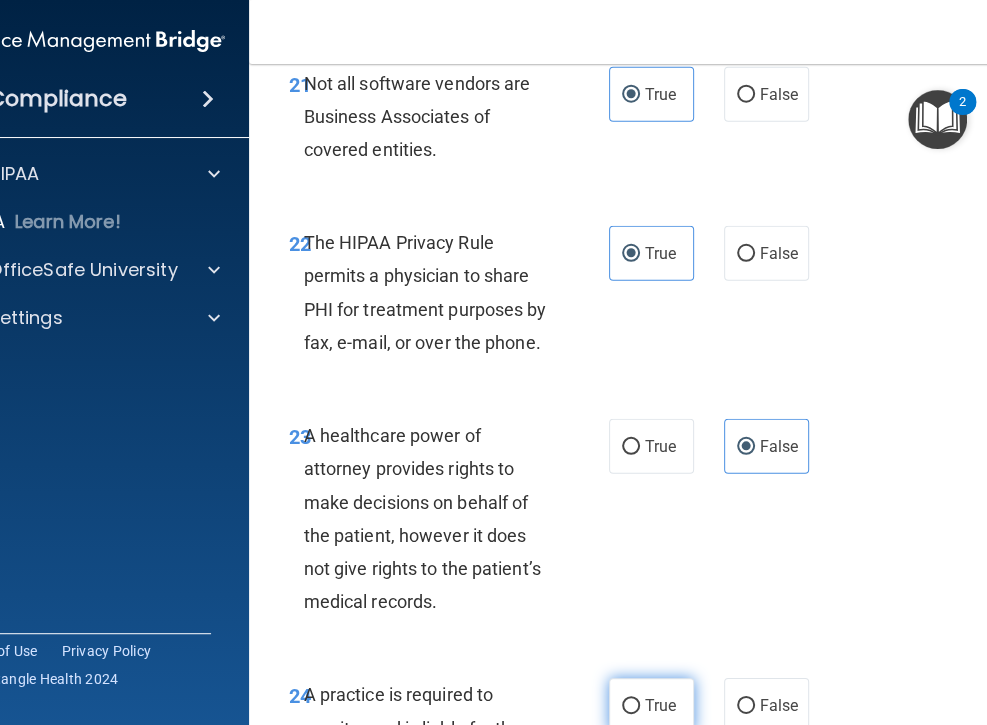 click on "True" at bounding box center (651, 705) 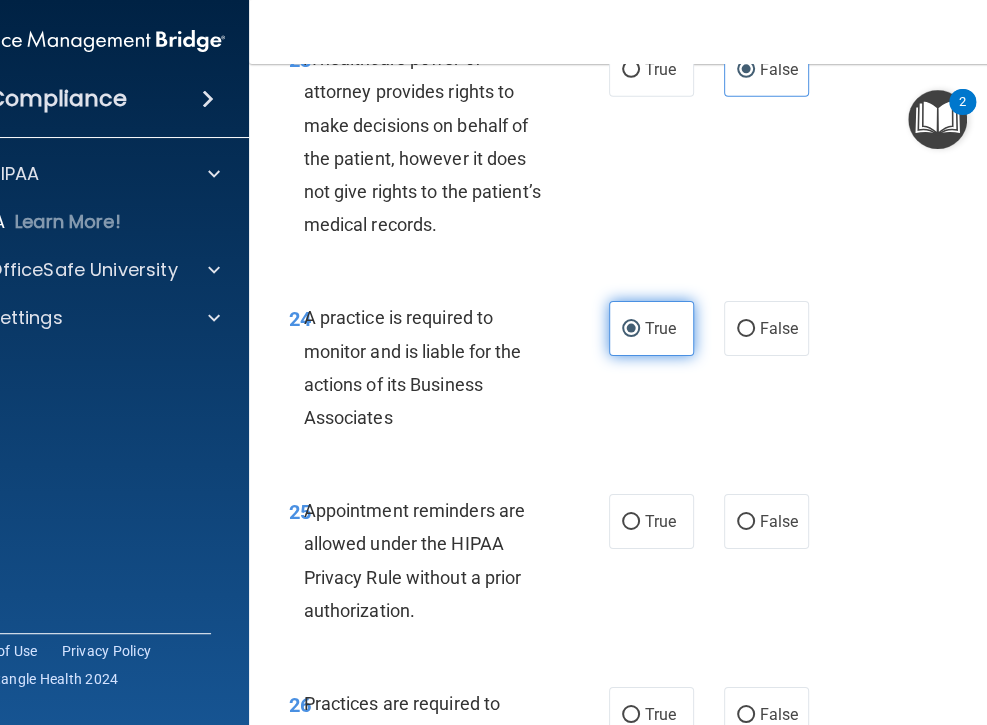 scroll, scrollTop: 5490, scrollLeft: 0, axis: vertical 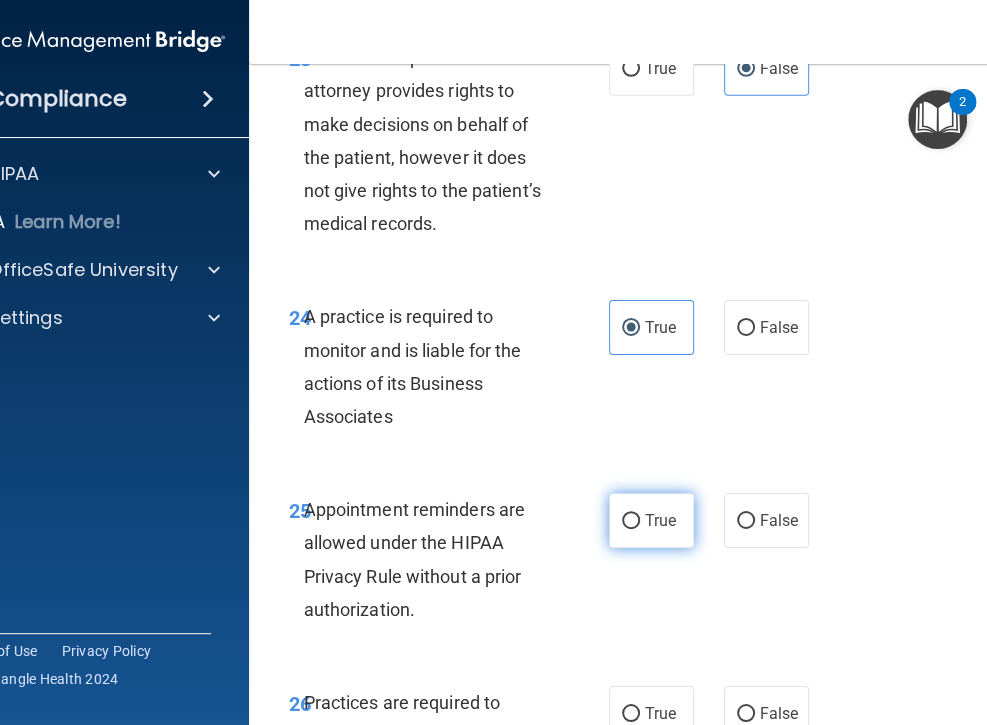 click on "True" at bounding box center [660, 520] 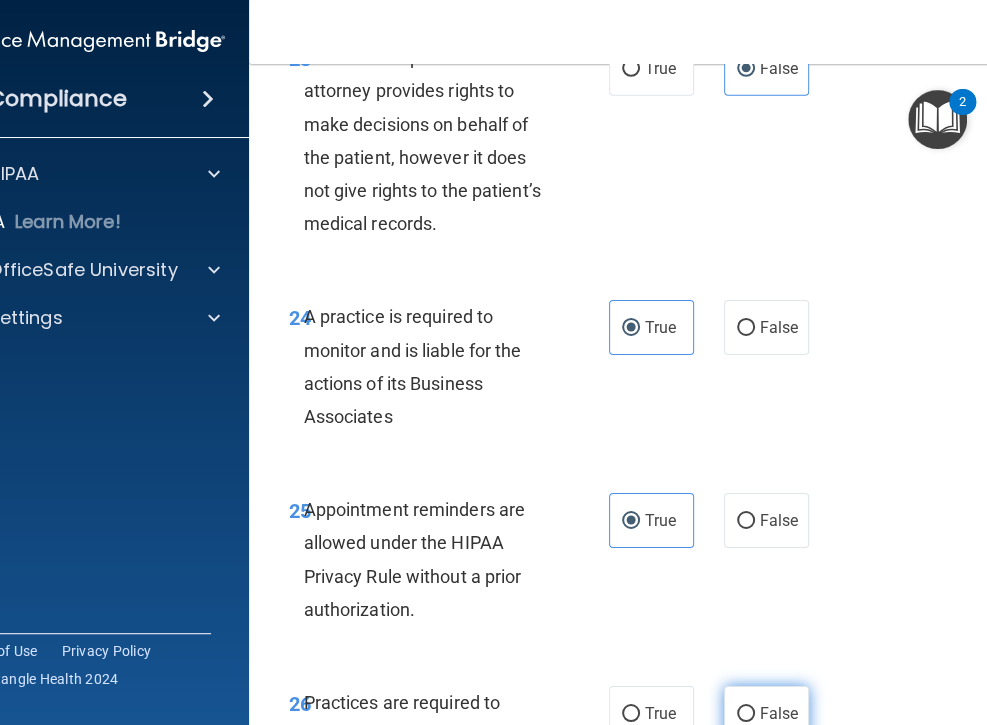 click on "False" at bounding box center (766, 713) 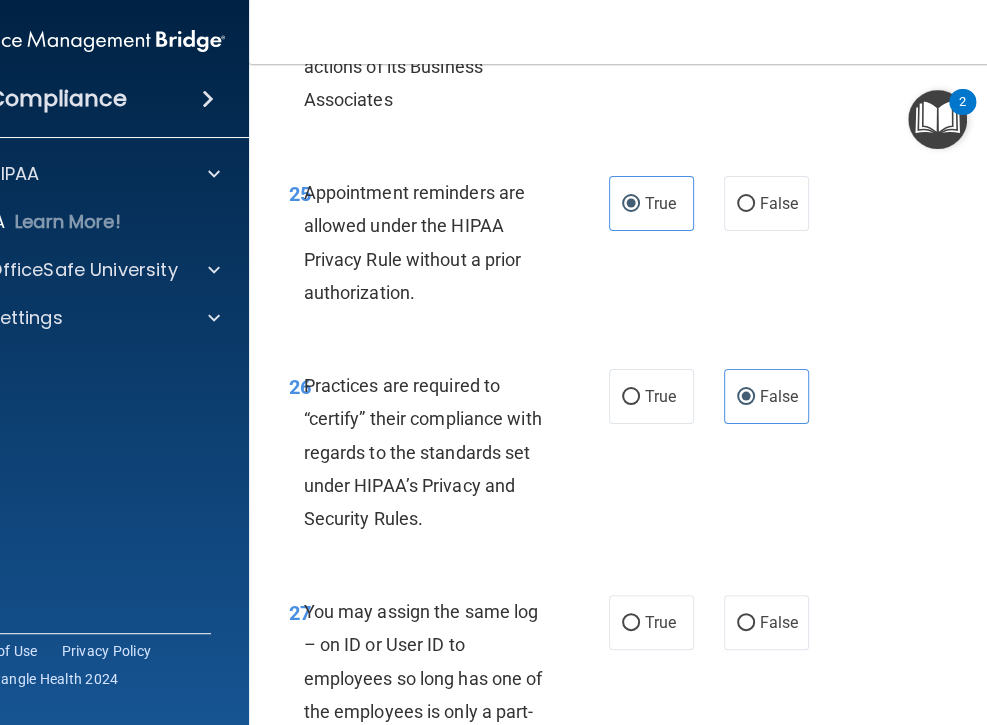 scroll, scrollTop: 5826, scrollLeft: 0, axis: vertical 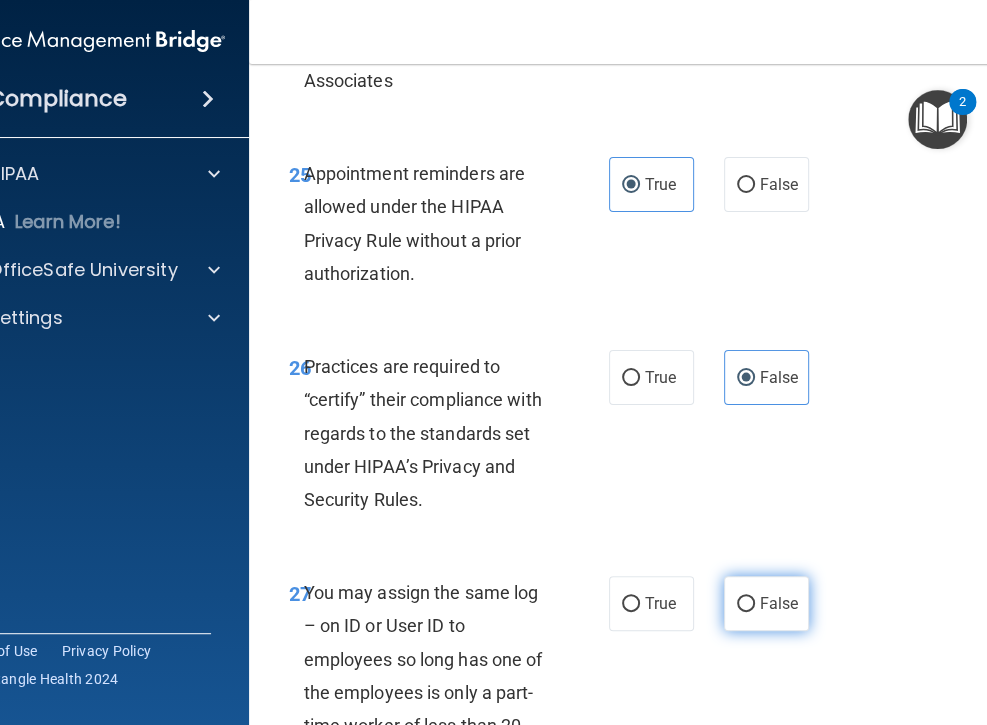 click on "False" at bounding box center [746, 604] 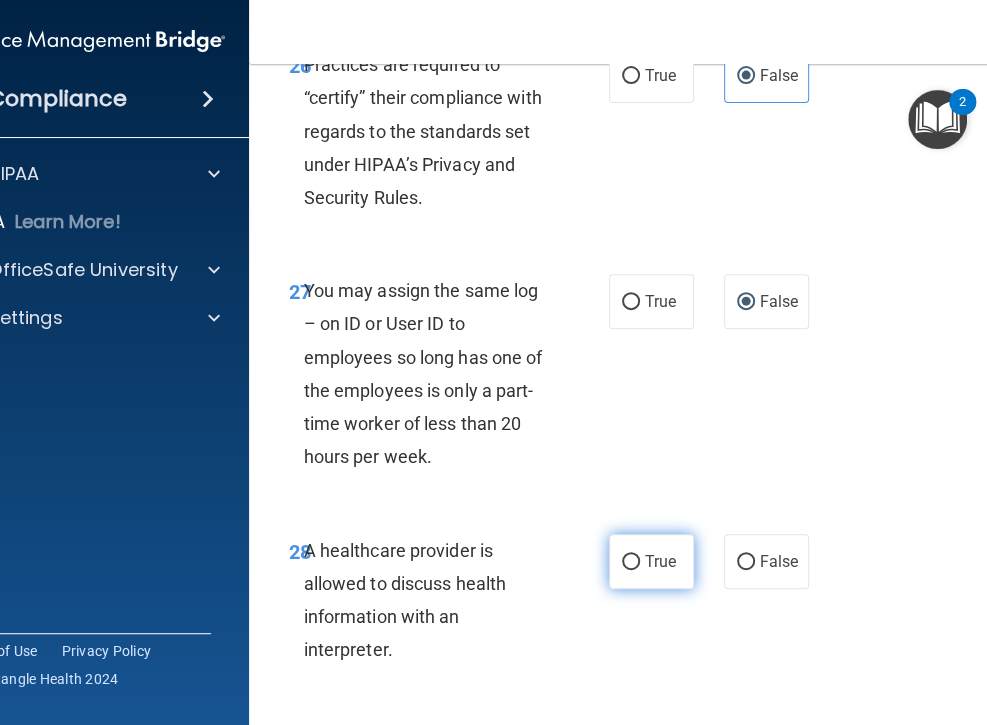 click on "True" at bounding box center [660, 561] 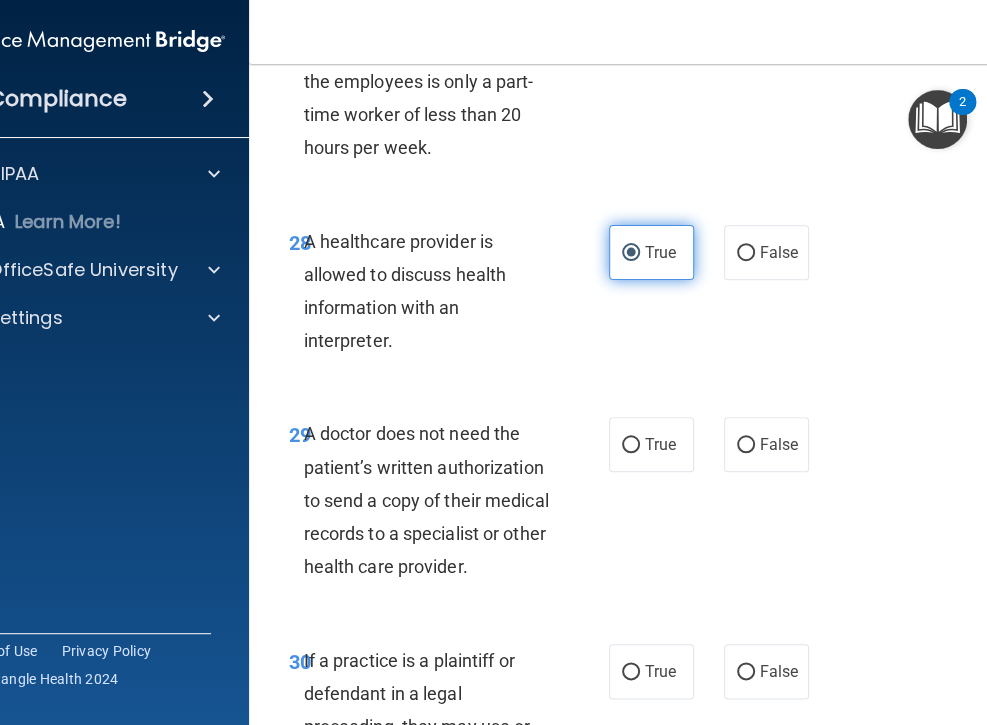 scroll, scrollTop: 6440, scrollLeft: 0, axis: vertical 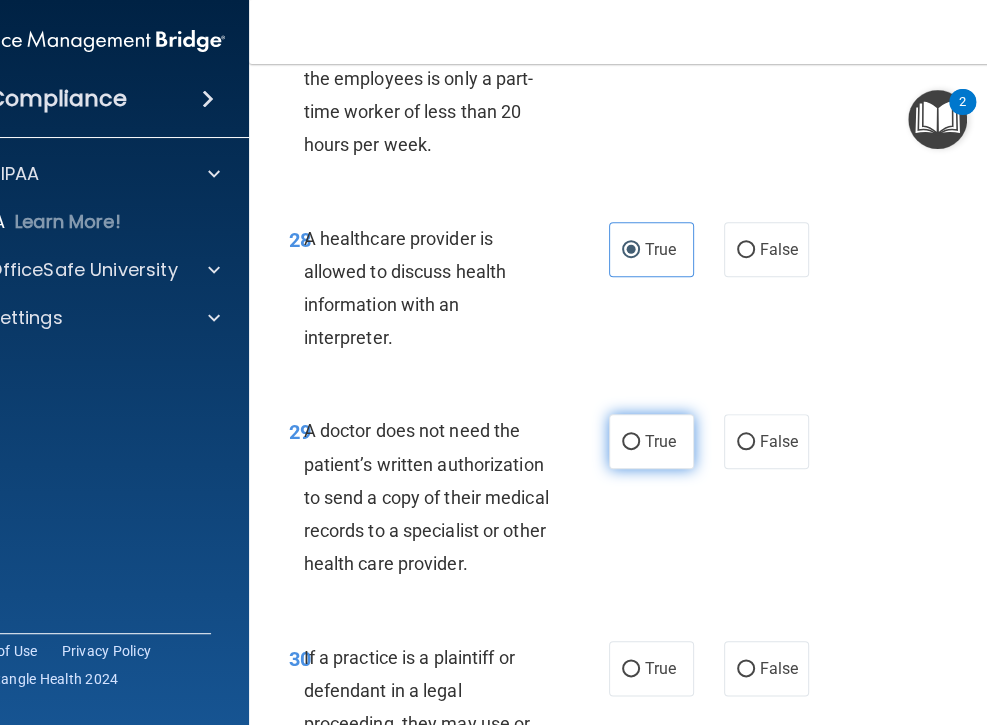 click on "True" at bounding box center (660, 441) 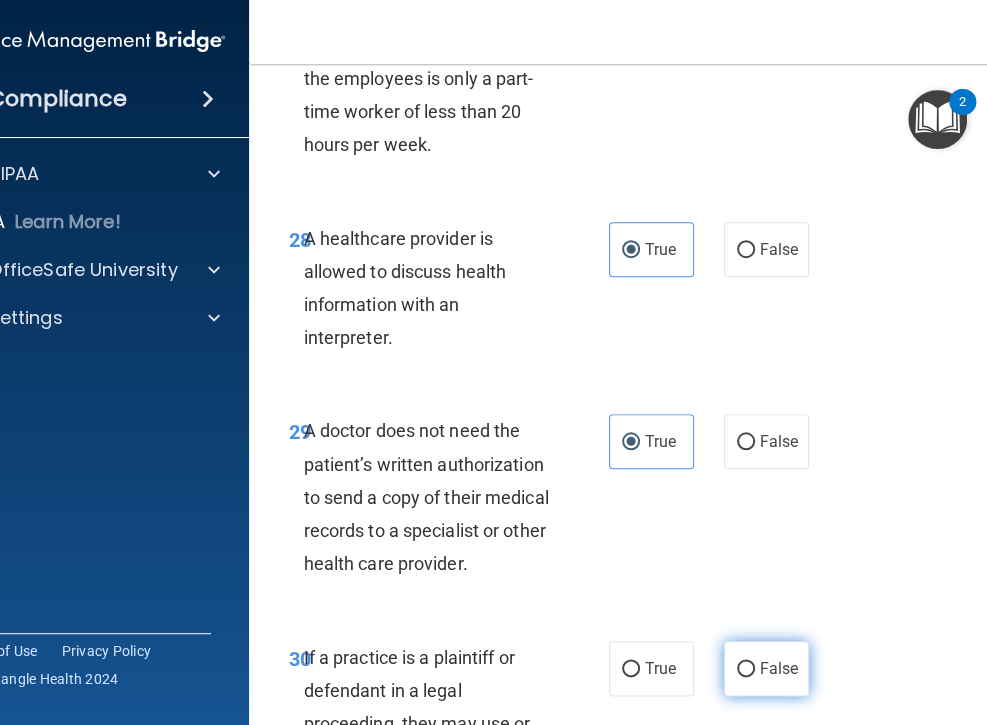click on "False" at bounding box center [766, 668] 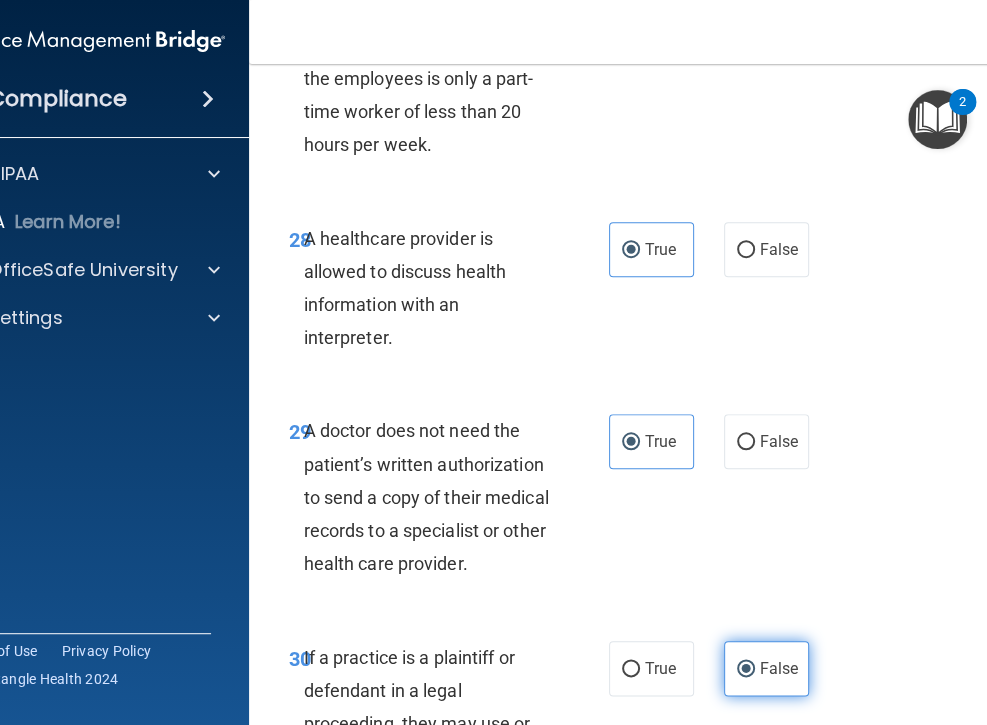 scroll, scrollTop: 6687, scrollLeft: 0, axis: vertical 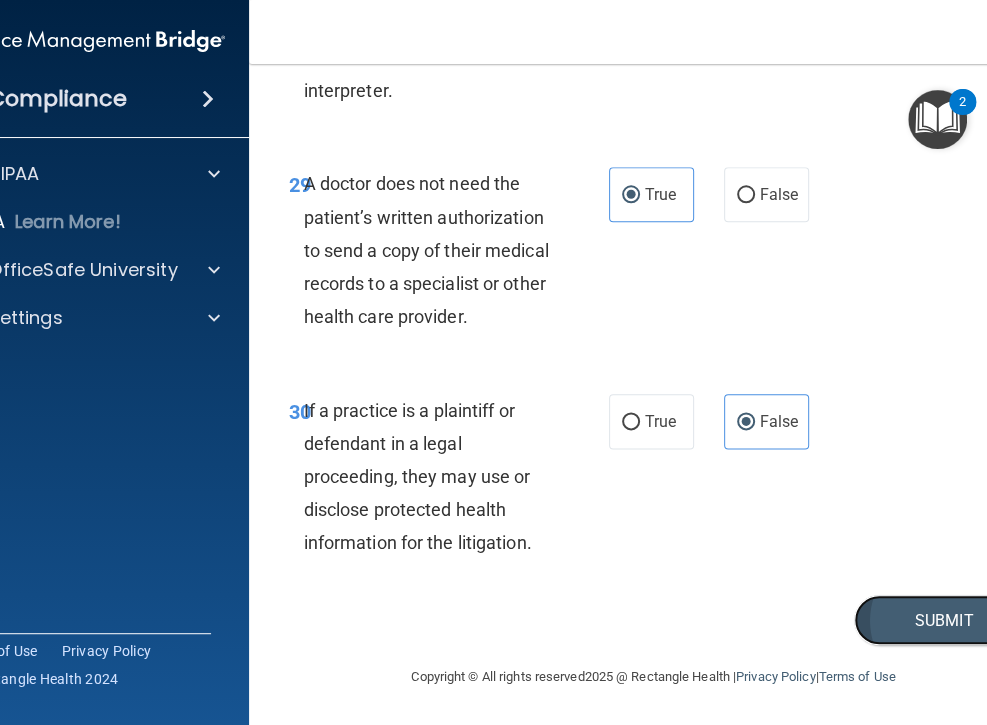 click on "Submit" at bounding box center (944, 620) 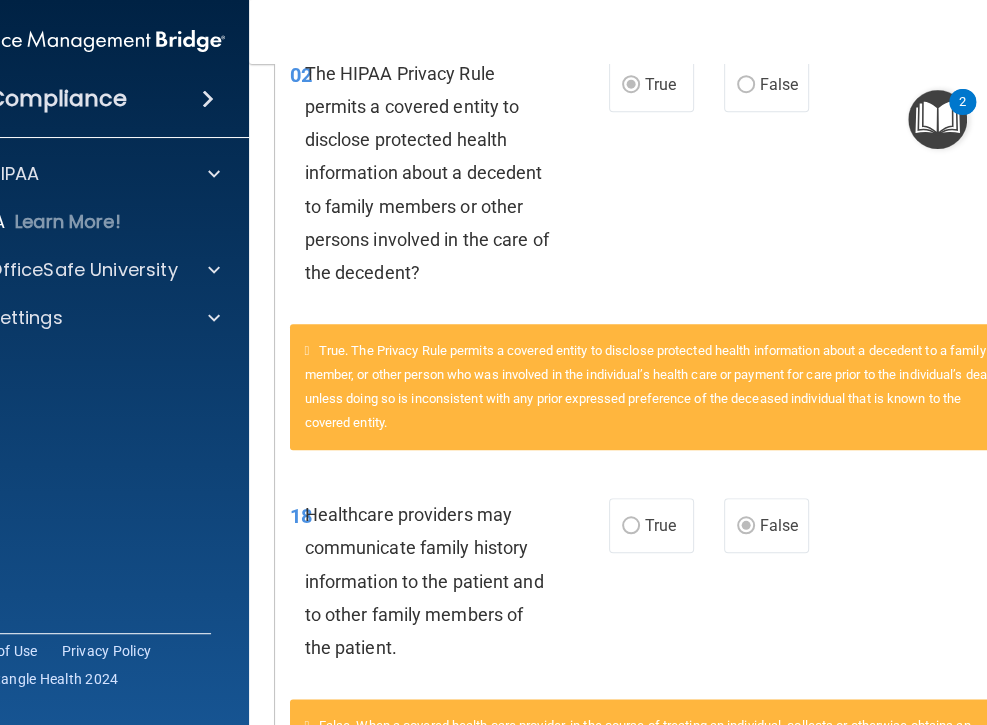 scroll, scrollTop: 506, scrollLeft: 0, axis: vertical 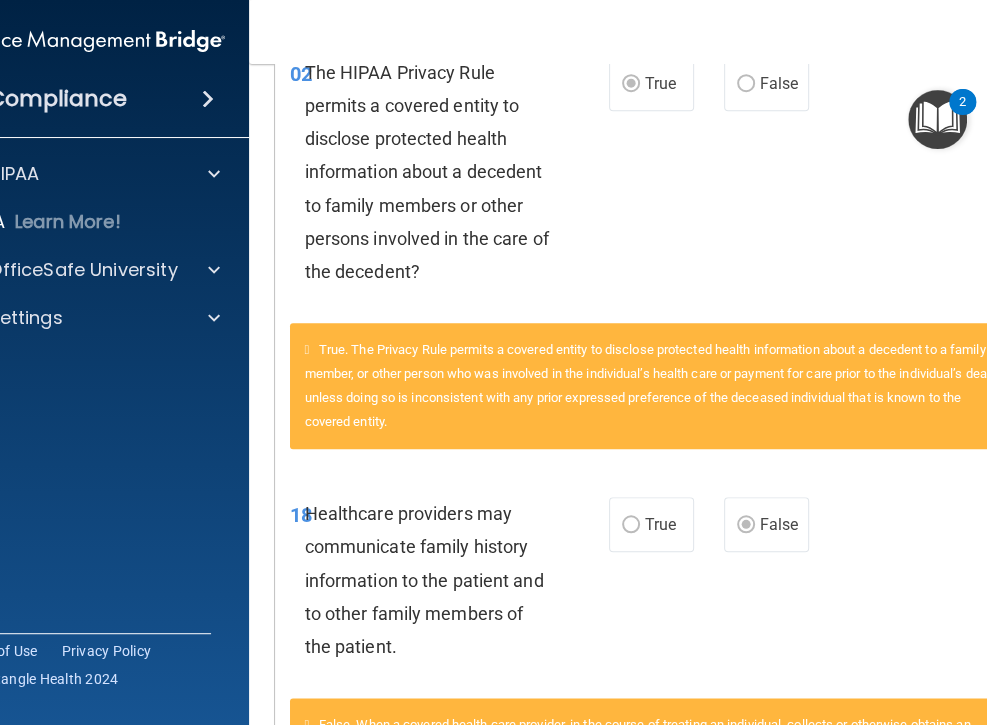 click on "True. The Privacy Rule permits a covered entity to disclose protected health information about a decedent to a family member, or other person who was involved in the individual’s health care or payment for care prior to the individual’s death, unless doing so is inconsistent with any prior expressed preference of the deceased individual that is known to the covered entity." at bounding box center [653, 385] 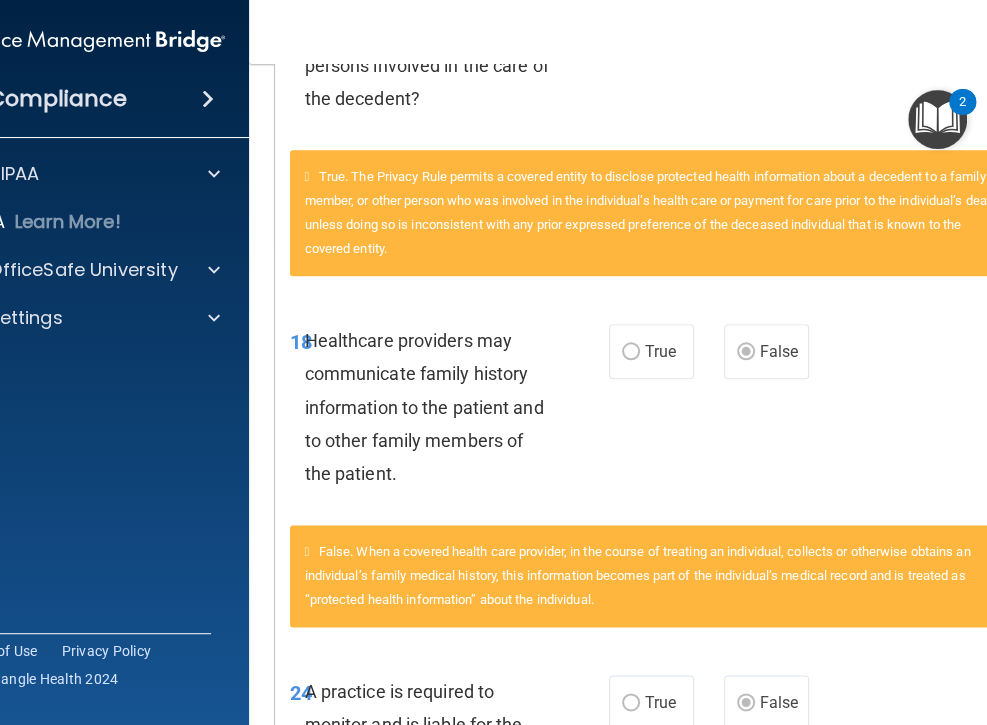 scroll, scrollTop: 680, scrollLeft: 0, axis: vertical 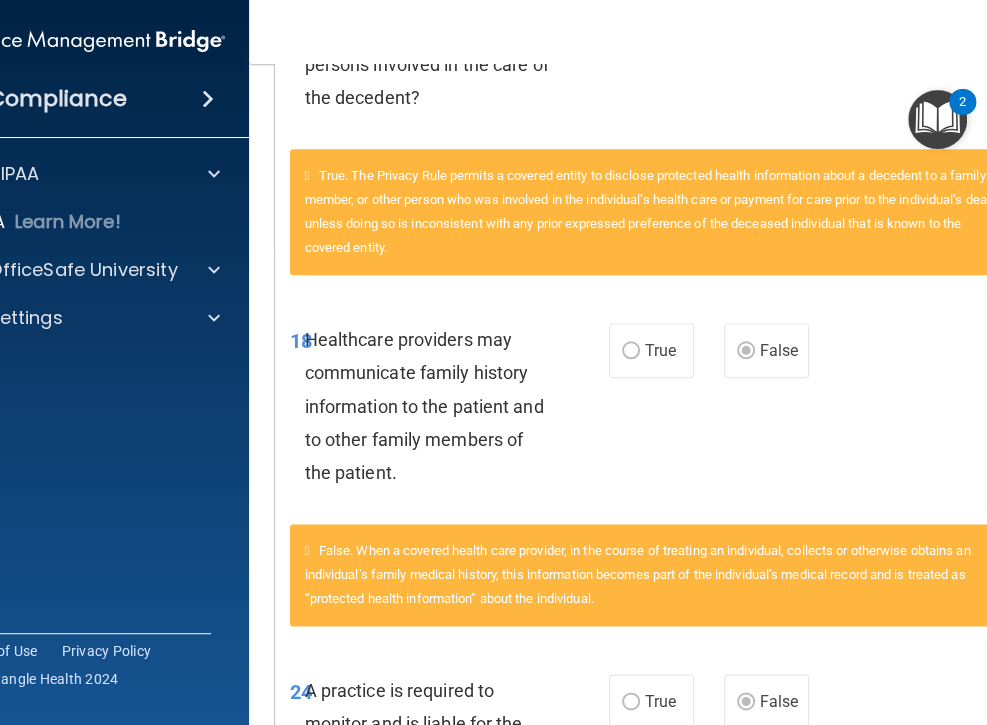 click on "18       Healthcare providers may communicate family history information to the patient and to other family members of the patient.                 True           False" at bounding box center (654, 411) 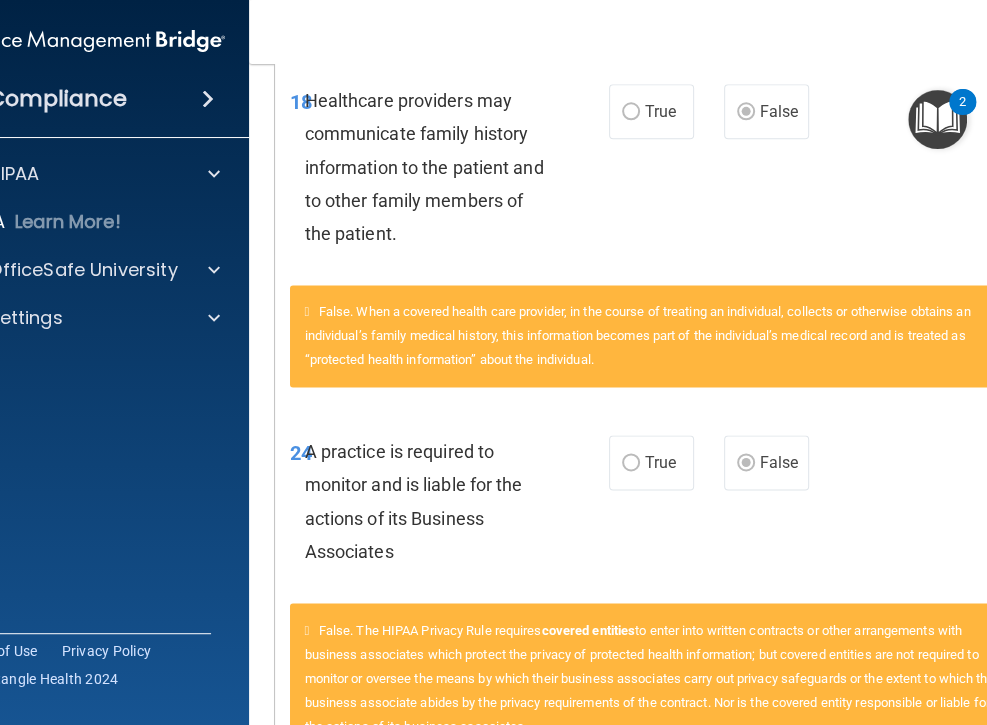 scroll, scrollTop: 920, scrollLeft: 0, axis: vertical 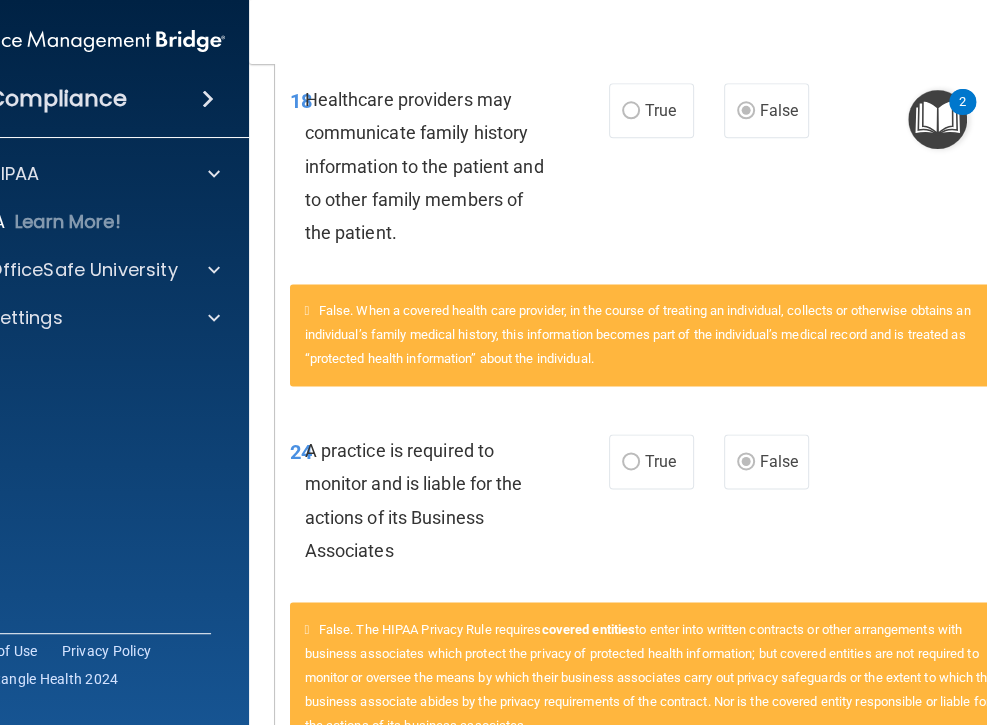 click on "A practice is required to monitor and is liable for the actions of its Business Associates" at bounding box center [436, 500] 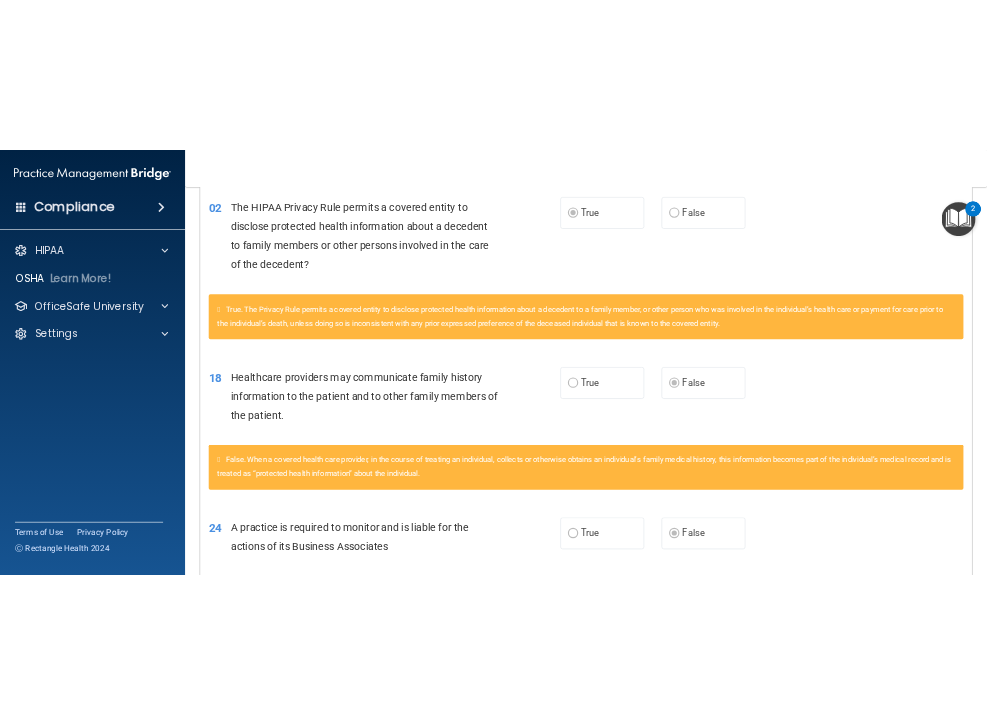scroll, scrollTop: 0, scrollLeft: 0, axis: both 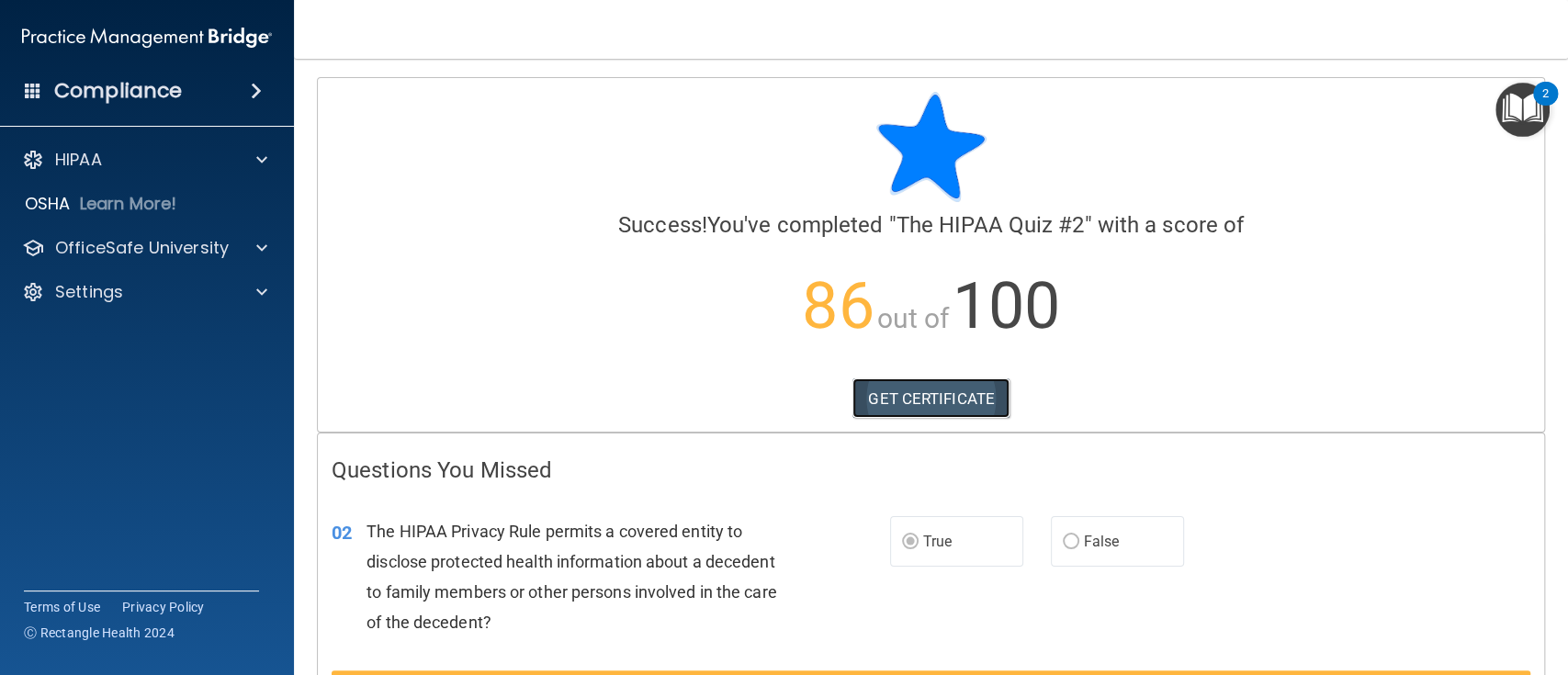 click on "GET CERTIFICATE" at bounding box center (931, 399) 